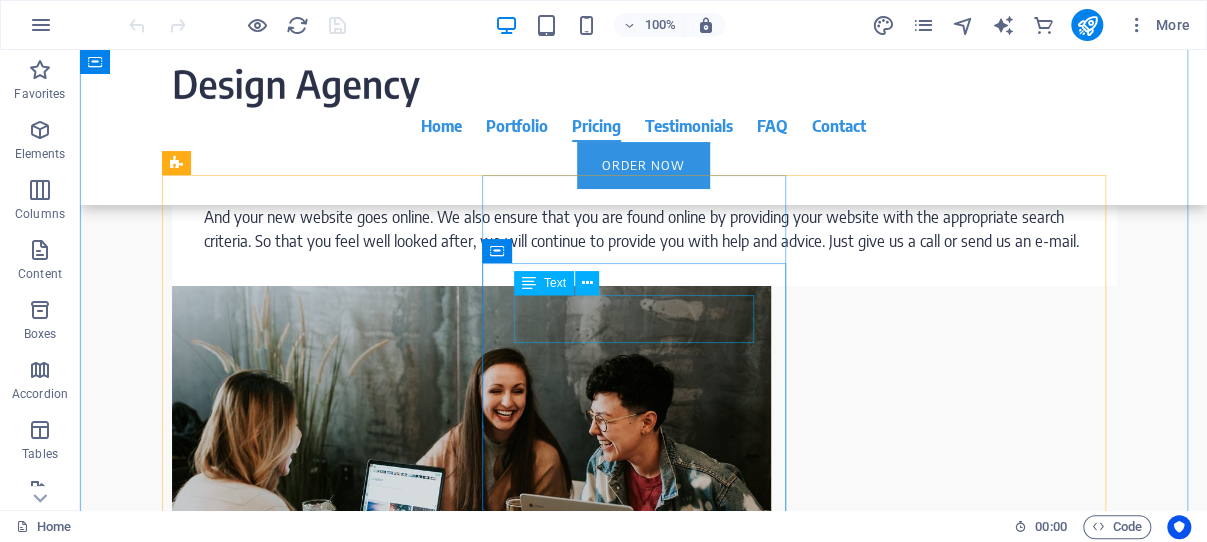 scroll, scrollTop: 4982, scrollLeft: 0, axis: vertical 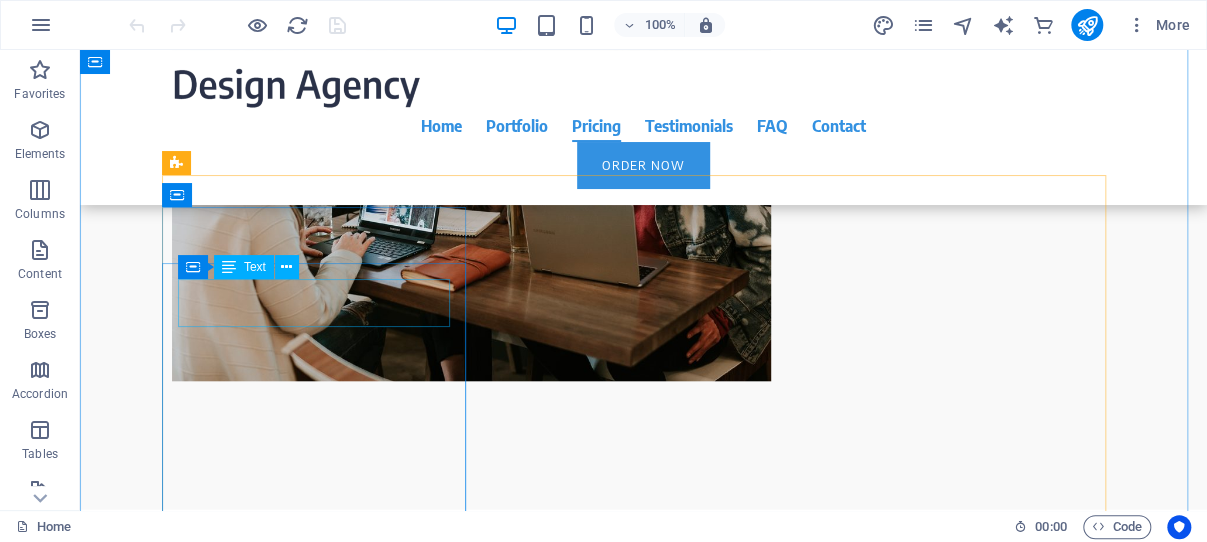 click on "$25/eq GC" at bounding box center [644, 3259] 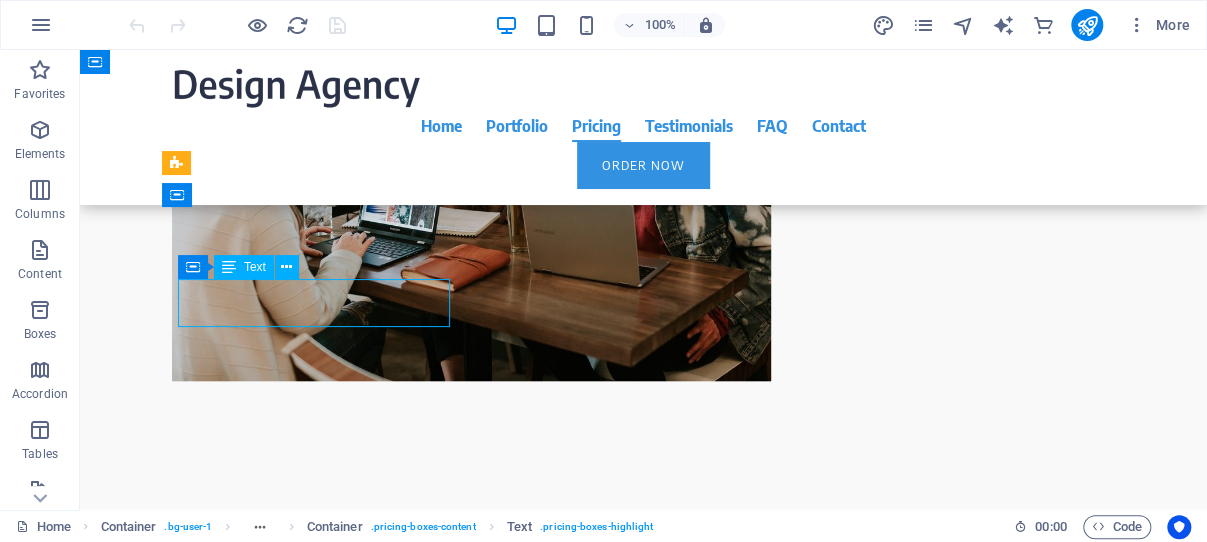 click on "$25/eq GC" at bounding box center [644, 3259] 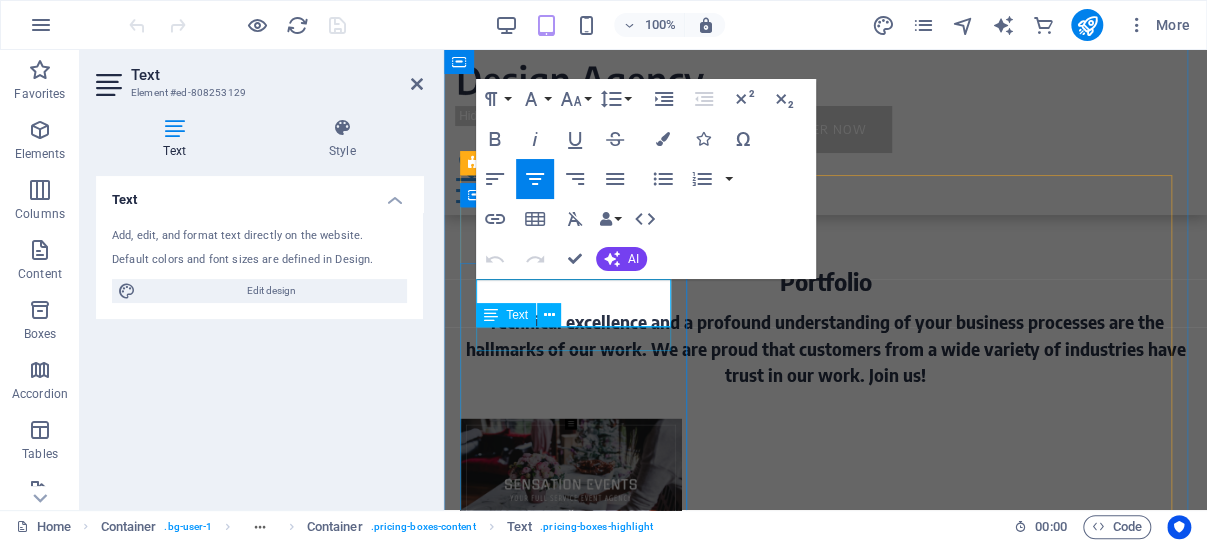 scroll, scrollTop: 4927, scrollLeft: 0, axis: vertical 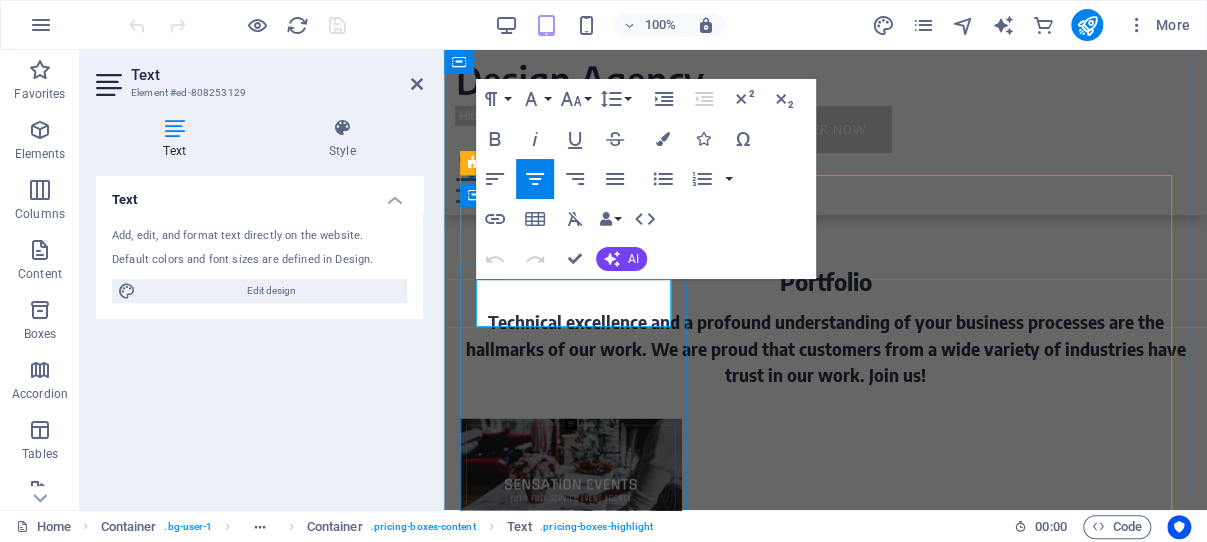 click on "$25/eq GC" at bounding box center [825, 2548] 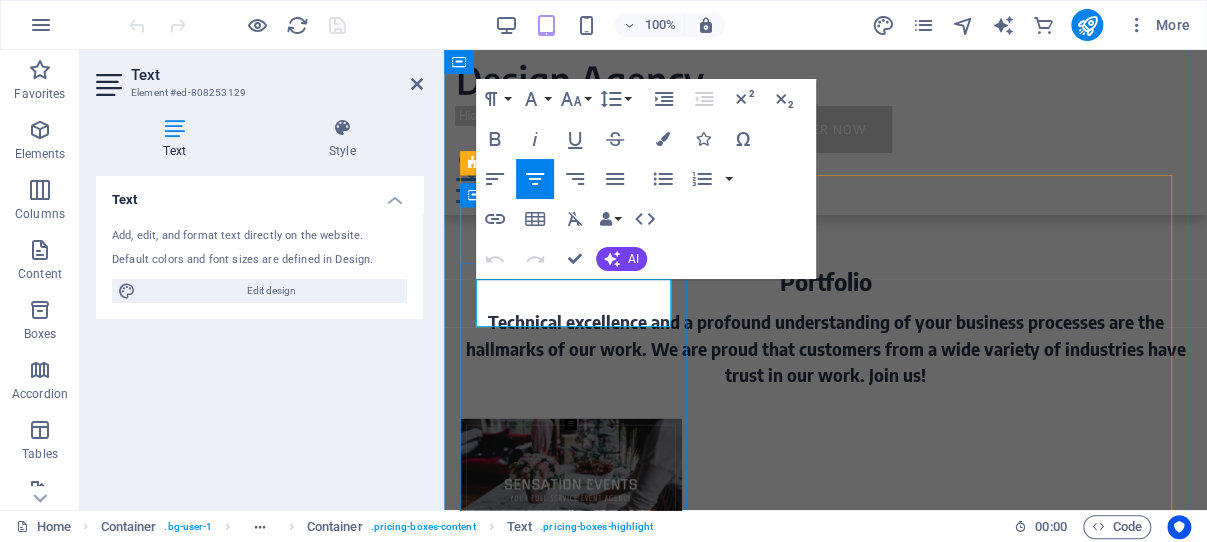 type 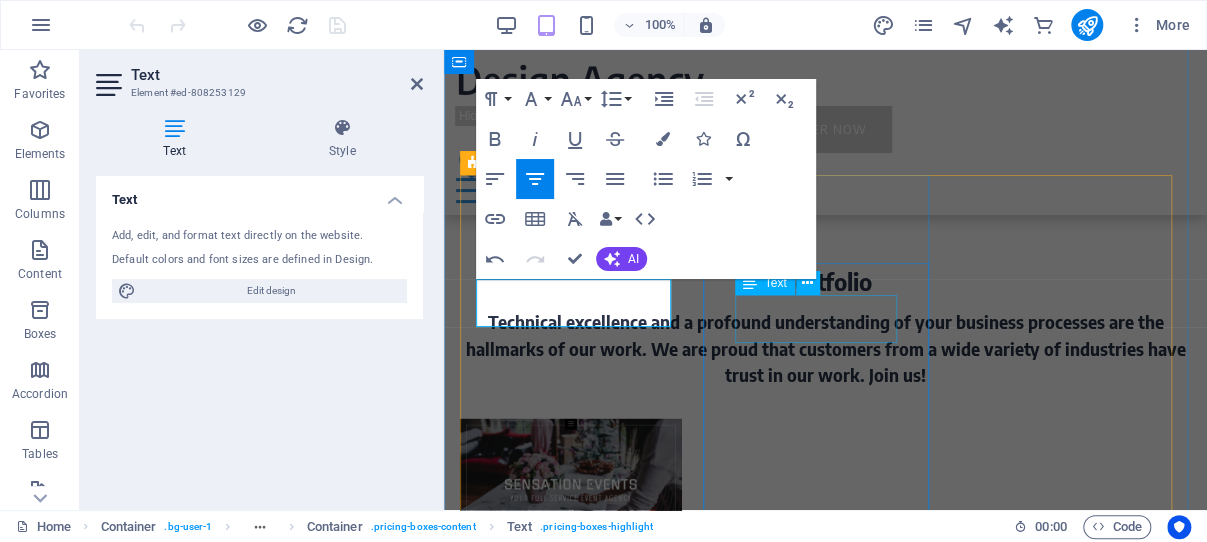 click on "$20/eq GC" at bounding box center (825, 2943) 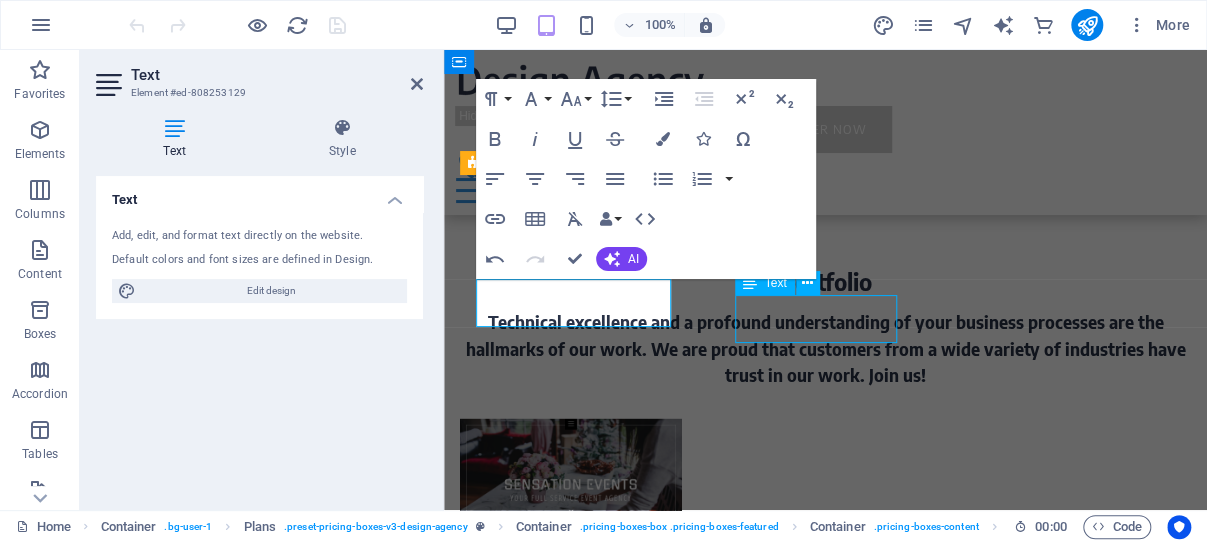 click on "$20/eq GC" at bounding box center (825, 2943) 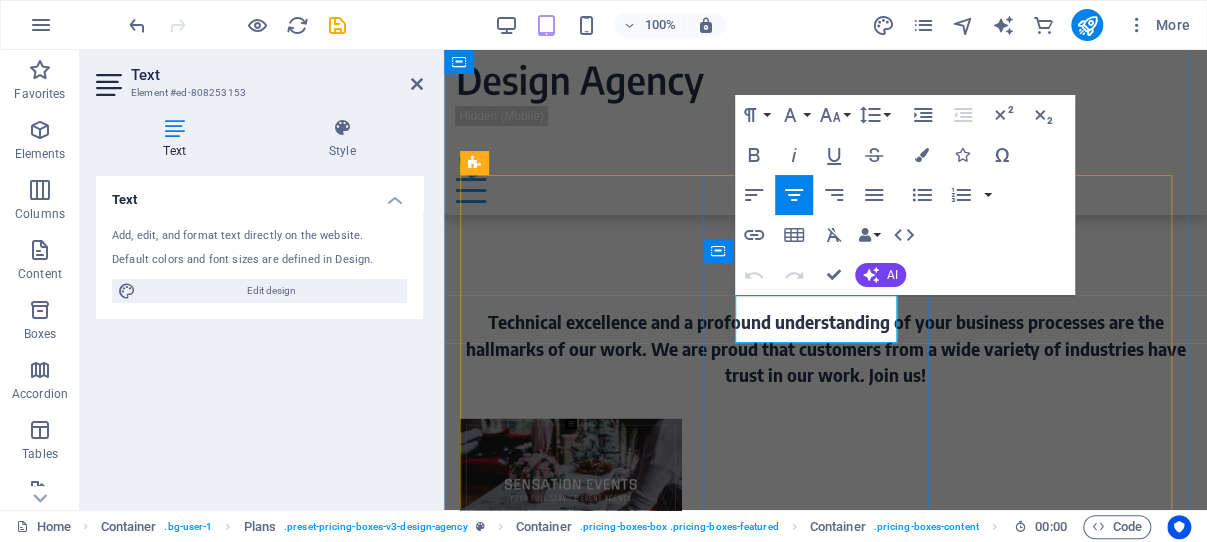 click on "$20/eq GC" at bounding box center (825, 2943) 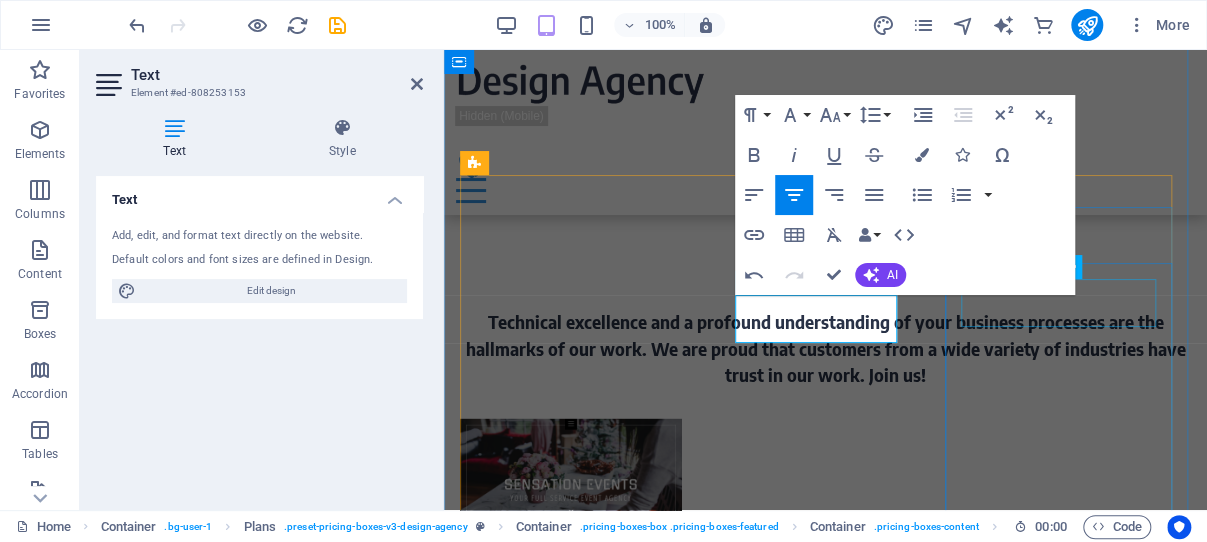 click on "$15/eq GC" at bounding box center (825, 3306) 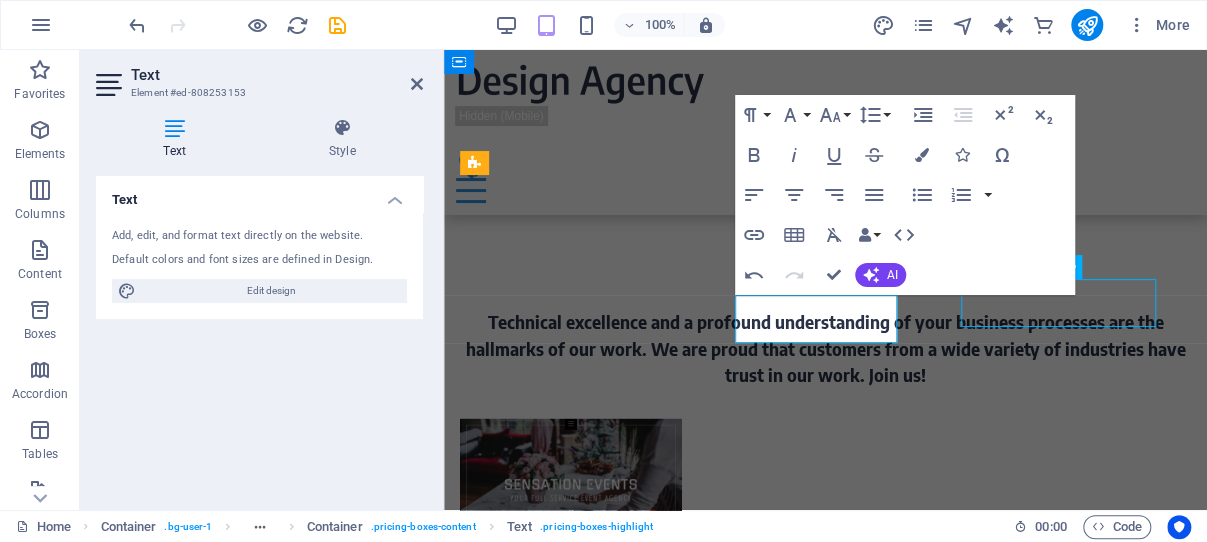 click on "$15/eq GC" at bounding box center (825, 3306) 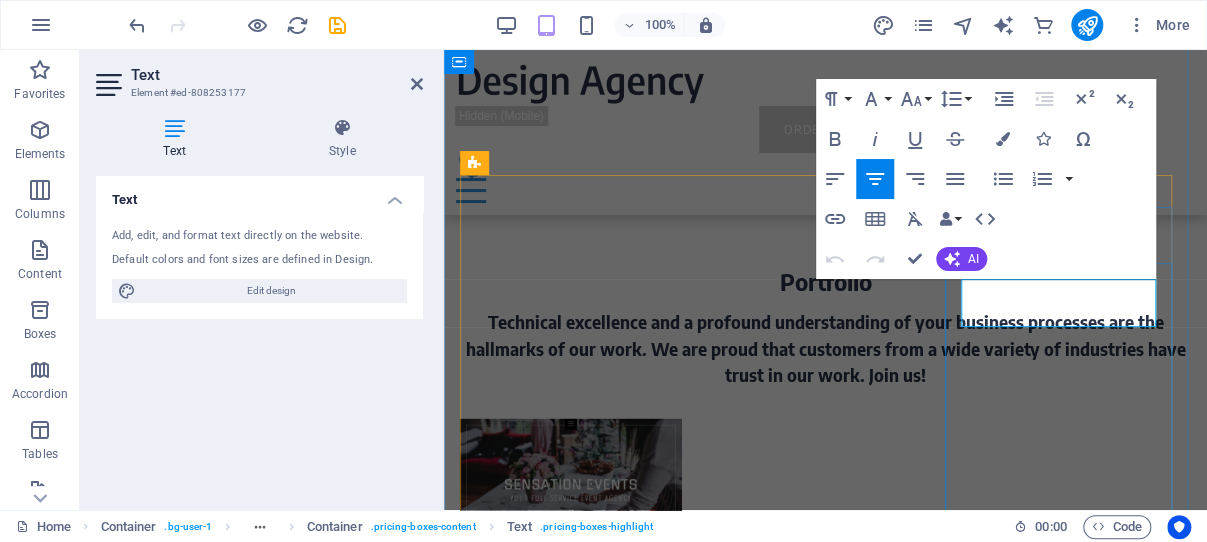 click on "$15/eq GC" at bounding box center [825, 3306] 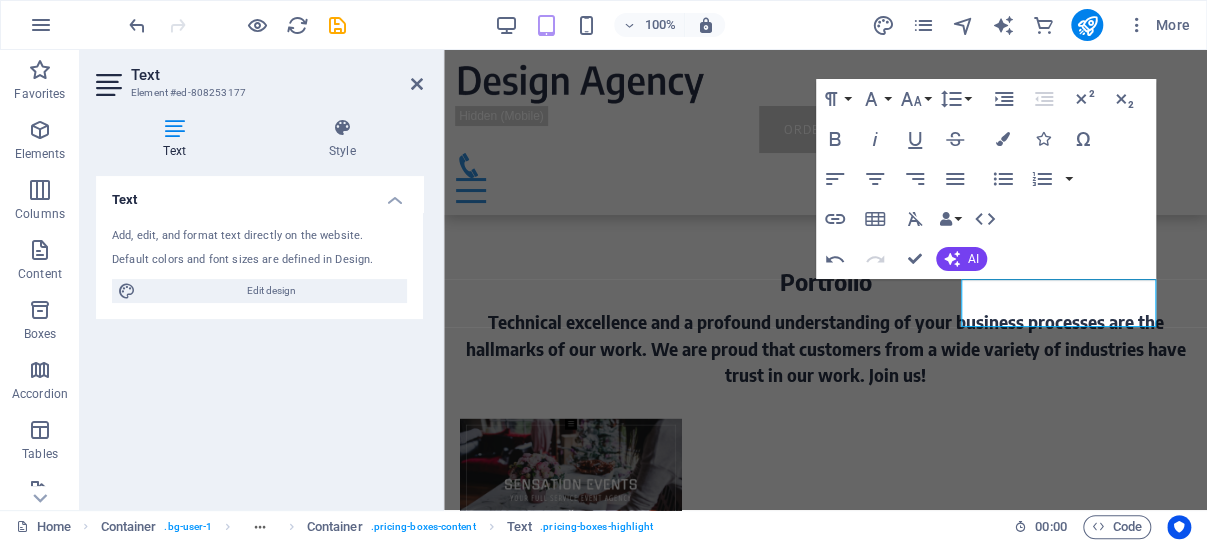 click on "Text Add, edit, and format text directly on the website. Default colors and font sizes are defined in Design. Edit design Alignment Left aligned Centered Right aligned" at bounding box center (259, 335) 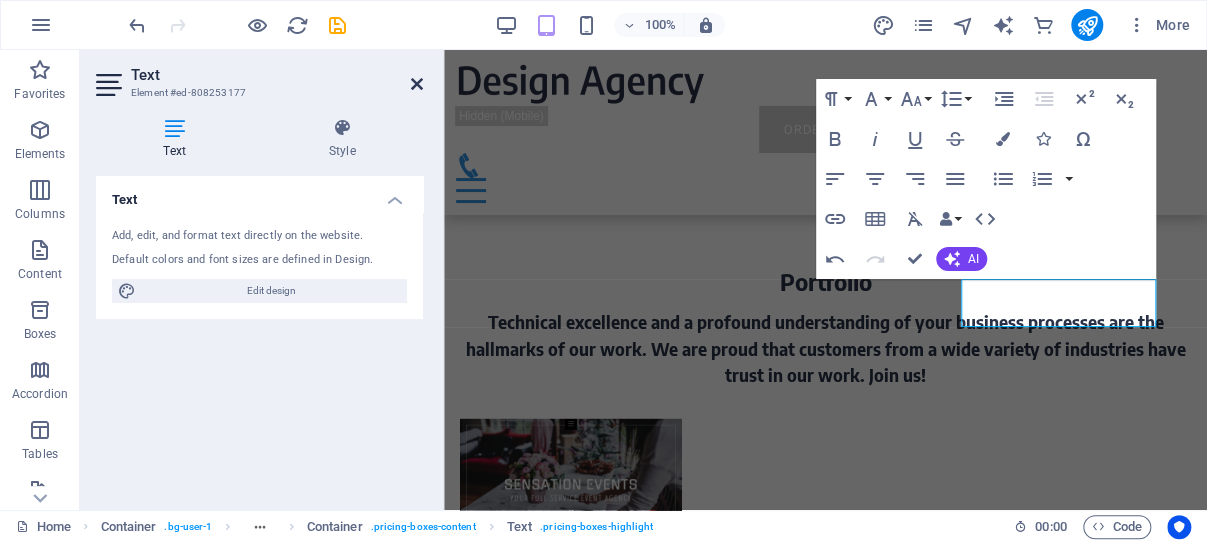 click at bounding box center (417, 84) 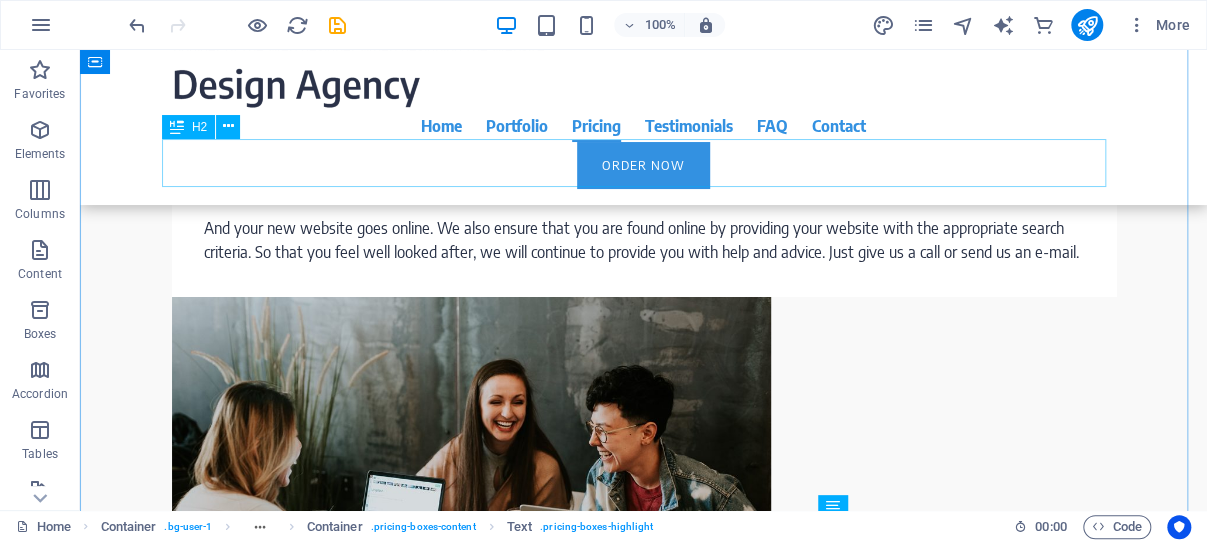 scroll, scrollTop: 4664, scrollLeft: 0, axis: vertical 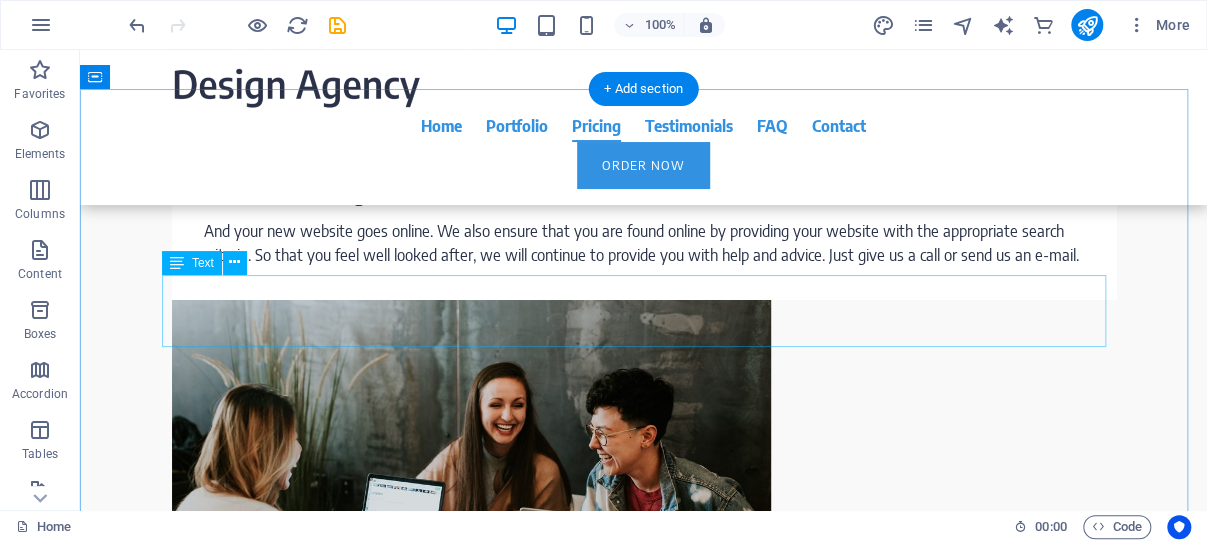 click on "Our packages include the complete website creation, consulting and further technical support. Each of our websites is optimized for display on smartphones and tablets and can be updated and extended indefinitely by you after creation. Even after programming the website, we are always there for you and offer you reliable support. Take advantage of our many years of experience!" at bounding box center [644, 3298] 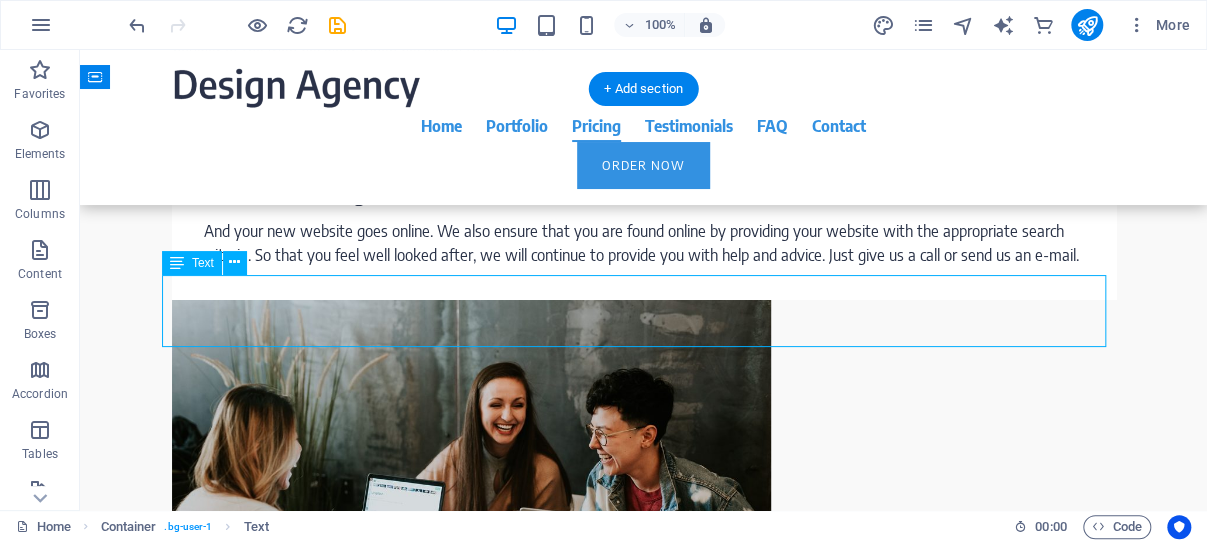 click on "Our packages include the complete website creation, consulting and further technical support. Each of our websites is optimized for display on smartphones and tablets and can be updated and extended indefinitely by you after creation. Even after programming the website, we are always there for you and offer you reliable support. Take advantage of our many years of experience!" at bounding box center [644, 3298] 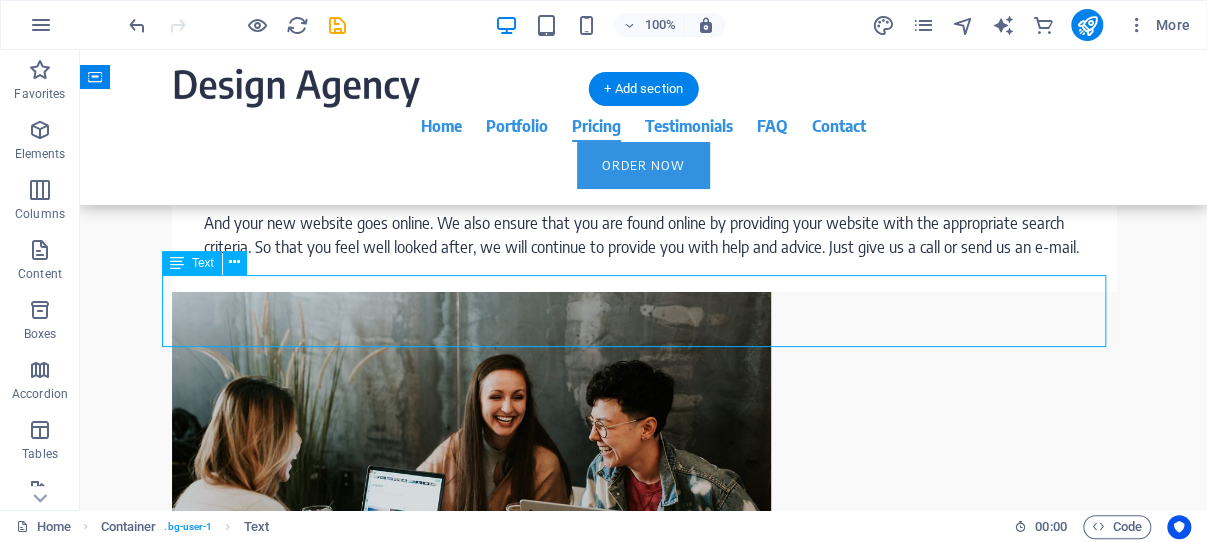 scroll, scrollTop: 4740, scrollLeft: 0, axis: vertical 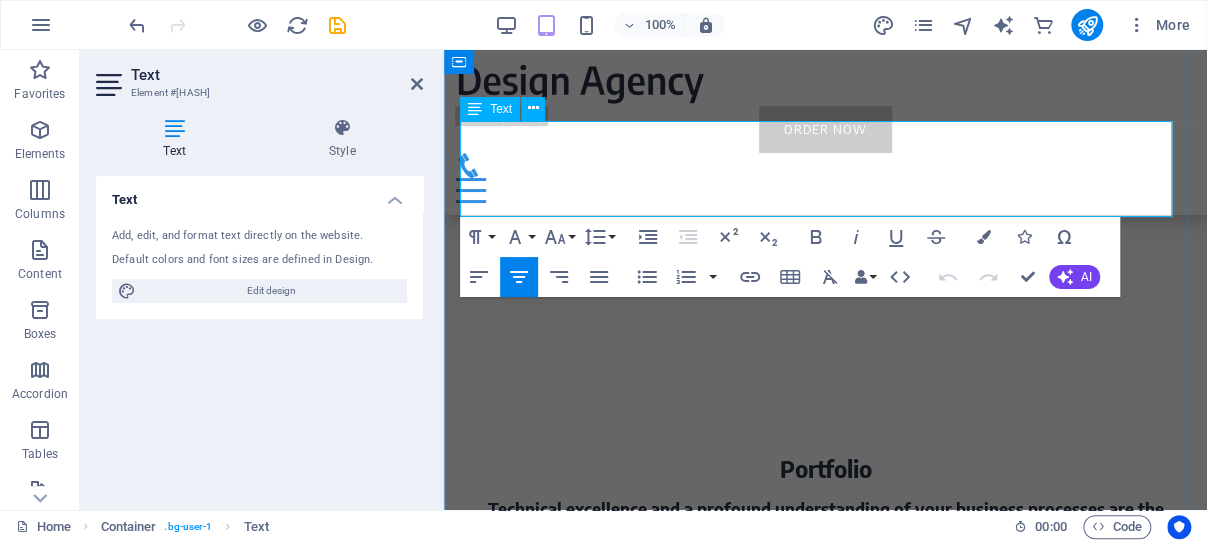 click on "Our packages include the complete website creation, consulting and further technical support. Each of our websites is optimized for display on smartphones and tablets and can be updated and extended indefinitely by you after creation. Even after programming the website, we are always there for you and offer you reliable support. Take advantage of our many years of experience!" at bounding box center (825, 2444) 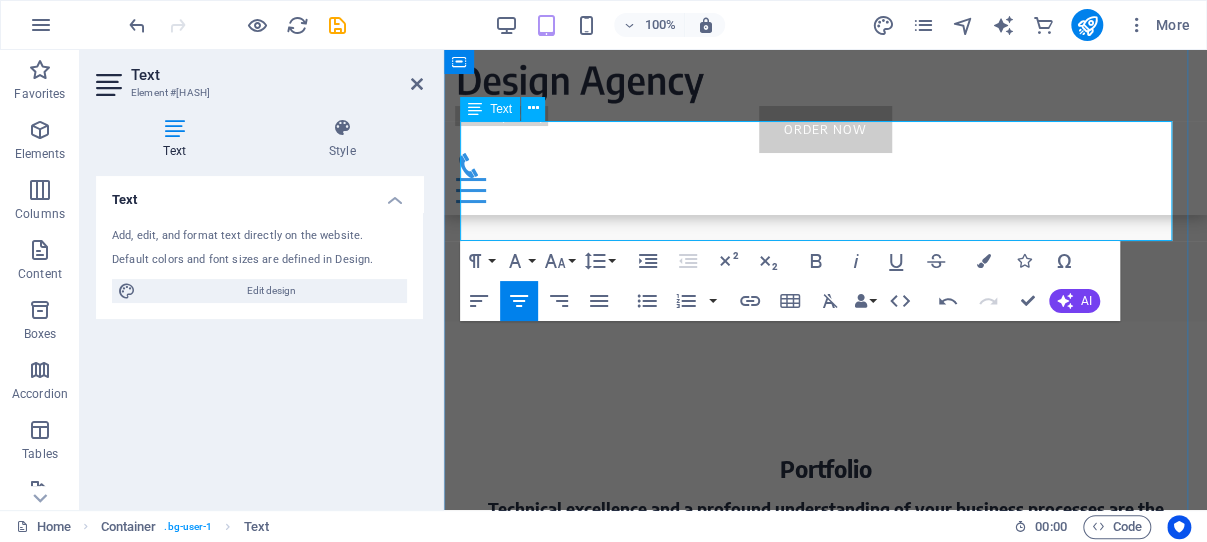 type 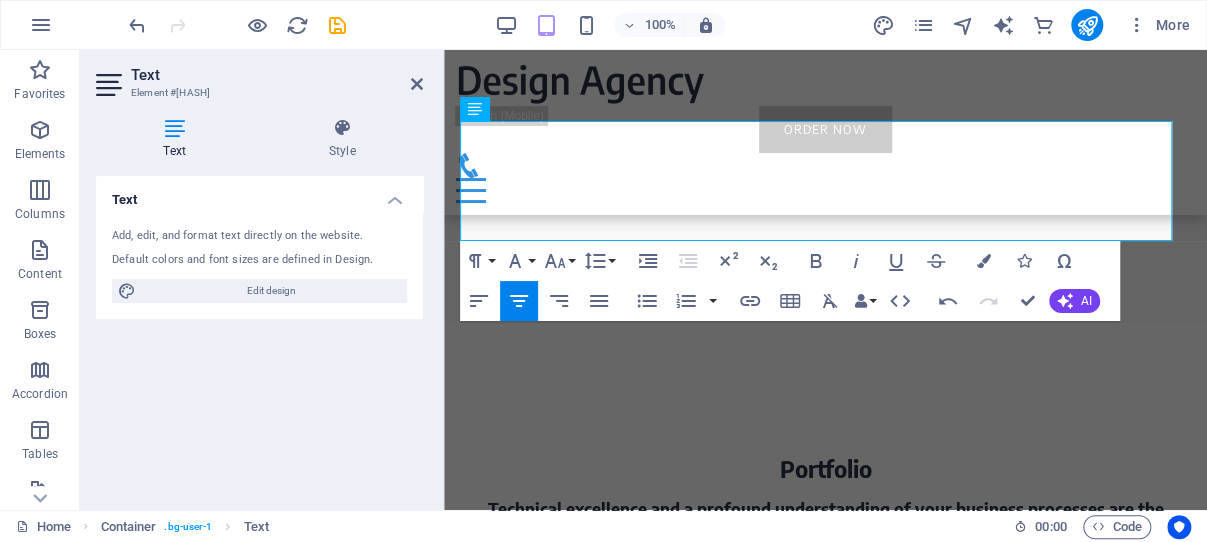 copy on "Prices shown below are for Customers from Ghana. Refere to our price liste, all other countries" 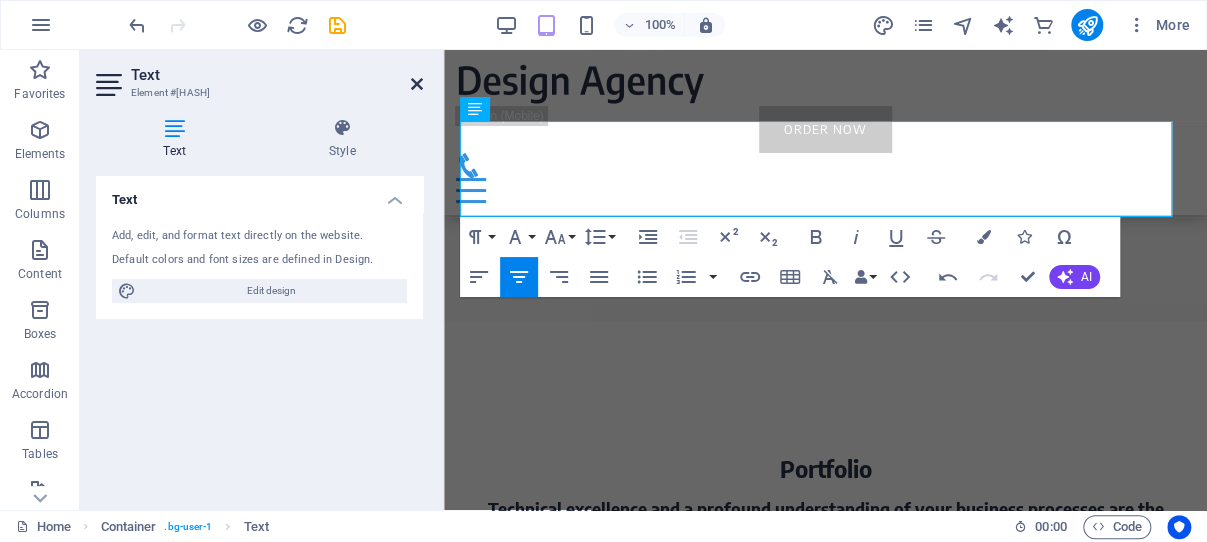 click at bounding box center (417, 84) 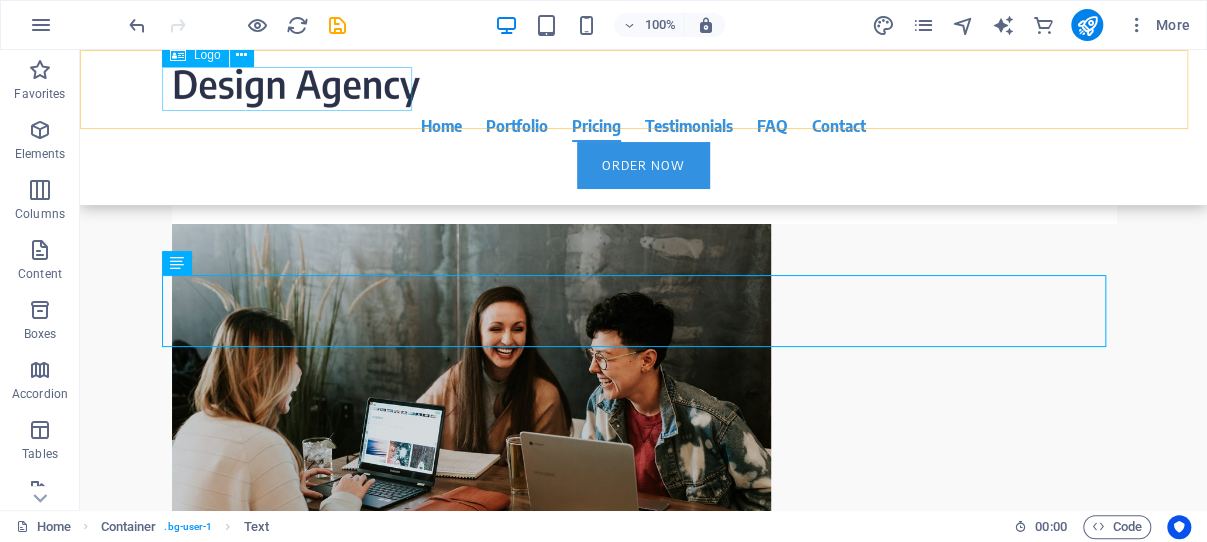 scroll, scrollTop: 4664, scrollLeft: 0, axis: vertical 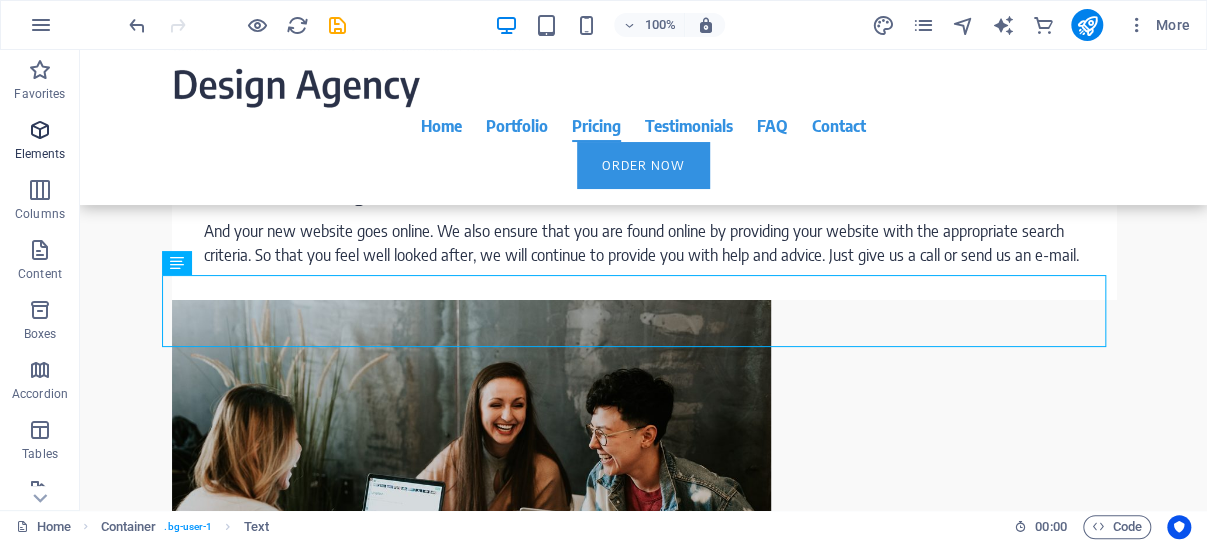 click at bounding box center (40, 130) 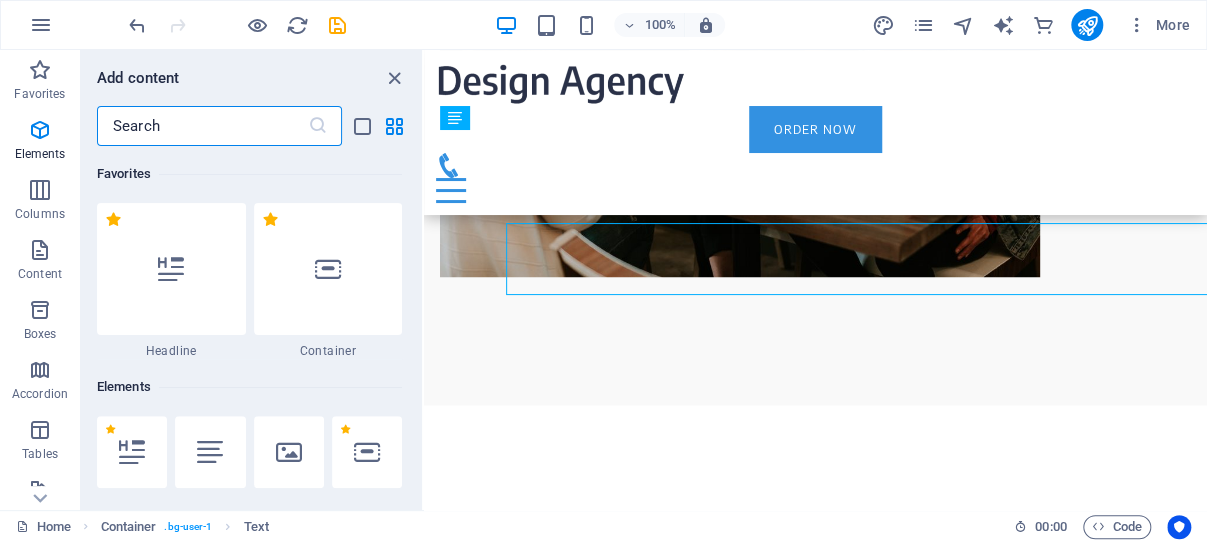 scroll, scrollTop: 4716, scrollLeft: 0, axis: vertical 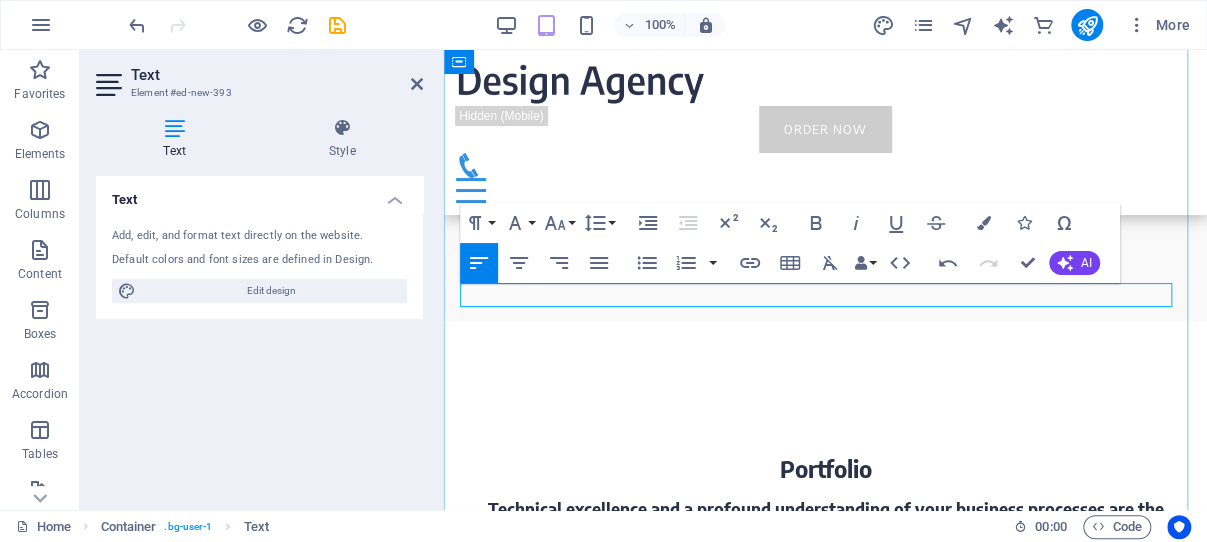 click on "Prices shown below are for Customers from Ghana. Refere to our price liste, all other countries" at bounding box center [825, 2571] 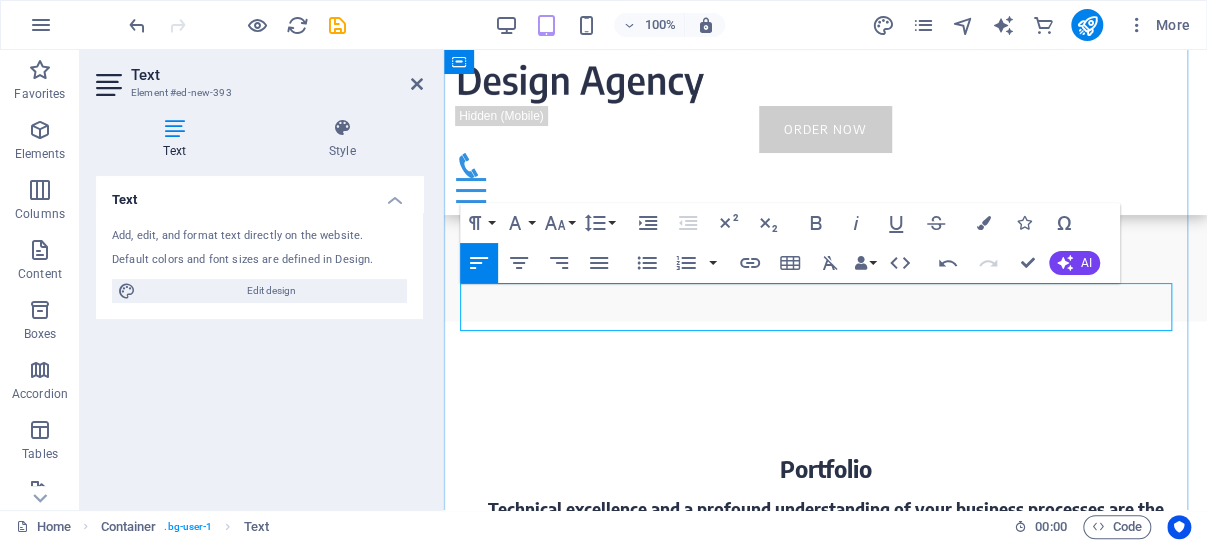 click on "Prices shown below are for Customers from Ghana. Refer to our price list, all other countries, abpove button link." at bounding box center [825, 2583] 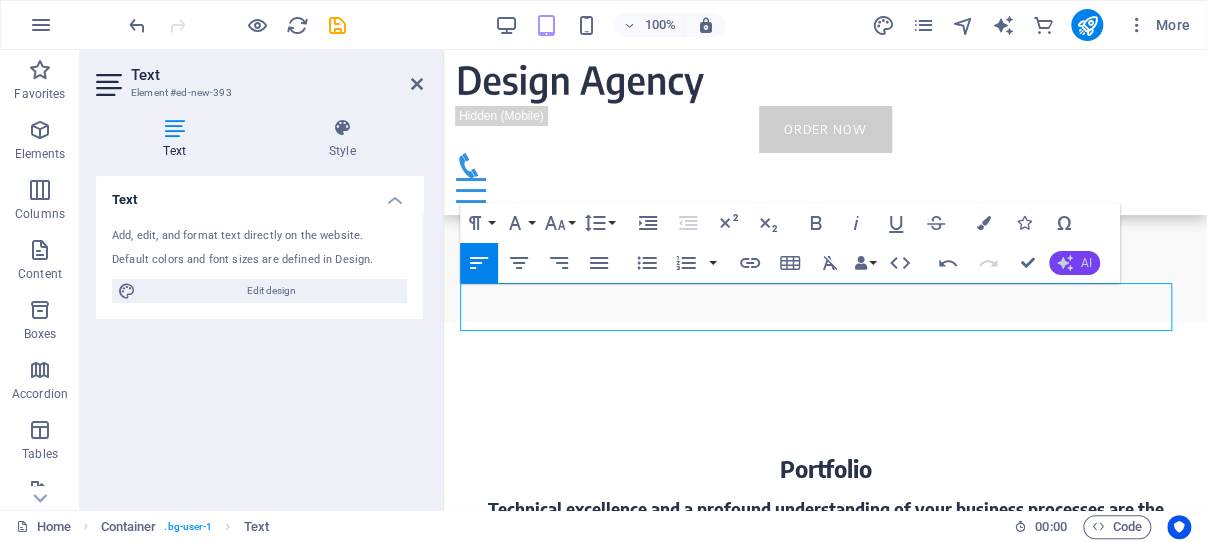 click on "AI" at bounding box center (1074, 263) 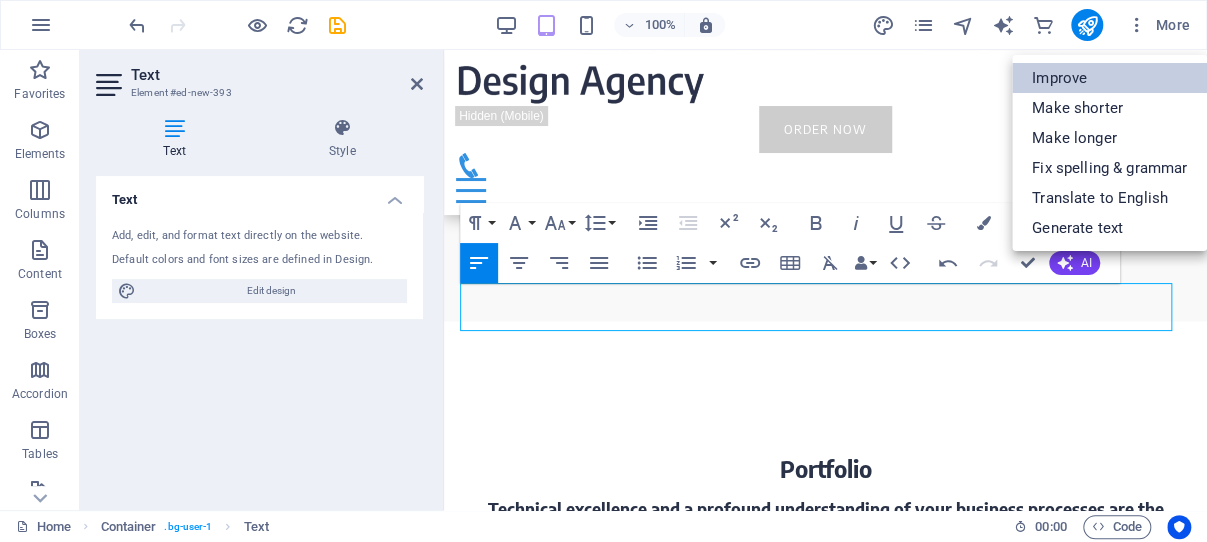 click on "Improve" at bounding box center [1109, 78] 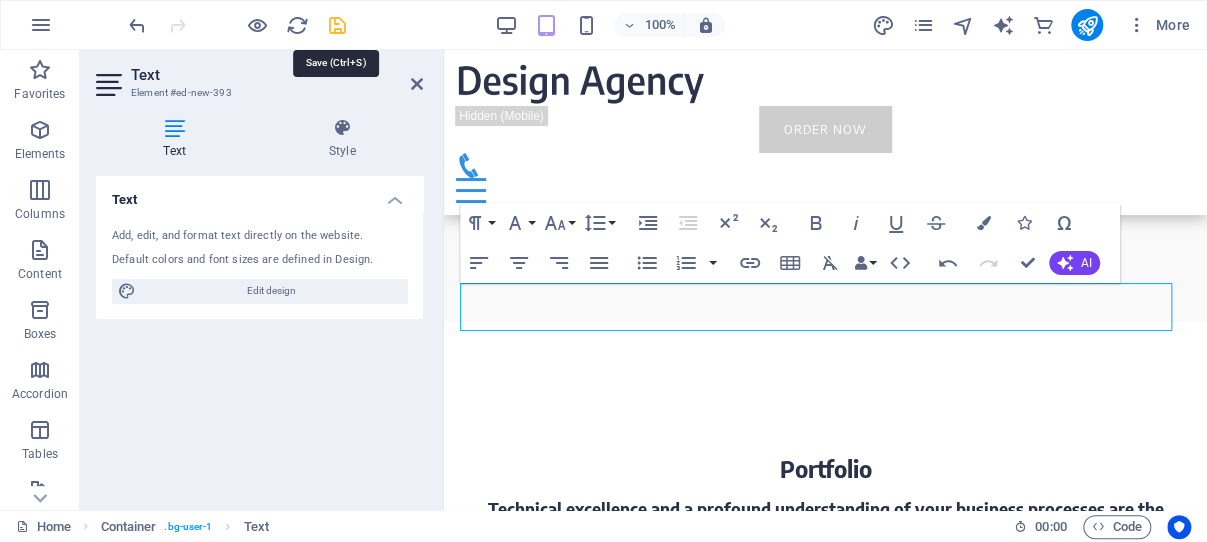 click at bounding box center (337, 25) 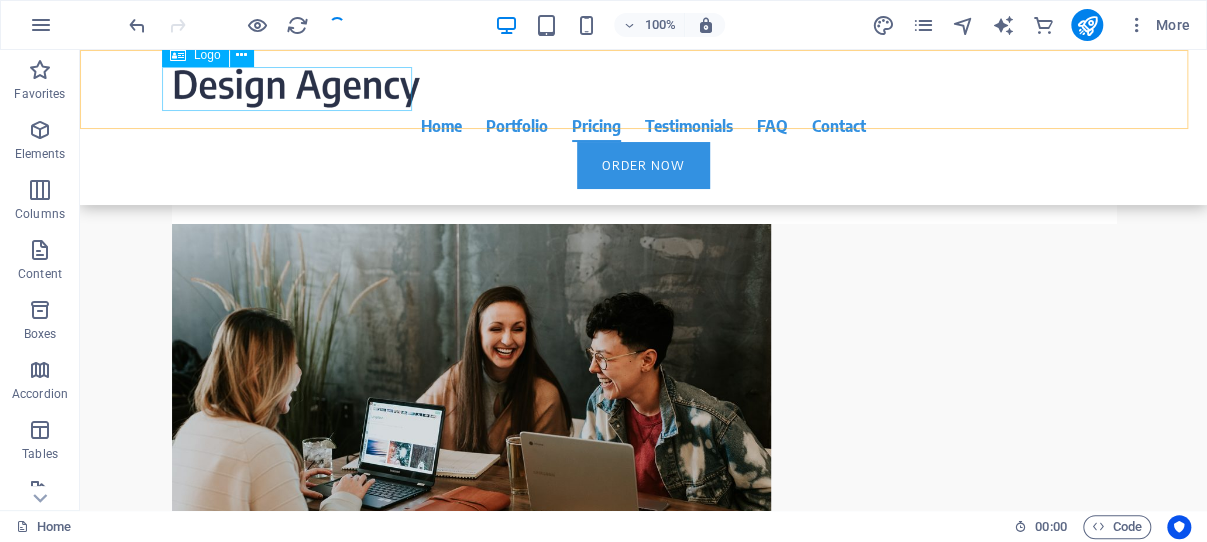 scroll, scrollTop: 4664, scrollLeft: 0, axis: vertical 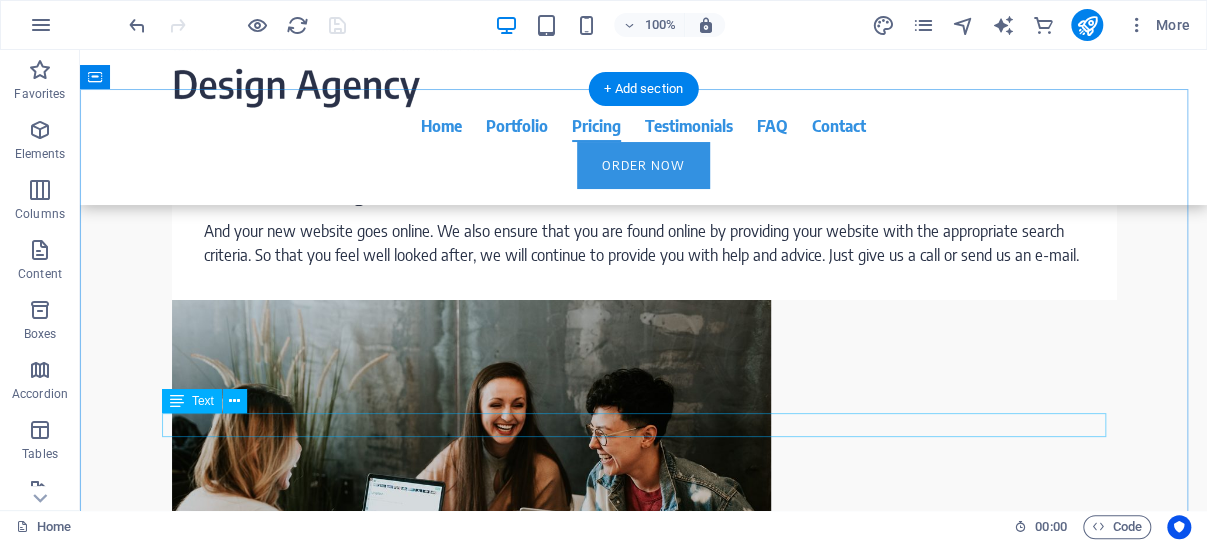 click on "Prices listed below are for customers in Ghana. Please refer to our price list for all other countries using the link above." at bounding box center (644, 3413) 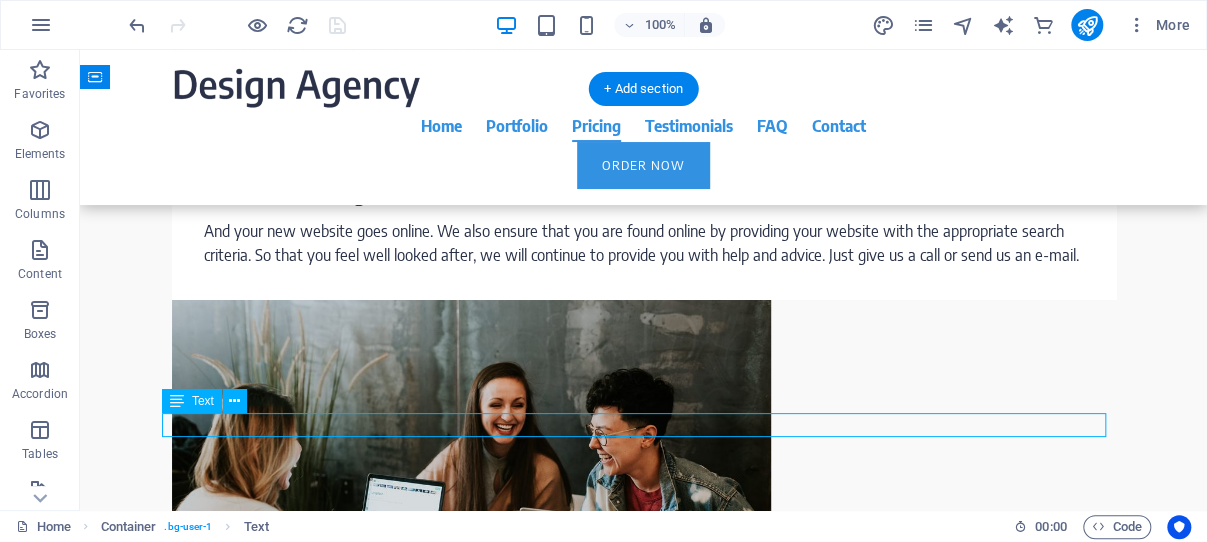 click on "Prices listed below are for customers in Ghana. Please refer to our price list for all other countries using the link above." at bounding box center [644, 3413] 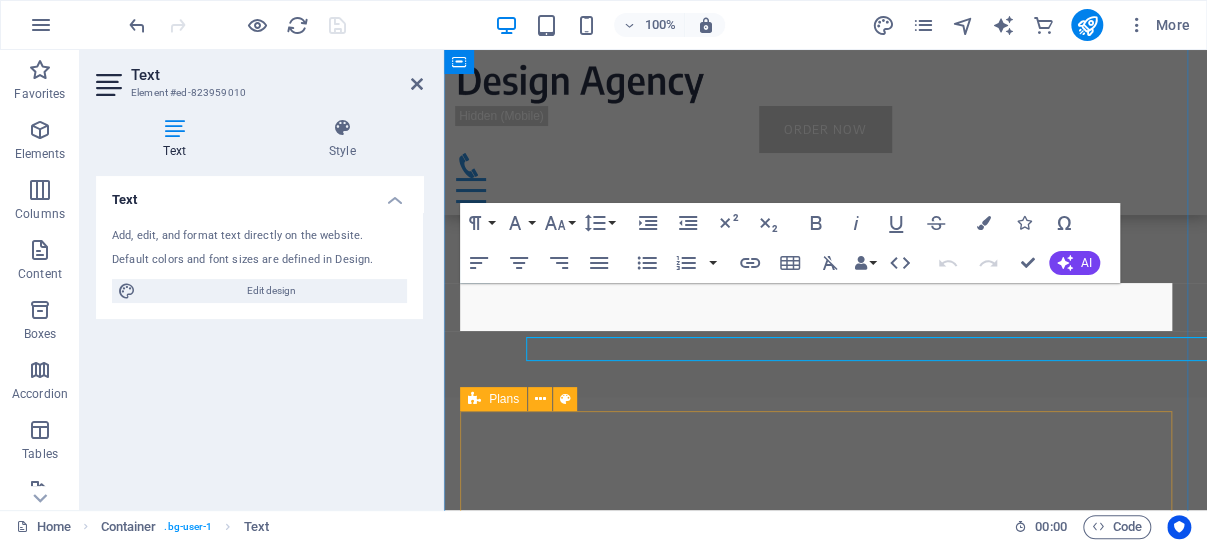 scroll, scrollTop: 4740, scrollLeft: 0, axis: vertical 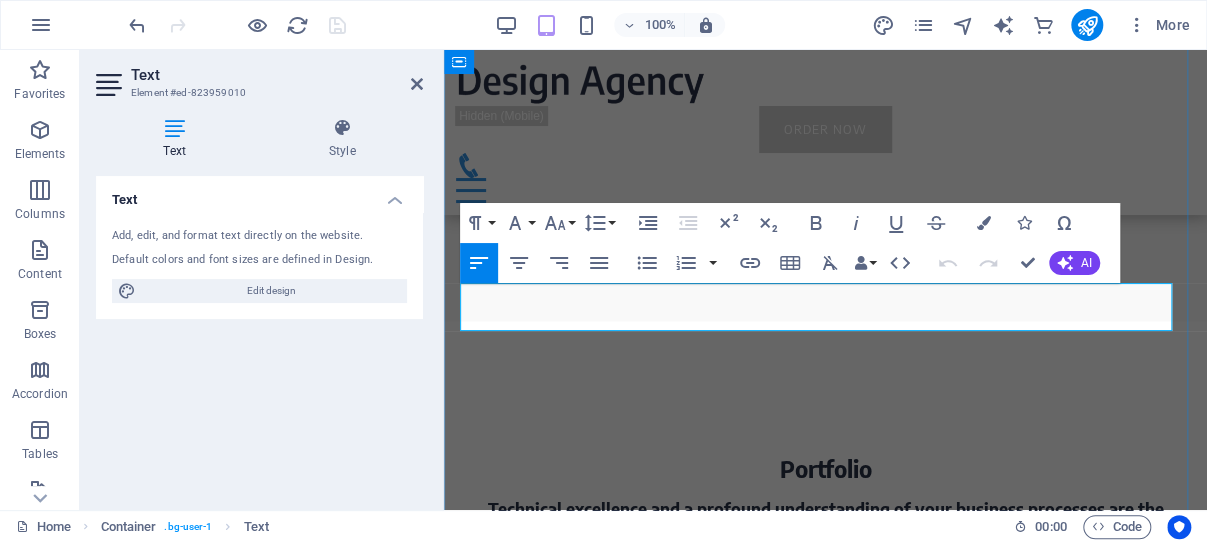 drag, startPoint x: 541, startPoint y: 317, endPoint x: 462, endPoint y: 292, distance: 82.86133 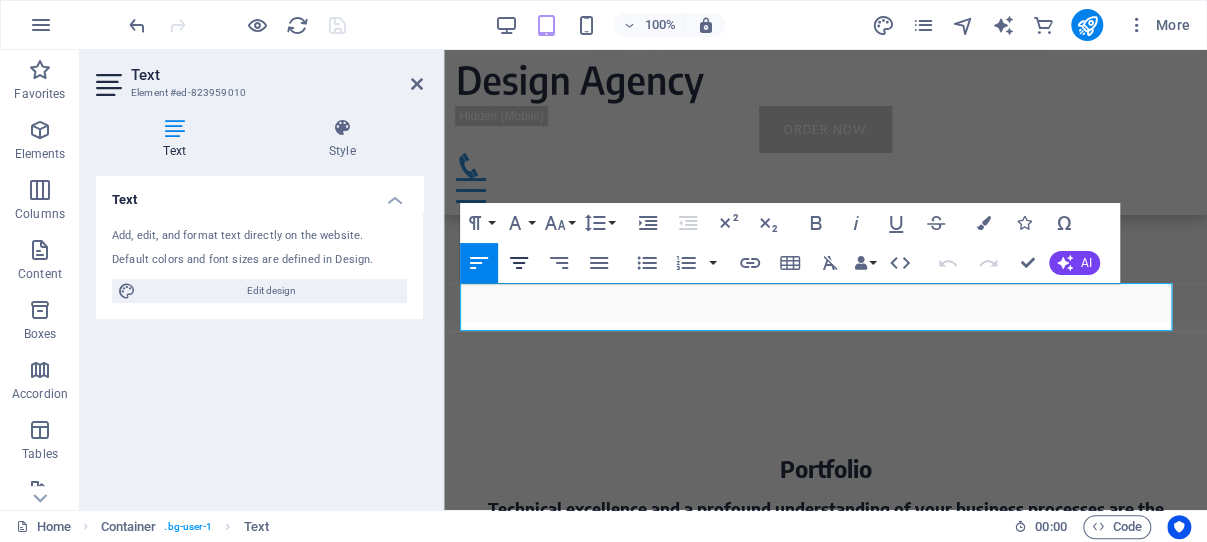 click 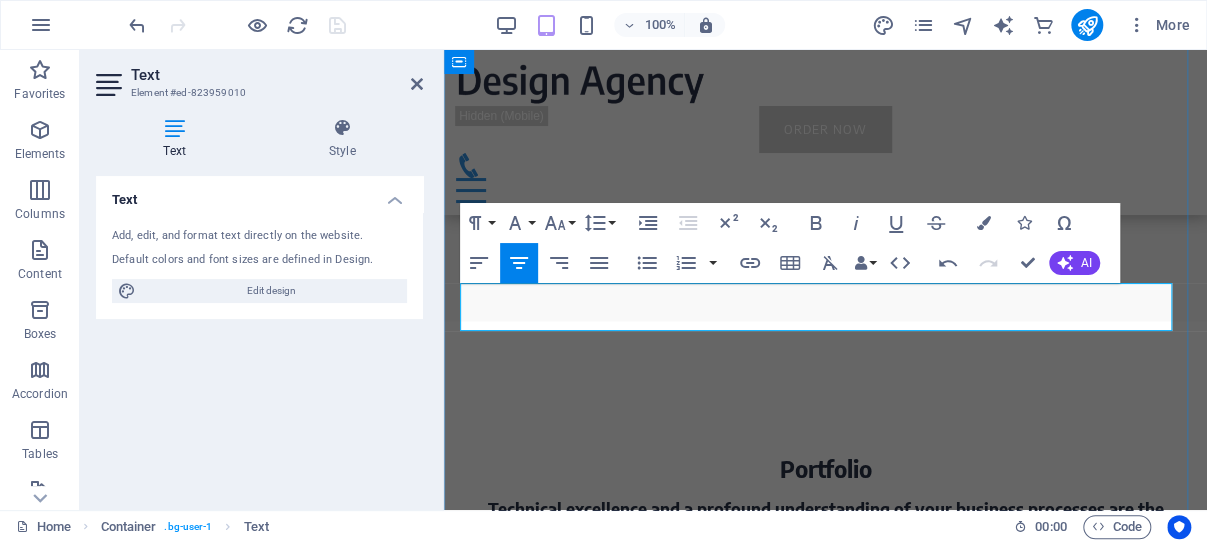 click on "Prices listed below are for customers in Ghana. Please refer to our price list for all other countries using the link above." at bounding box center [825, 2583] 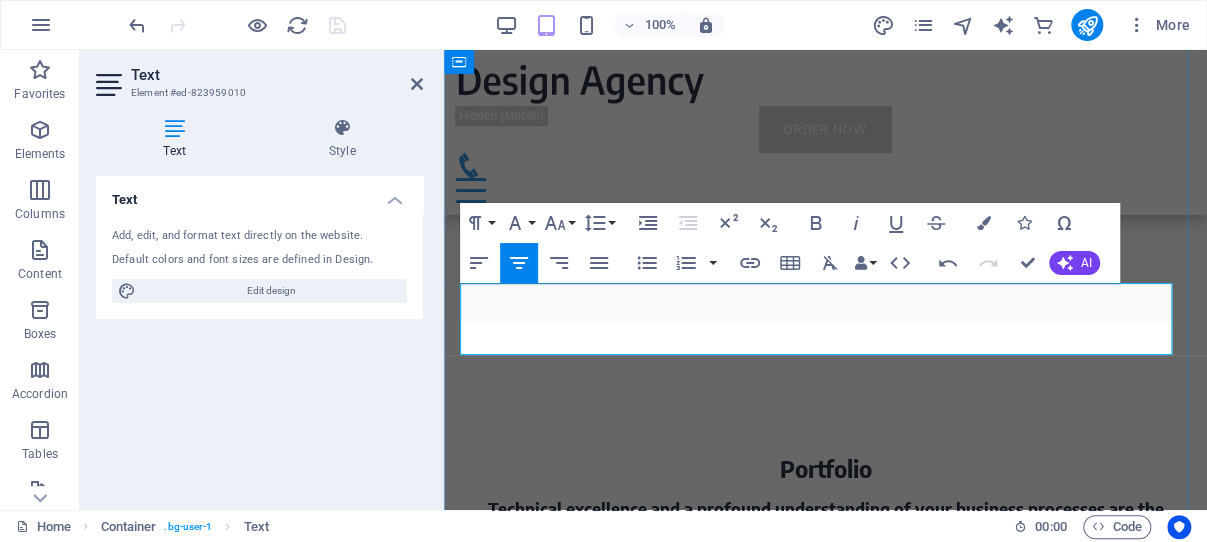 click on "Prices listed below are for customers in Ghana. (to paye for the first year in one sum. 2nd year, the prices are per month, as seen below. Please refer to our price list for all other countries using the link above." at bounding box center [825, 2595] 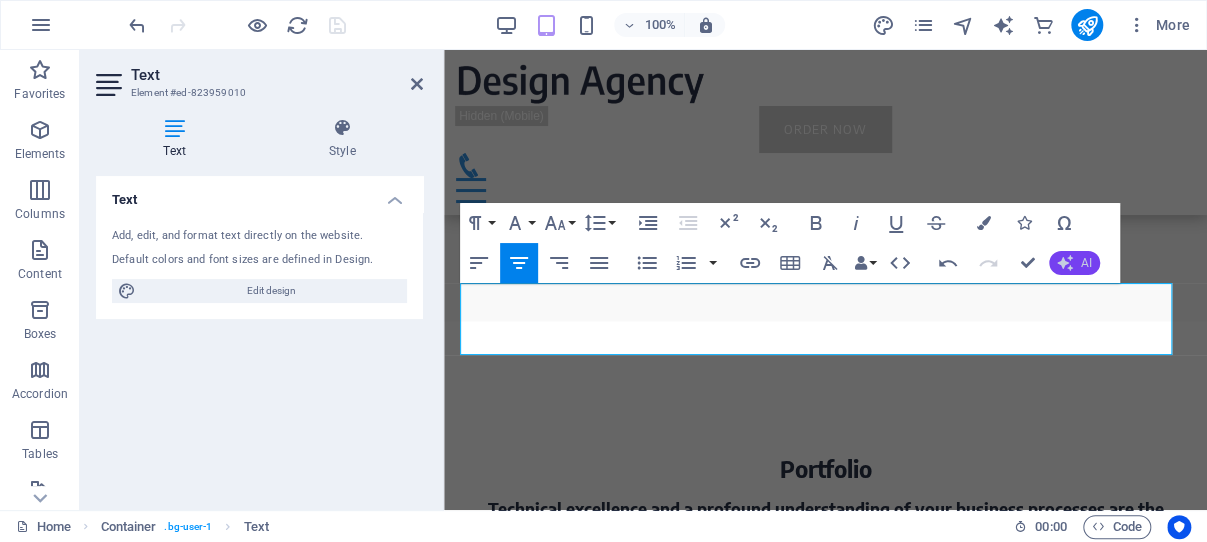 click on "AI" at bounding box center (1074, 263) 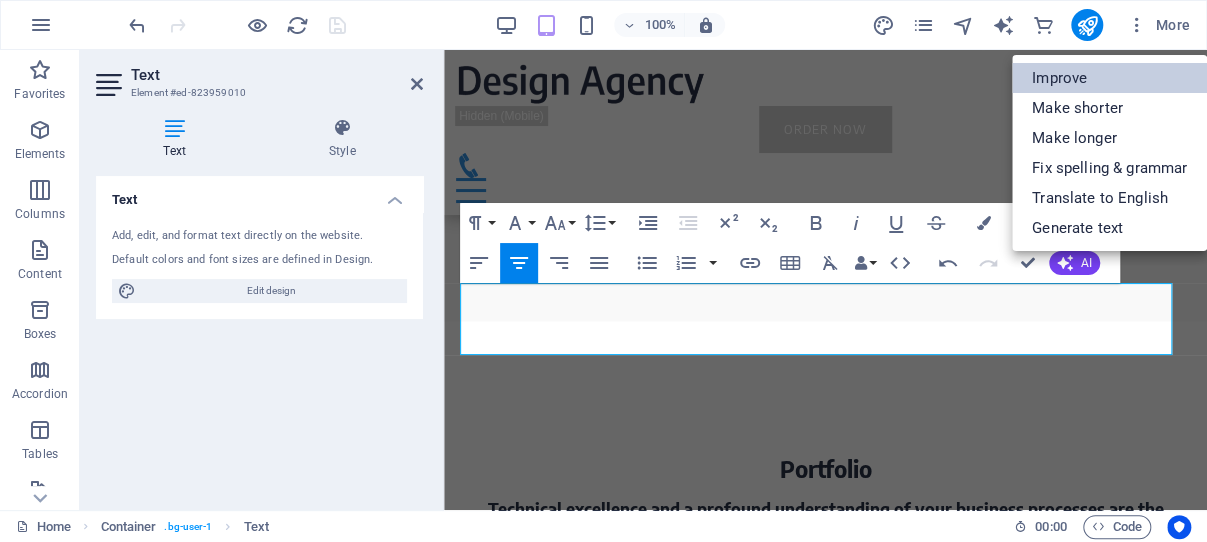 click on "Improve" at bounding box center [1109, 78] 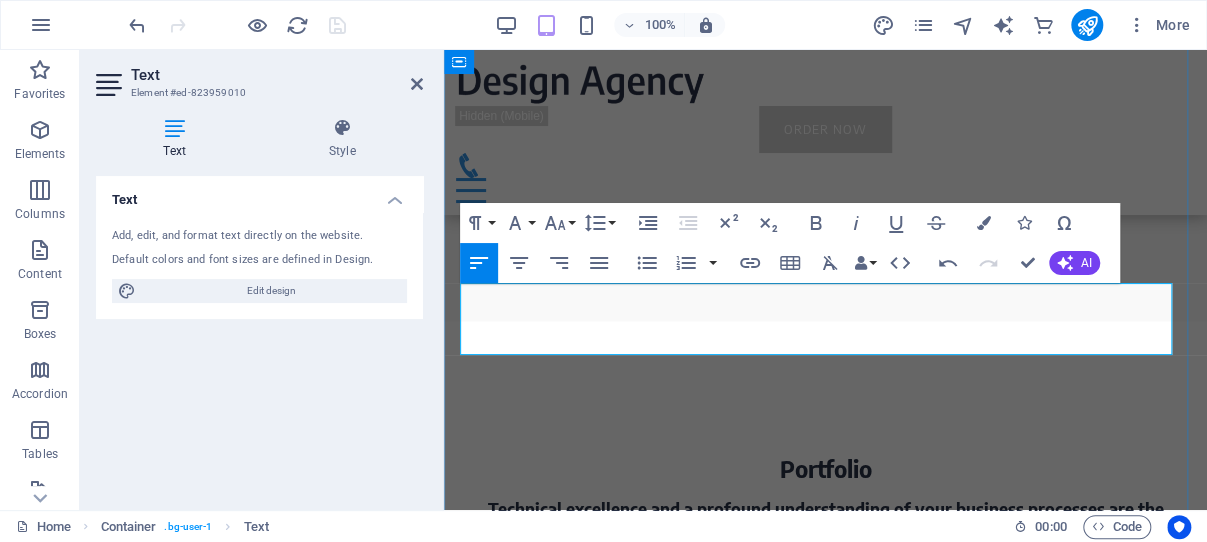 drag, startPoint x: 805, startPoint y: 340, endPoint x: 460, endPoint y: 292, distance: 348.32312 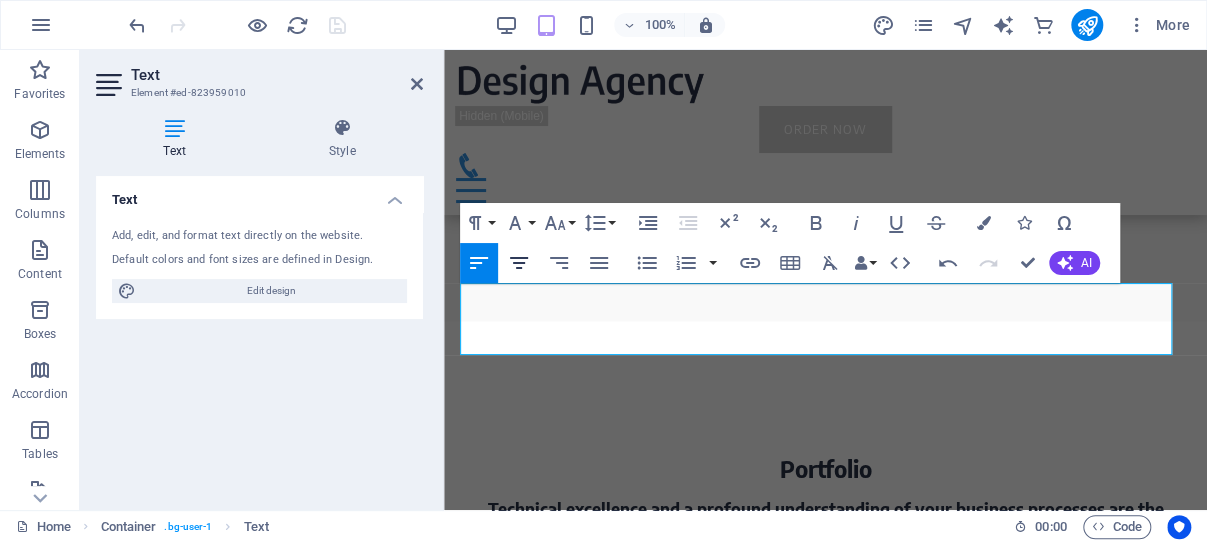 click 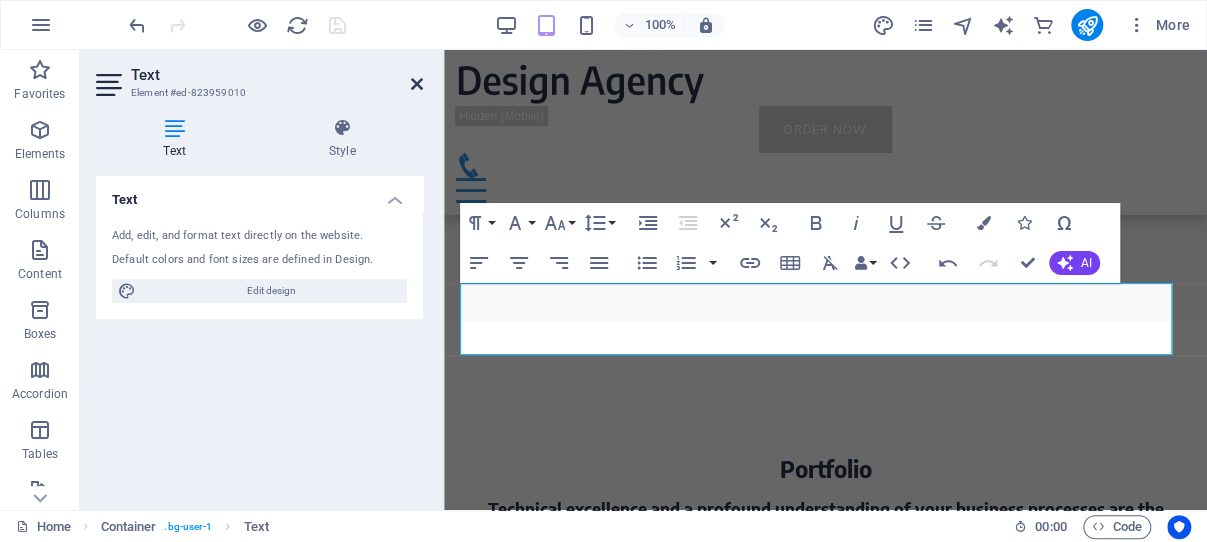 click at bounding box center (417, 84) 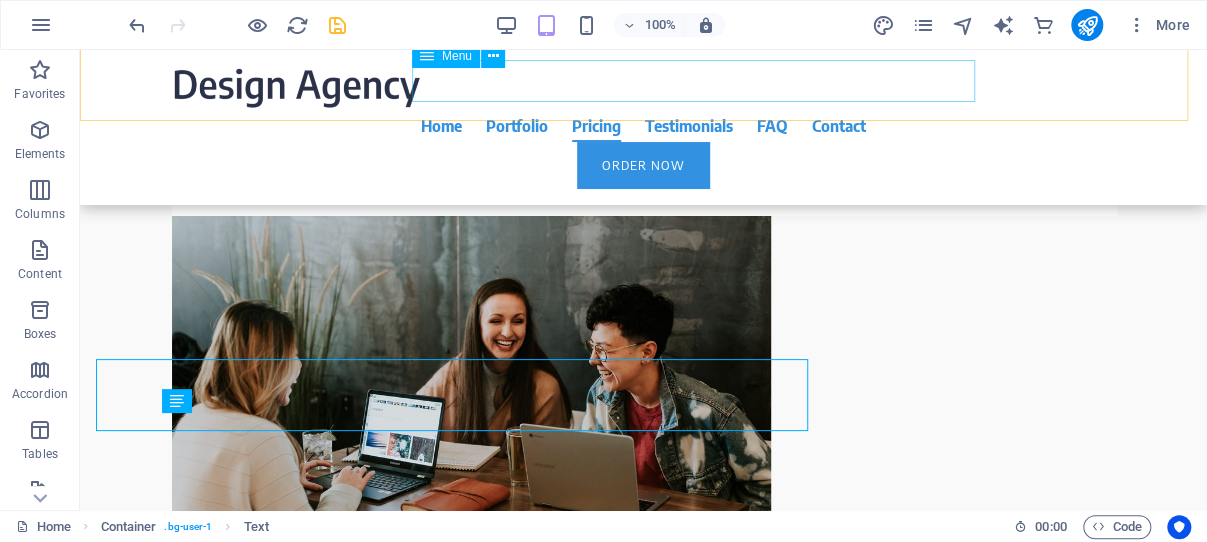 scroll, scrollTop: 4664, scrollLeft: 0, axis: vertical 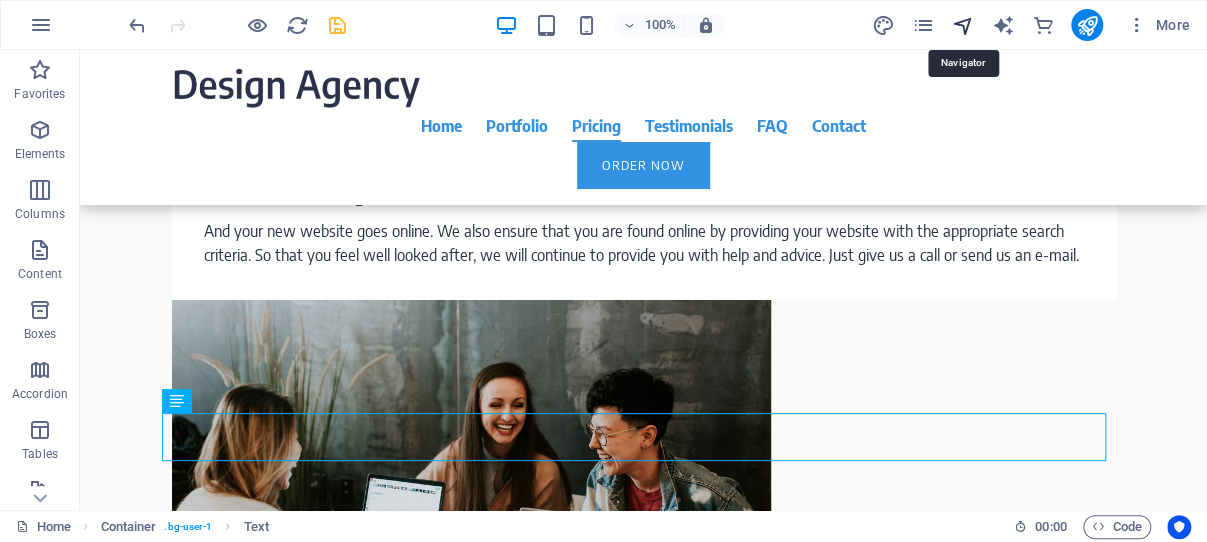 click at bounding box center [962, 25] 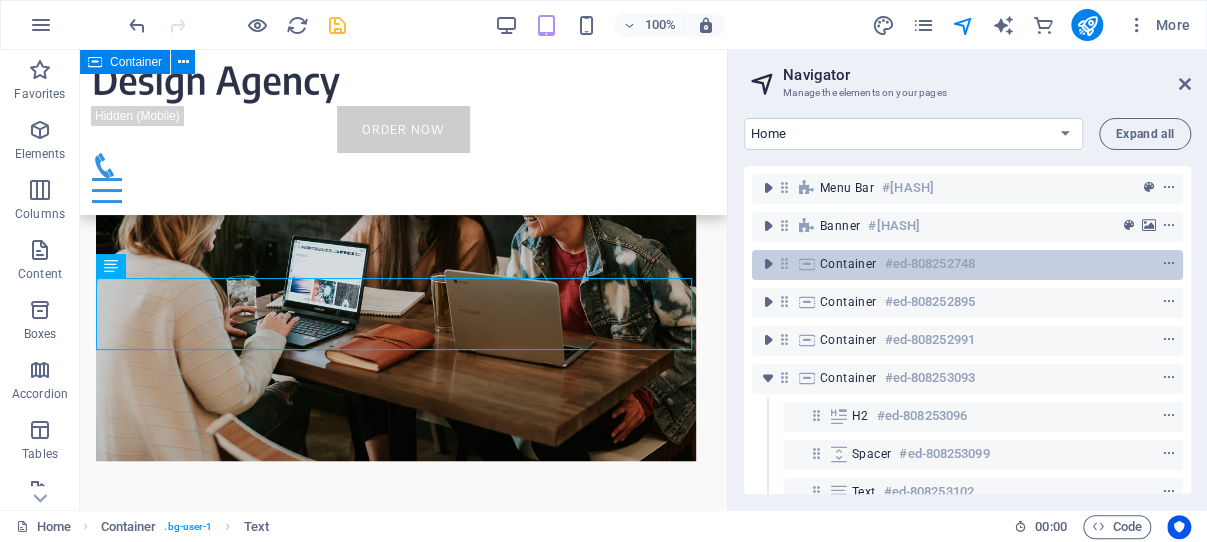 scroll, scrollTop: 4788, scrollLeft: 0, axis: vertical 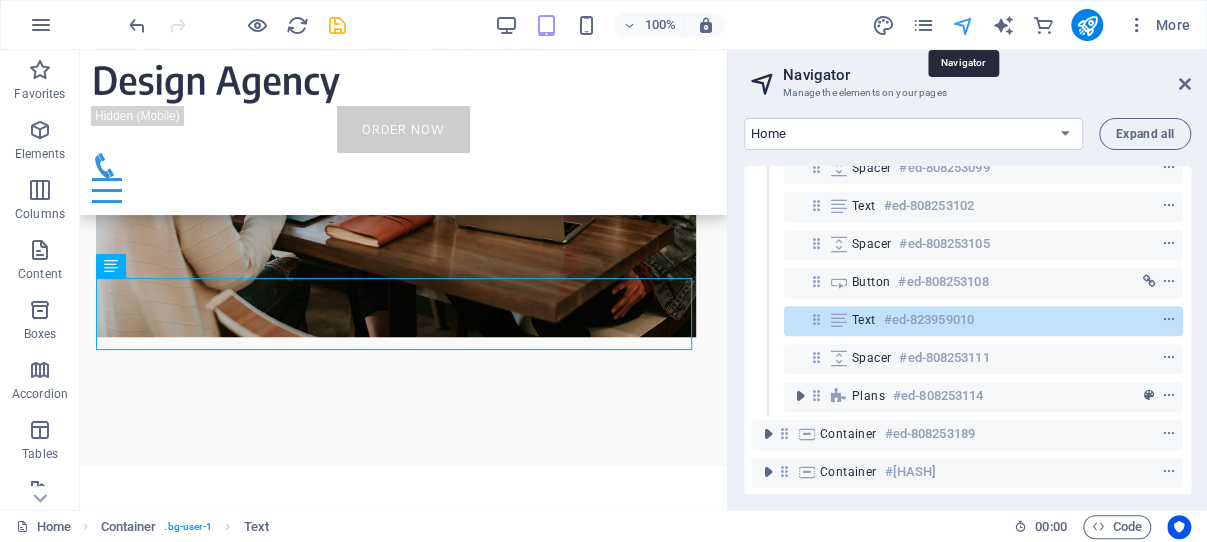 click at bounding box center (962, 25) 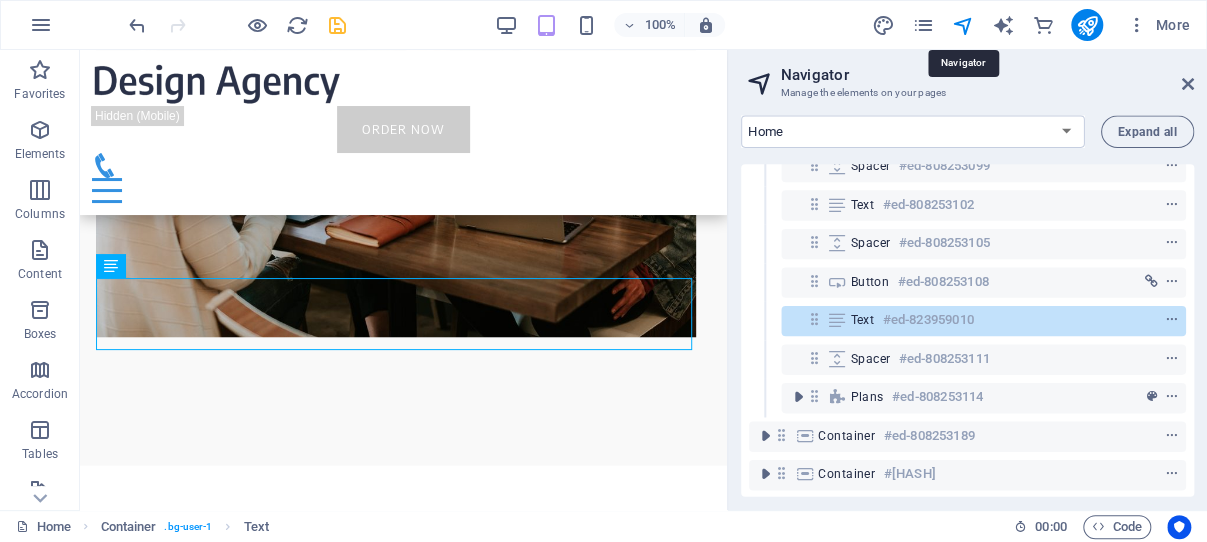 scroll, scrollTop: 286, scrollLeft: 0, axis: vertical 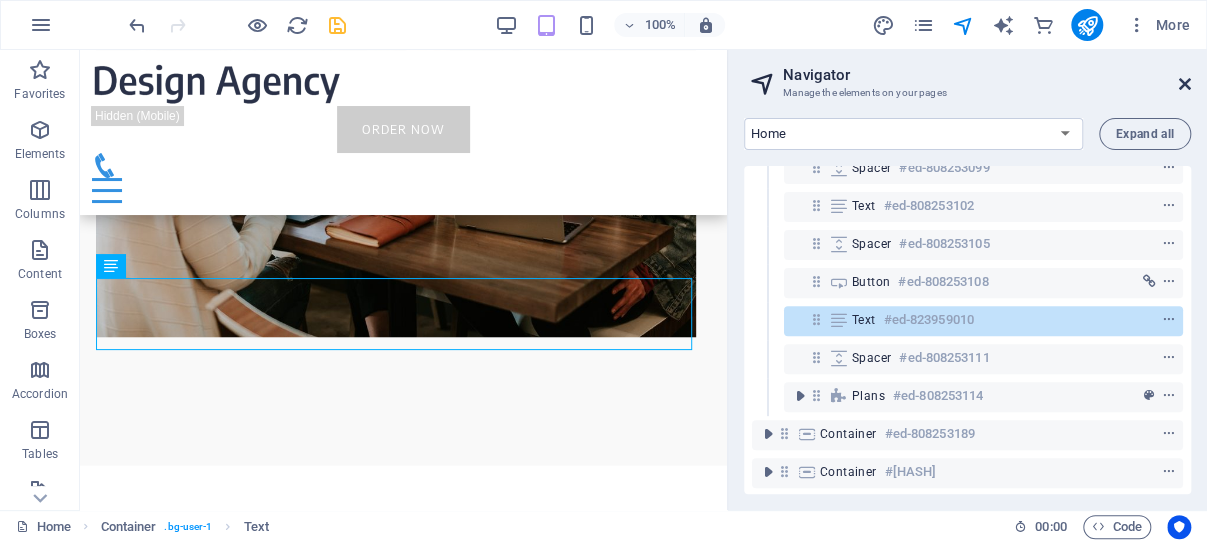 click at bounding box center [1185, 84] 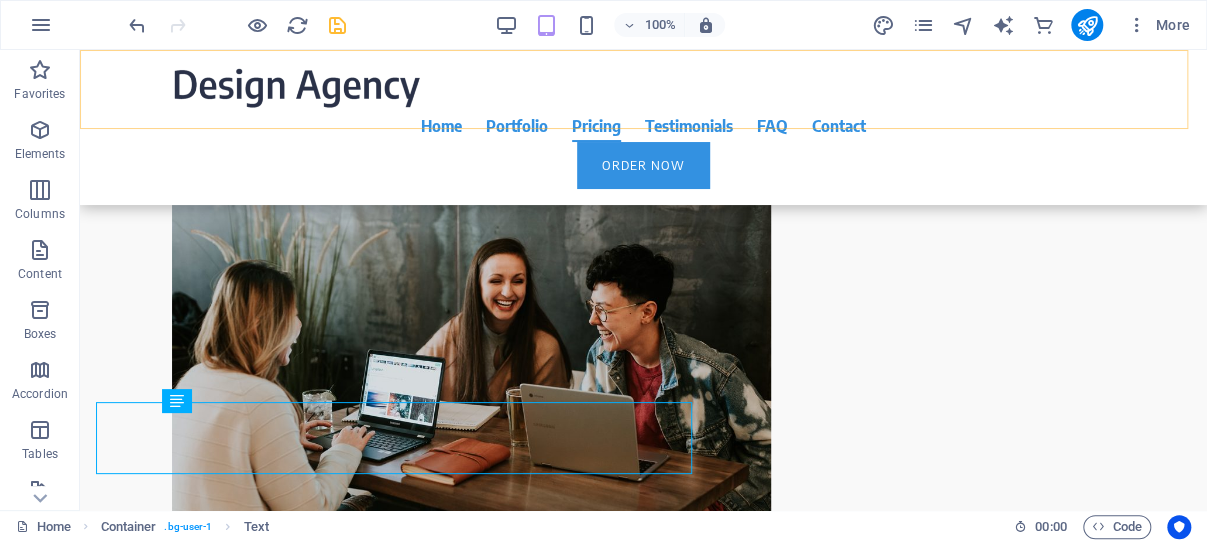 scroll, scrollTop: 4664, scrollLeft: 0, axis: vertical 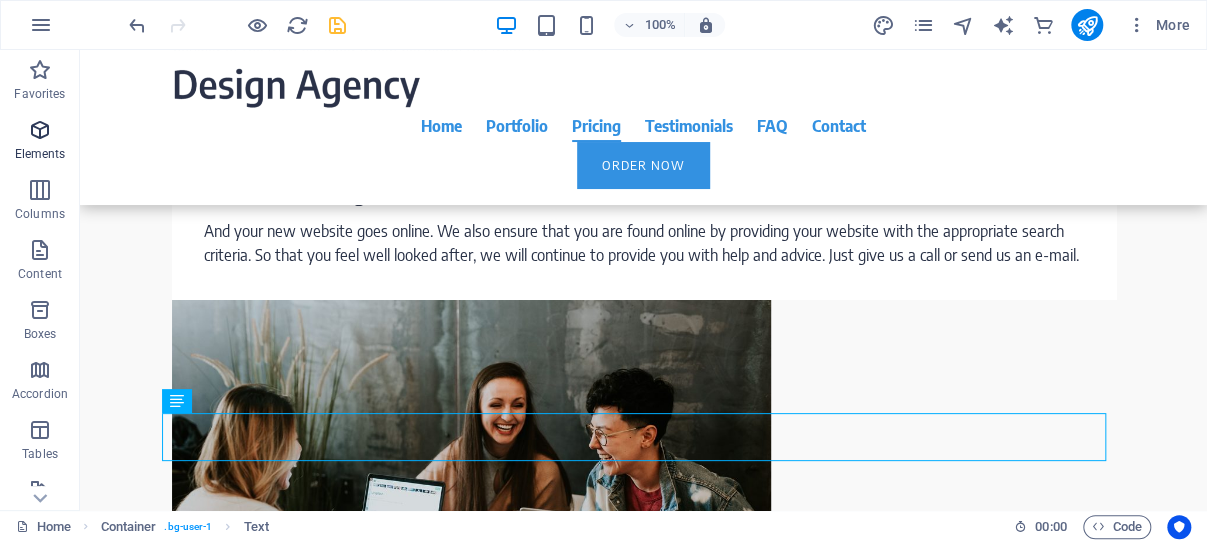 click at bounding box center (40, 130) 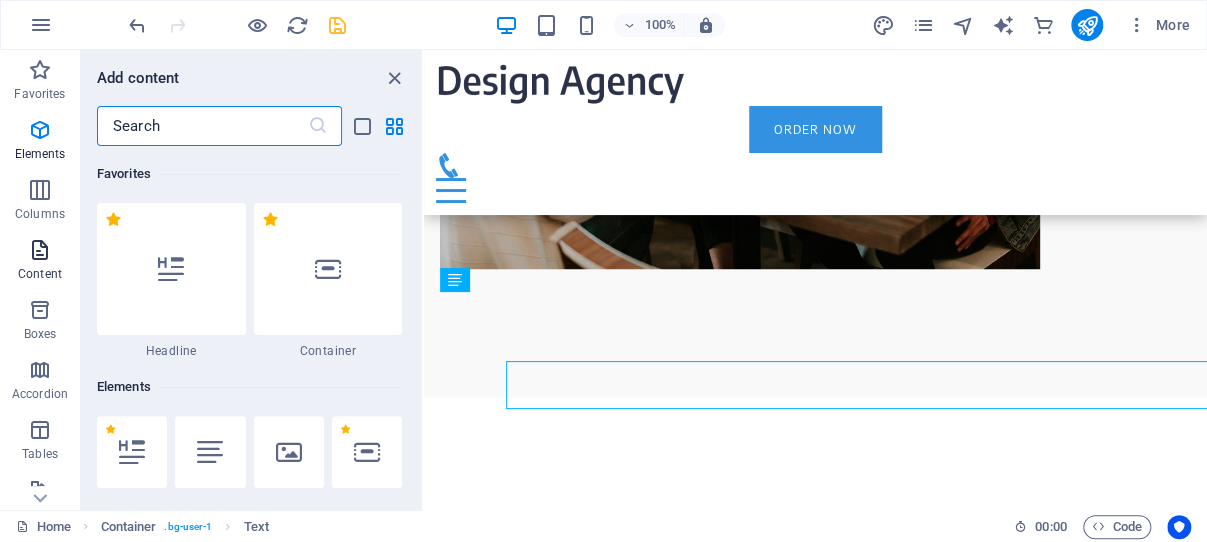 scroll, scrollTop: 4716, scrollLeft: 0, axis: vertical 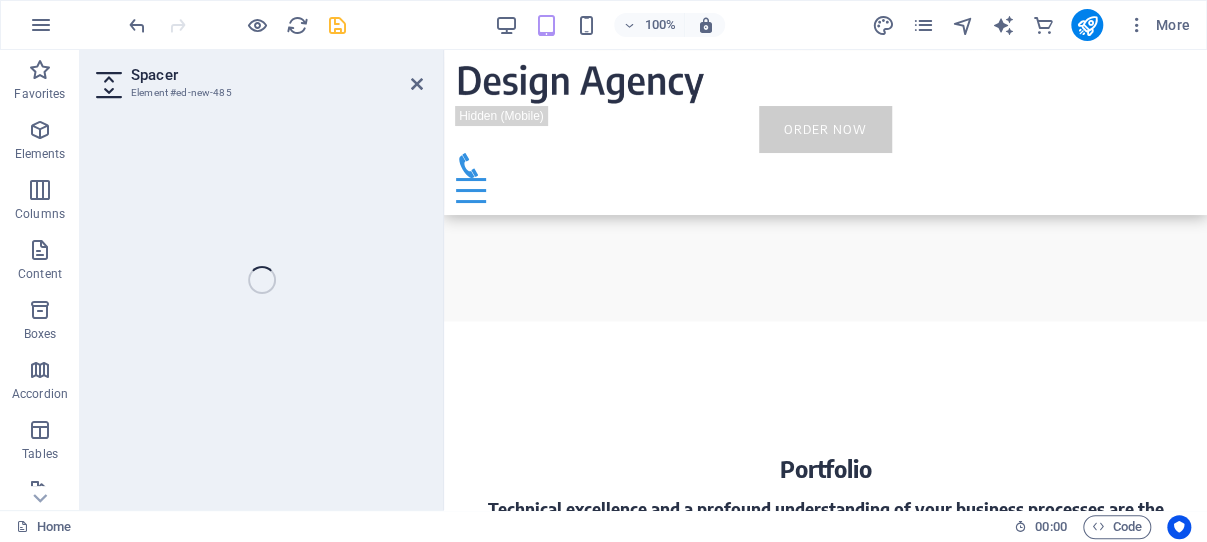 select on "px" 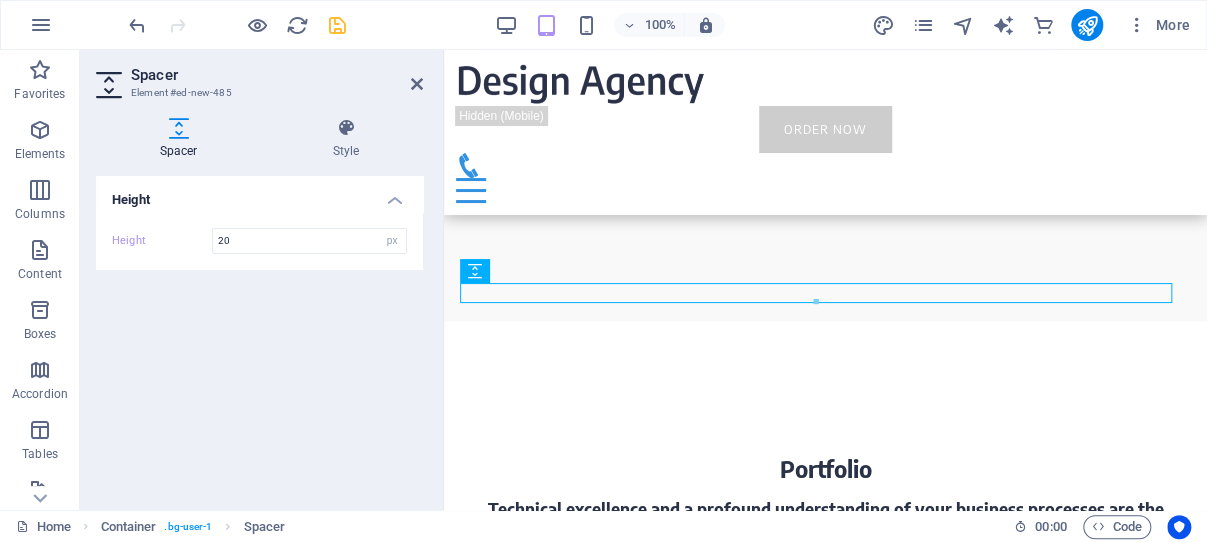 type on "20" 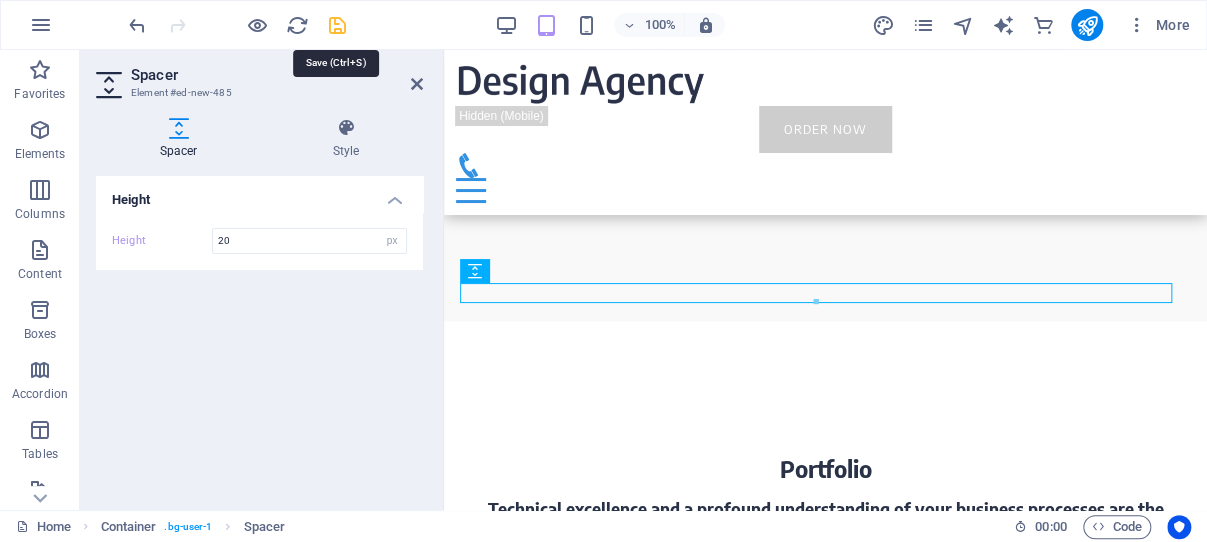 drag, startPoint x: 336, startPoint y: 22, endPoint x: 249, endPoint y: 9, distance: 87.965904 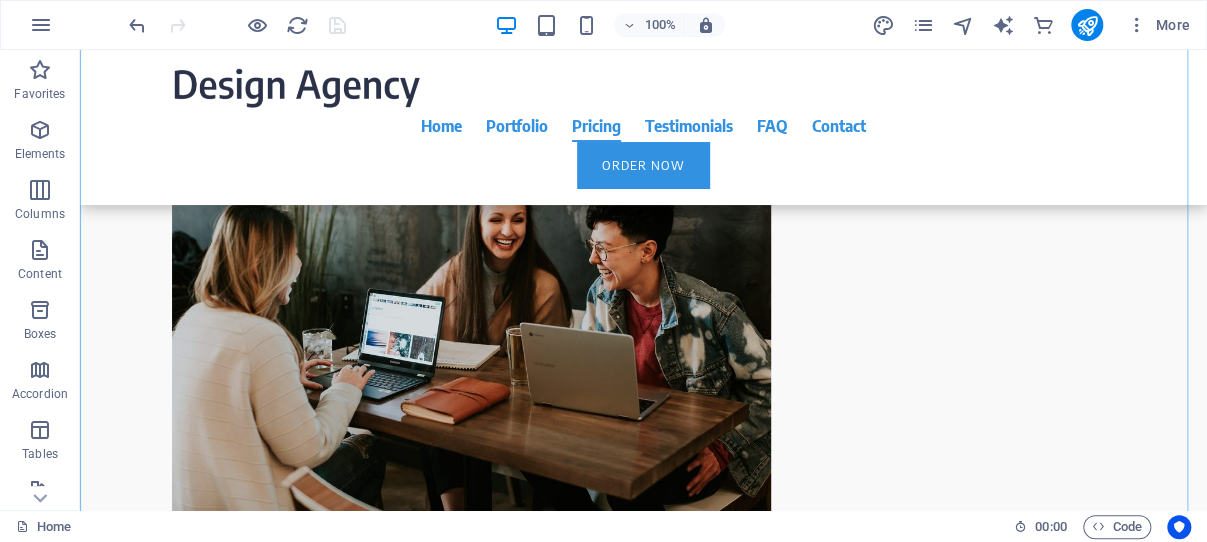 scroll, scrollTop: 4876, scrollLeft: 0, axis: vertical 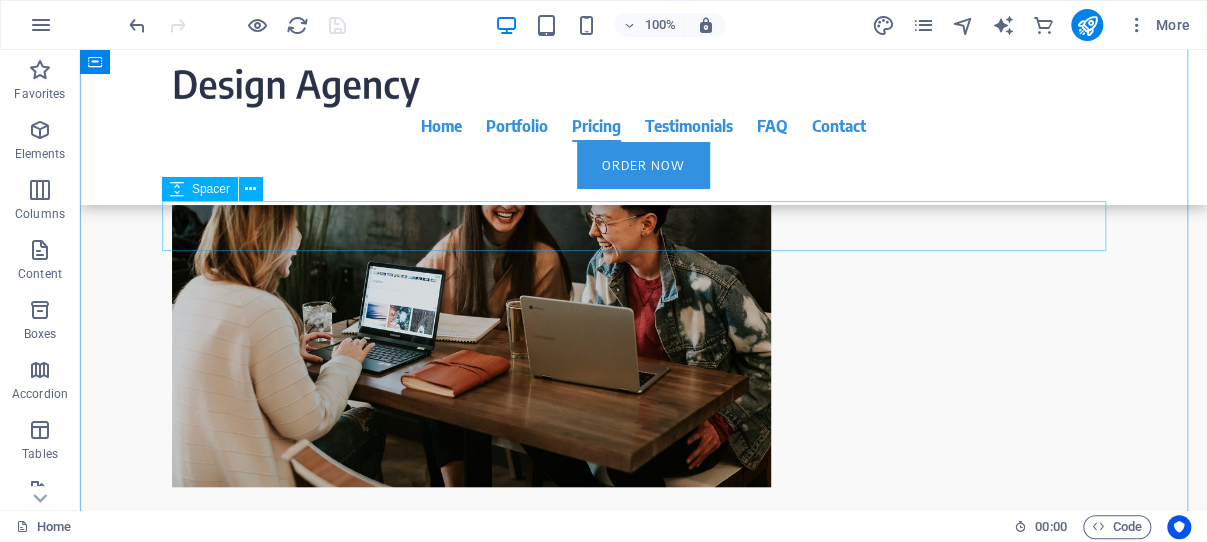 click at bounding box center (644, 3214) 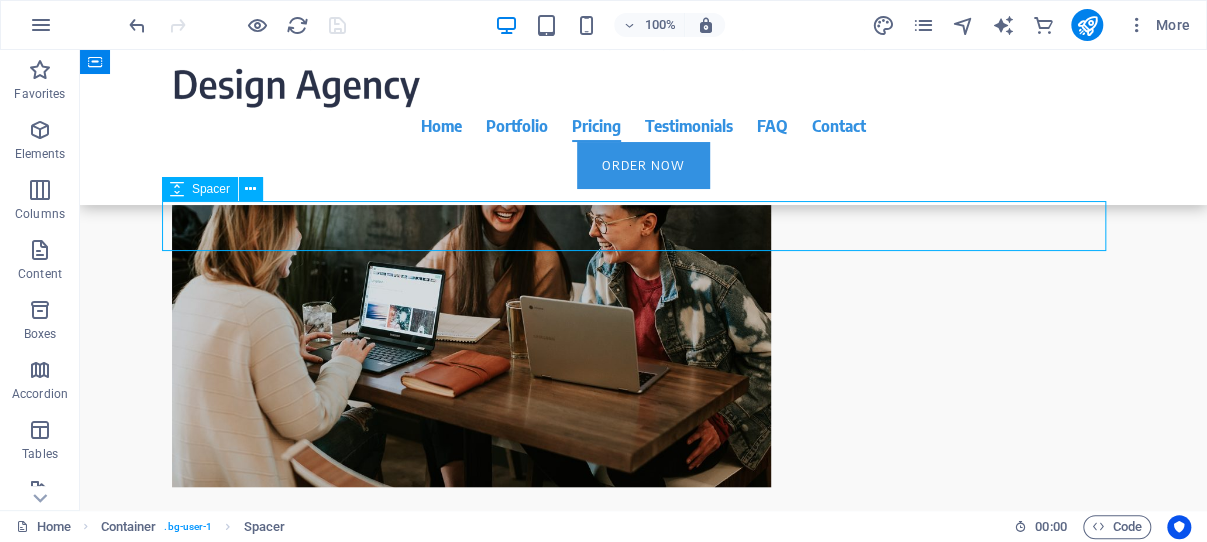 click at bounding box center (644, 3214) 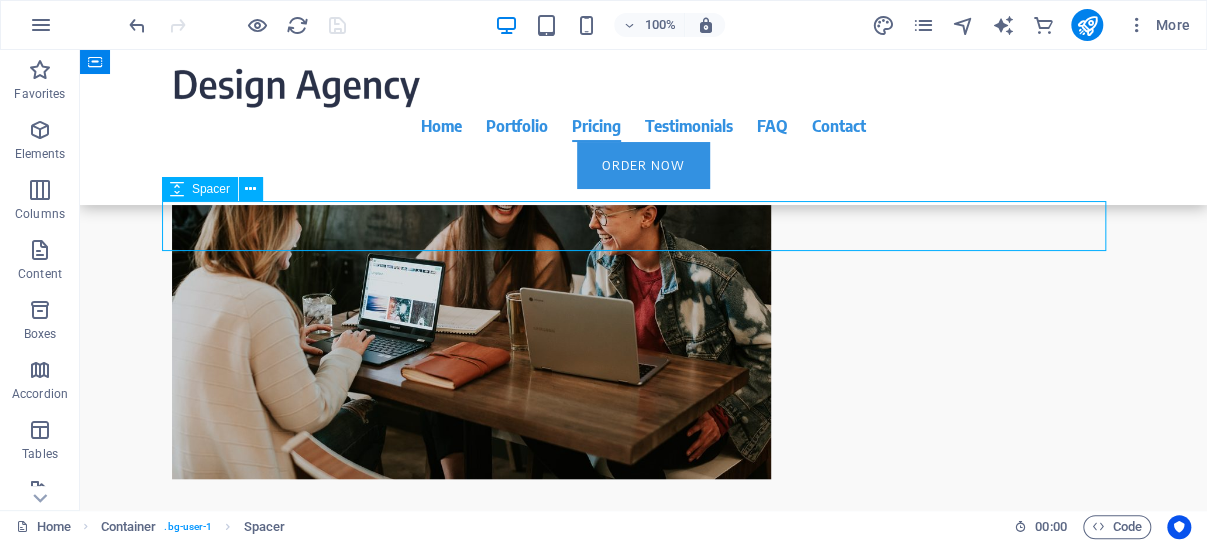 select on "px" 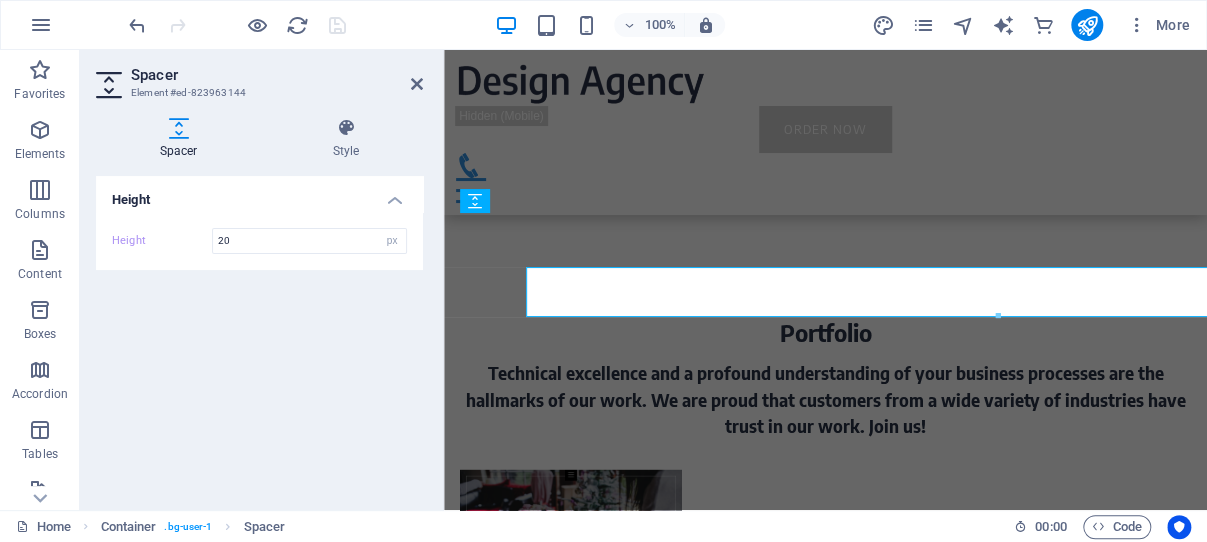 scroll, scrollTop: 4809, scrollLeft: 0, axis: vertical 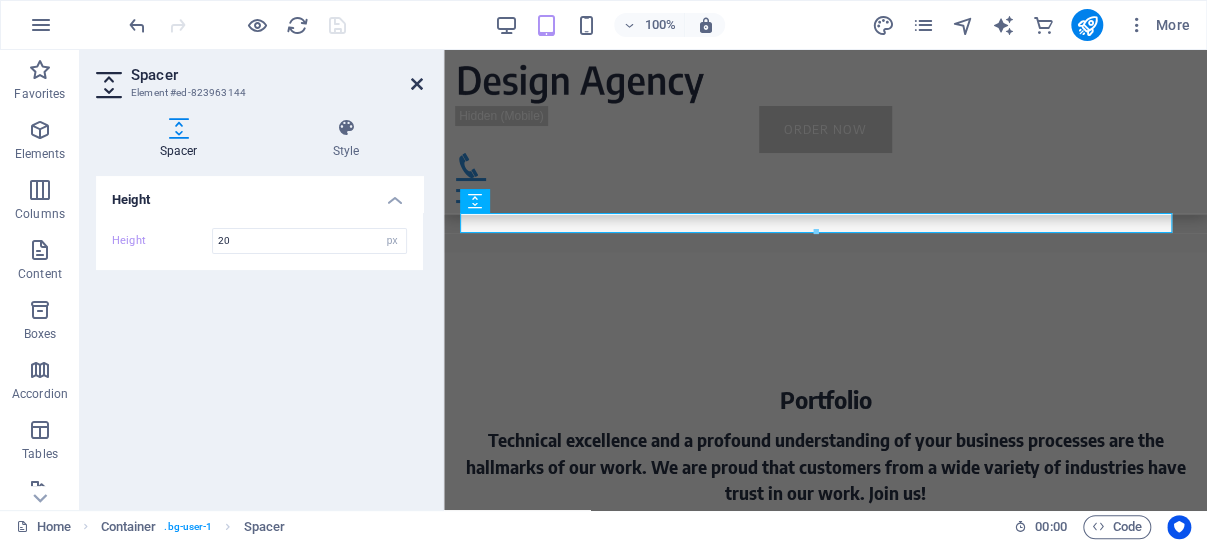 drag, startPoint x: 413, startPoint y: 80, endPoint x: 301, endPoint y: 61, distance: 113.600174 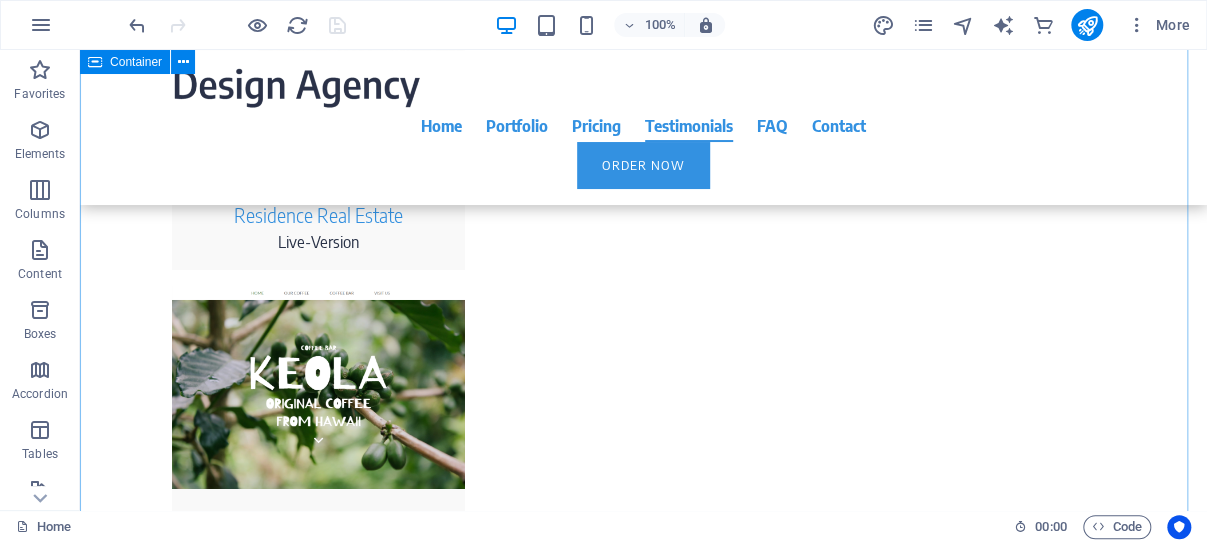 scroll, scrollTop: 6254, scrollLeft: 0, axis: vertical 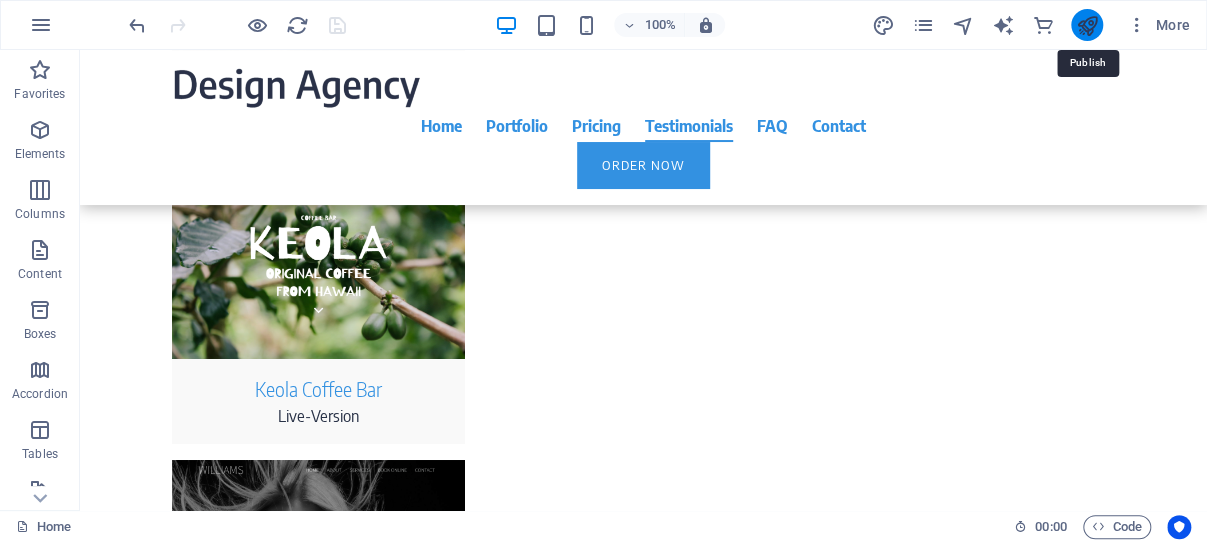 click at bounding box center [1086, 25] 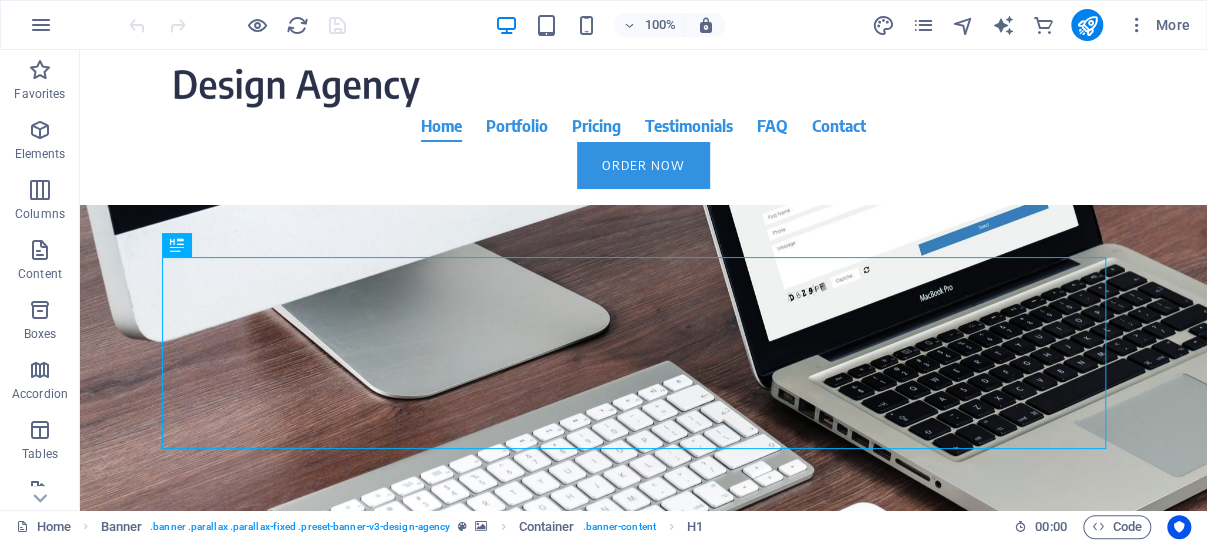 scroll, scrollTop: 0, scrollLeft: 0, axis: both 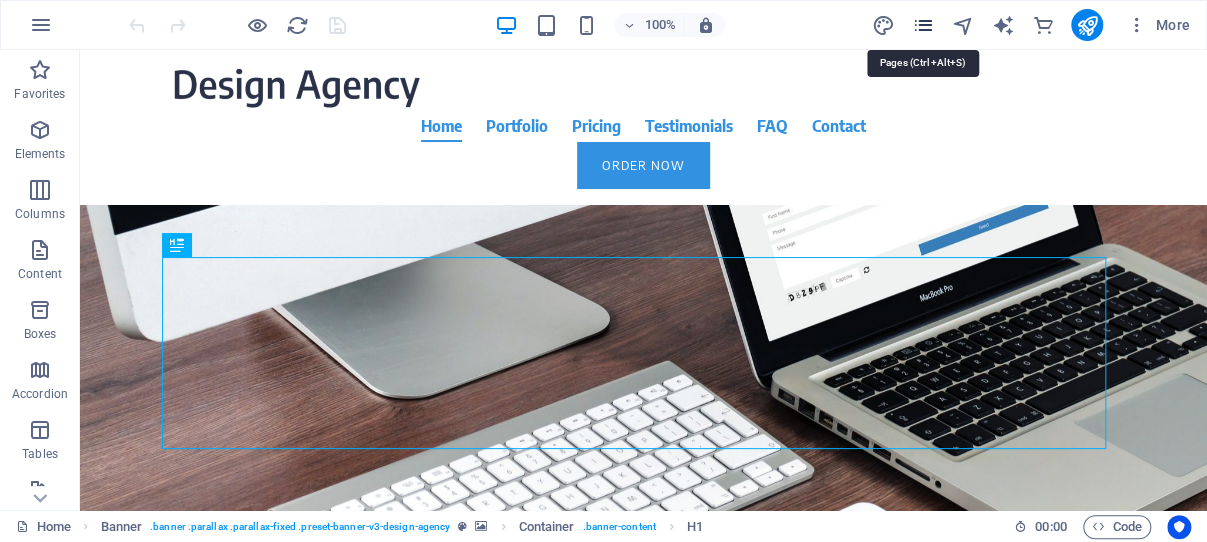 click at bounding box center (922, 25) 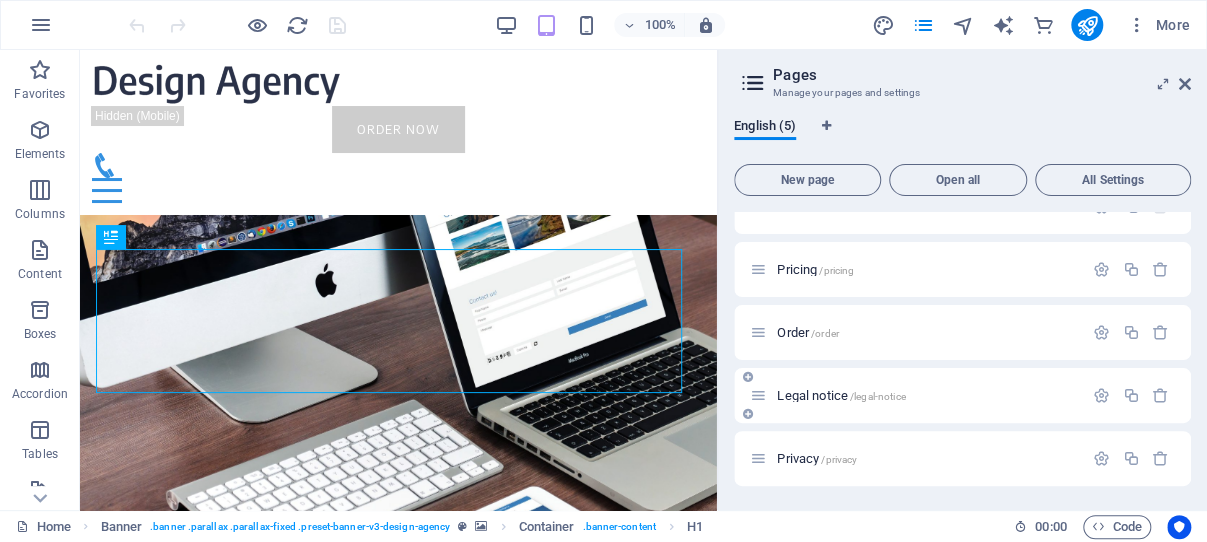 scroll, scrollTop: 0, scrollLeft: 0, axis: both 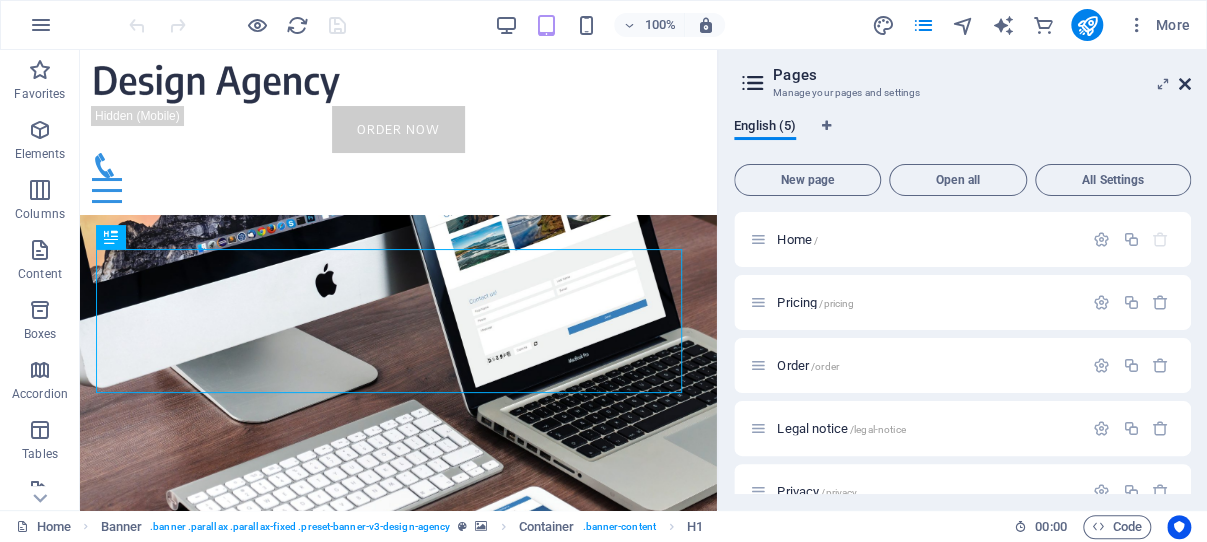 drag, startPoint x: 1183, startPoint y: 83, endPoint x: 1102, endPoint y: 35, distance: 94.15413 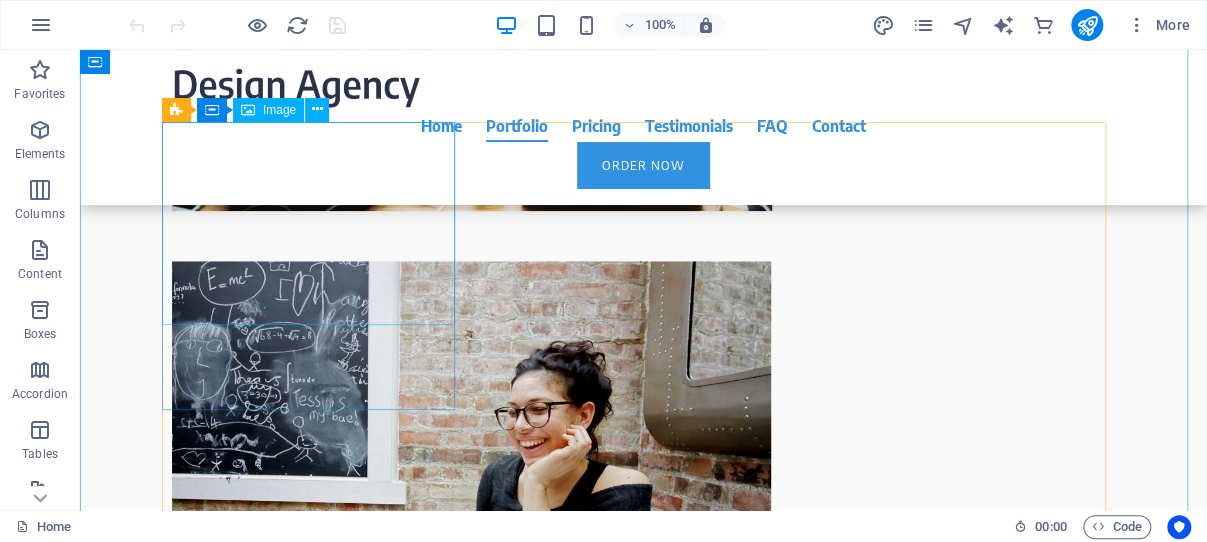 scroll, scrollTop: 3816, scrollLeft: 0, axis: vertical 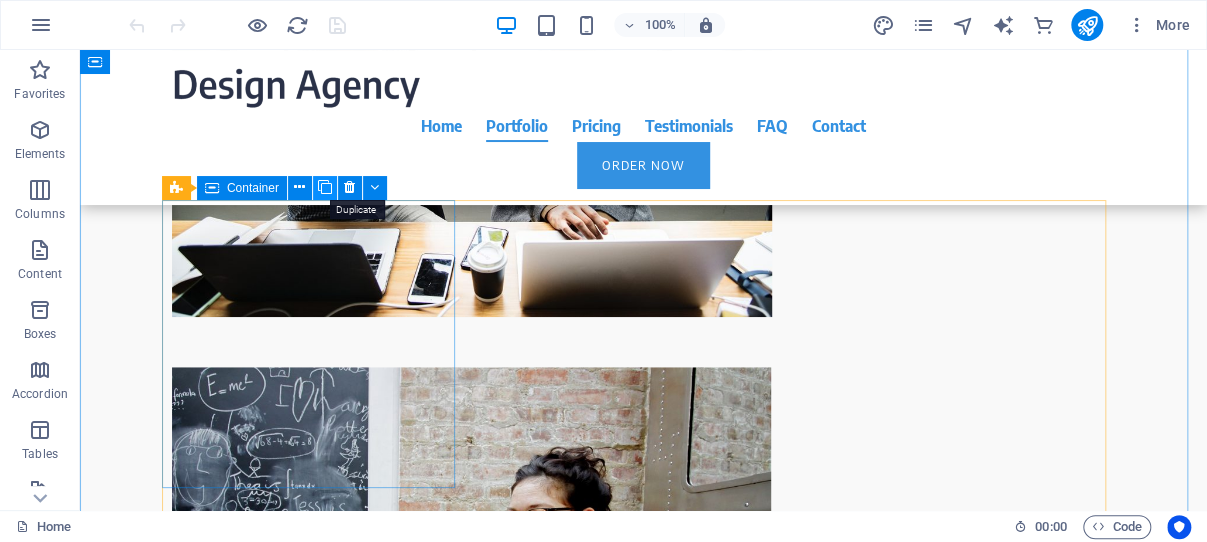click at bounding box center (325, 187) 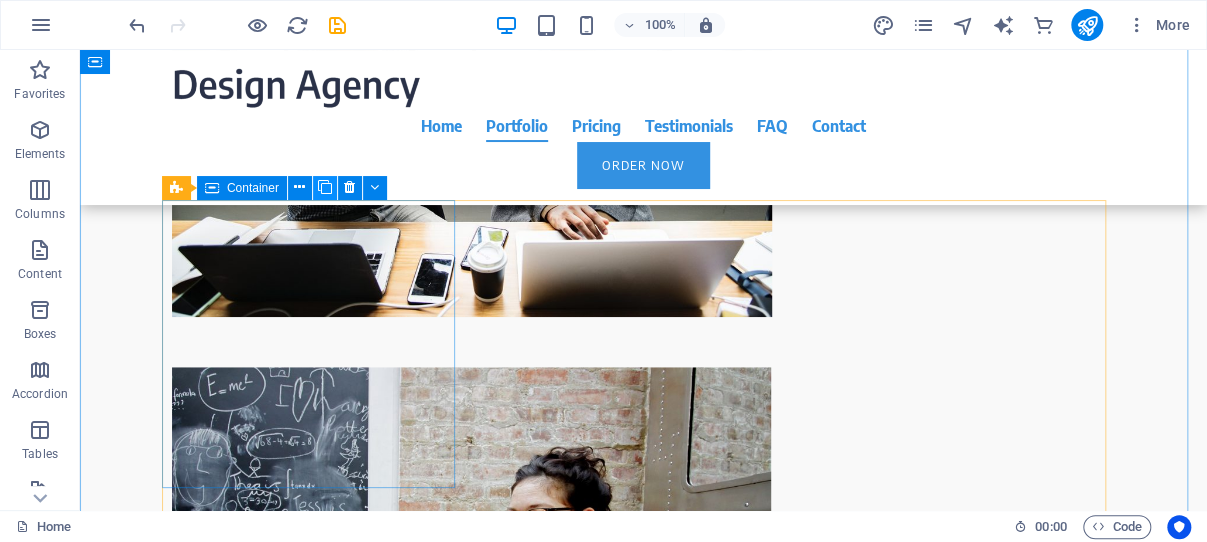 click at bounding box center [325, 187] 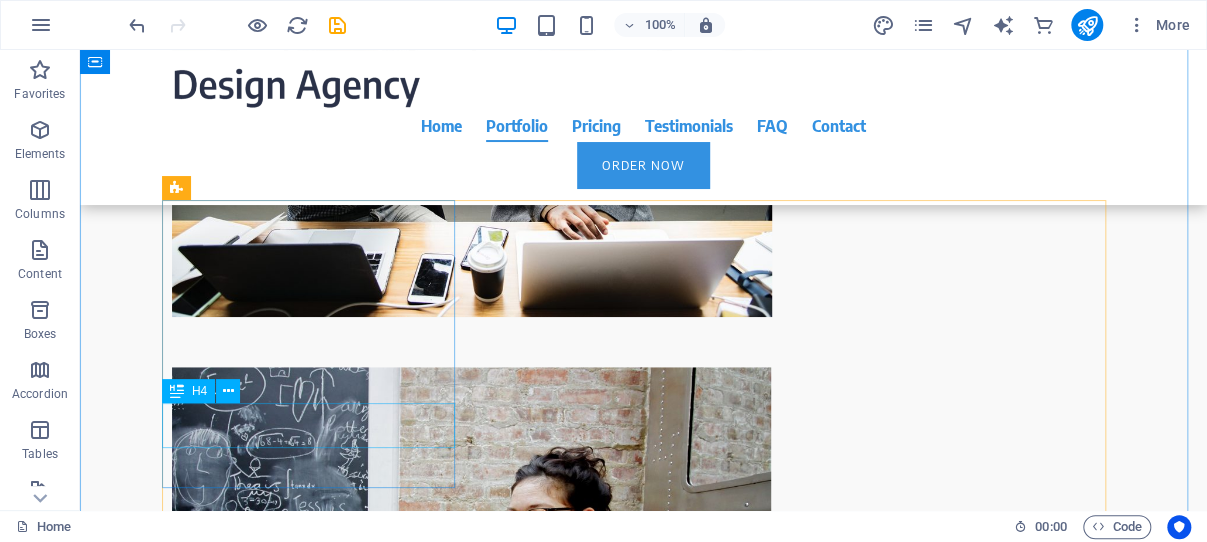 click on "Sensation Events" at bounding box center [318, 2211] 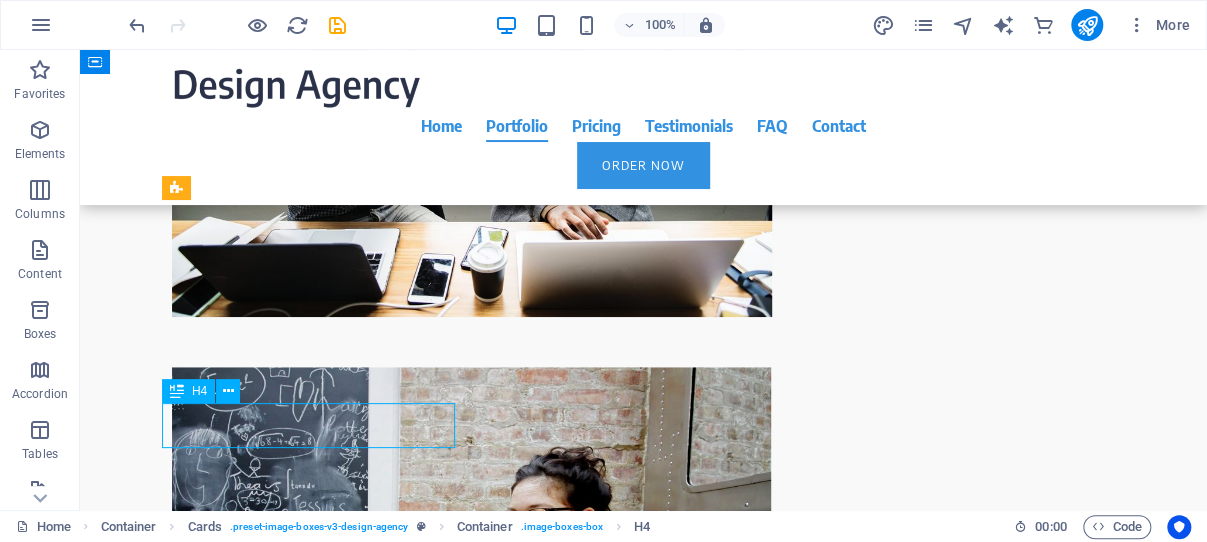 click on "Sensation Events" at bounding box center [318, 2211] 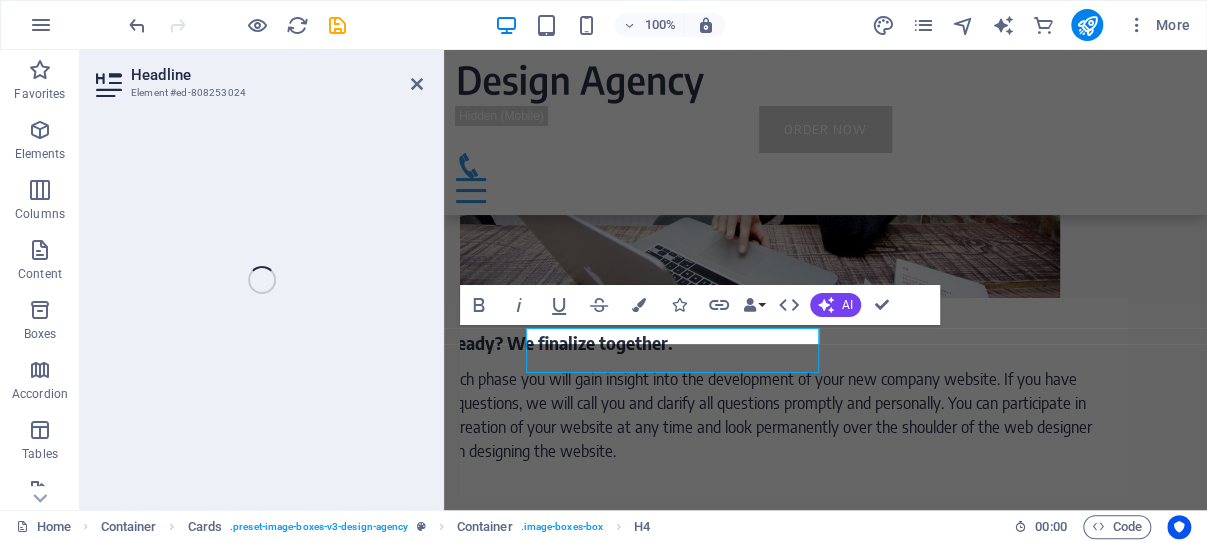 scroll, scrollTop: 3890, scrollLeft: 0, axis: vertical 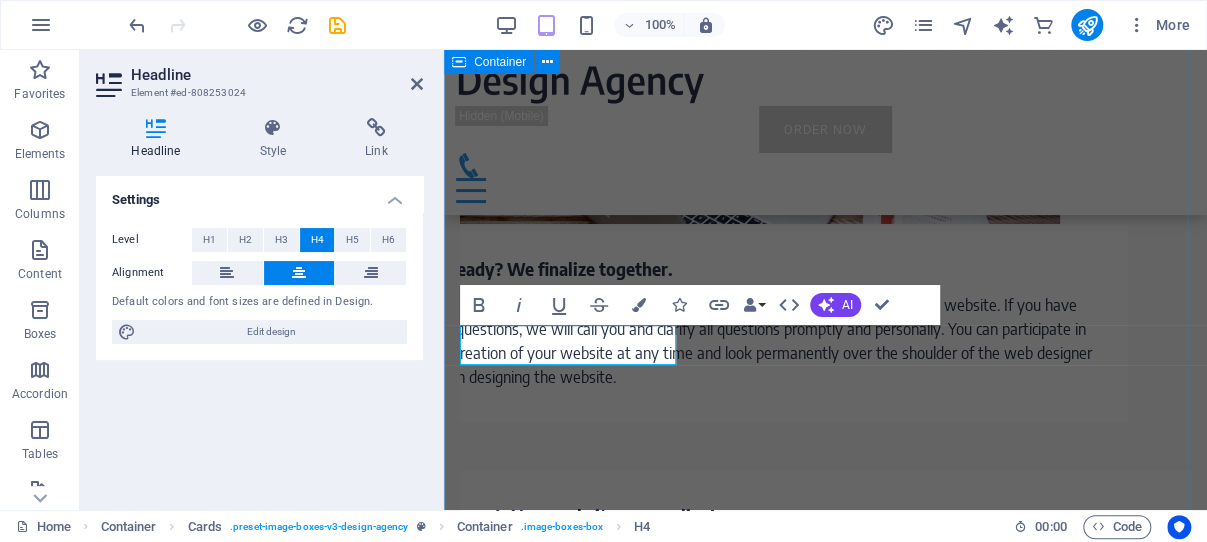 type 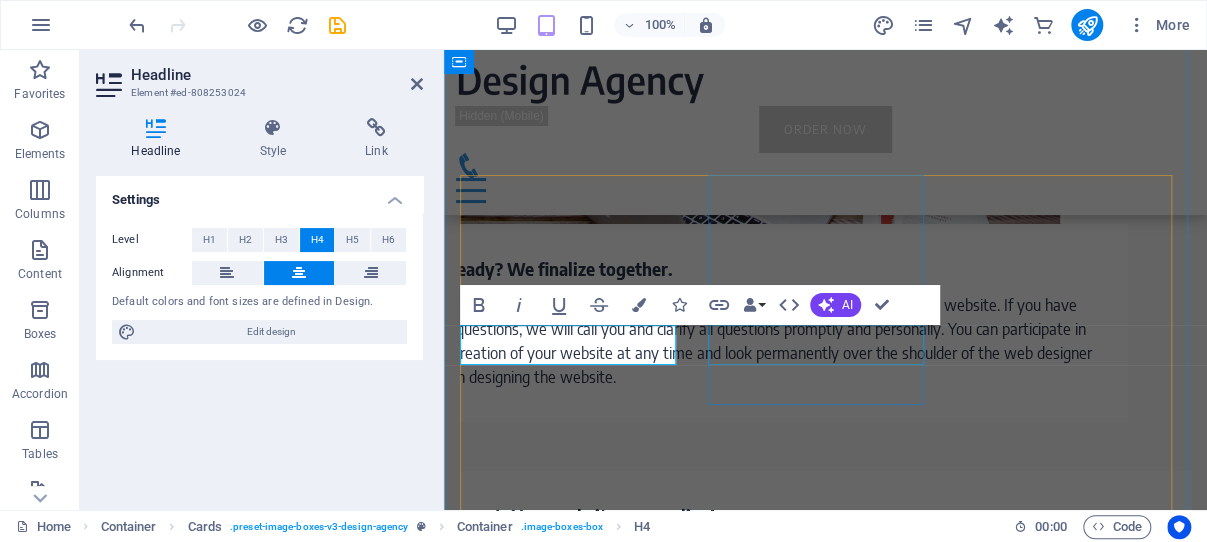 click on "Sensation Events" at bounding box center [571, 1880] 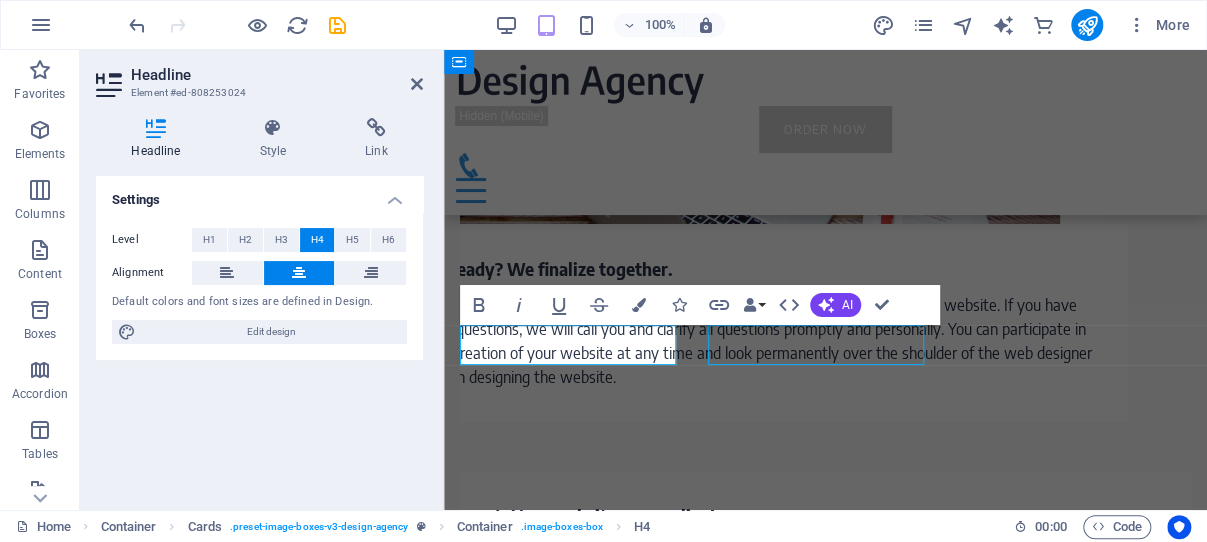 click on "Cape Coast Castle Live-Version Sensation Events Live-Version Sensation Events Live-Version Sensation Events Live-Version Sensation Events Live-Version Sensation Events Live-Version Residence Real Estate Live-Version Keola Coffee Bar Live-Version Williams Styles & Cuts Live-Version Harris Construction Services Live-Version Maganda Wellness & Spa Live-Version" at bounding box center (825, 2952) 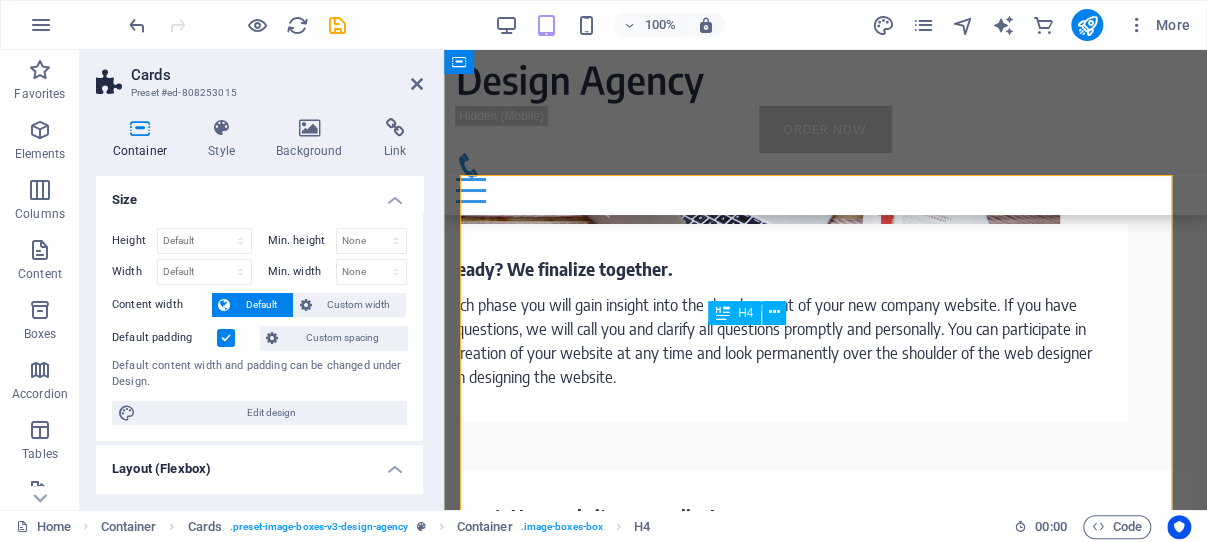 click on "Sensation Events" at bounding box center [571, 1880] 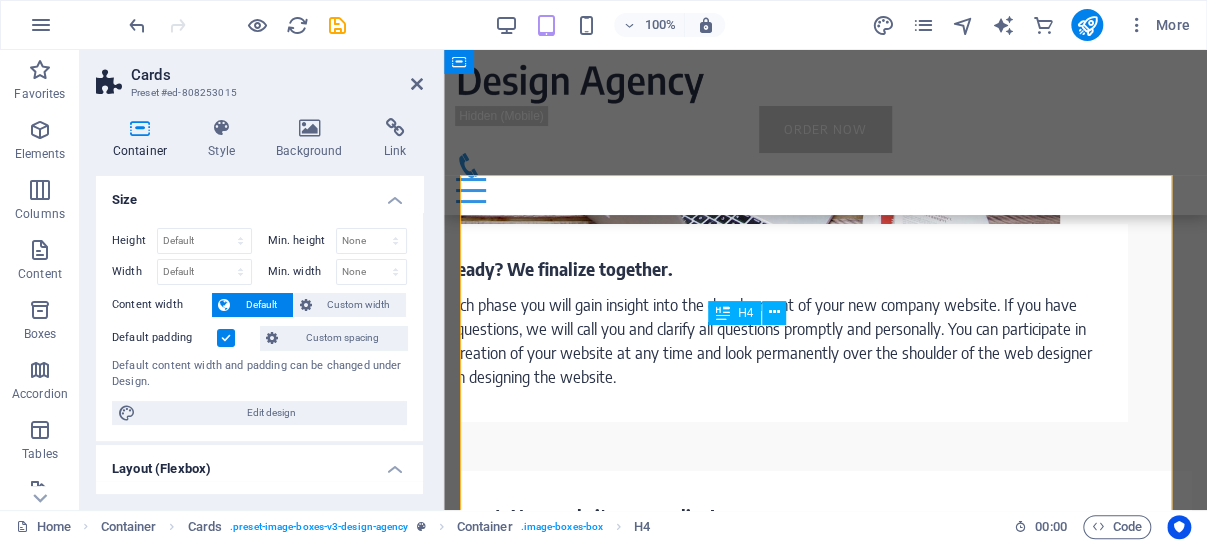 click on "Sensation Events" at bounding box center [571, 1880] 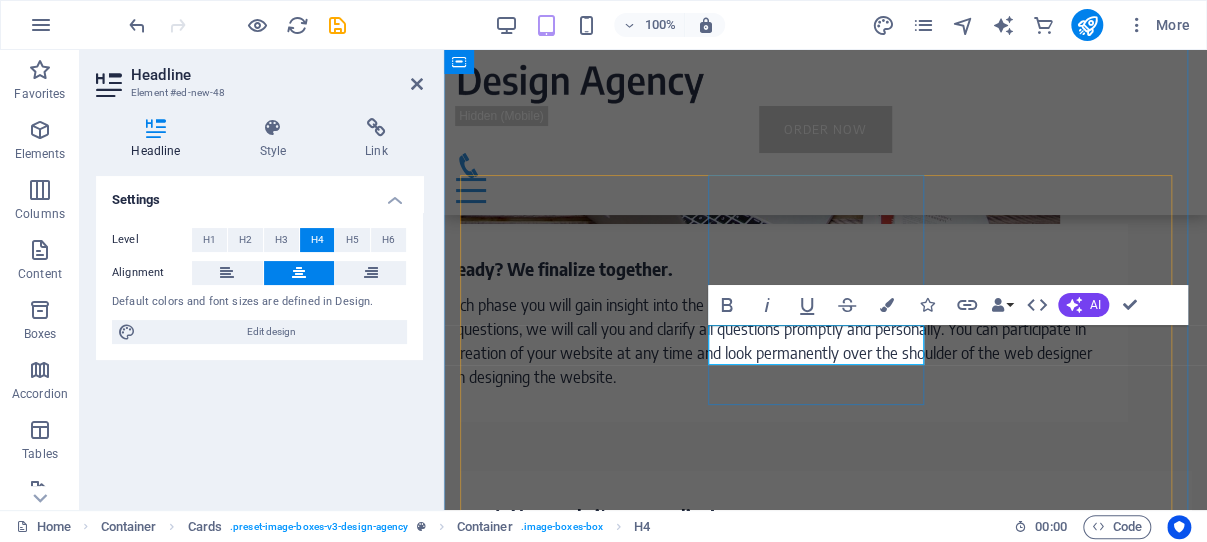 type 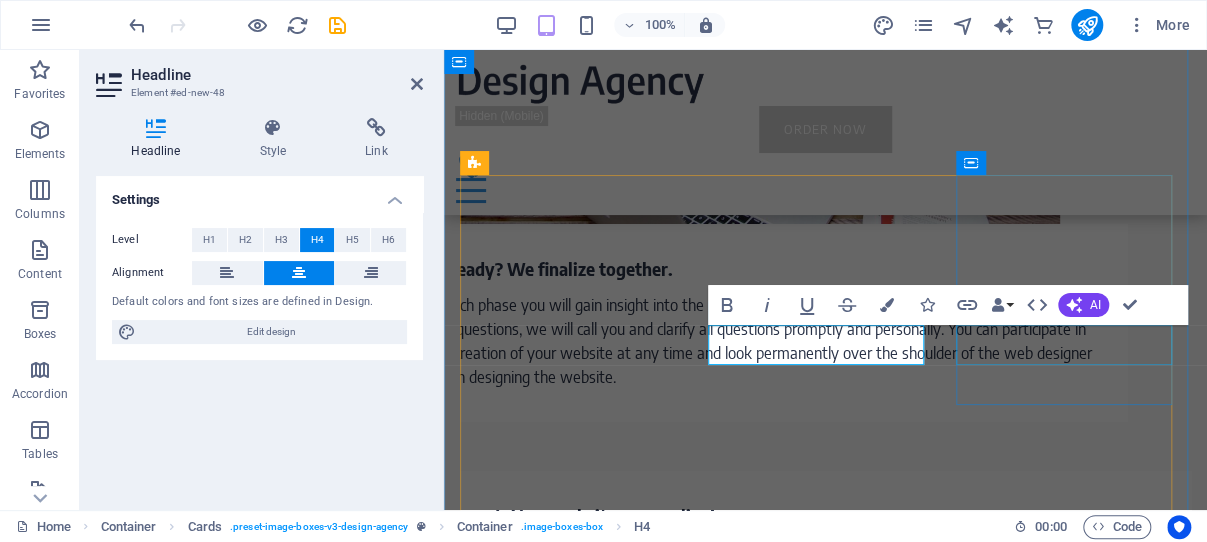 click on "Sensation Events" at bounding box center [571, 2131] 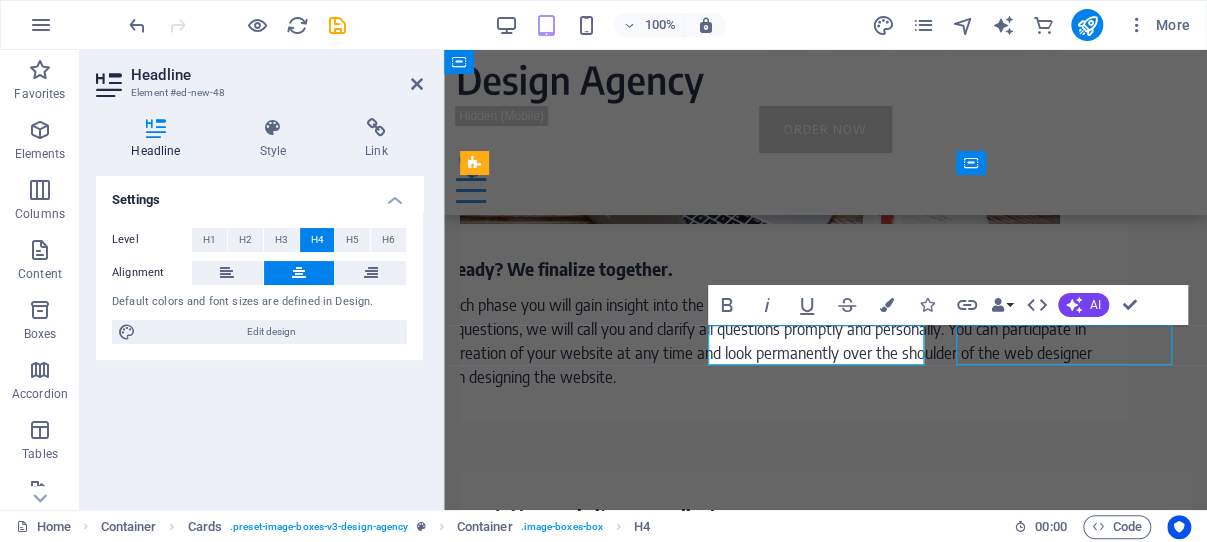 click on "Sensation Events Live-Version" at bounding box center (571, 2074) 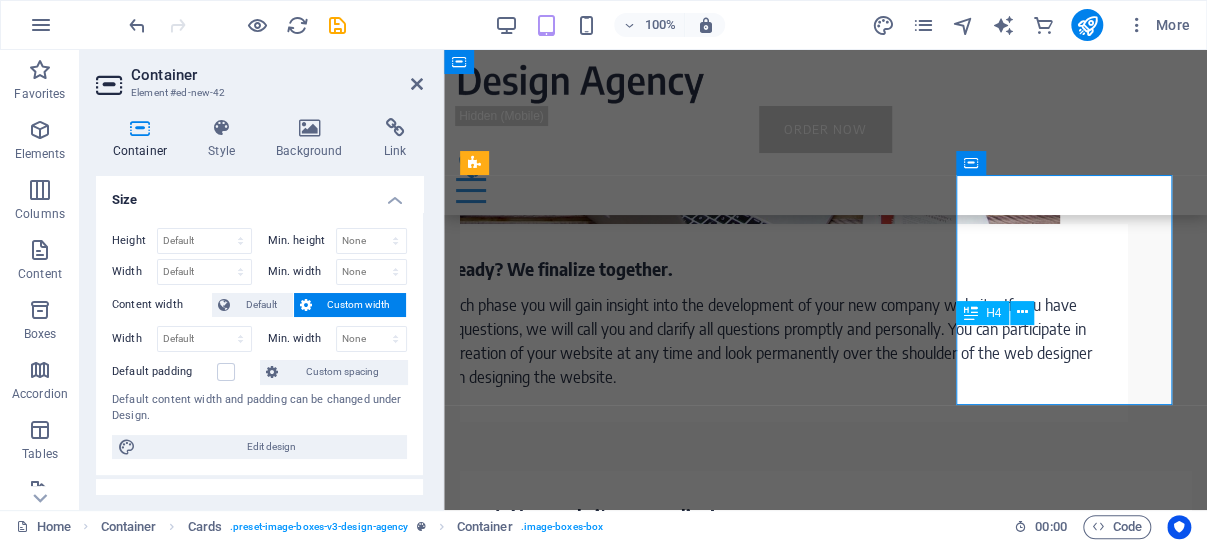 click on "Sensation Events" at bounding box center (571, 2131) 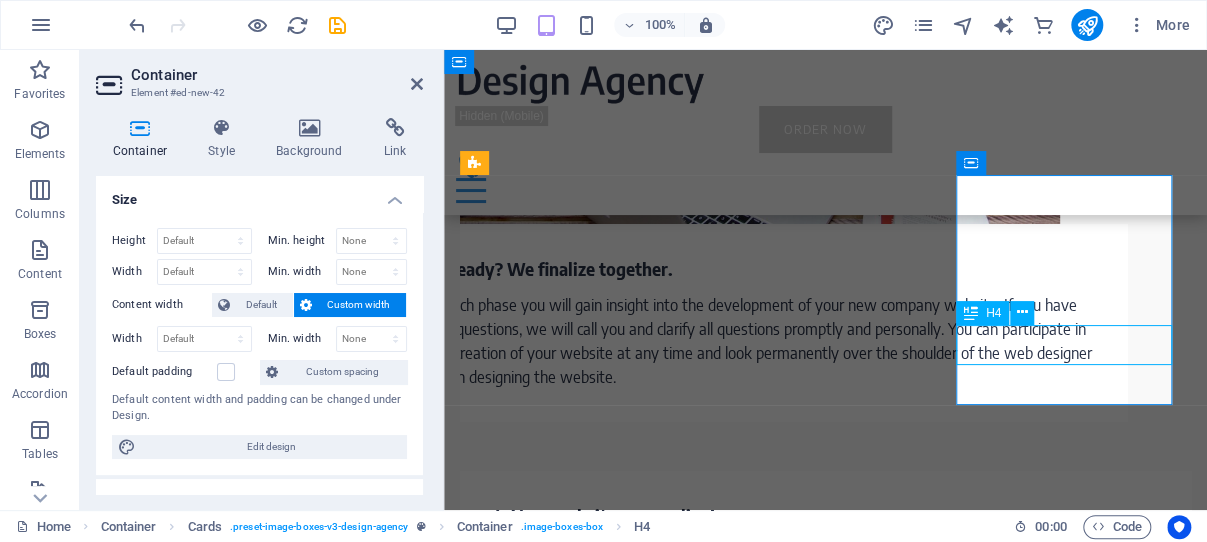 click on "Sensation Events" at bounding box center [571, 2131] 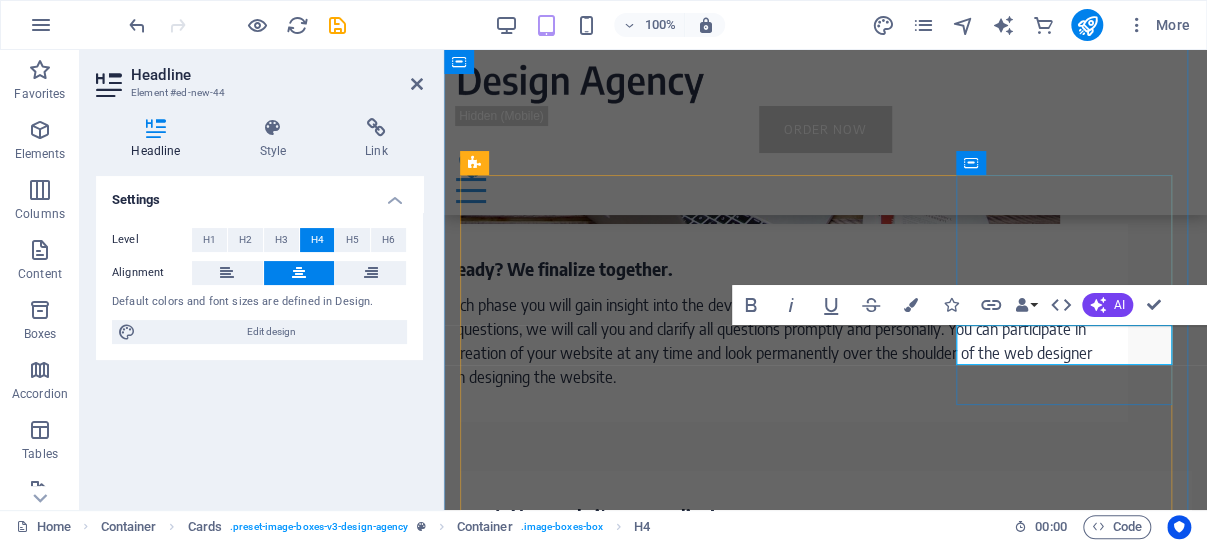 type 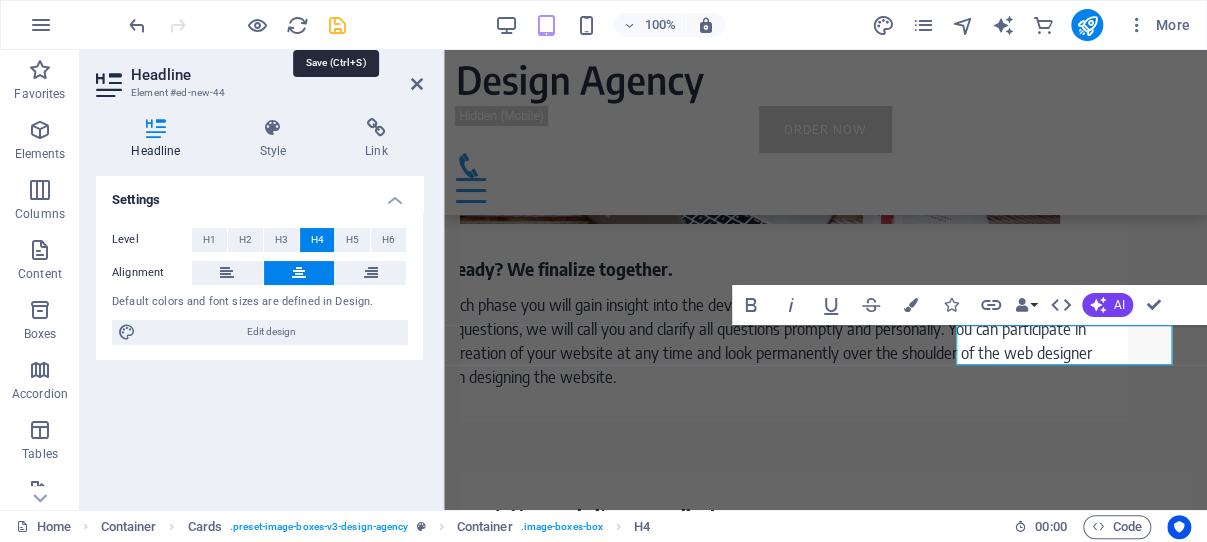 drag, startPoint x: 336, startPoint y: 17, endPoint x: 295, endPoint y: 67, distance: 64.66065 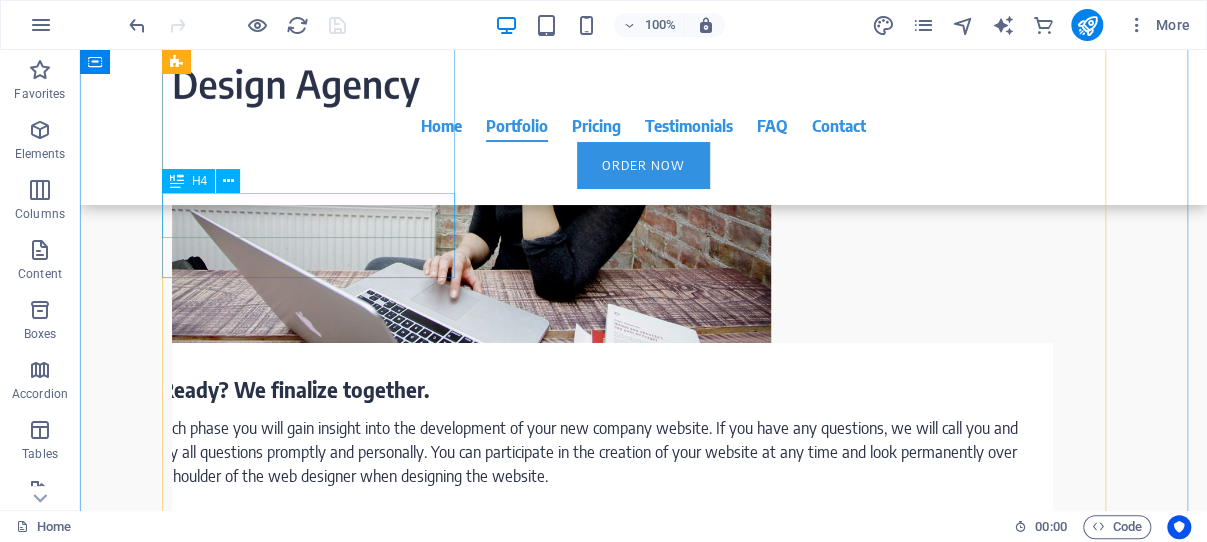 scroll, scrollTop: 4346, scrollLeft: 0, axis: vertical 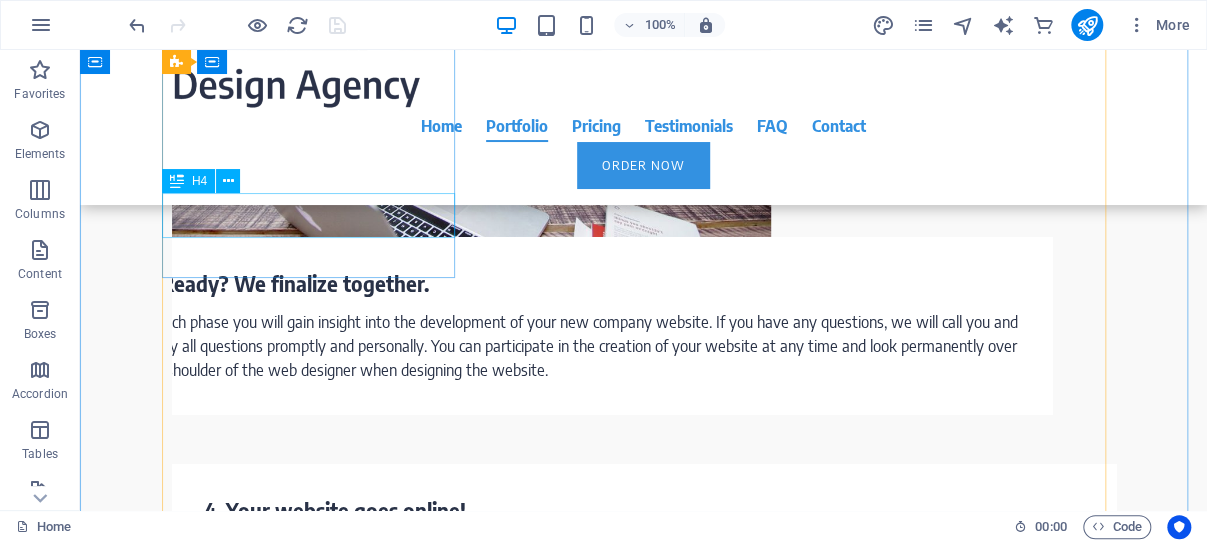 click on "Sensation Events" at bounding box center [318, 2594] 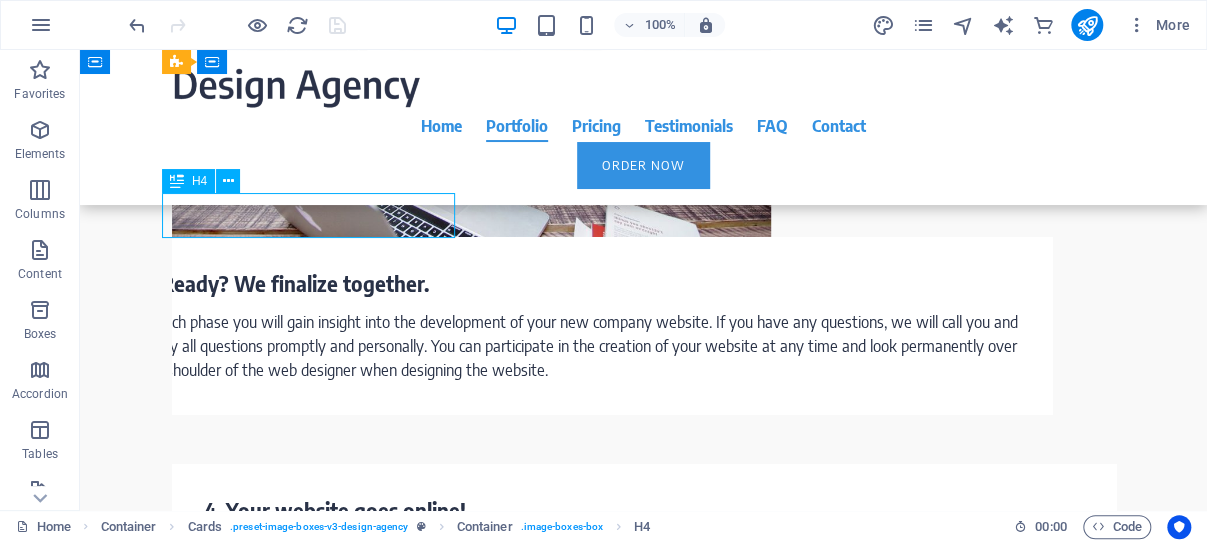 click on "Sensation Events" at bounding box center (318, 2594) 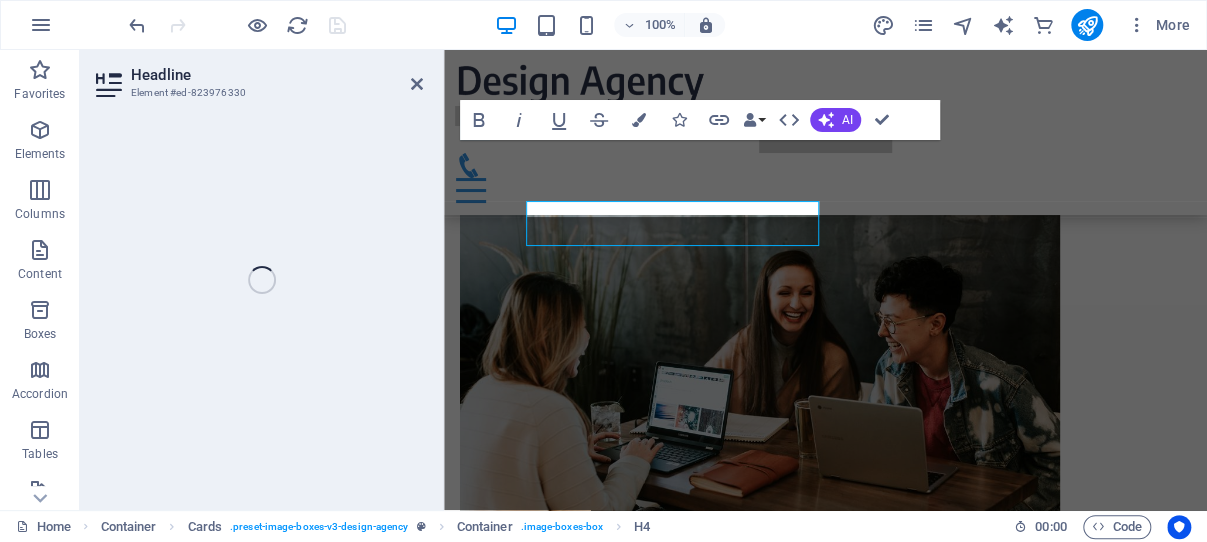 scroll, scrollTop: 4338, scrollLeft: 0, axis: vertical 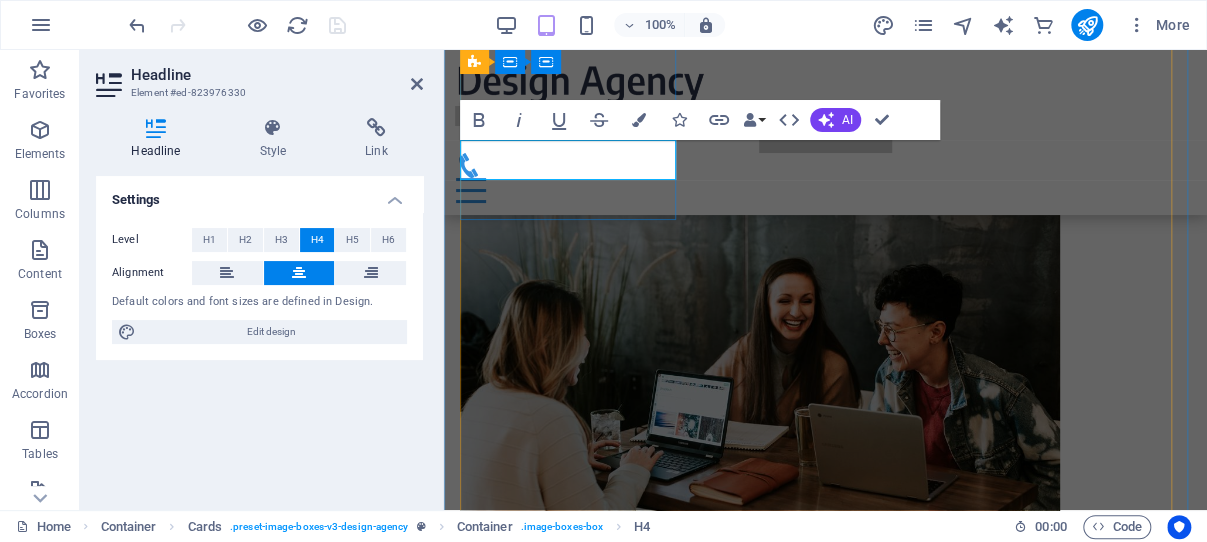 type 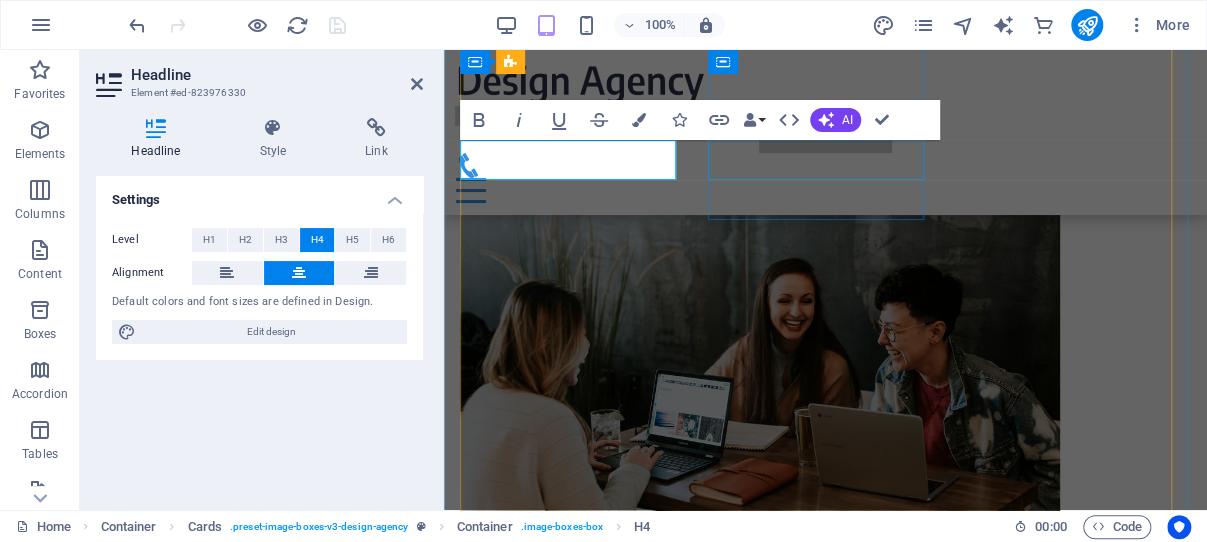 click on "Sensation Events" at bounding box center [571, 2185] 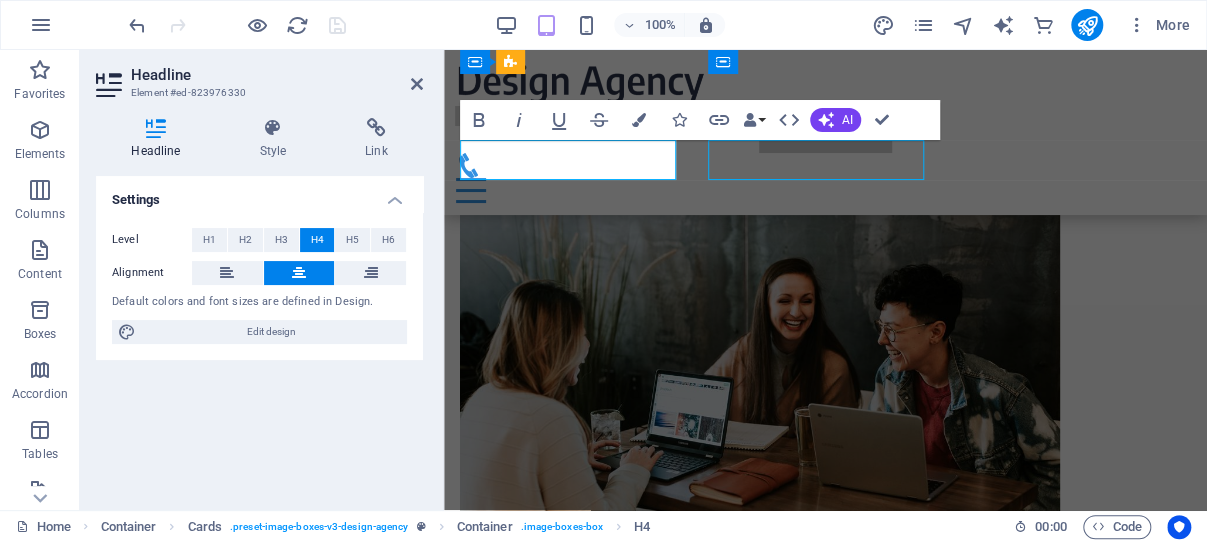 click on "Sensation Events" at bounding box center (571, 2185) 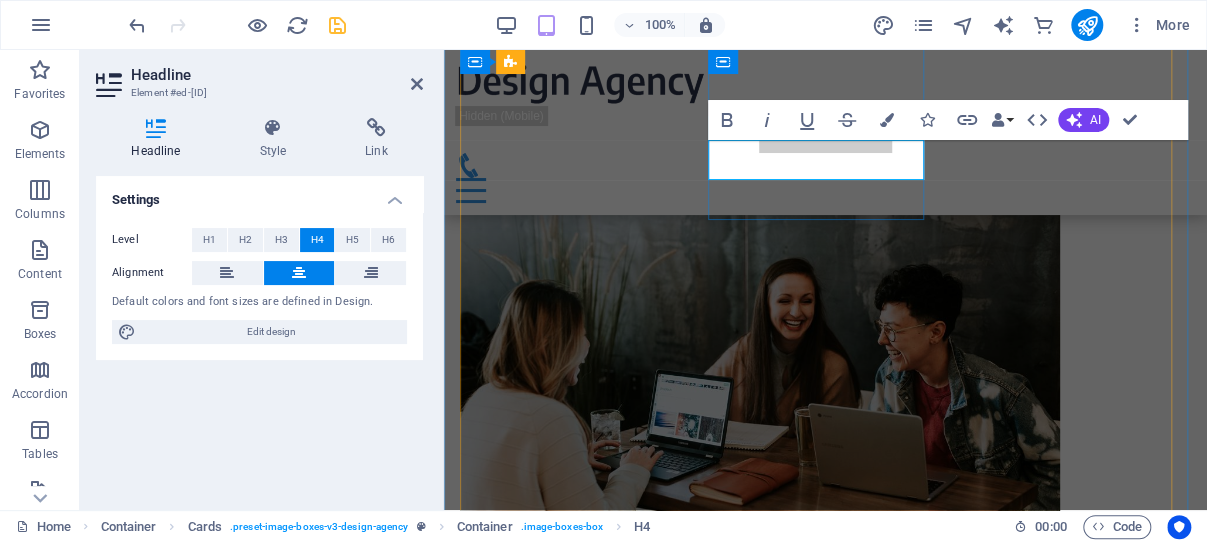 type 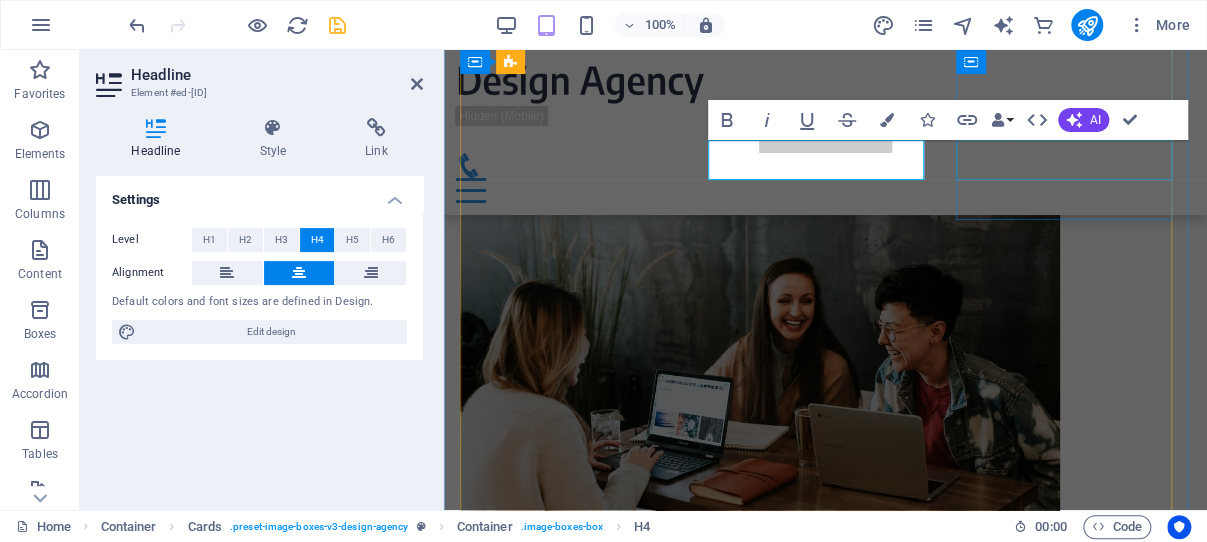 click on "Sensation Events" at bounding box center [571, 2435] 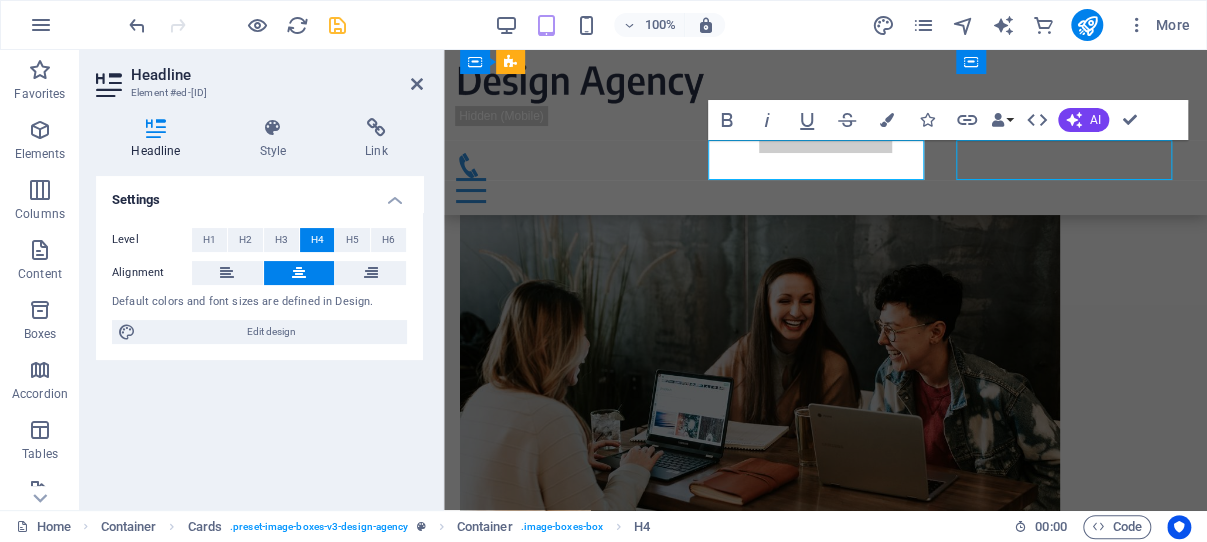click on "Sensation Events Live-Version" at bounding box center [571, 2378] 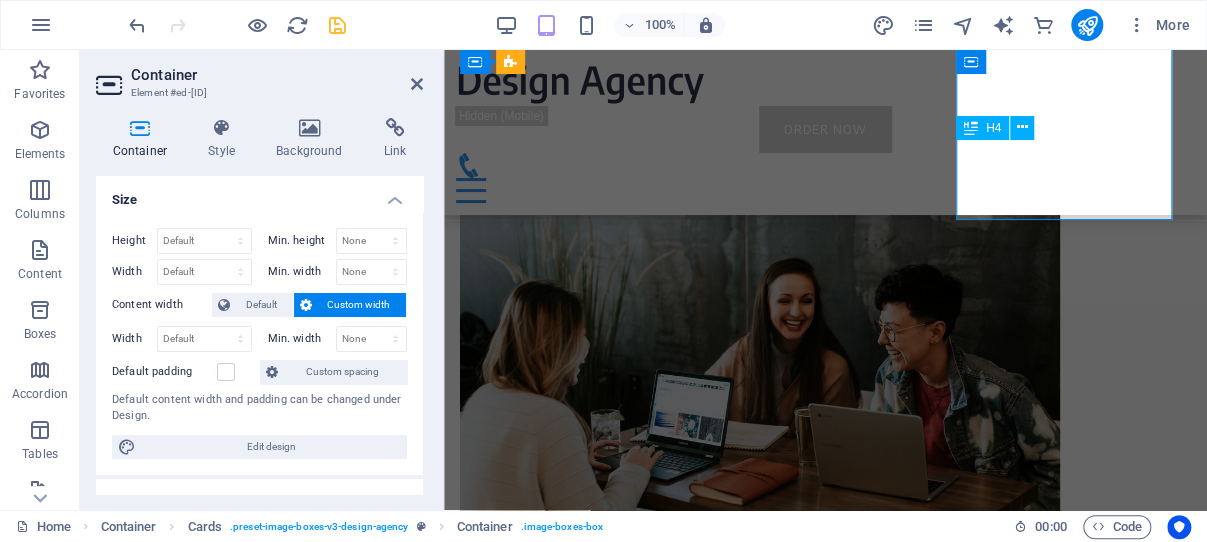 click on "Sensation Events" at bounding box center (571, 2435) 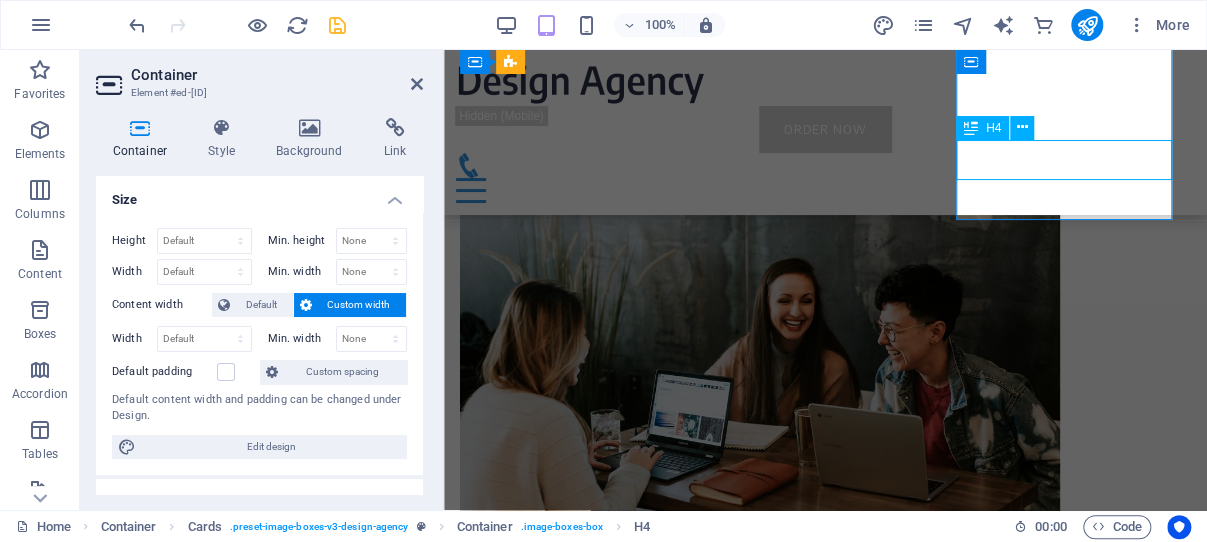 click on "Sensation Events" at bounding box center (571, 2435) 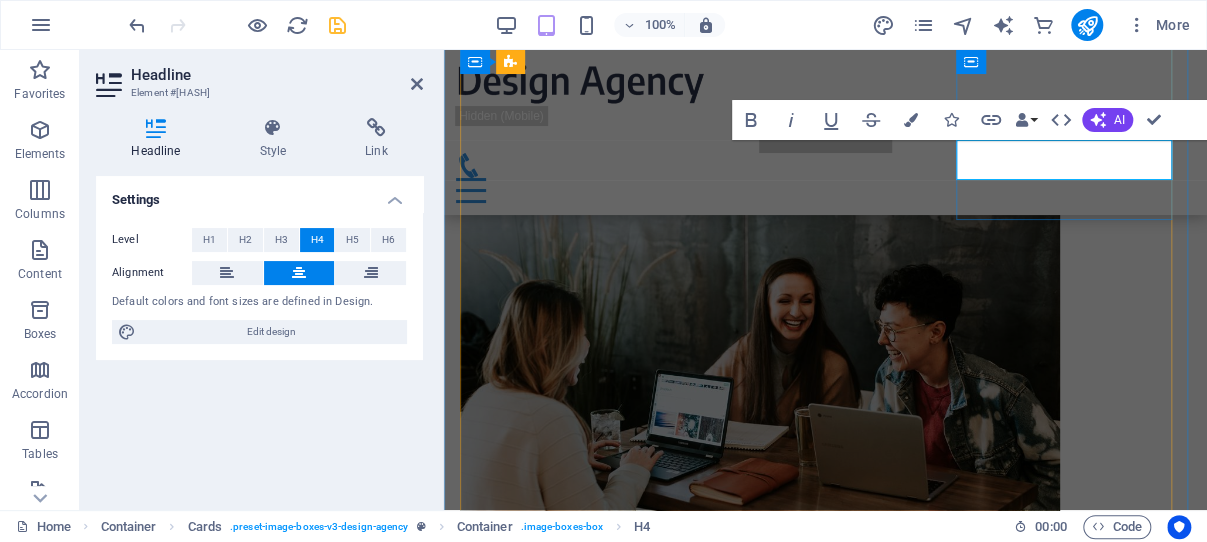 type 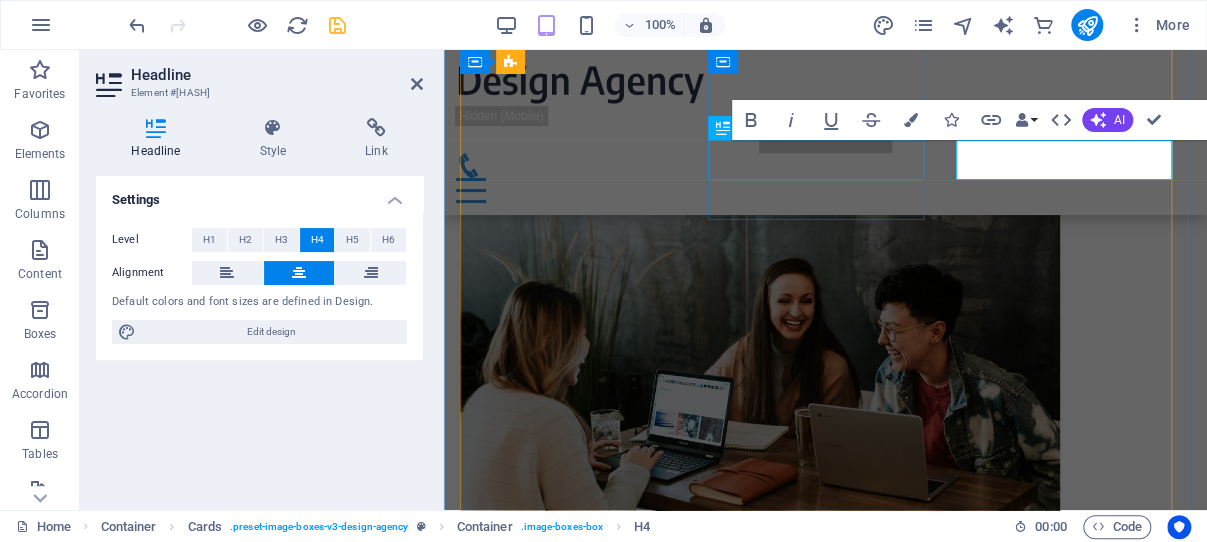 click on "nigerianradio.com" at bounding box center [571, 2185] 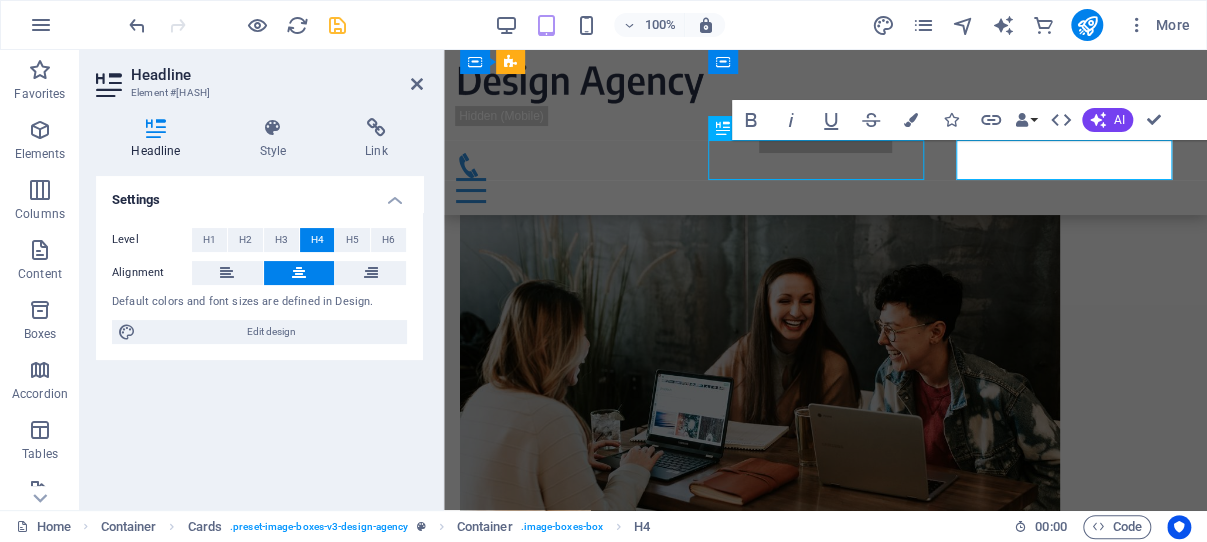 click on "nigerianradio.com" at bounding box center (571, 2185) 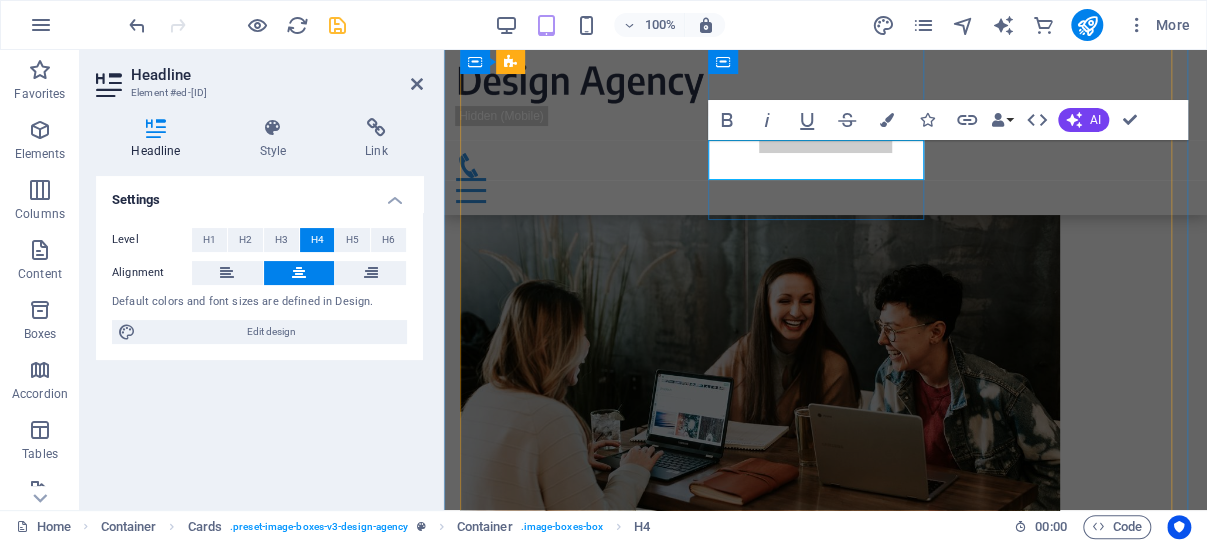 click on "nigerianradio.com" at bounding box center [571, 2193] 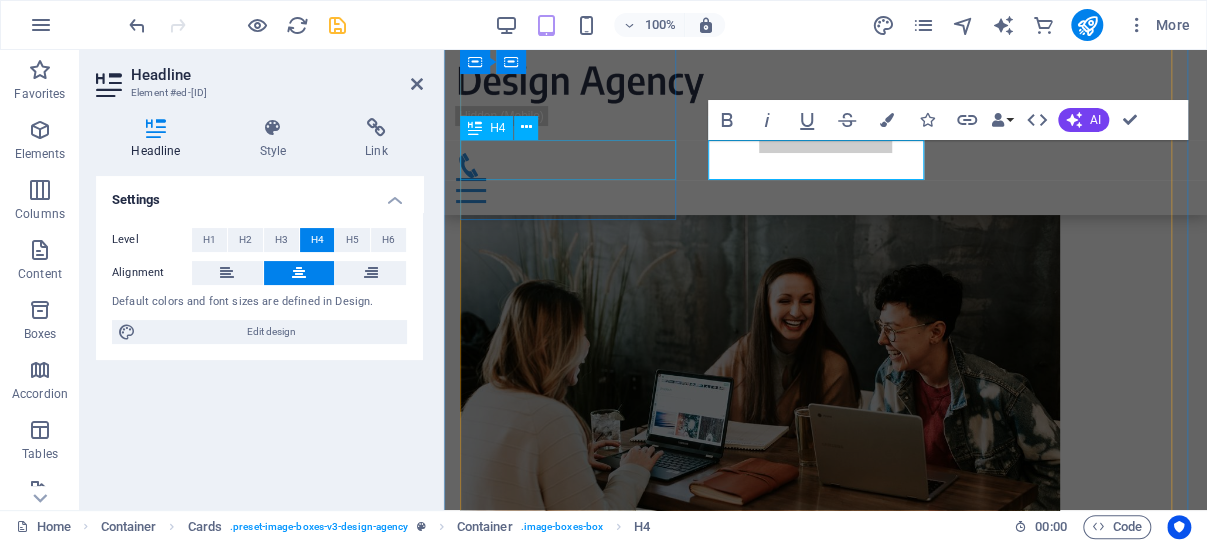 click on "[COUNTRY]flights.info" at bounding box center [571, 1934] 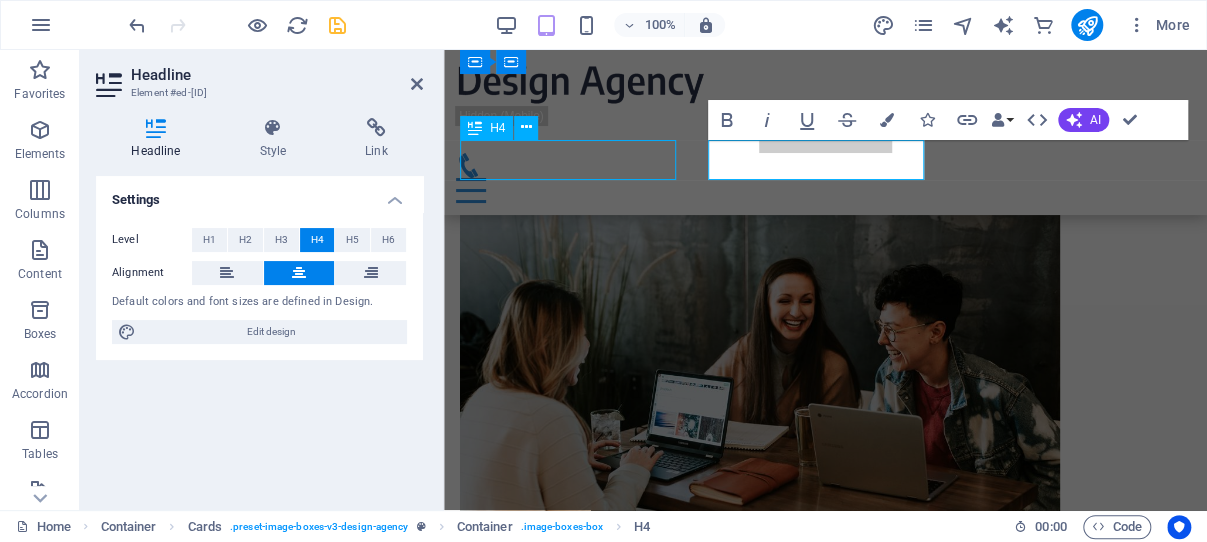 click on "[COUNTRY]flights.info" at bounding box center [571, 1934] 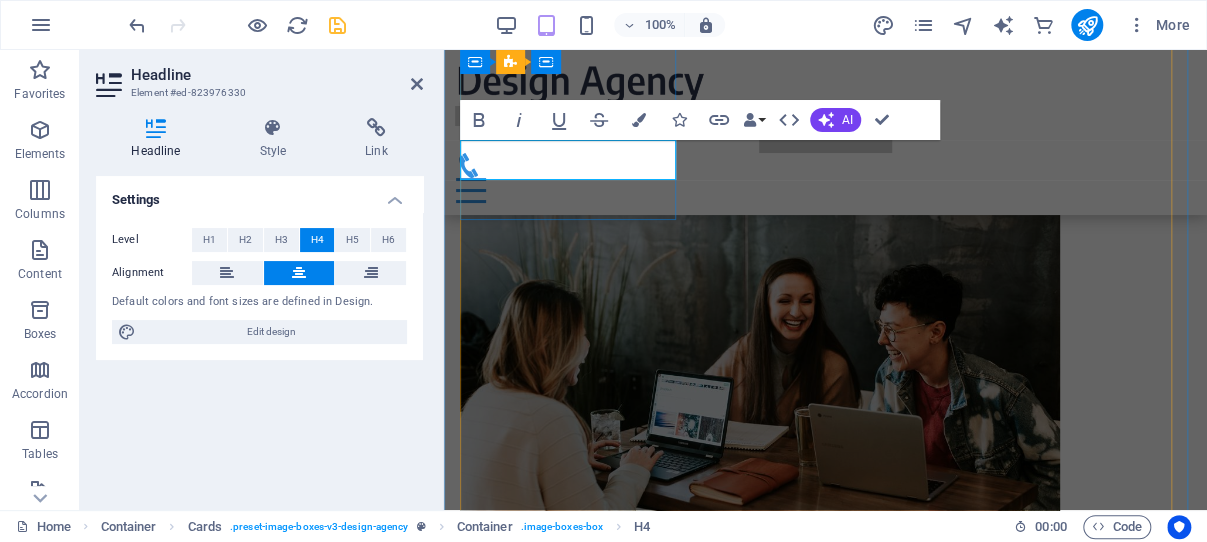 click on "[COUNTRY]flights.info" at bounding box center [571, 1942] 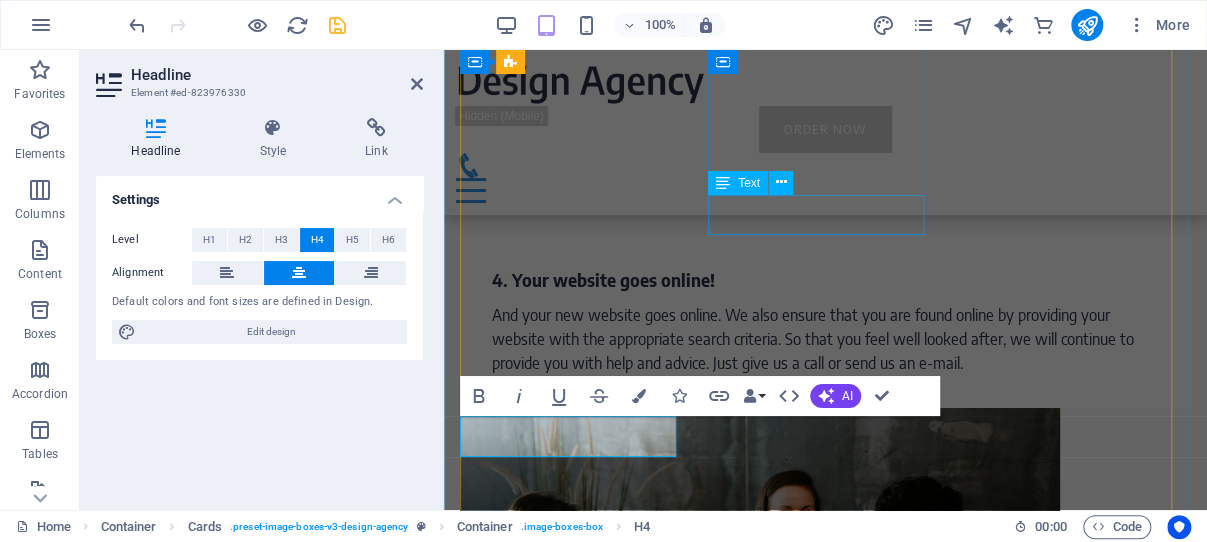 scroll, scrollTop: 3914, scrollLeft: 0, axis: vertical 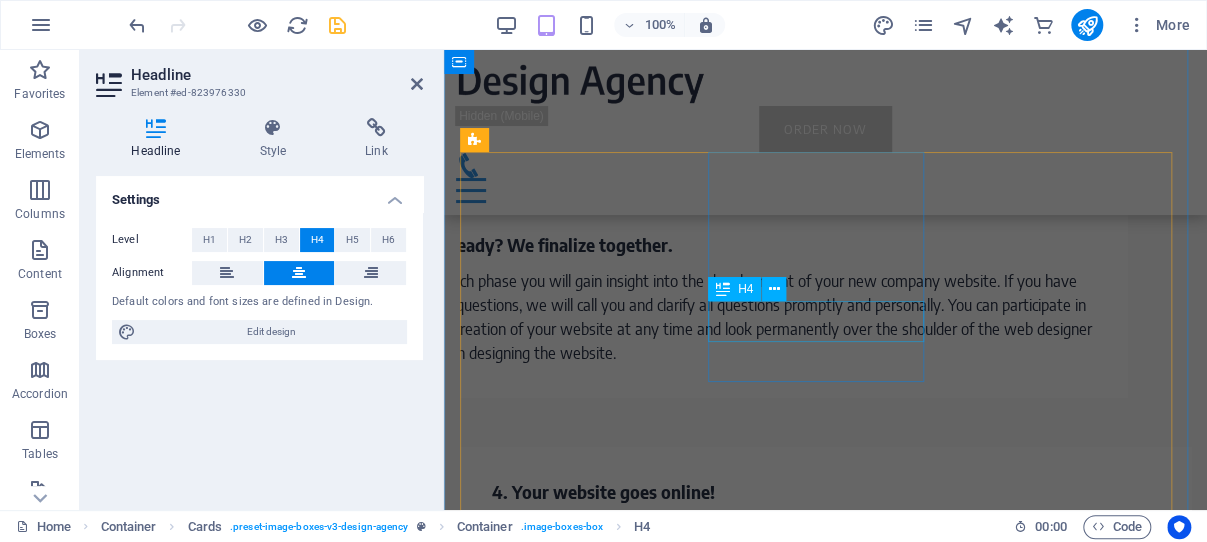 click on "Elmina Castle" at bounding box center [571, 1856] 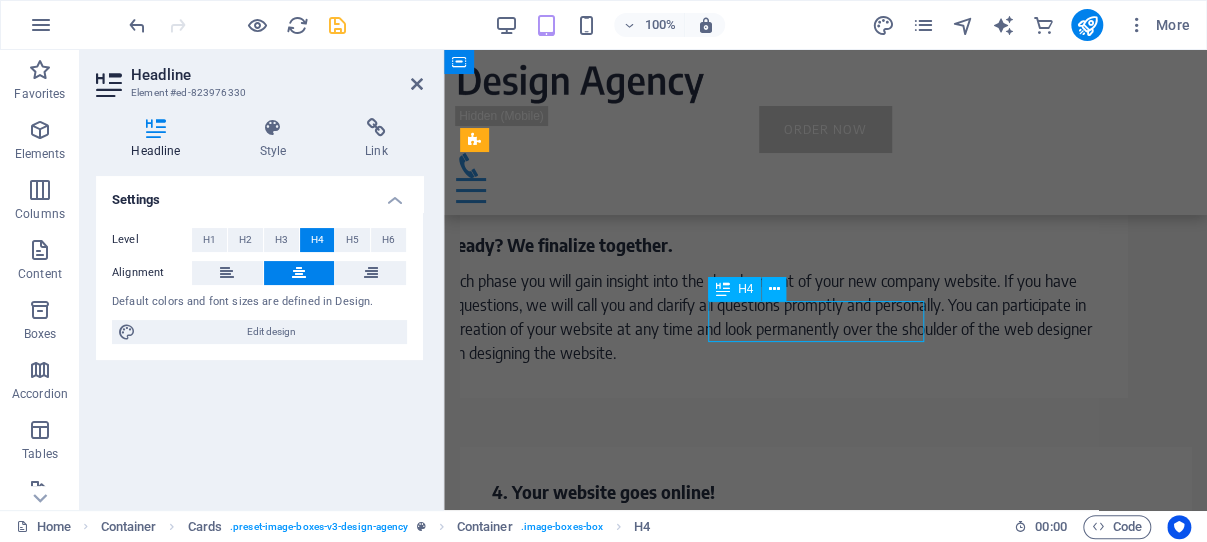 click on "Elmina Castle" at bounding box center [571, 1856] 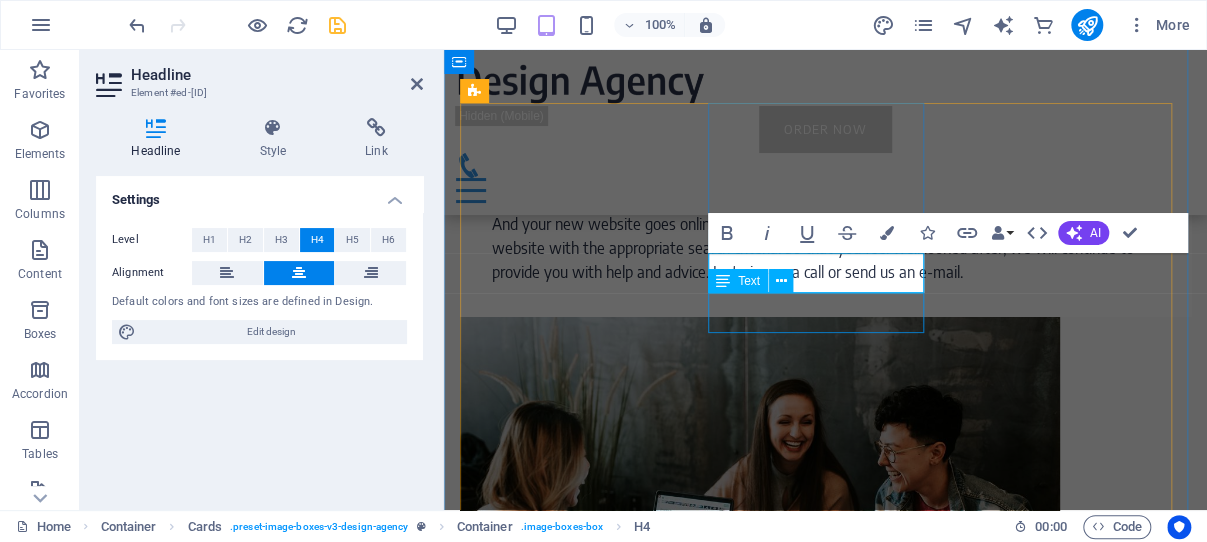 scroll, scrollTop: 3962, scrollLeft: 0, axis: vertical 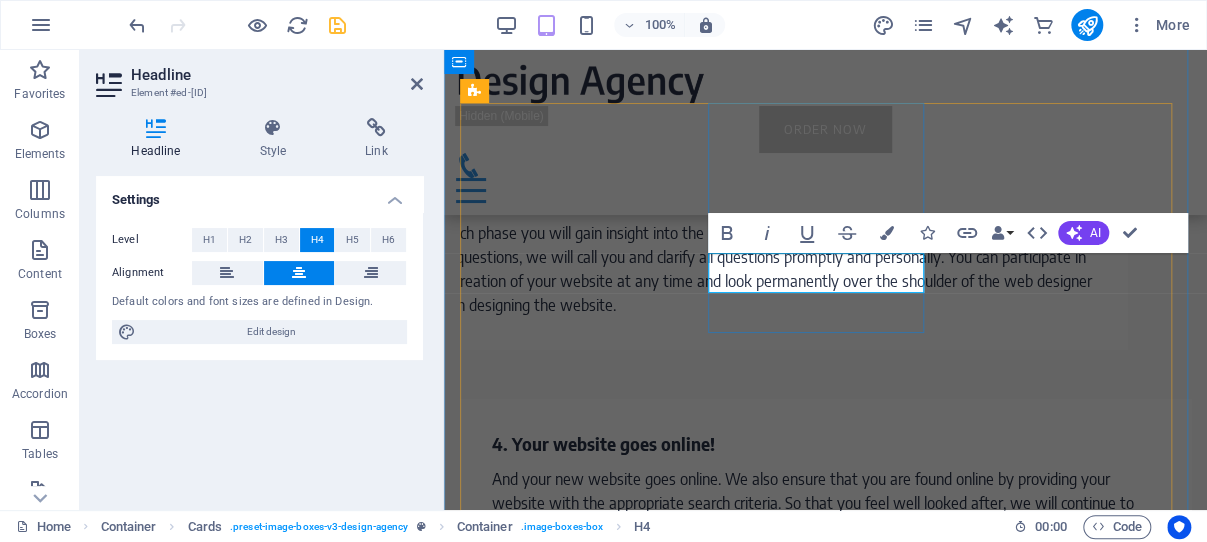 click on "Elmina Castle" at bounding box center [571, 1816] 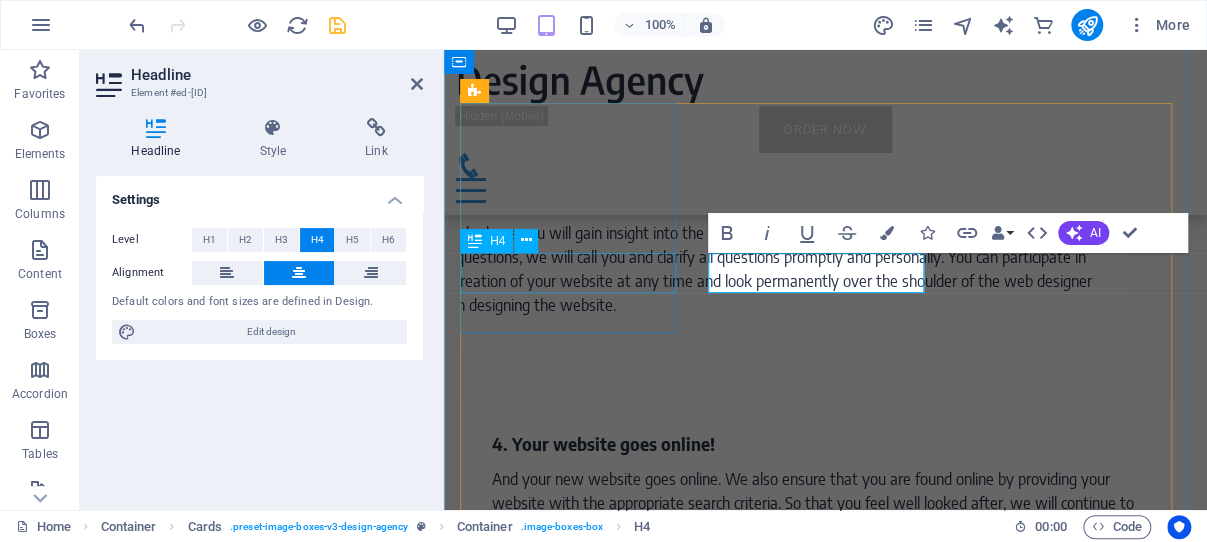 click on "Cape Coast Castle" at bounding box center [571, 1557] 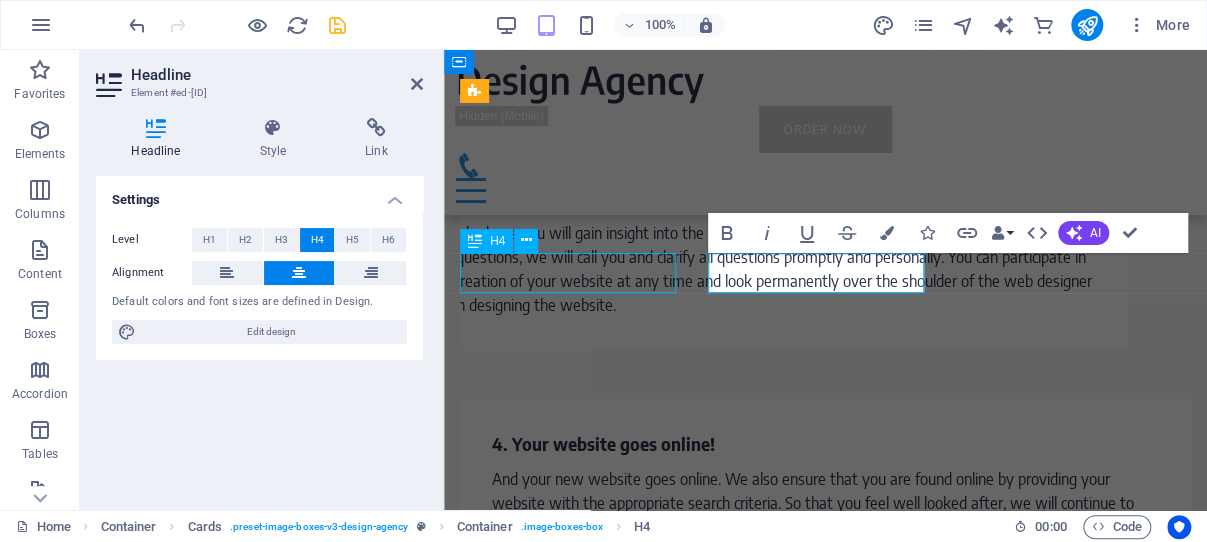 click on "Cape Coast Castle" at bounding box center (571, 1557) 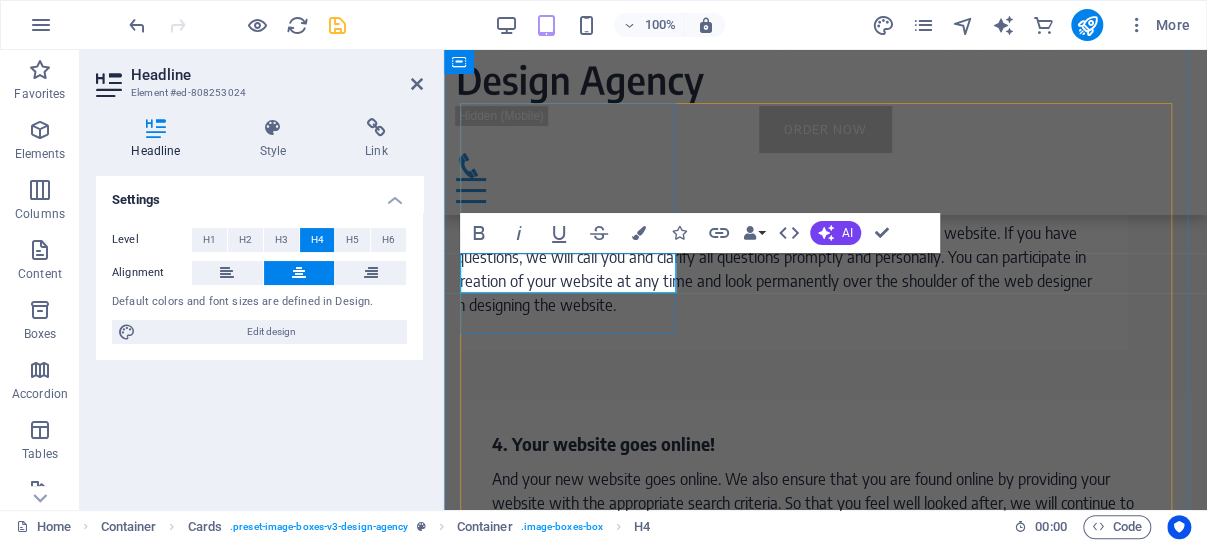 click on "Cape Coast Castle" at bounding box center (571, 1565) 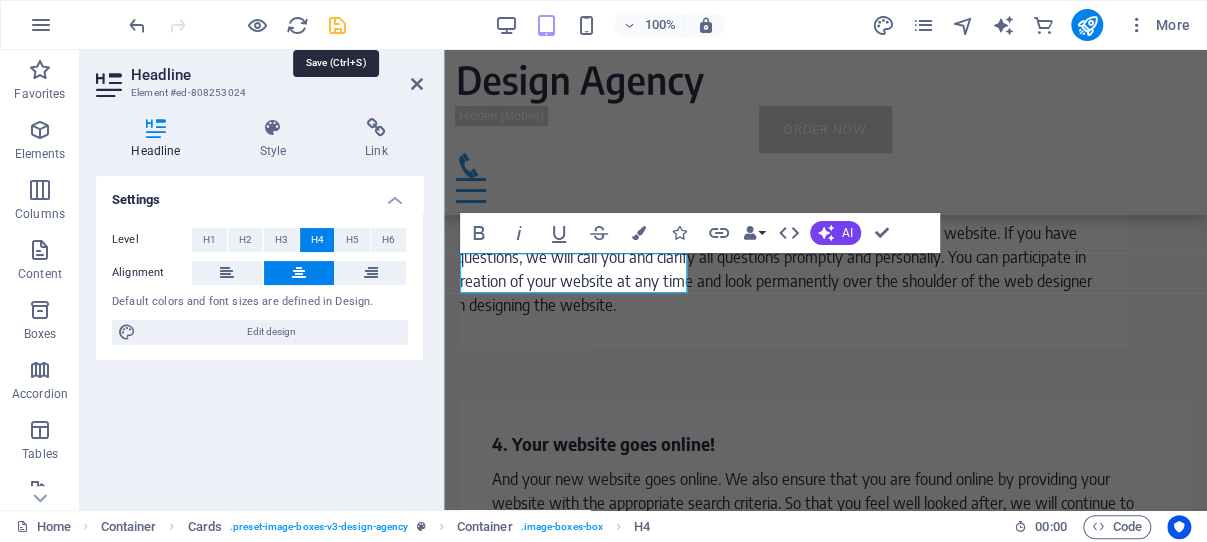 drag, startPoint x: 337, startPoint y: 24, endPoint x: 265, endPoint y: 112, distance: 113.70136 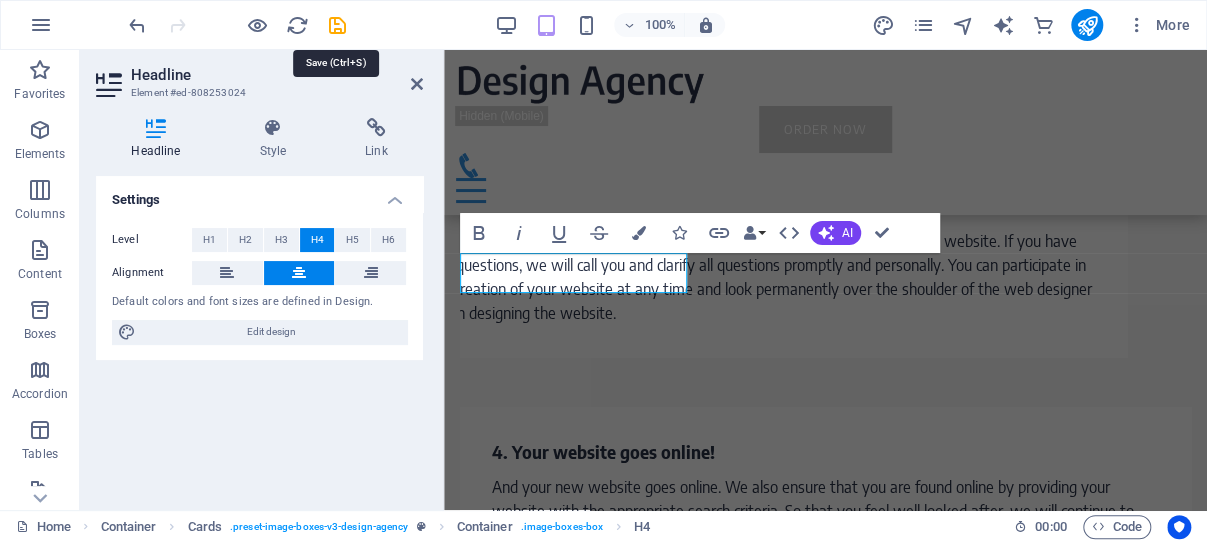 scroll, scrollTop: 3899, scrollLeft: 0, axis: vertical 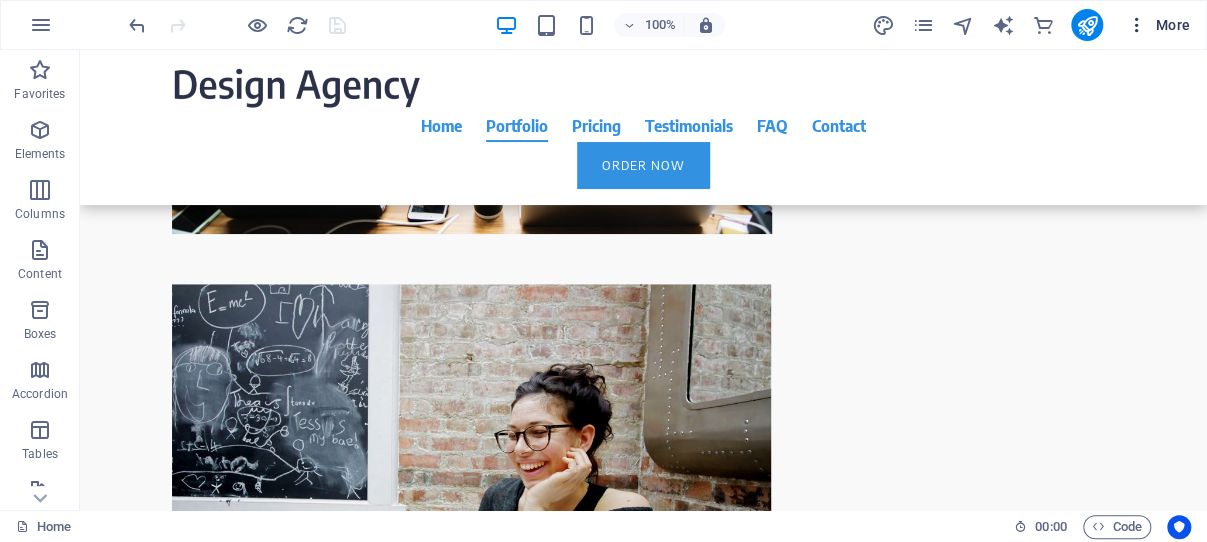 click at bounding box center (1137, 25) 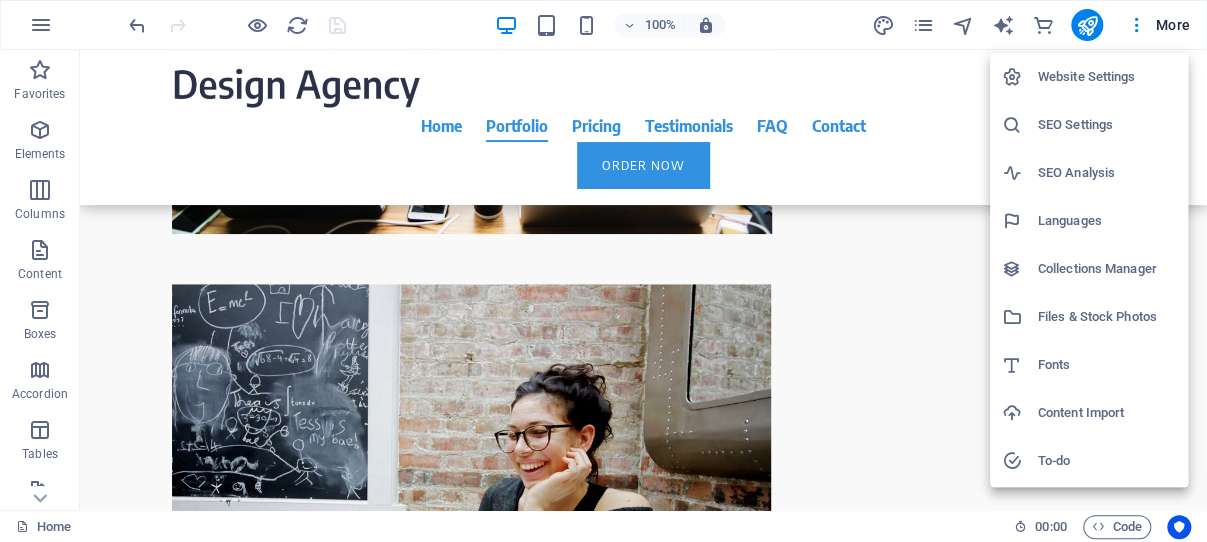 click on "Files & Stock Photos" at bounding box center (1107, 317) 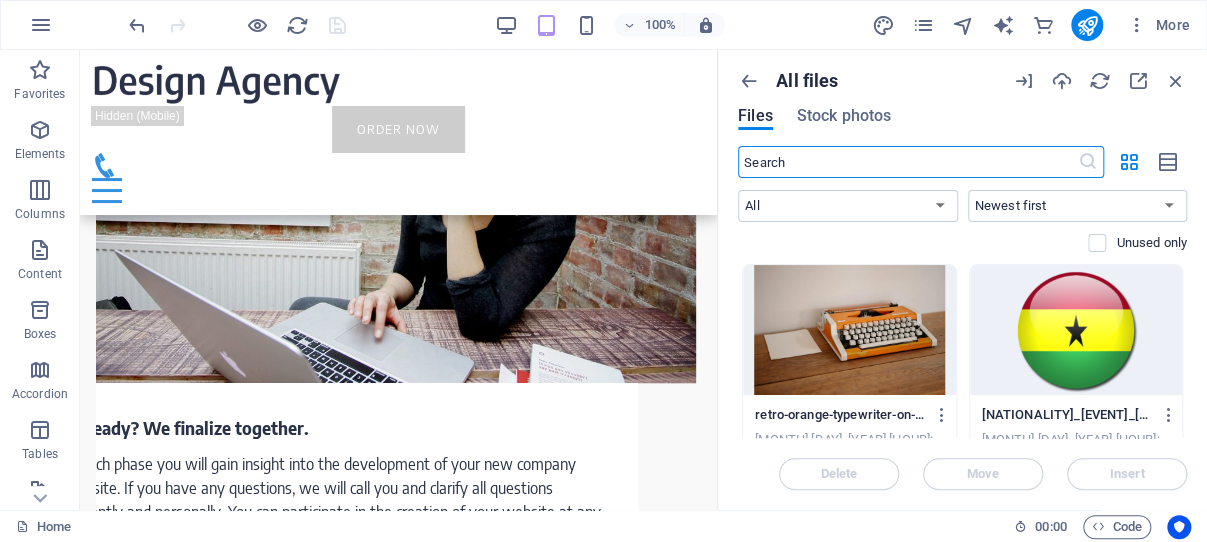 scroll, scrollTop: 4010, scrollLeft: 0, axis: vertical 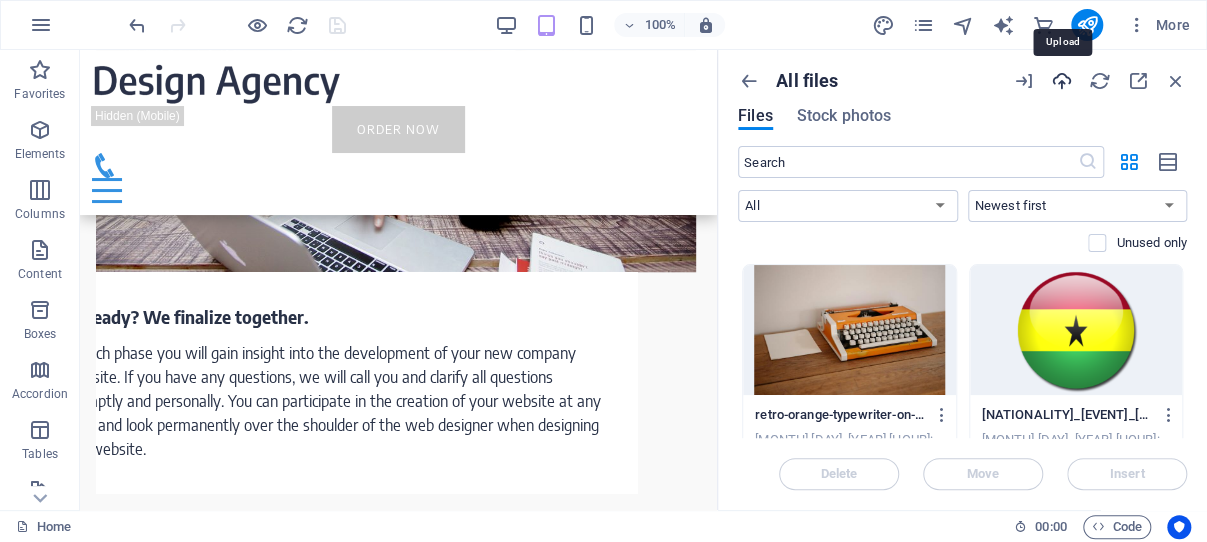 click at bounding box center [1062, 81] 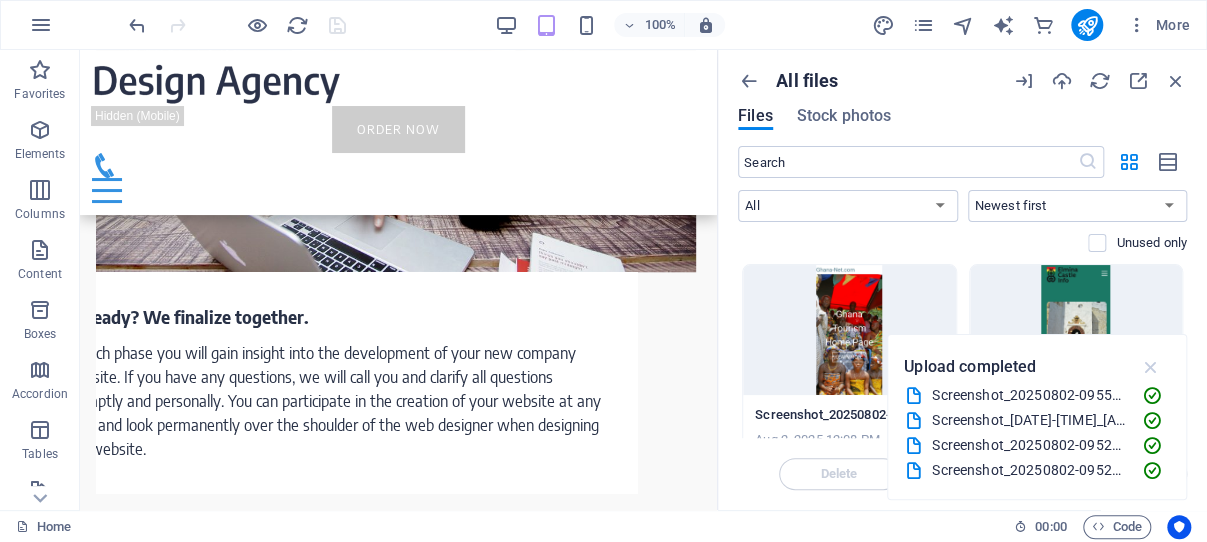 click at bounding box center (1150, 367) 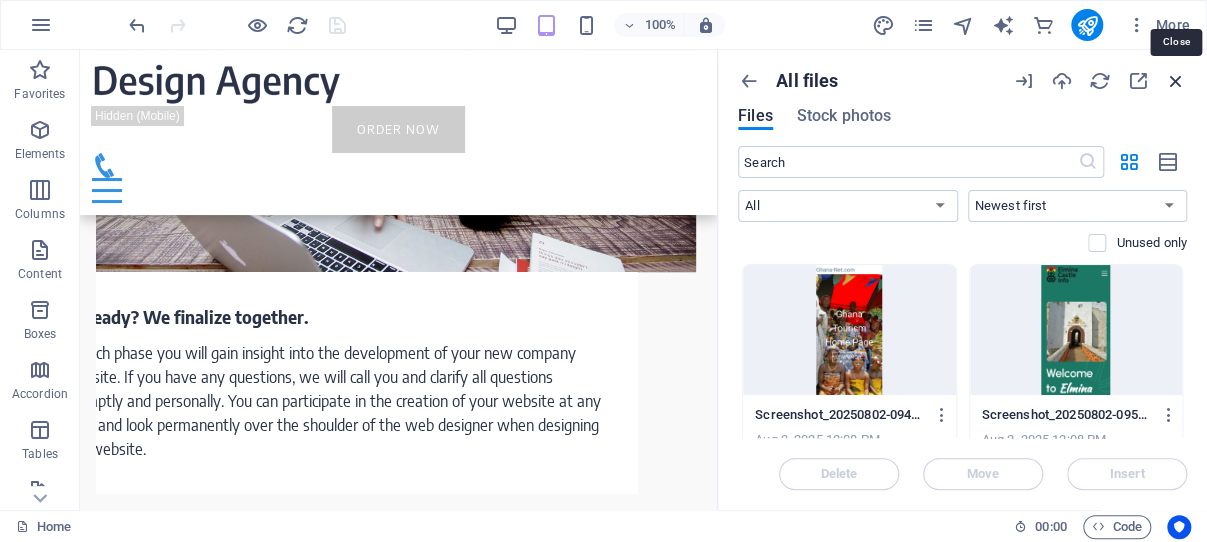 click at bounding box center [1176, 81] 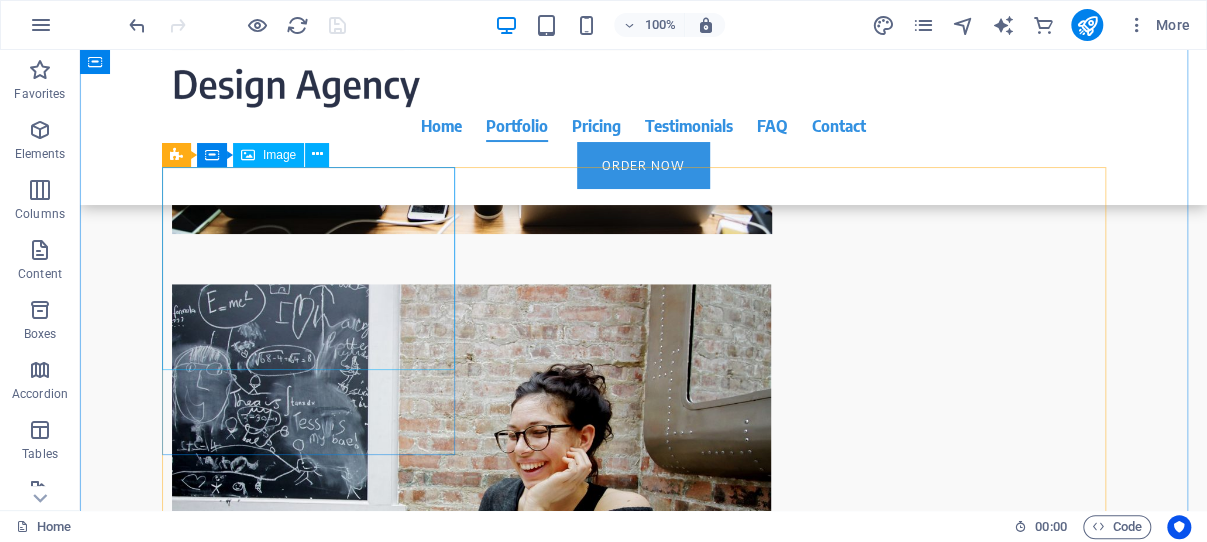 scroll, scrollTop: 3793, scrollLeft: 0, axis: vertical 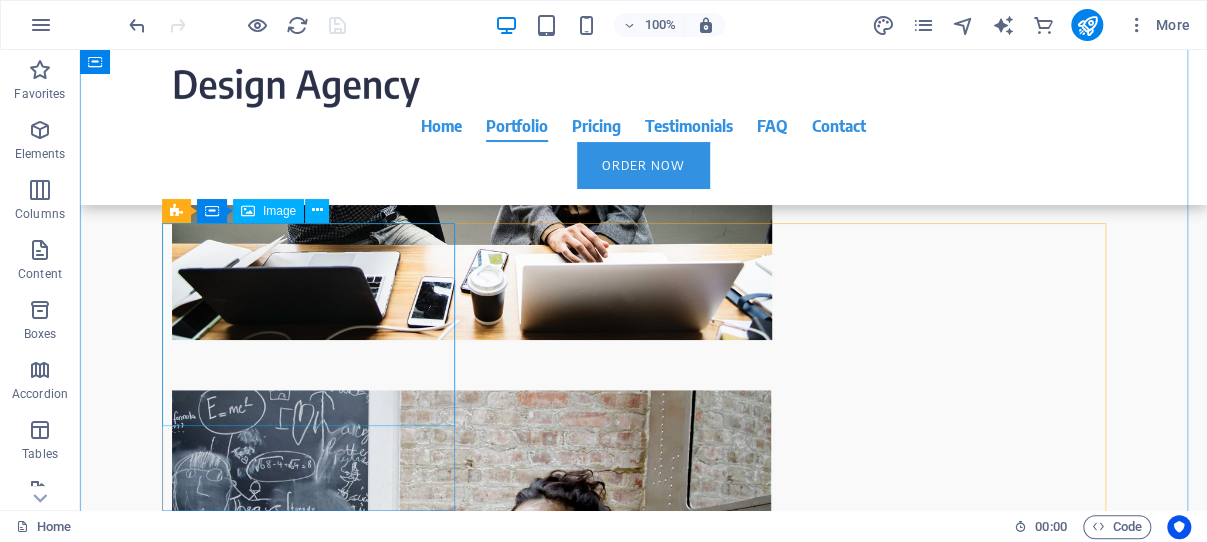 click at bounding box center (318, 2110) 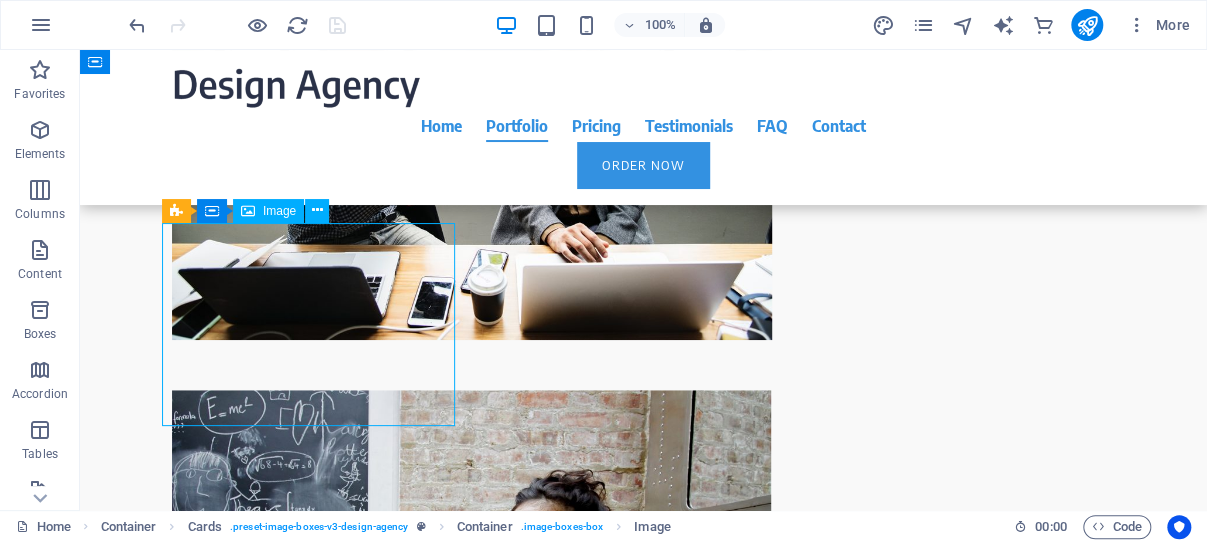 click at bounding box center (318, 2110) 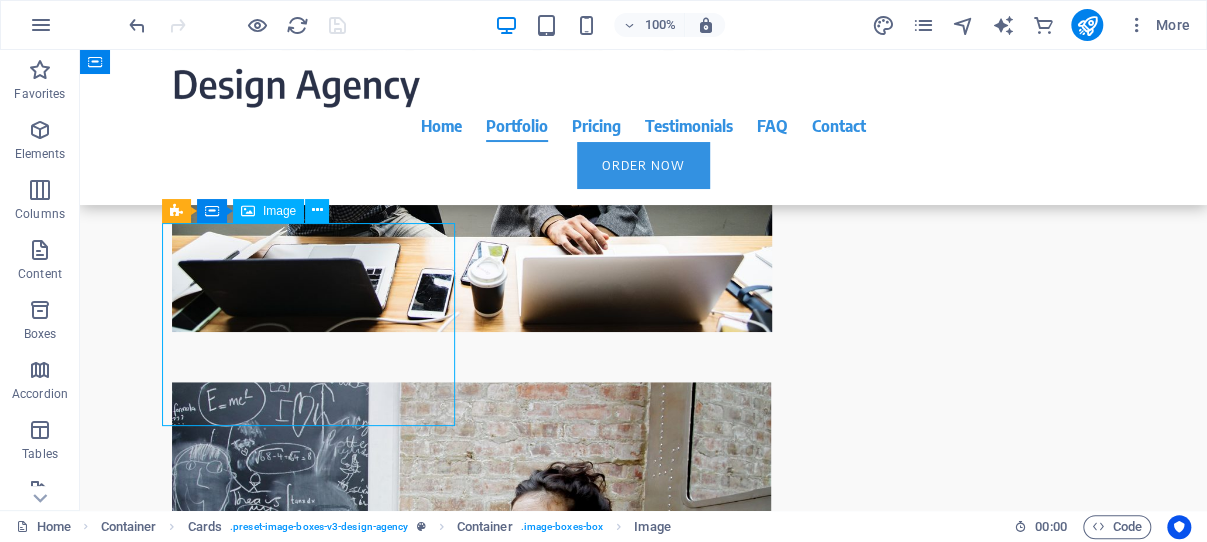 scroll, scrollTop: 3868, scrollLeft: 0, axis: vertical 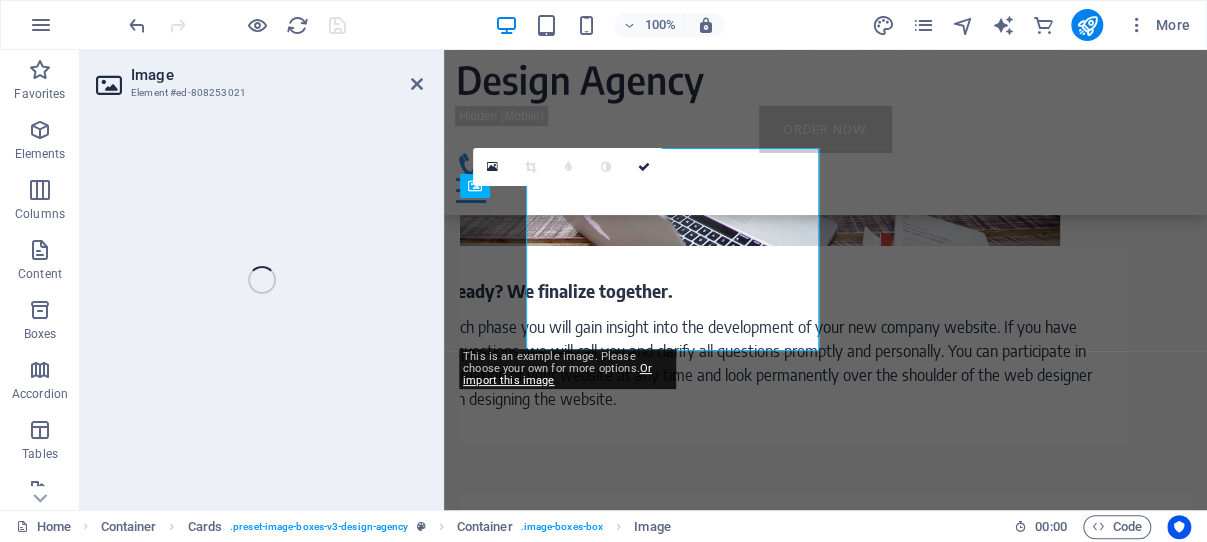 select on "%" 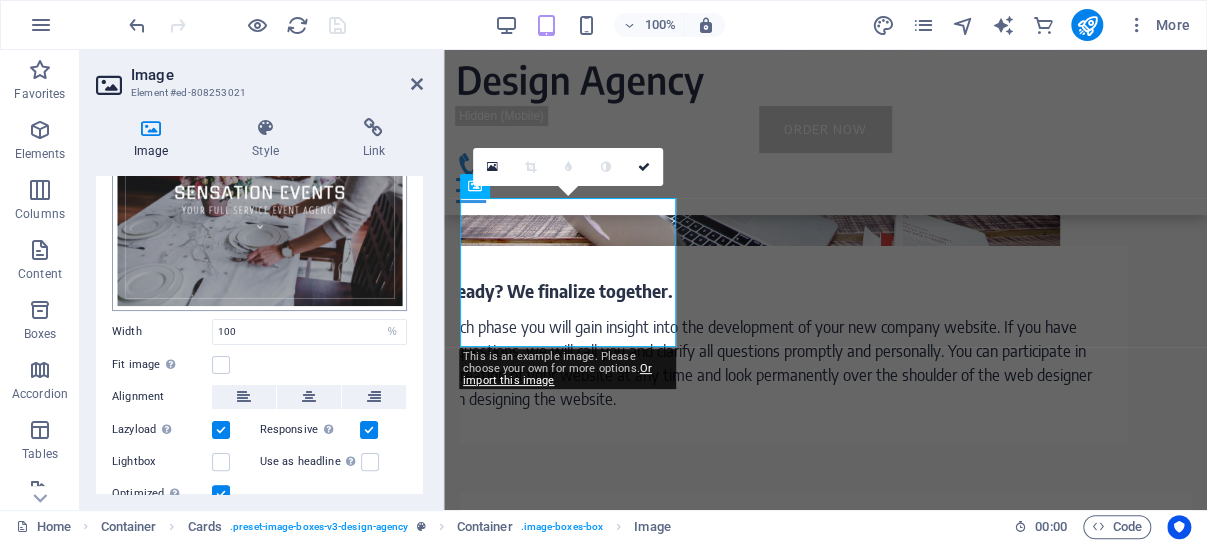 scroll, scrollTop: 92, scrollLeft: 0, axis: vertical 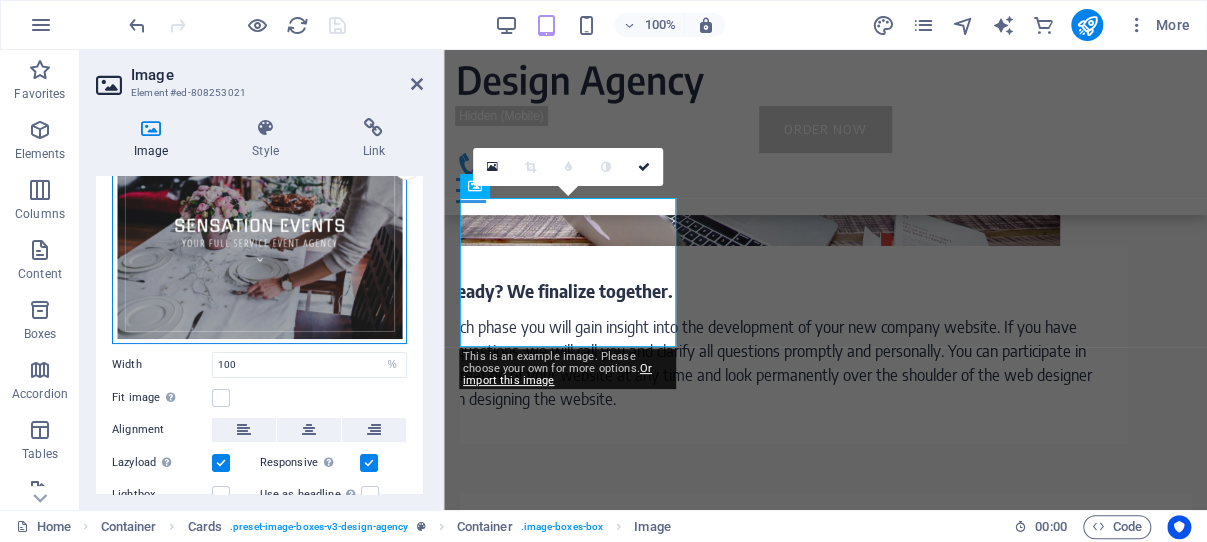 click on "Drag files here, click to choose files or select files from Files or our free stock photos & videos" at bounding box center (259, 240) 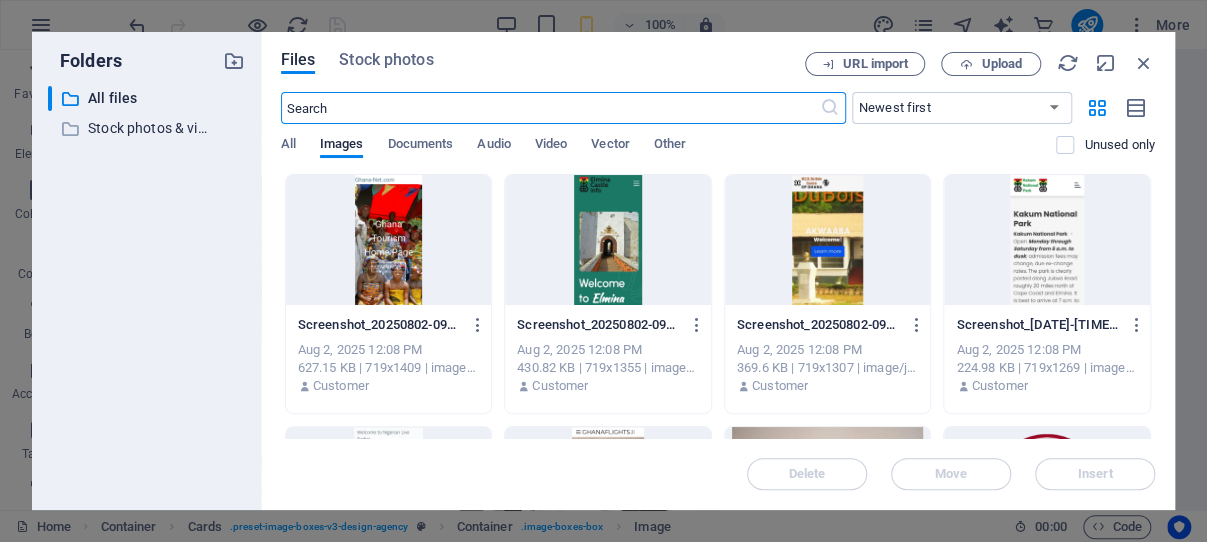 scroll, scrollTop: 5613, scrollLeft: 0, axis: vertical 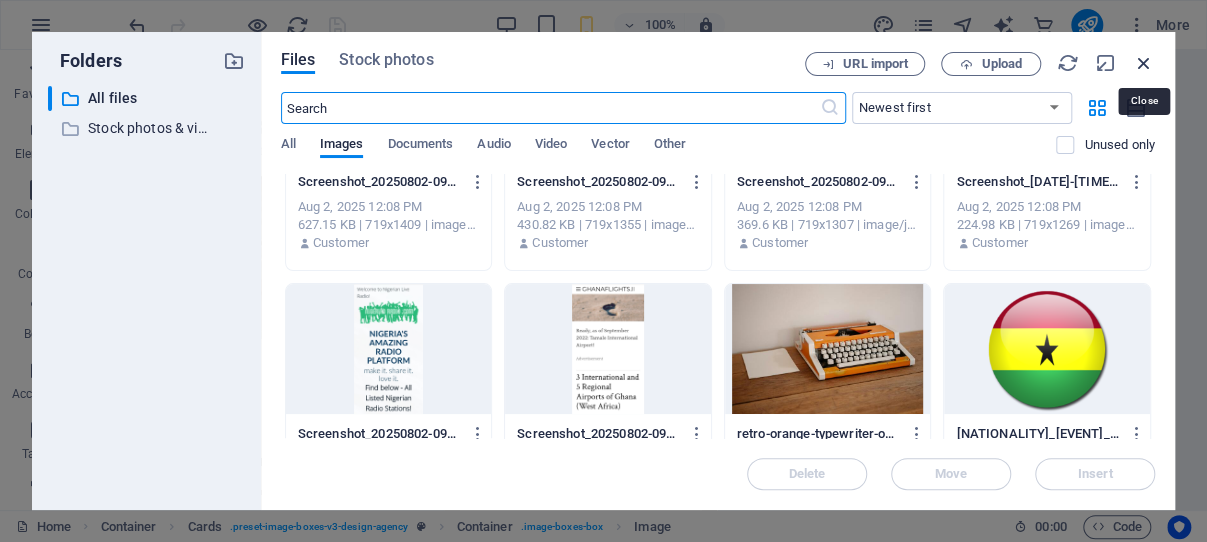click at bounding box center (1144, 63) 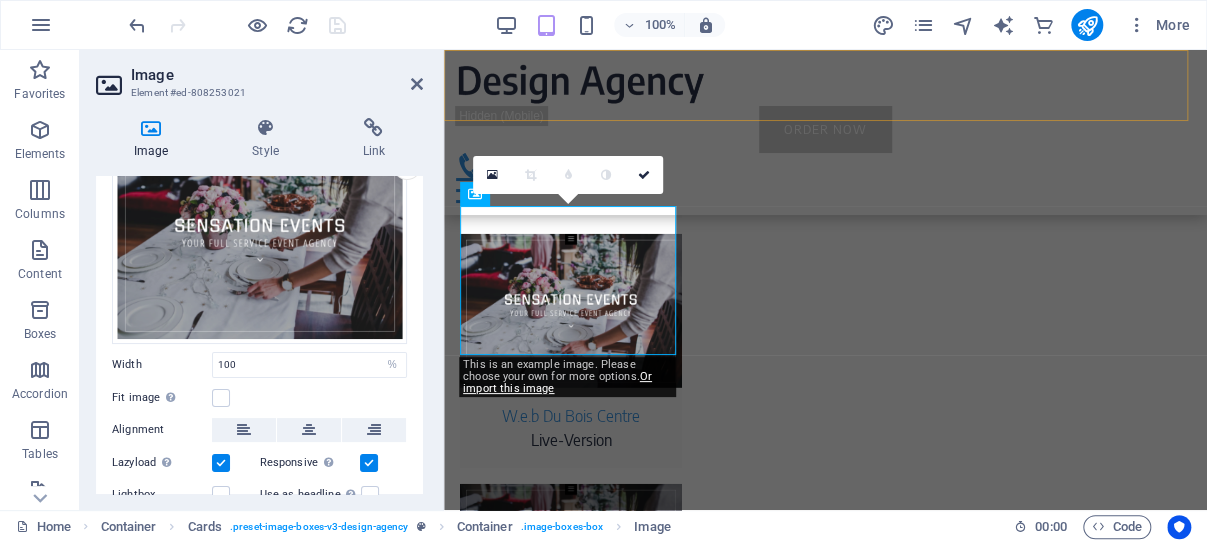 scroll, scrollTop: 3860, scrollLeft: 0, axis: vertical 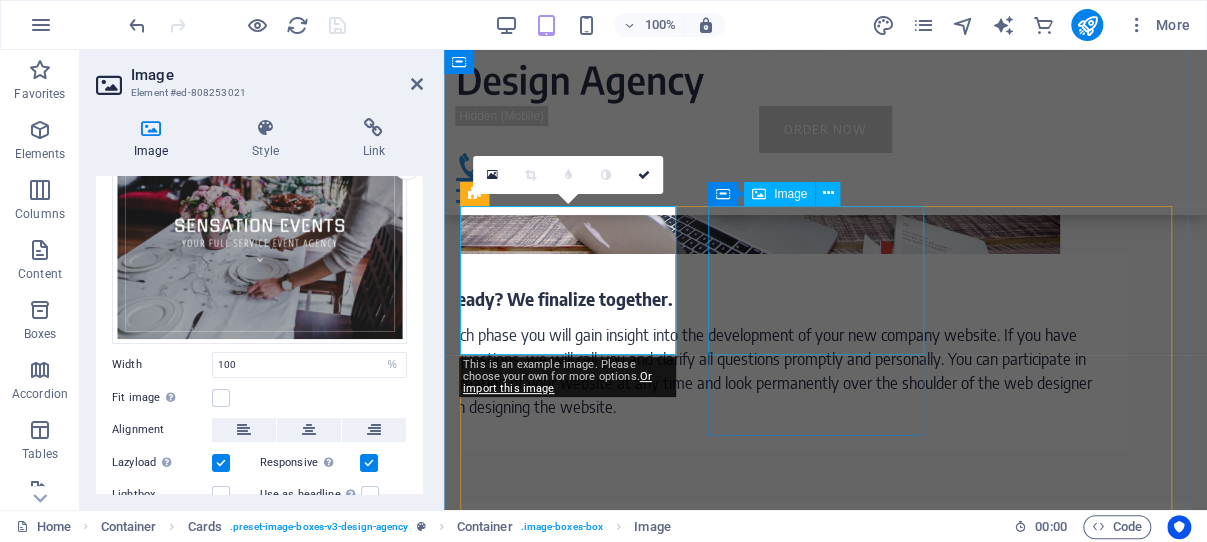 click at bounding box center (571, 1813) 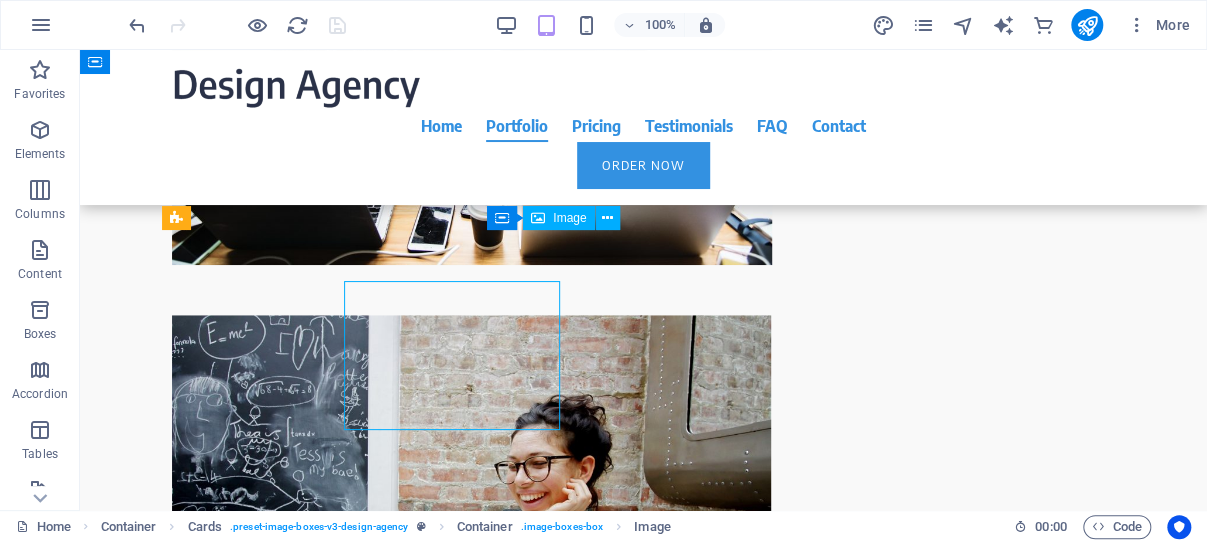 scroll, scrollTop: 3785, scrollLeft: 0, axis: vertical 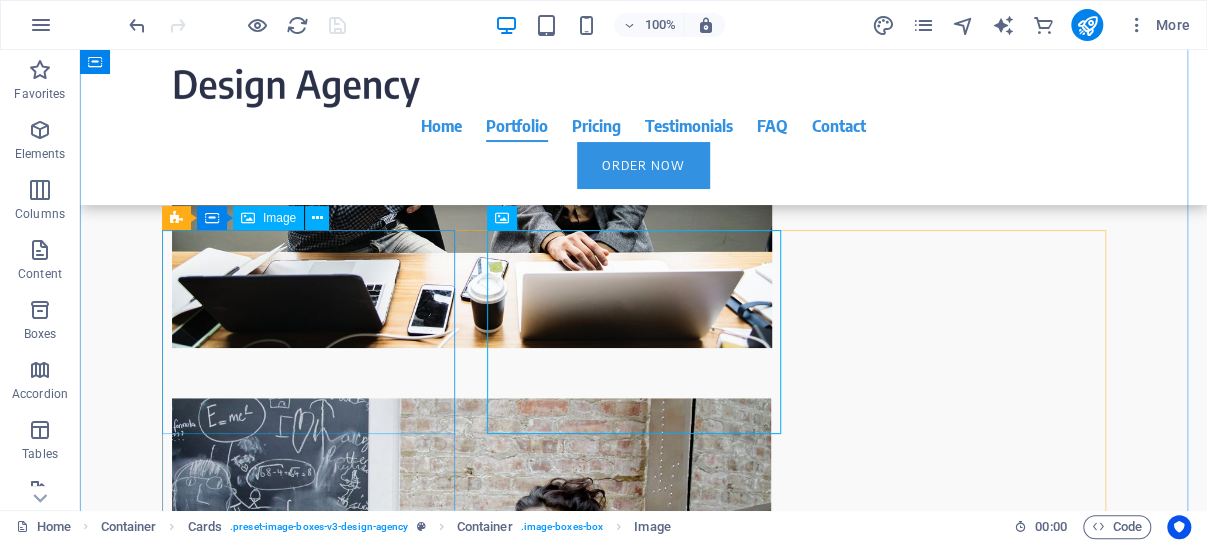 click at bounding box center (318, 2118) 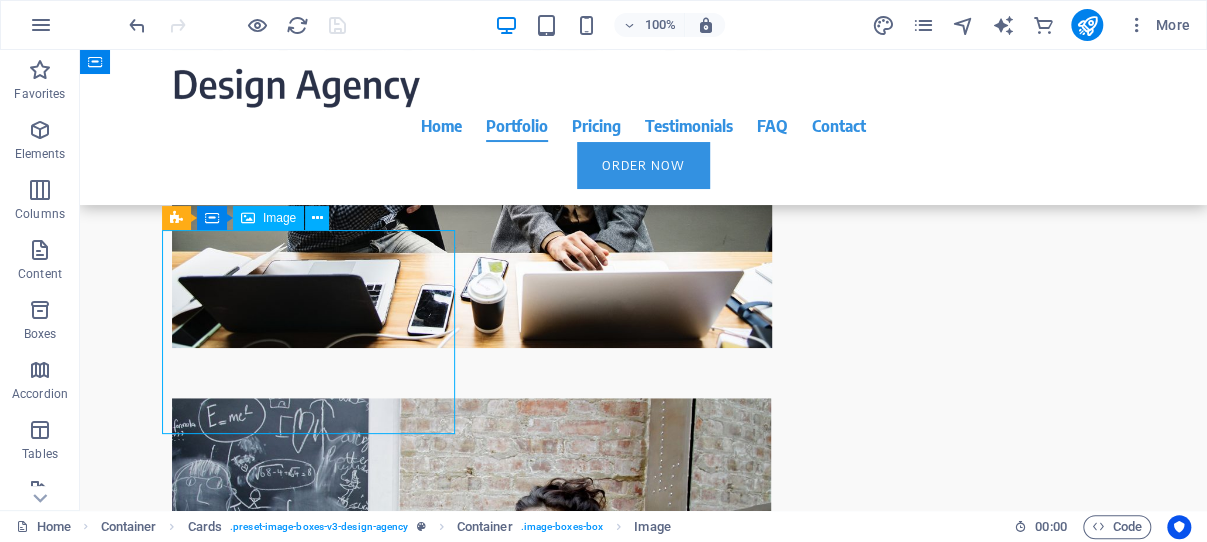 click at bounding box center (318, 2118) 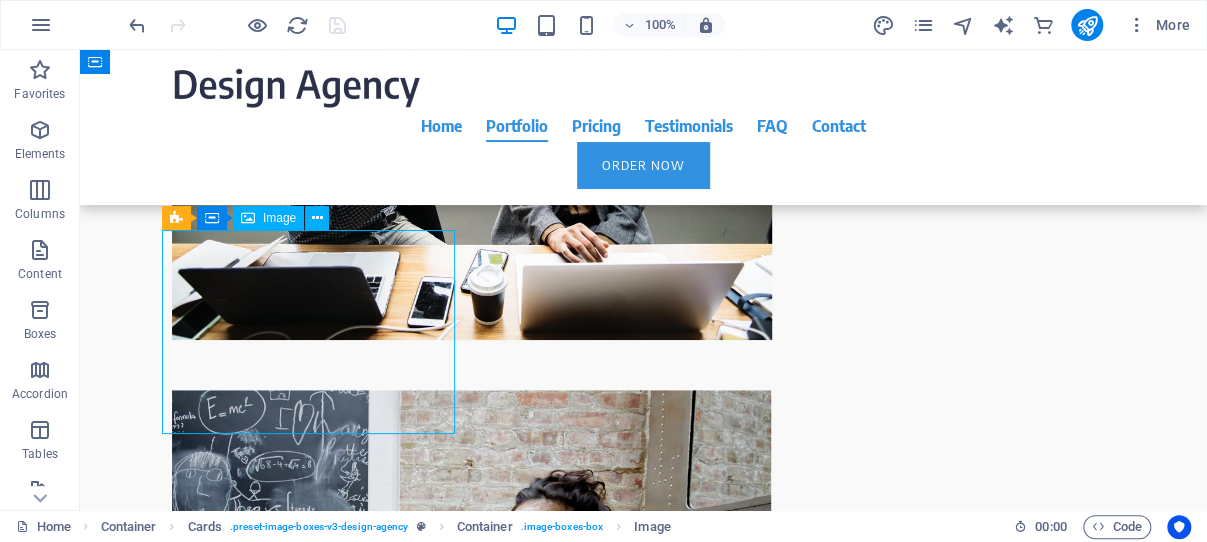 select on "%" 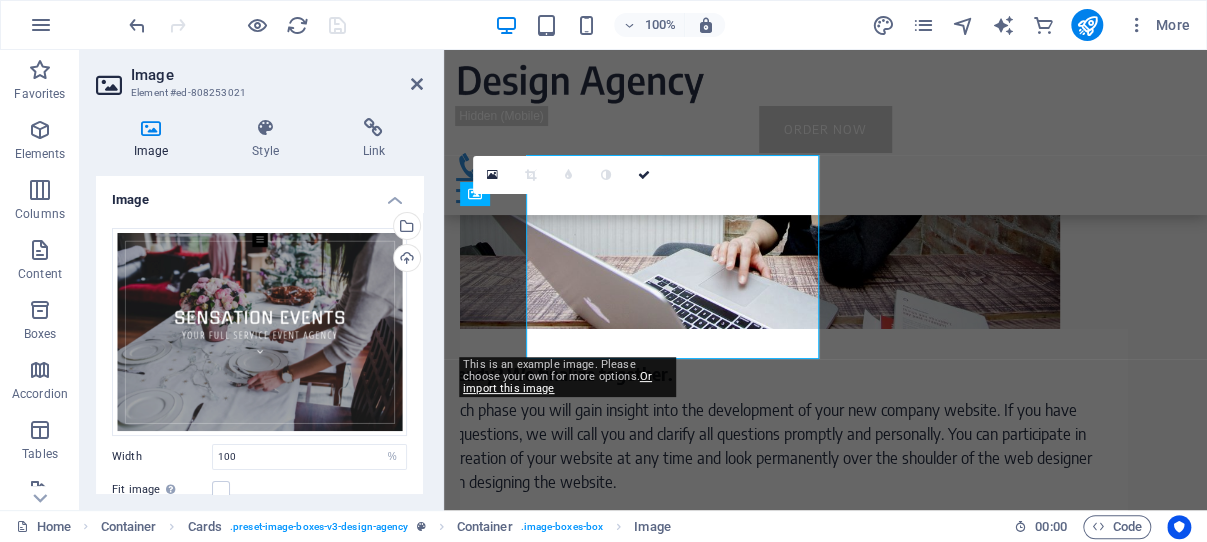 scroll, scrollTop: 3860, scrollLeft: 0, axis: vertical 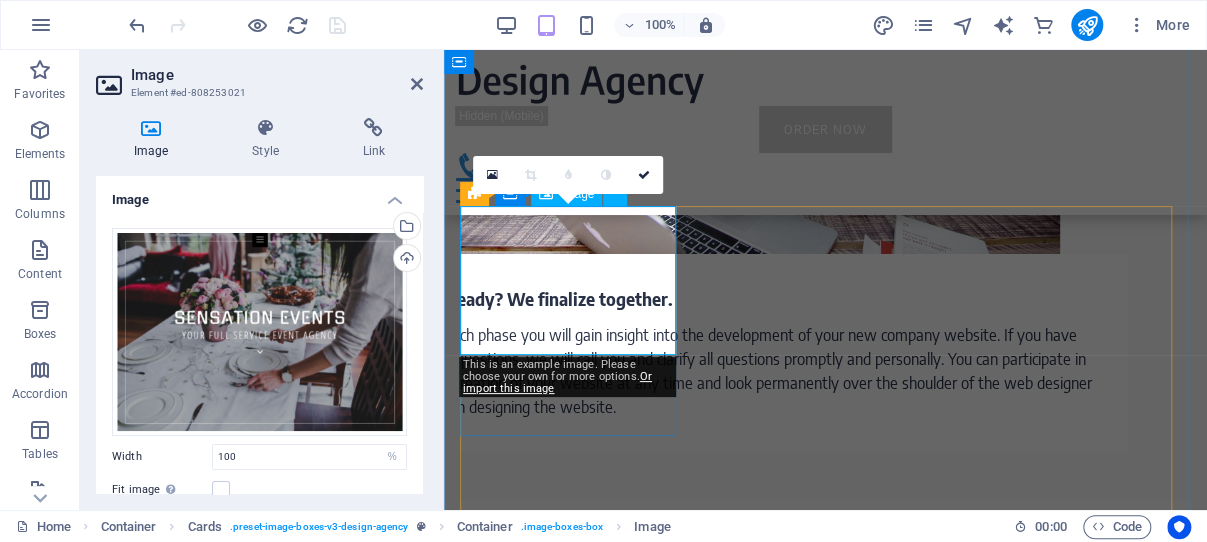 click at bounding box center [571, 1562] 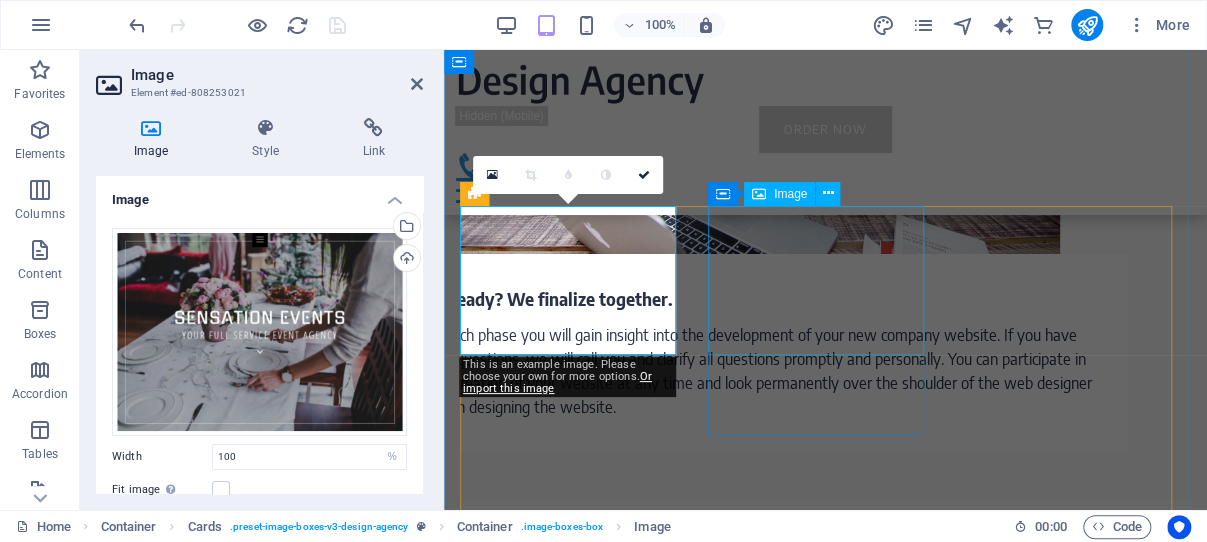 click at bounding box center [571, 1813] 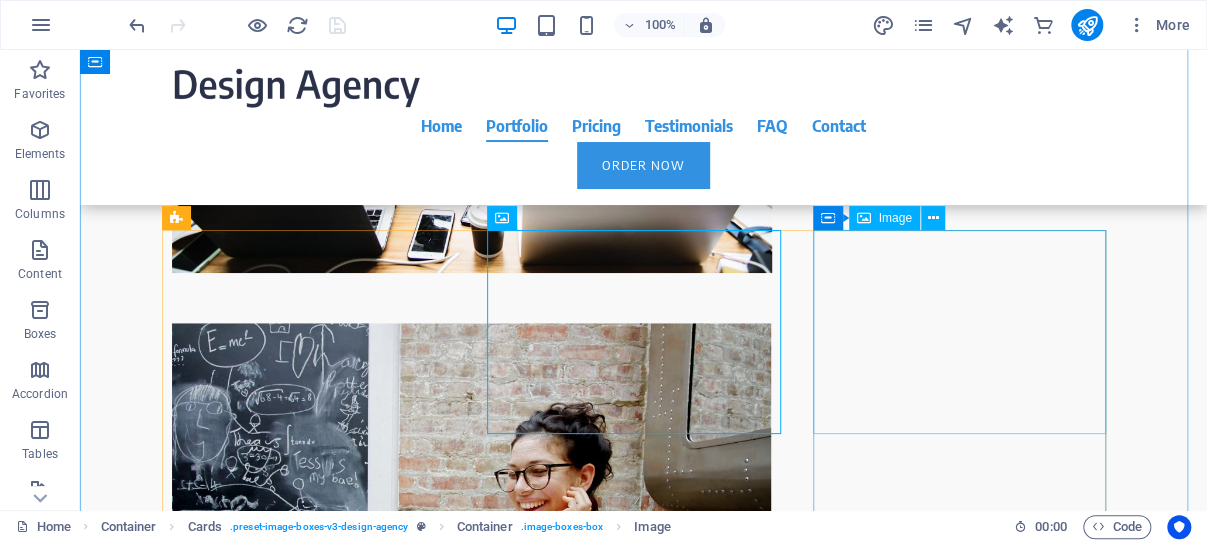 scroll, scrollTop: 3785, scrollLeft: 0, axis: vertical 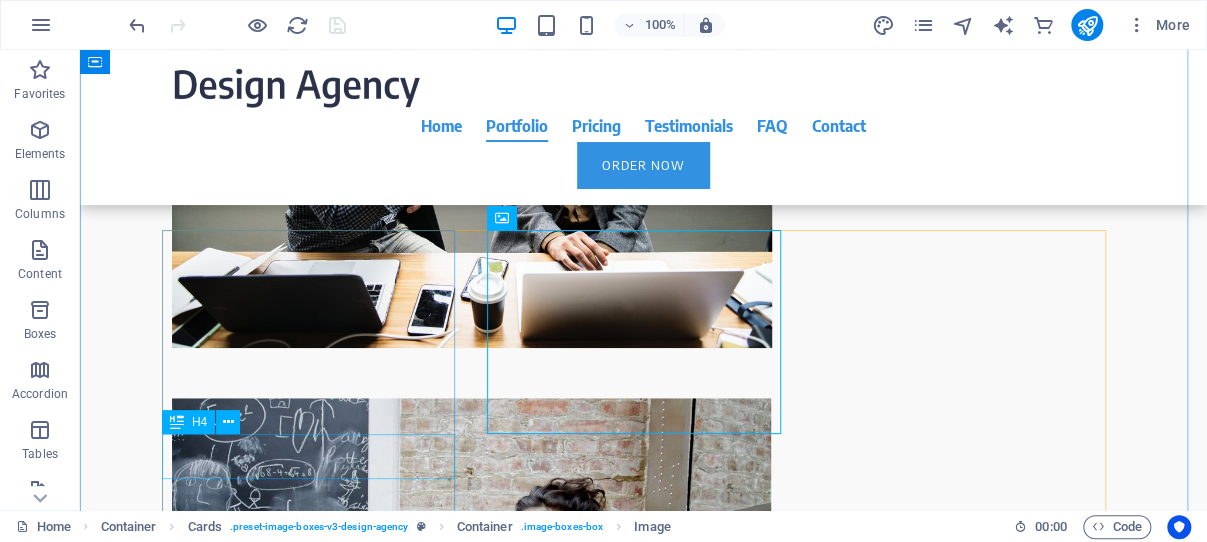 click on "[DOMAIN]" at bounding box center (318, 2242) 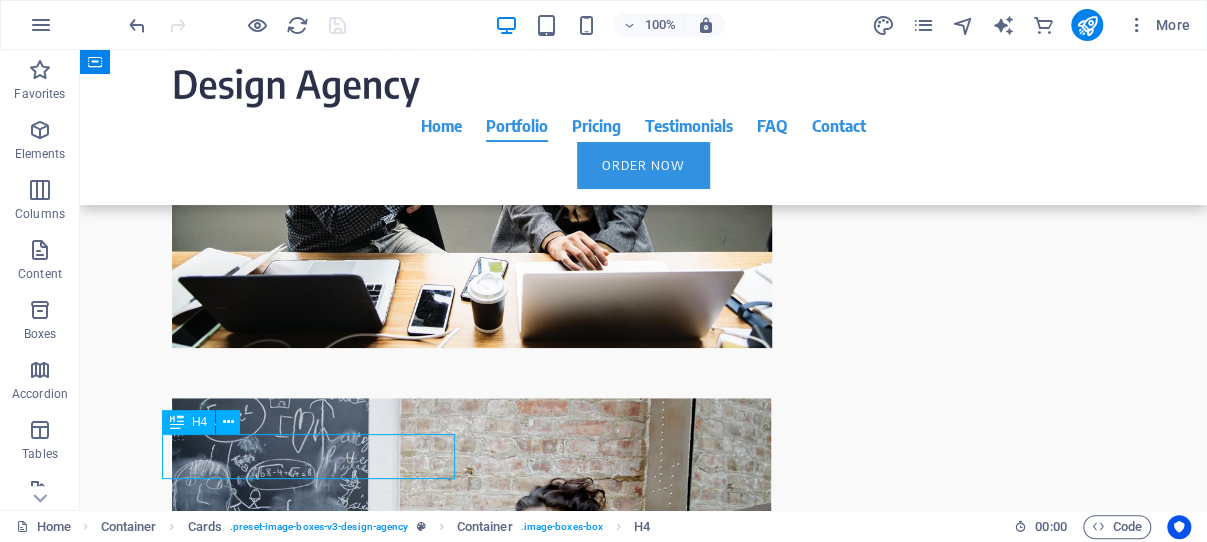 click on "[DOMAIN]" at bounding box center (318, 2242) 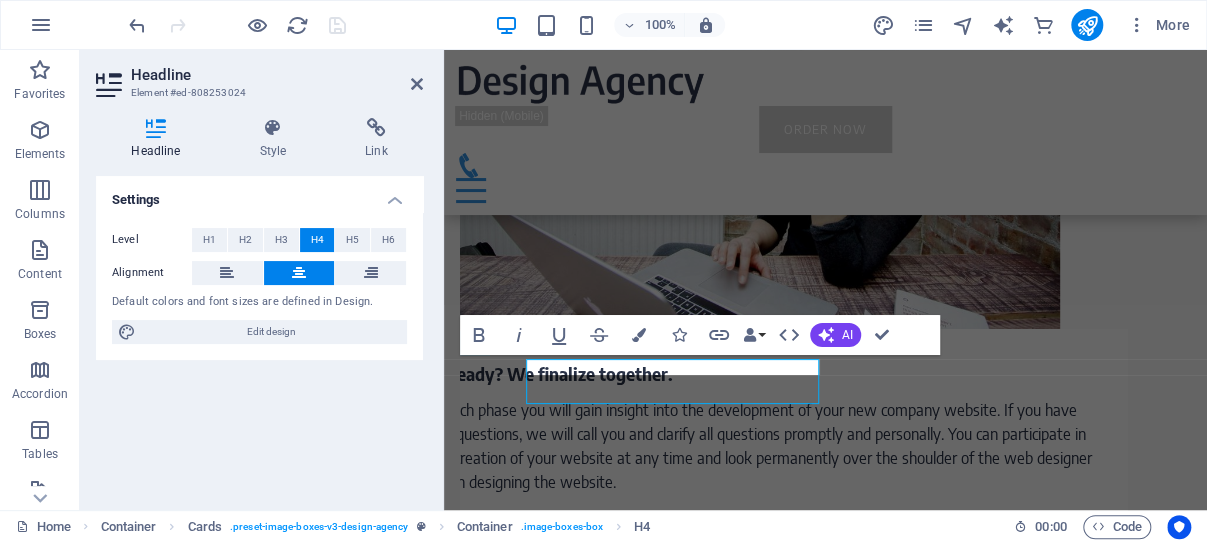 scroll, scrollTop: 3860, scrollLeft: 0, axis: vertical 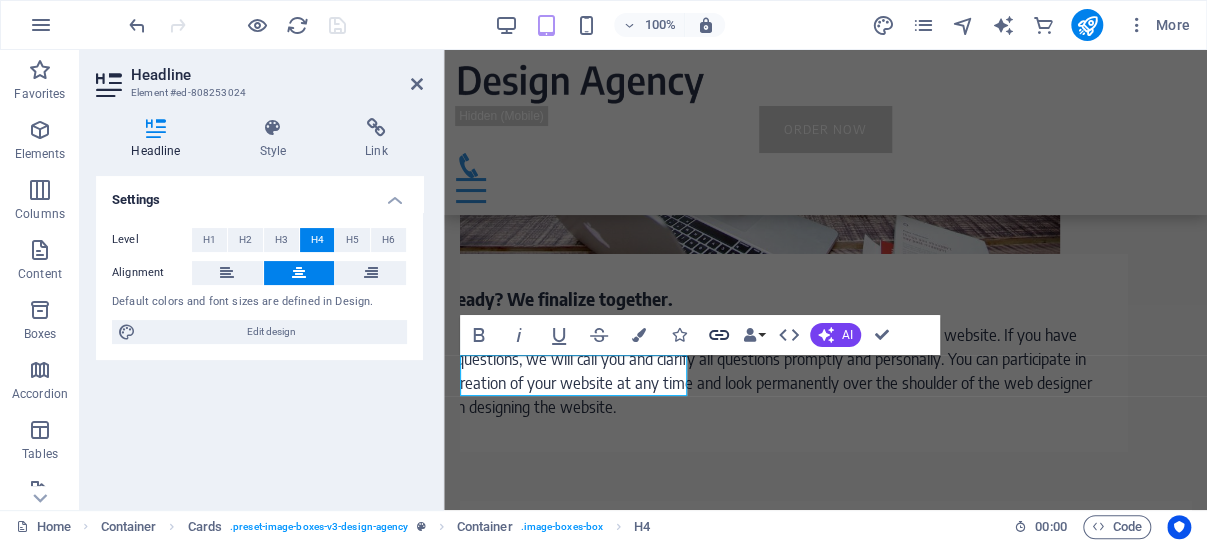 click 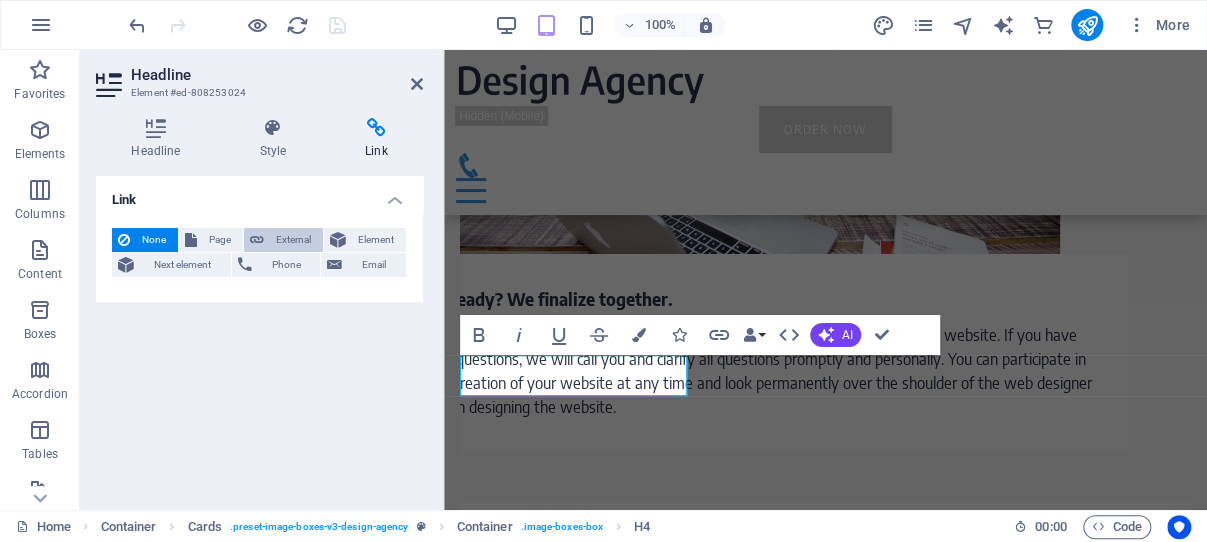 click on "External" at bounding box center [293, 240] 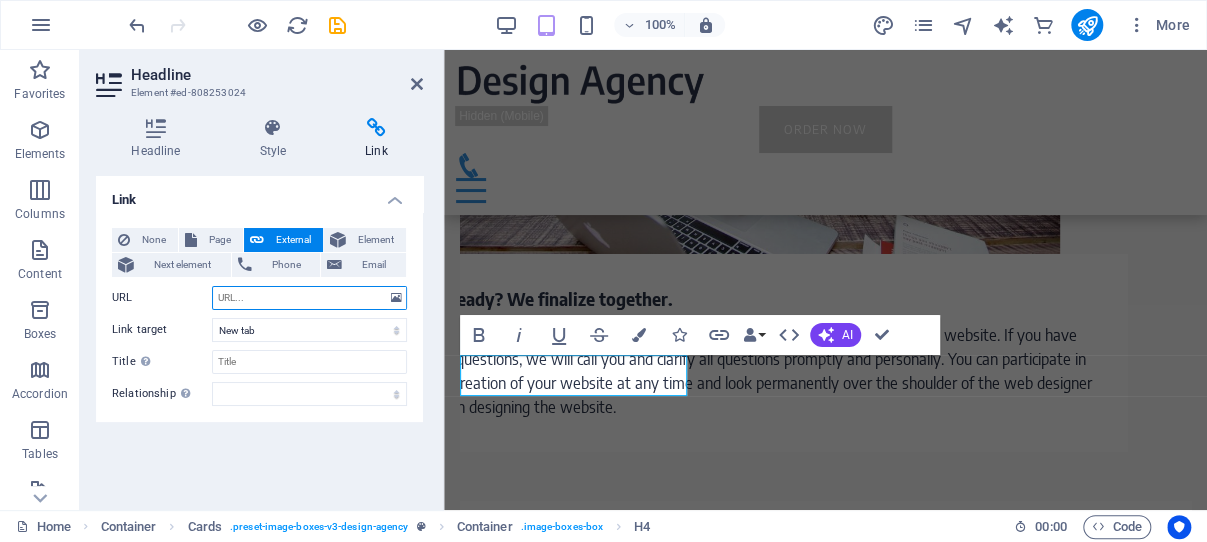 click on "URL" at bounding box center (309, 298) 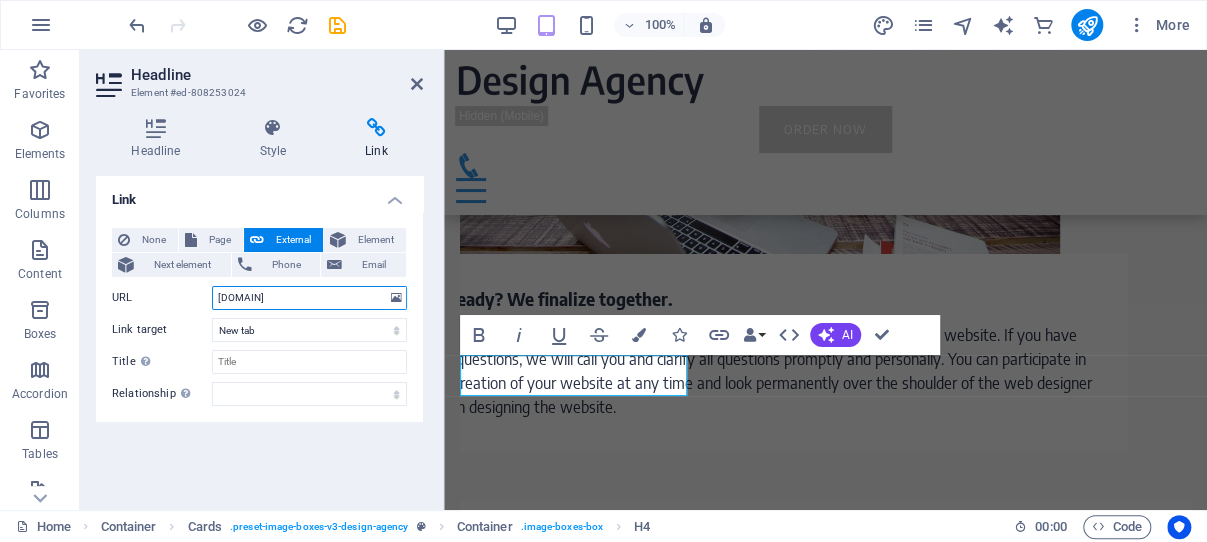 click on "[DOMAIN]" at bounding box center (309, 298) 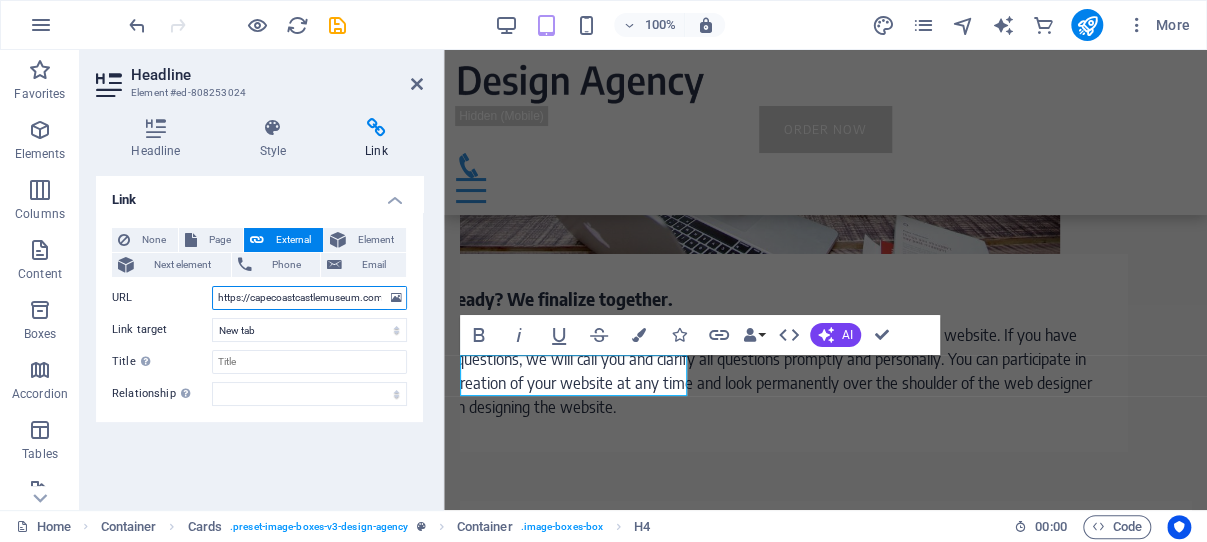 click on "https://capecoastcastlemuseum.com" at bounding box center (309, 298) 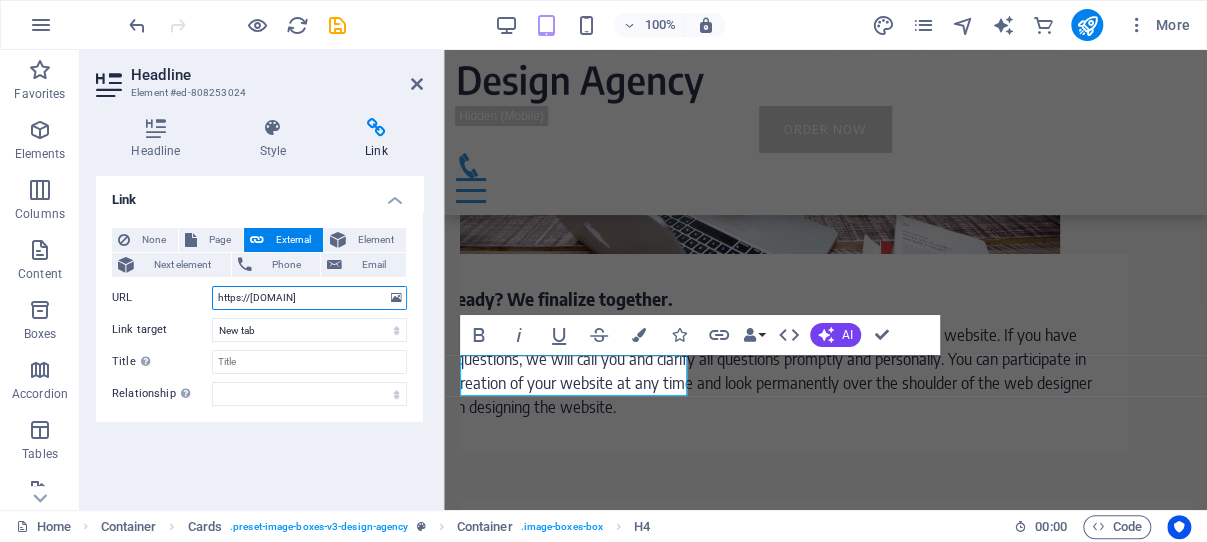 click on "https://[DOMAIN]" at bounding box center [309, 298] 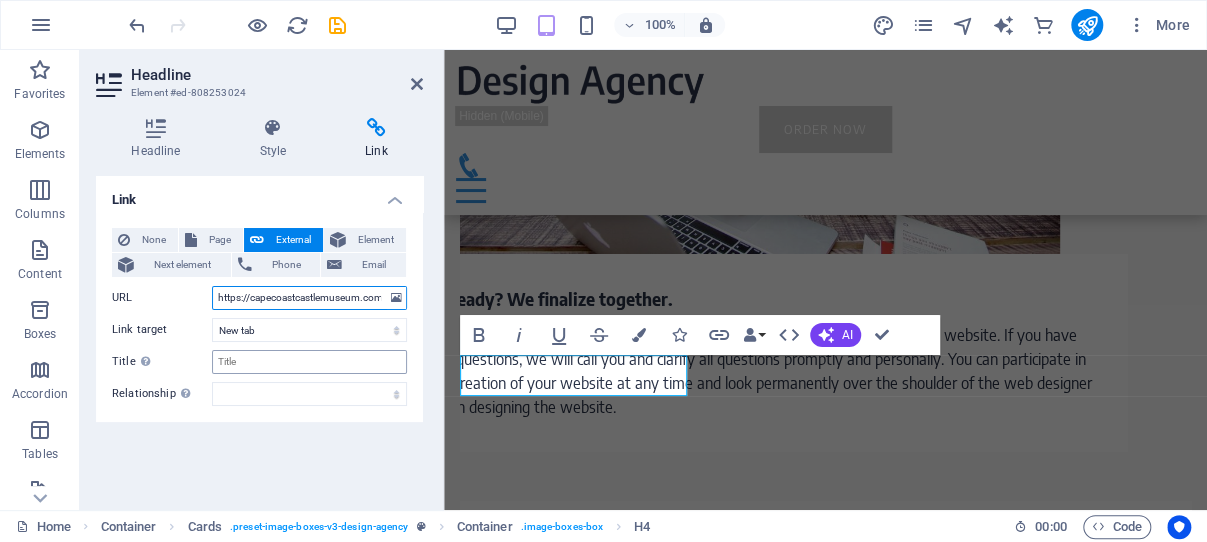 type on "https://capecoastcastlemuseum.com" 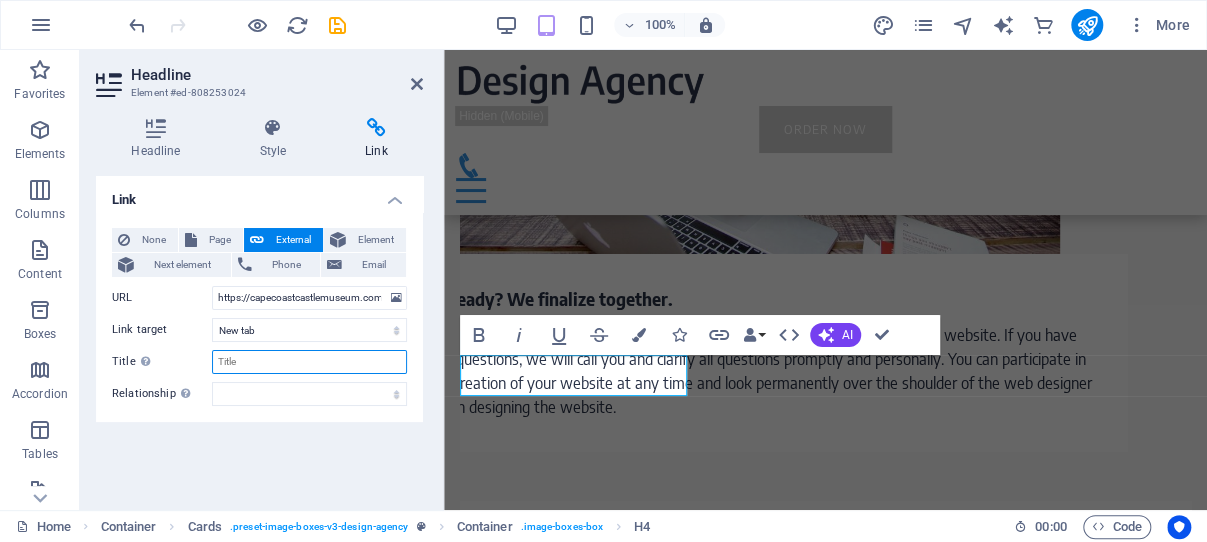 click on "Title Additional link description, should not be the same as the link text. The title is most often shown as a tooltip text when the mouse moves over the element. Leave empty if uncertain." at bounding box center (309, 362) 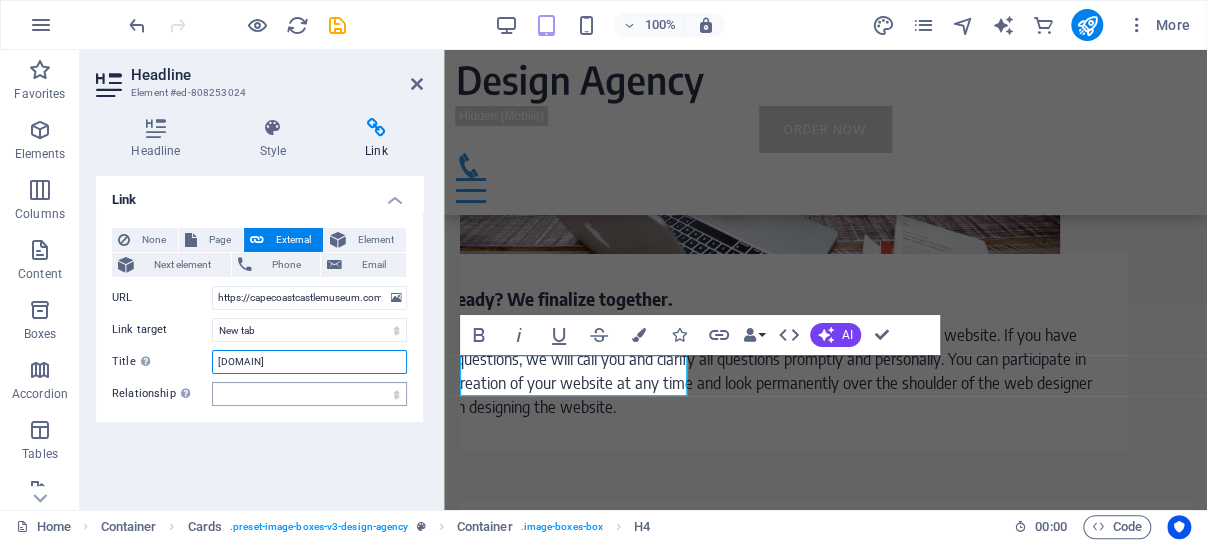 type on "[DOMAIN]" 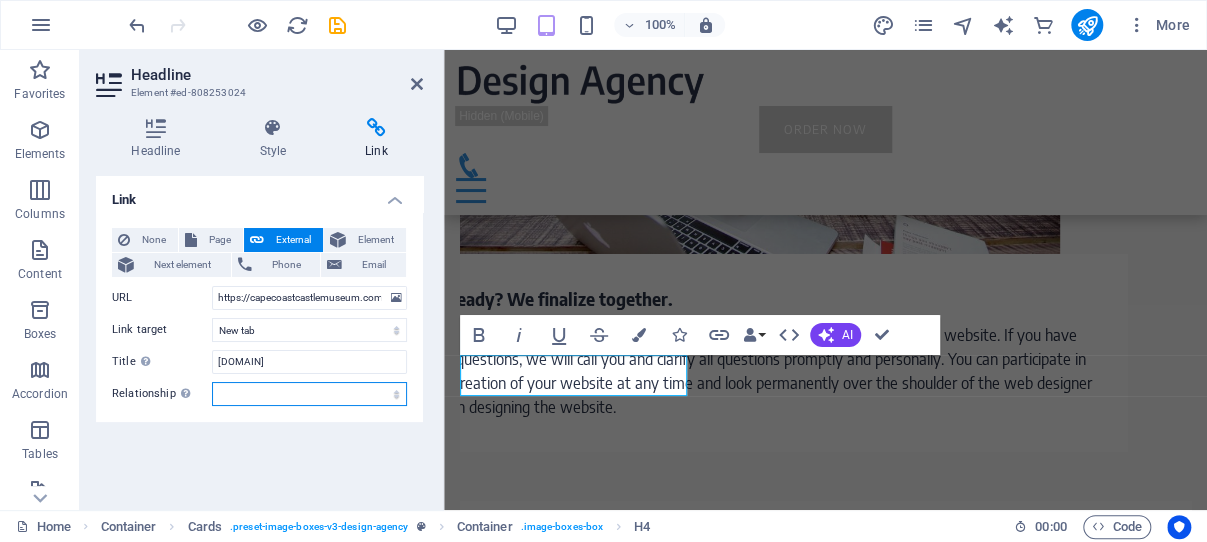 click on "alternate author bookmark external help license next nofollow noreferrer noopener prev search tag" at bounding box center (309, 394) 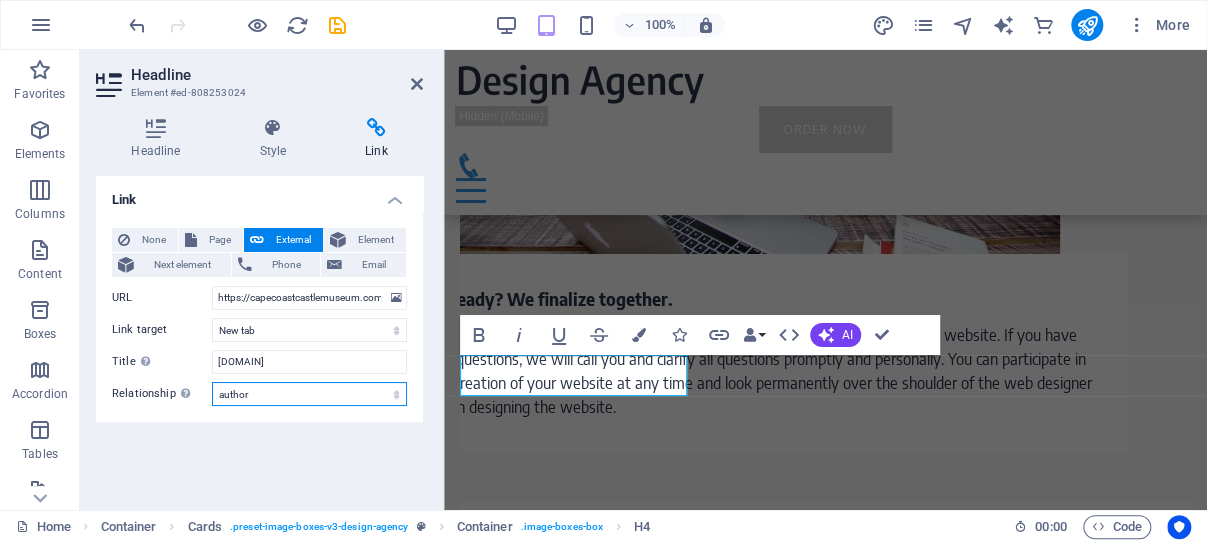 click on "author" at bounding box center [0, 0] 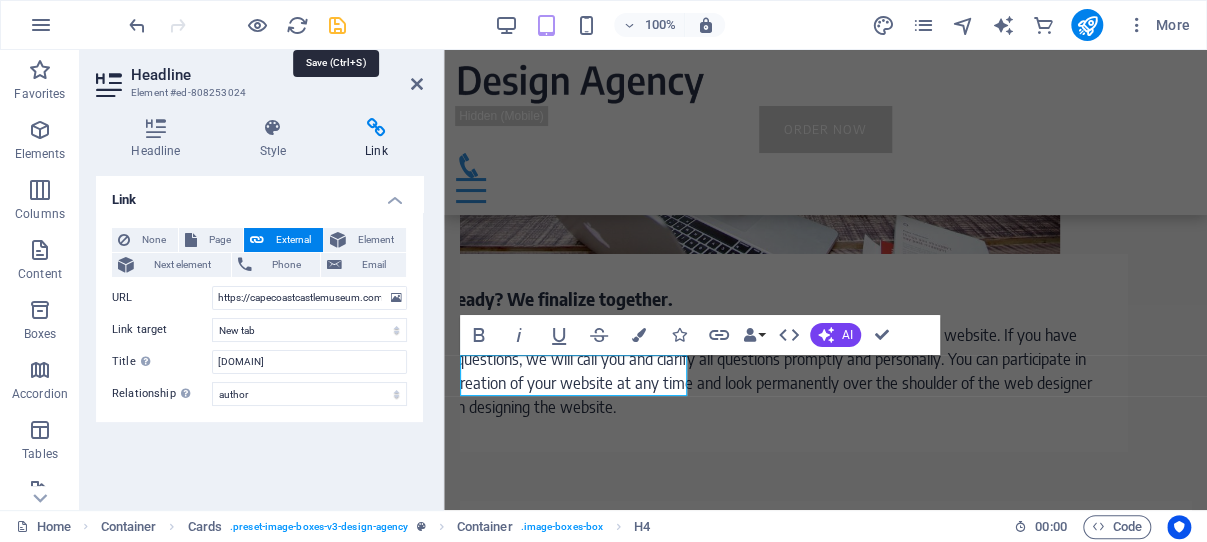 click at bounding box center (337, 25) 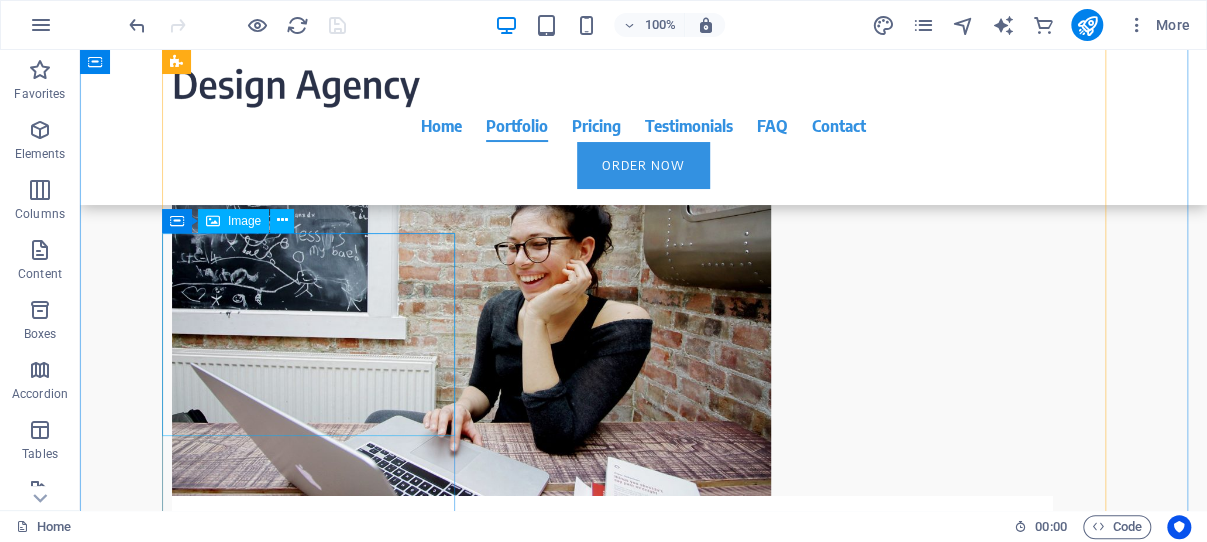 scroll, scrollTop: 3997, scrollLeft: 0, axis: vertical 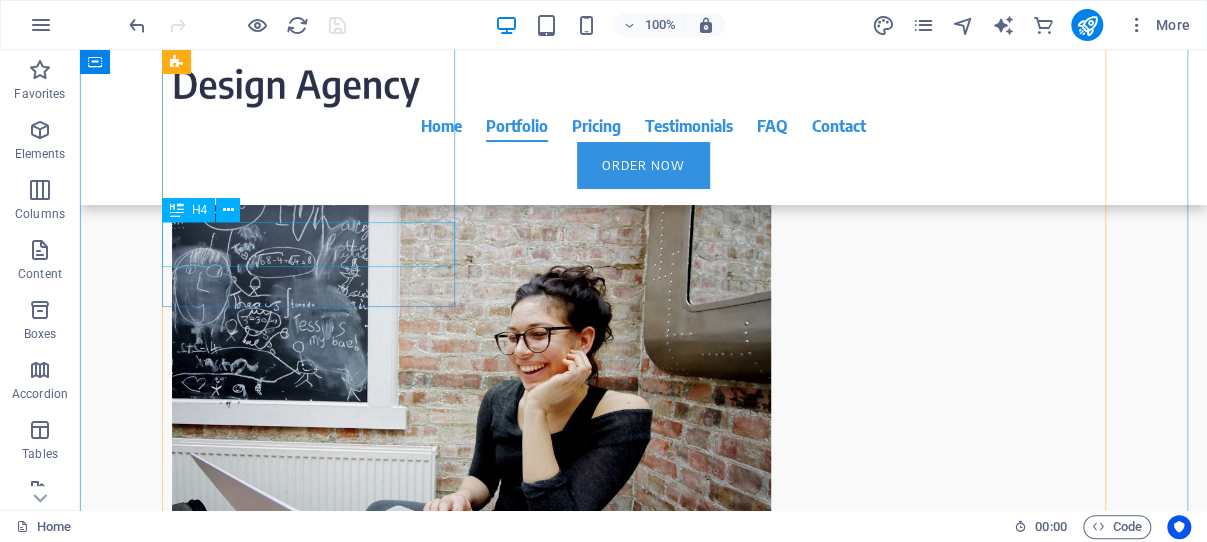 click on "[DOMAIN]" at bounding box center [318, 2030] 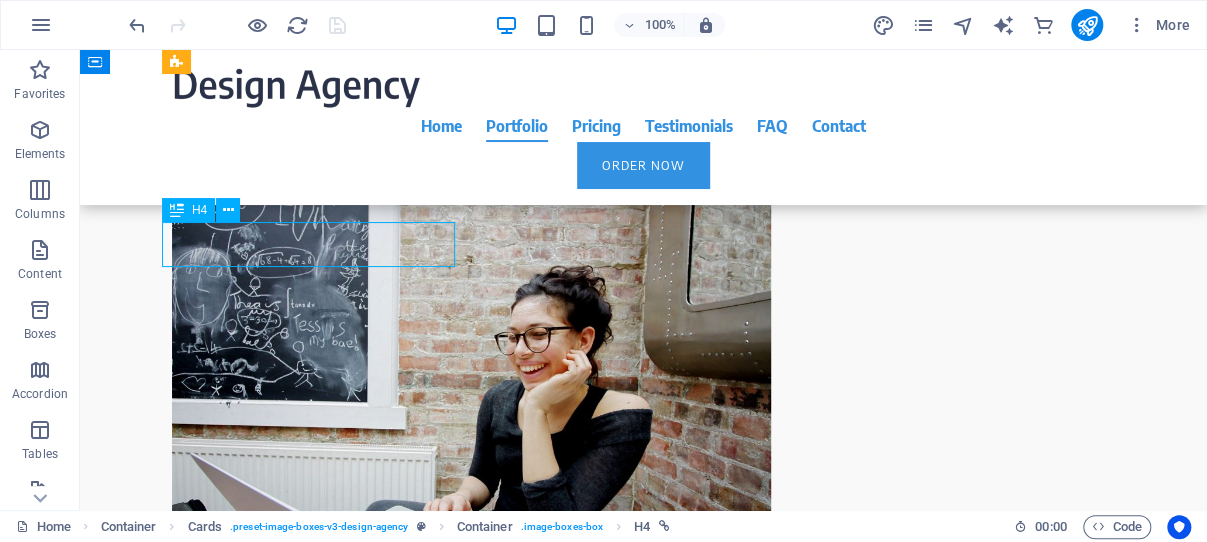 click on "[DOMAIN]" at bounding box center [318, 2030] 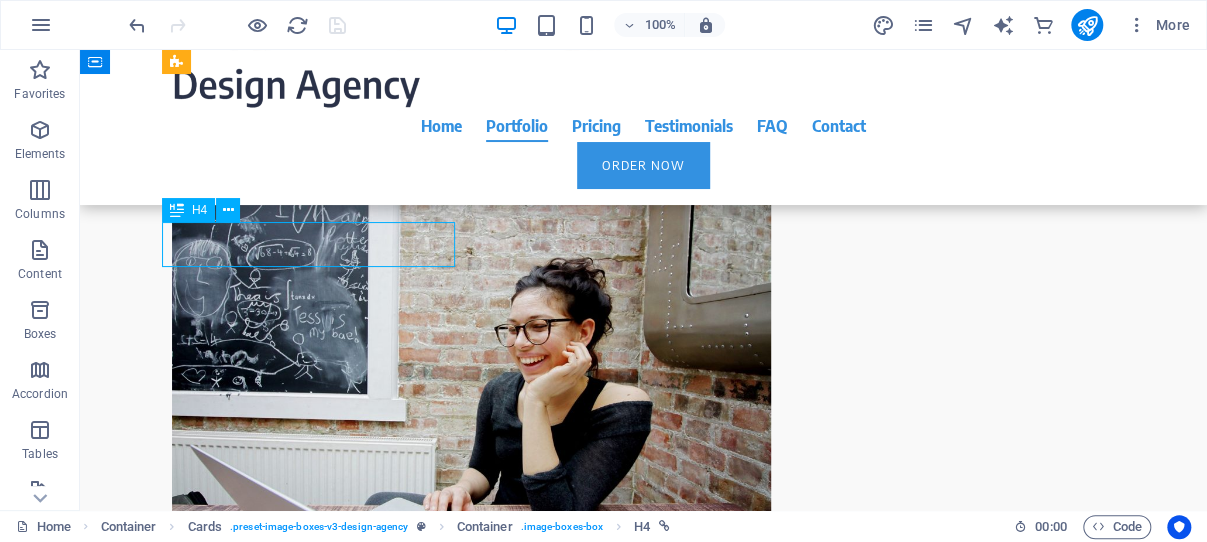 select on "author" 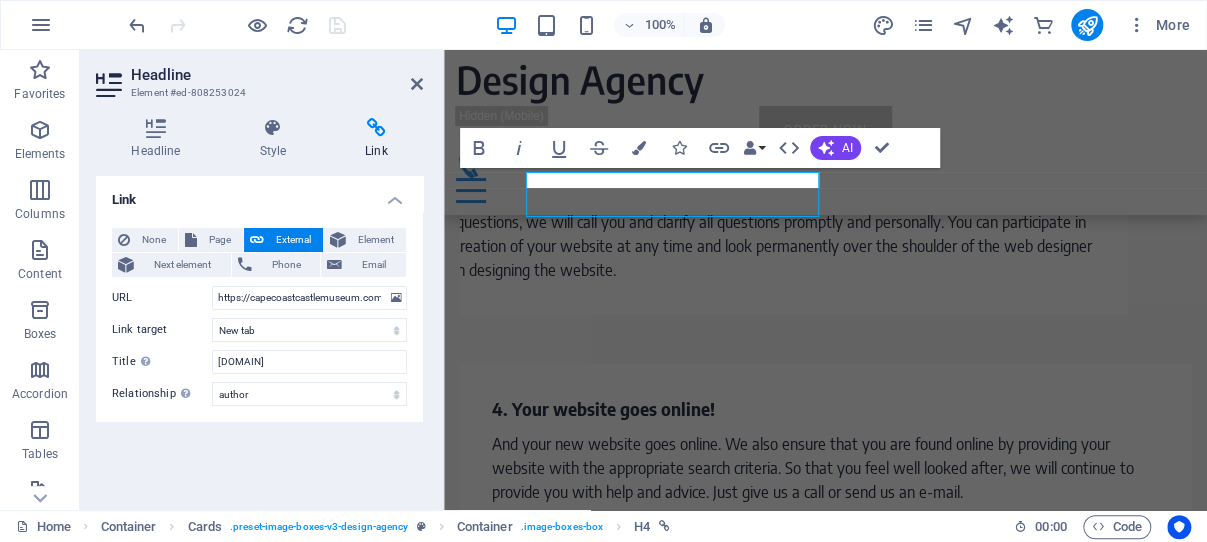 scroll, scrollTop: 4047, scrollLeft: 0, axis: vertical 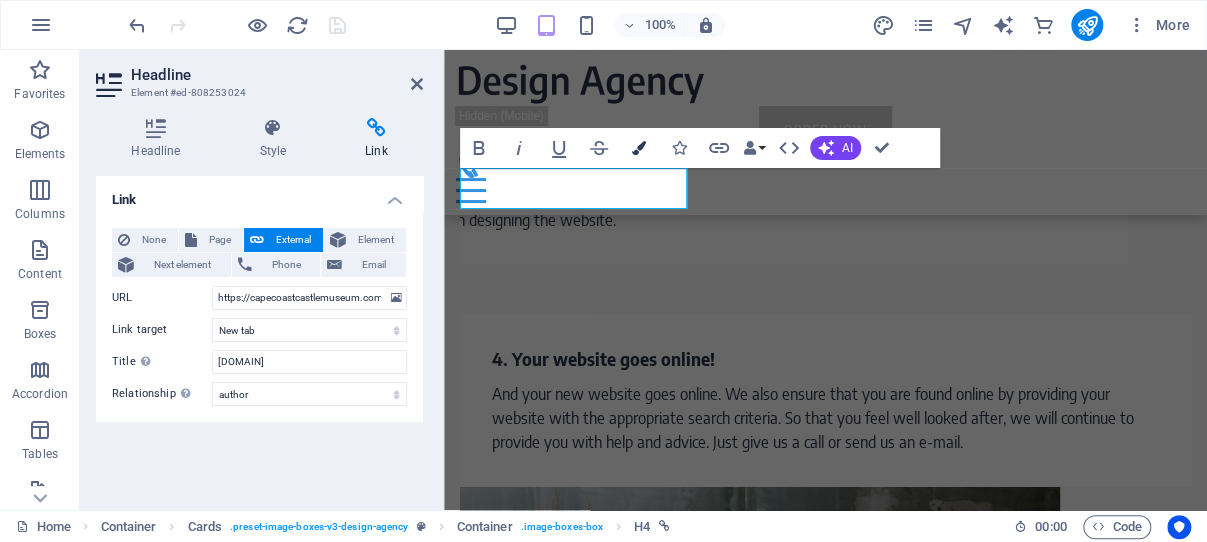 click at bounding box center (639, 148) 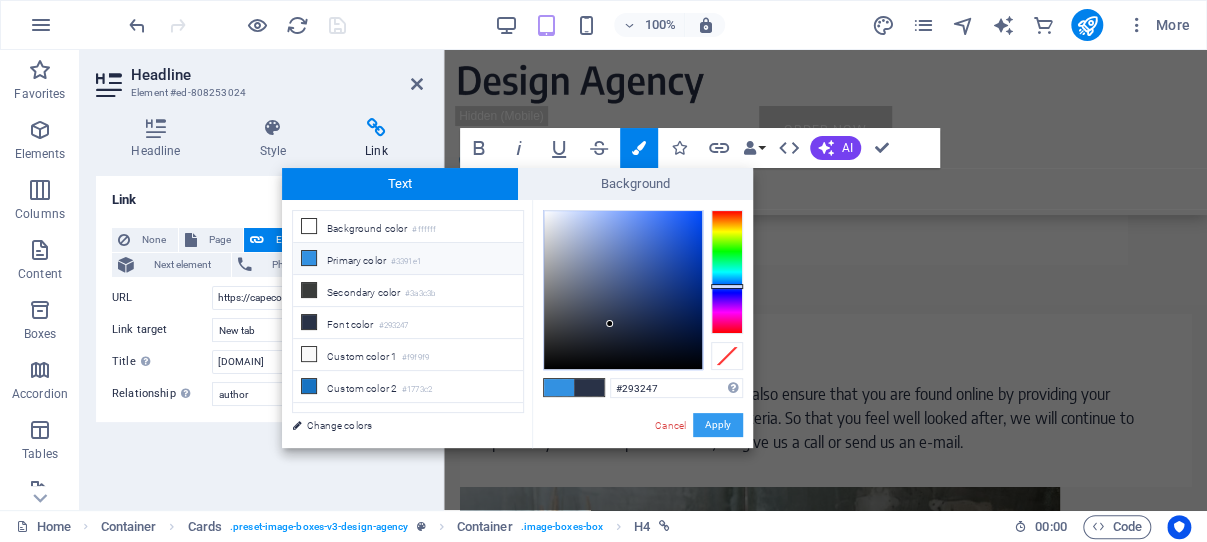 click on "Apply" at bounding box center [718, 425] 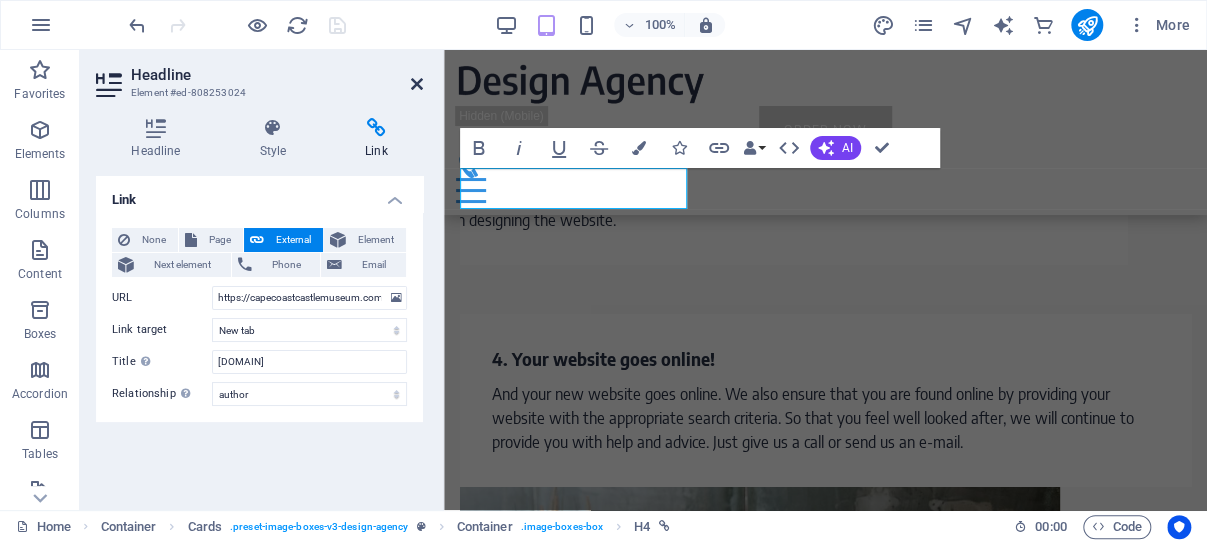 click at bounding box center [417, 84] 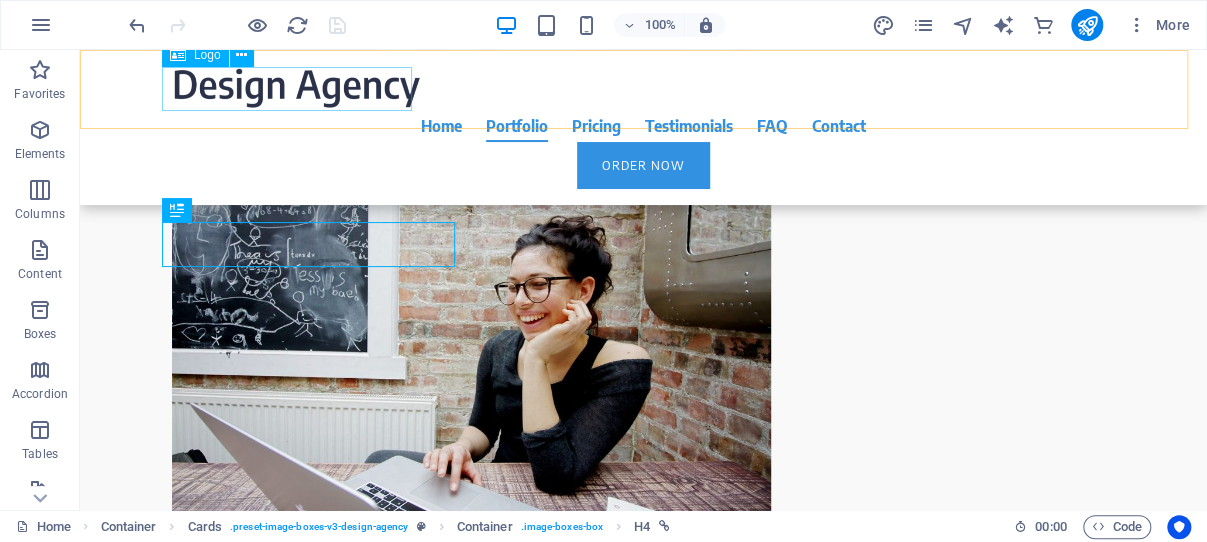 scroll, scrollTop: 3997, scrollLeft: 0, axis: vertical 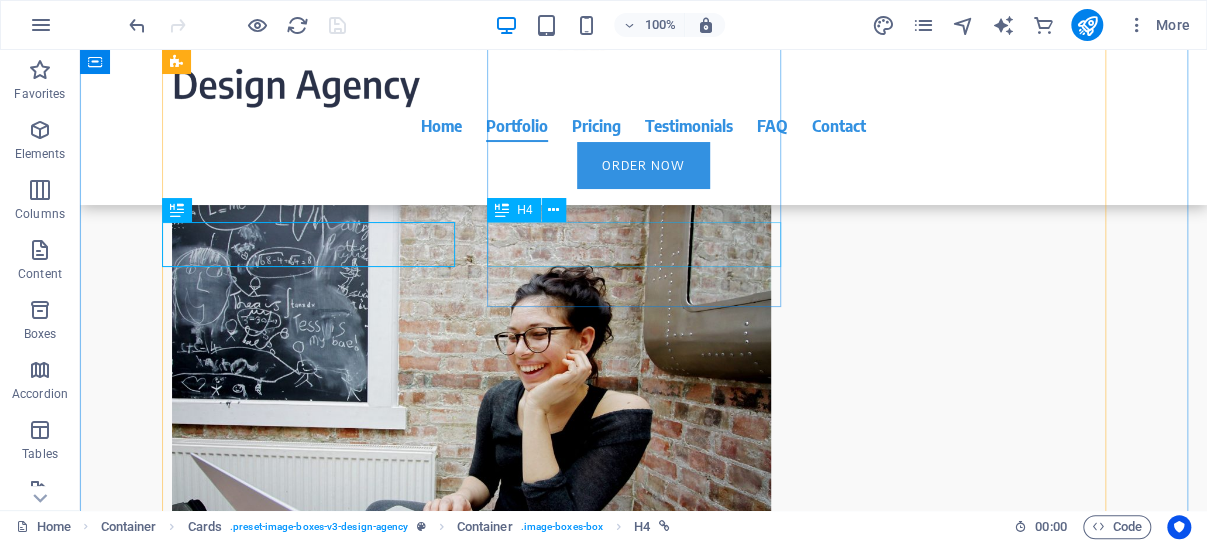 click on "ElminaCastle.info" at bounding box center (318, 2334) 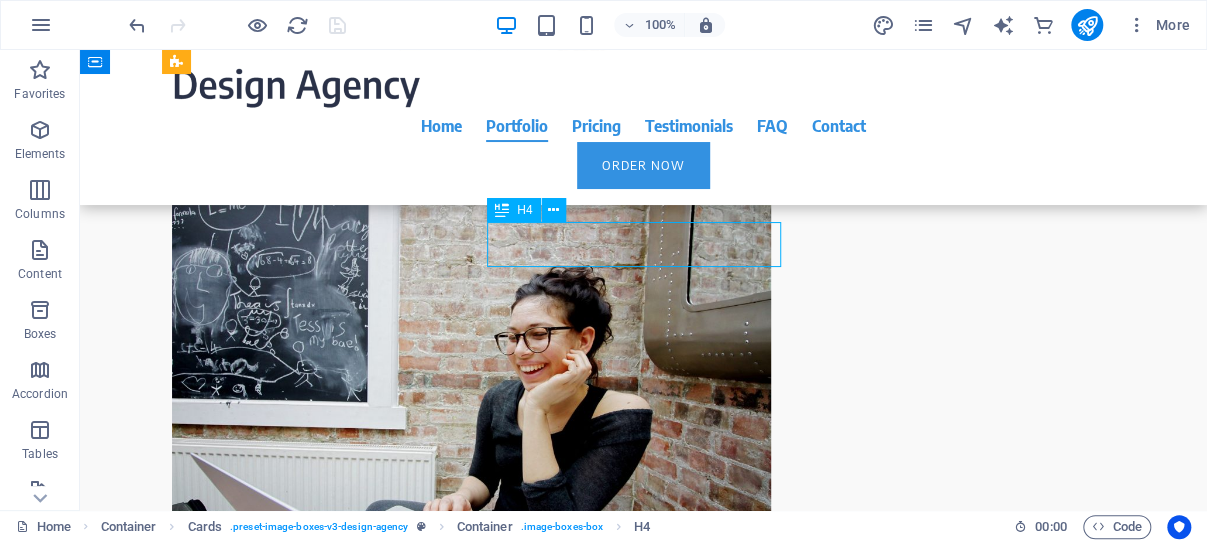 click on "ElminaCastle.info" at bounding box center [318, 2334] 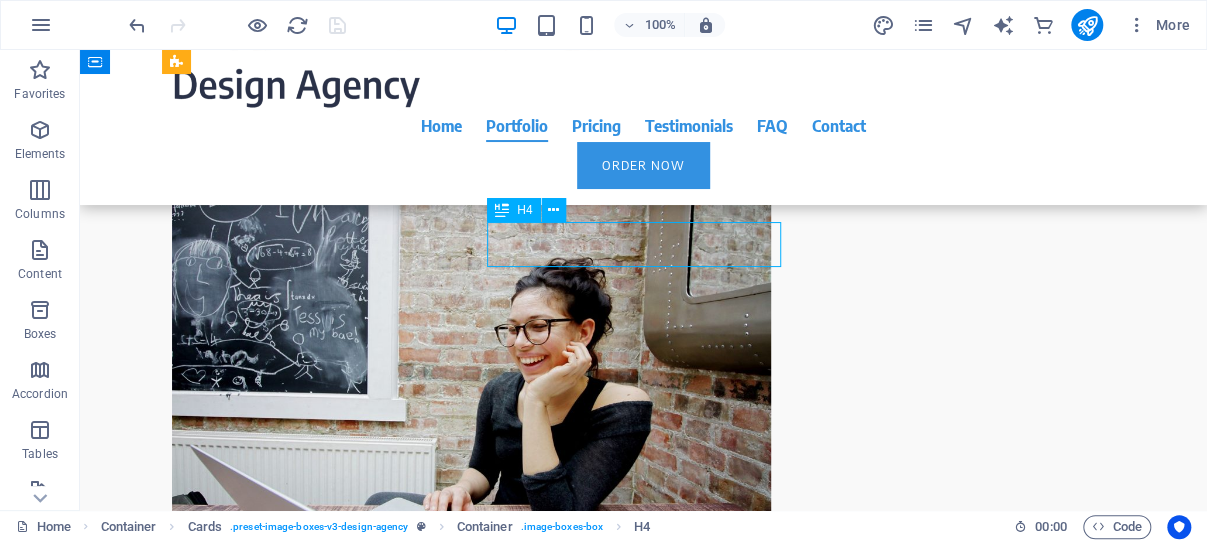 scroll, scrollTop: 4047, scrollLeft: 0, axis: vertical 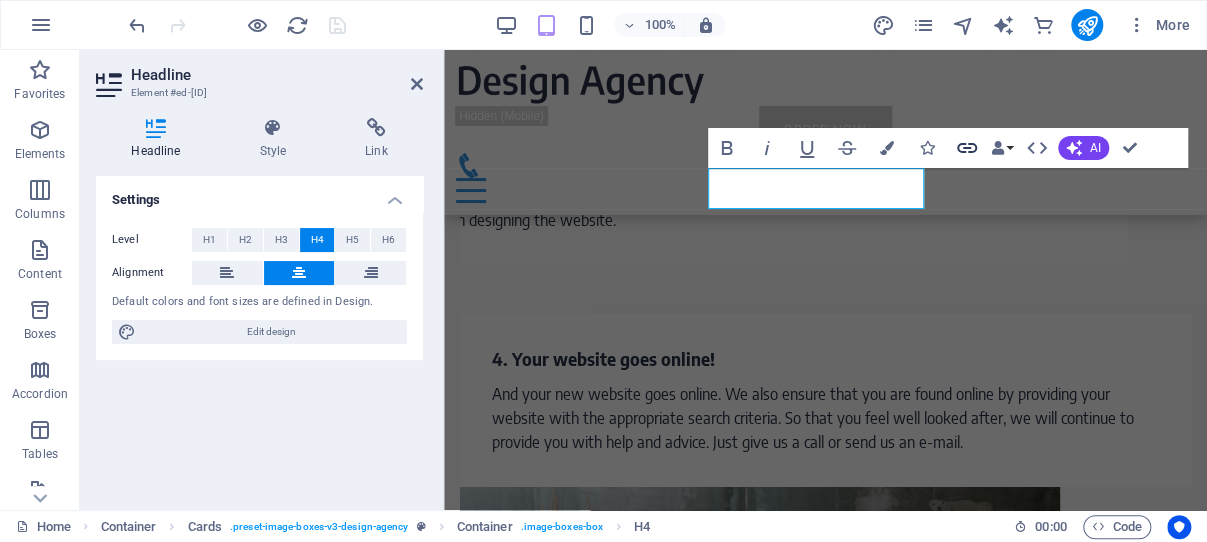 click 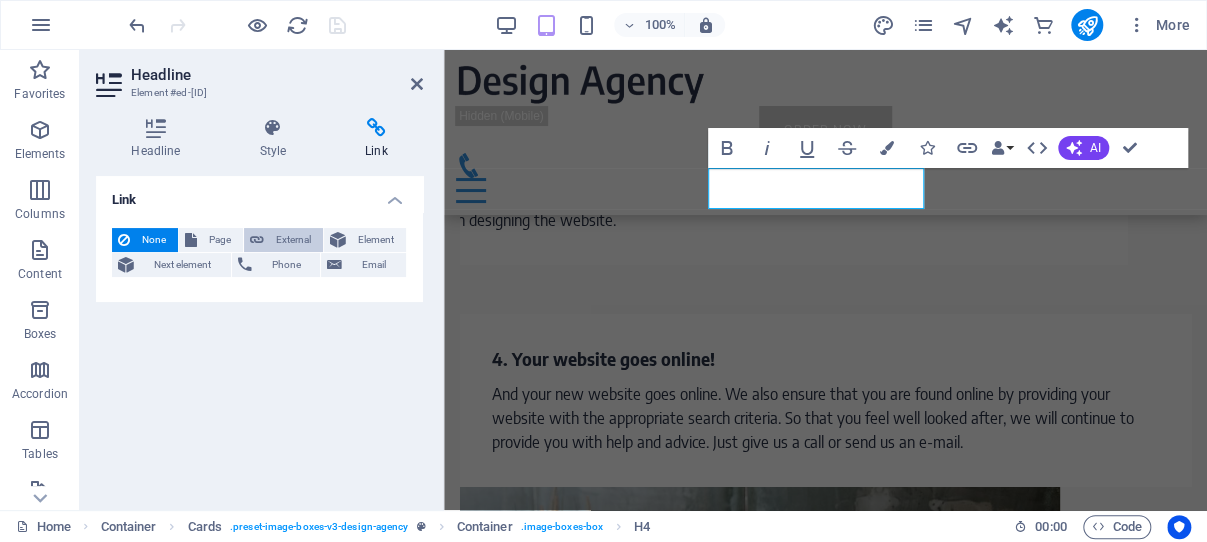 click on "External" at bounding box center (293, 240) 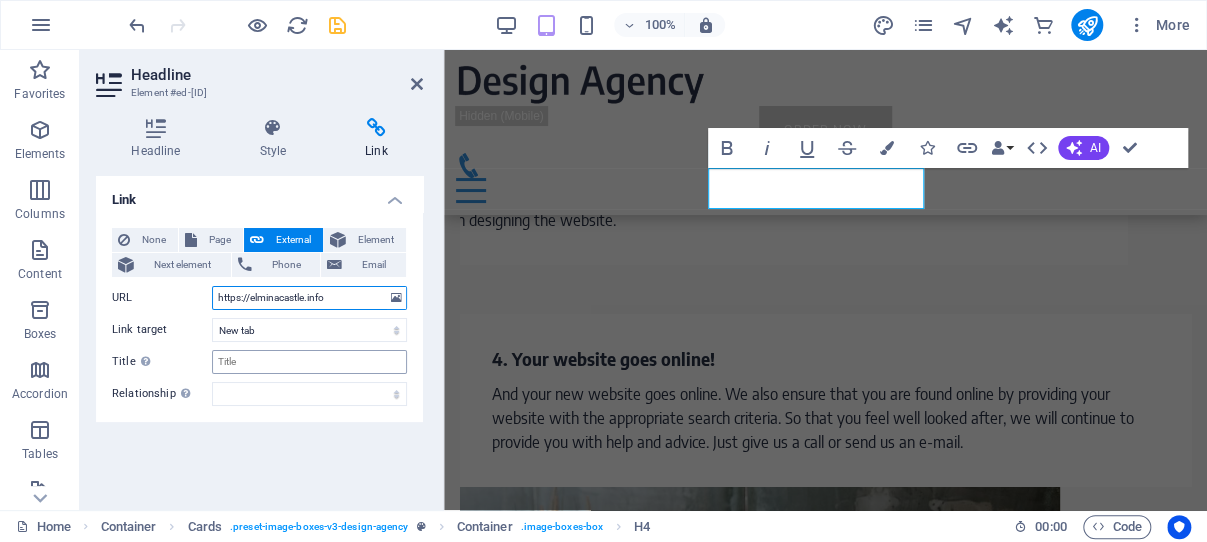 type on "https://elminacastle.info" 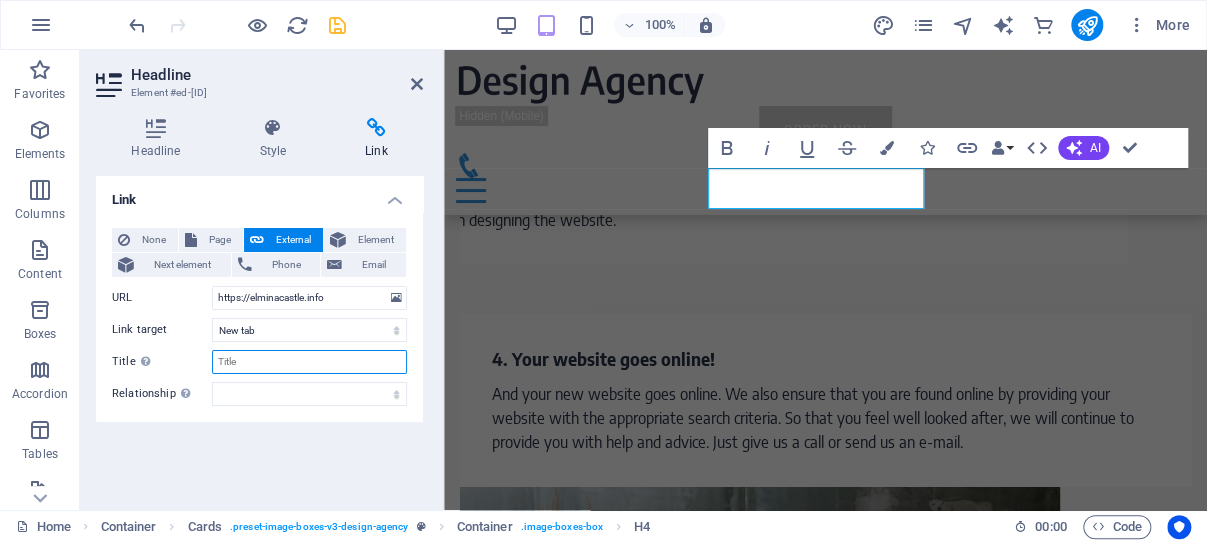 click on "Title Additional link description, should not be the same as the link text. The title is most often shown as a tooltip text when the mouse moves over the element. Leave empty if uncertain." at bounding box center (309, 362) 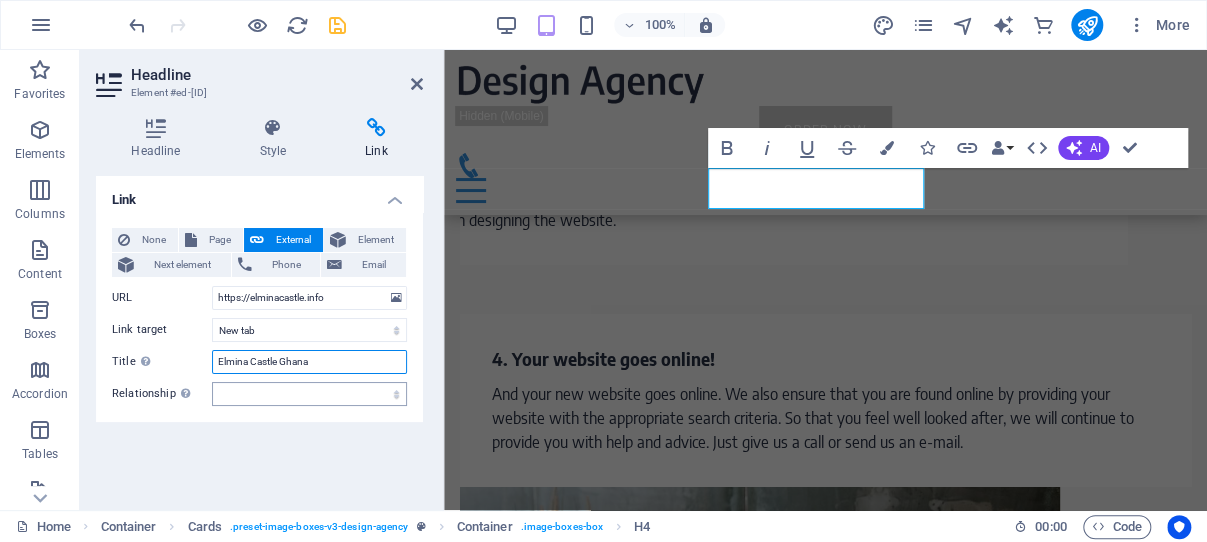 type on "Elmina Castle Ghana" 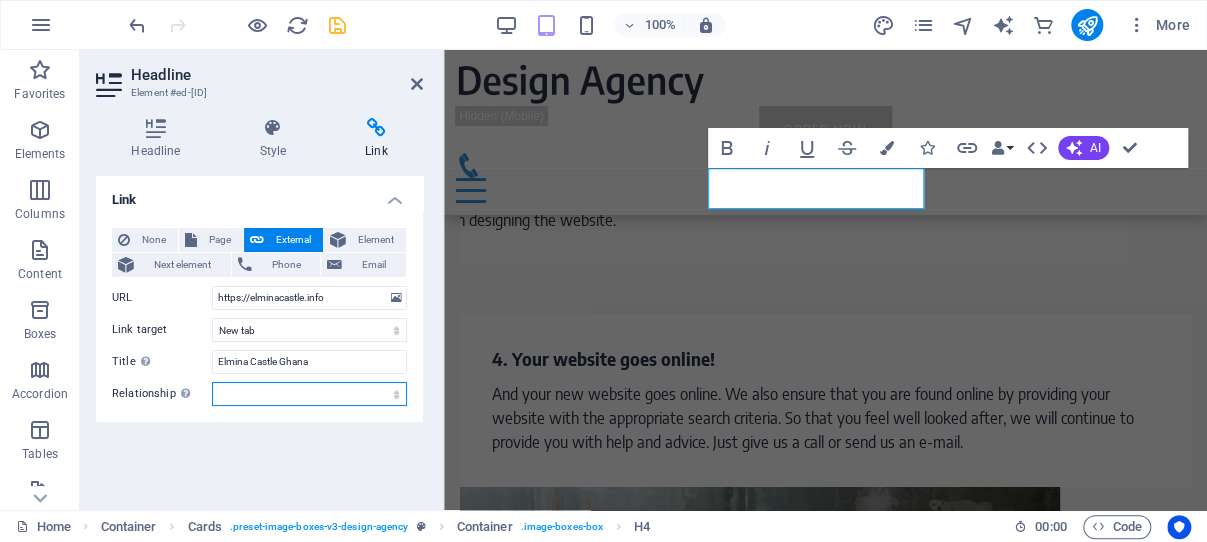 click on "alternate author bookmark external help license next nofollow noreferrer noopener prev search tag" at bounding box center (309, 394) 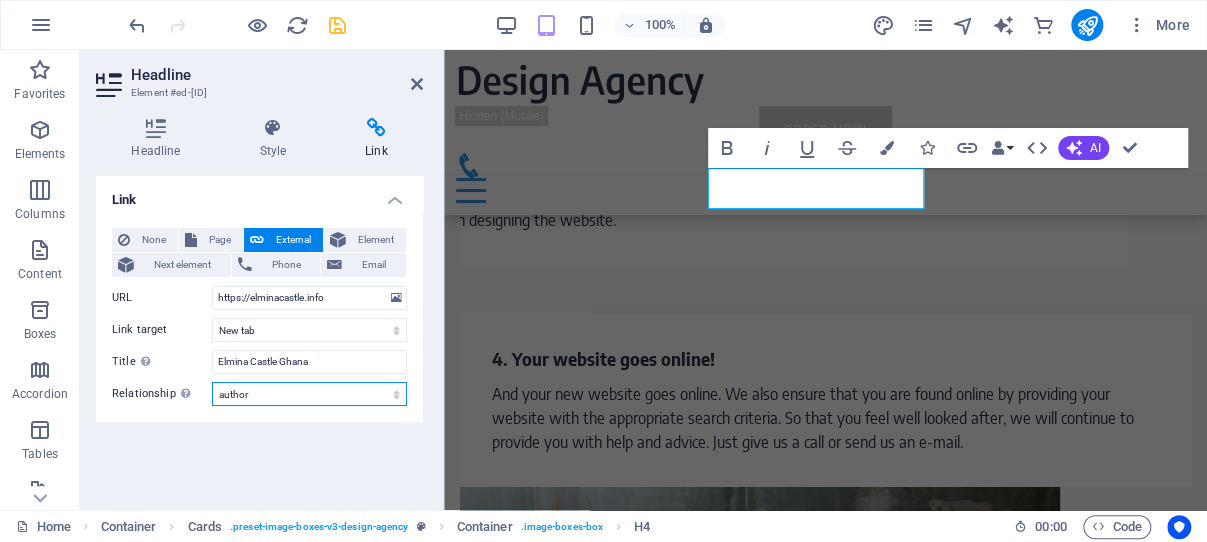 click on "author" at bounding box center [0, 0] 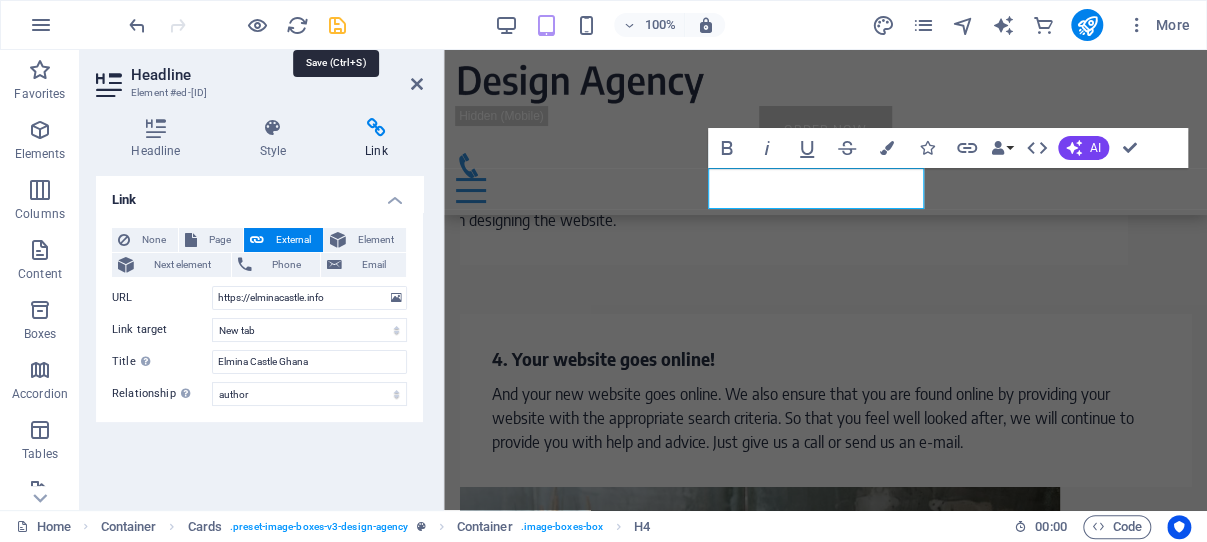 click at bounding box center (337, 25) 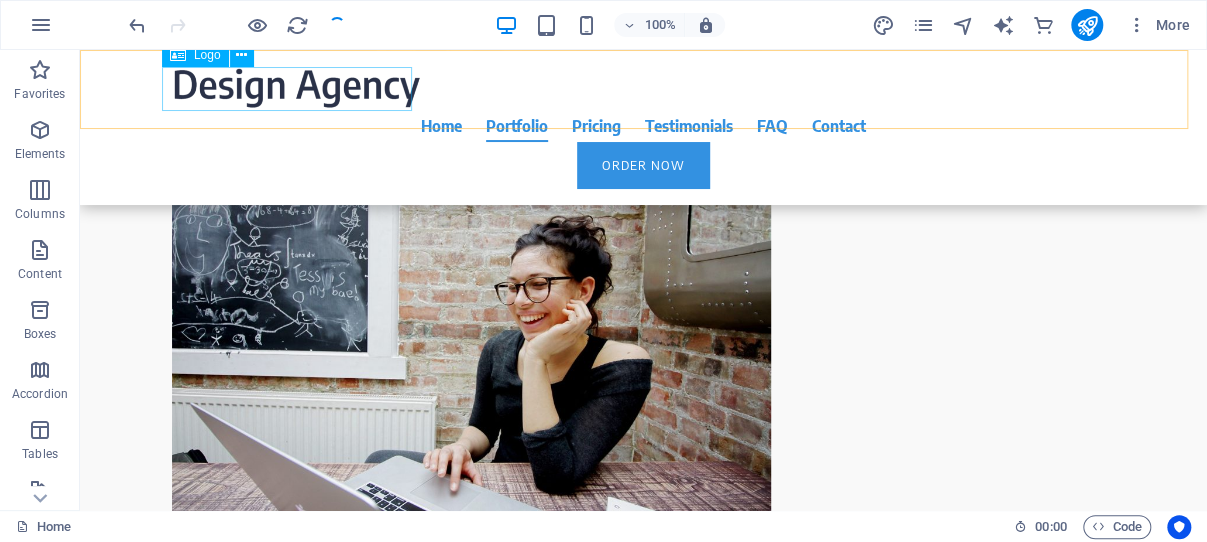 scroll, scrollTop: 3997, scrollLeft: 0, axis: vertical 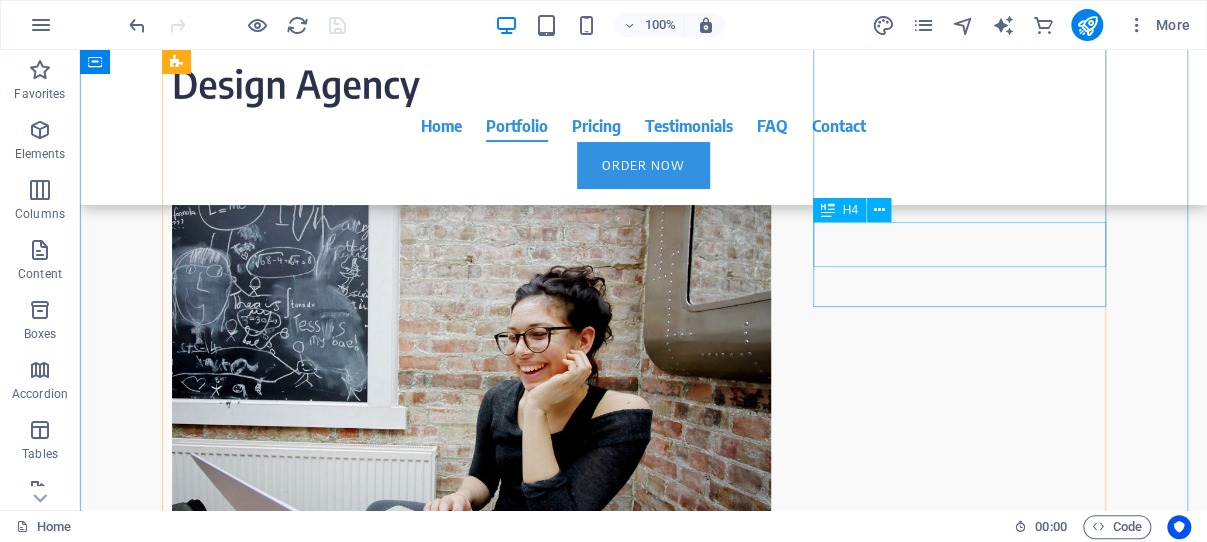 click on "W.e.b Du Bois Centre" at bounding box center (318, 2638) 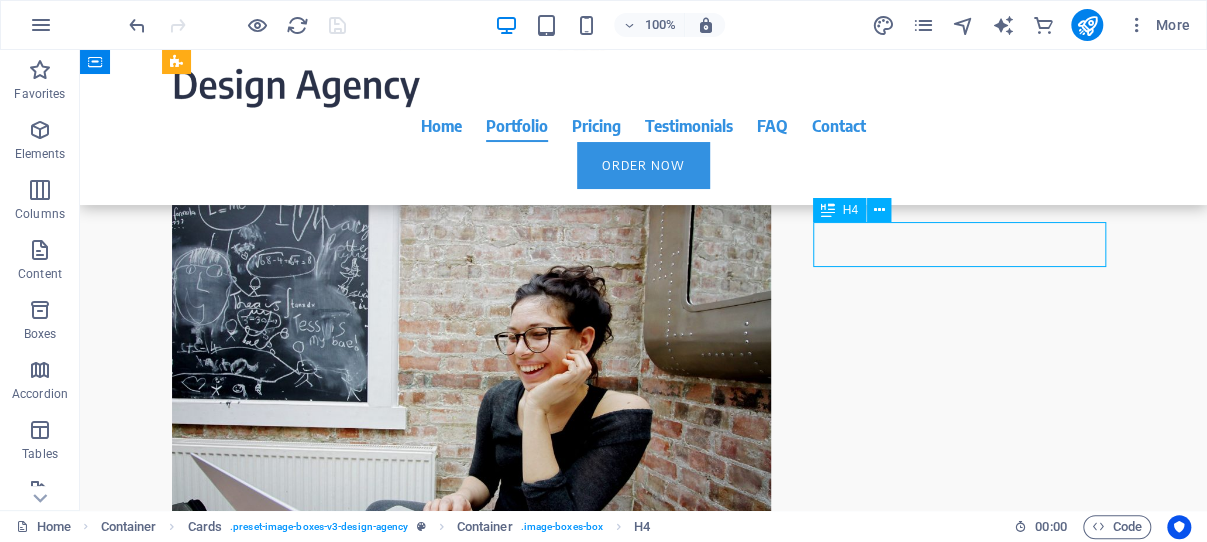 click on "W.e.b Du Bois Centre" at bounding box center (318, 2638) 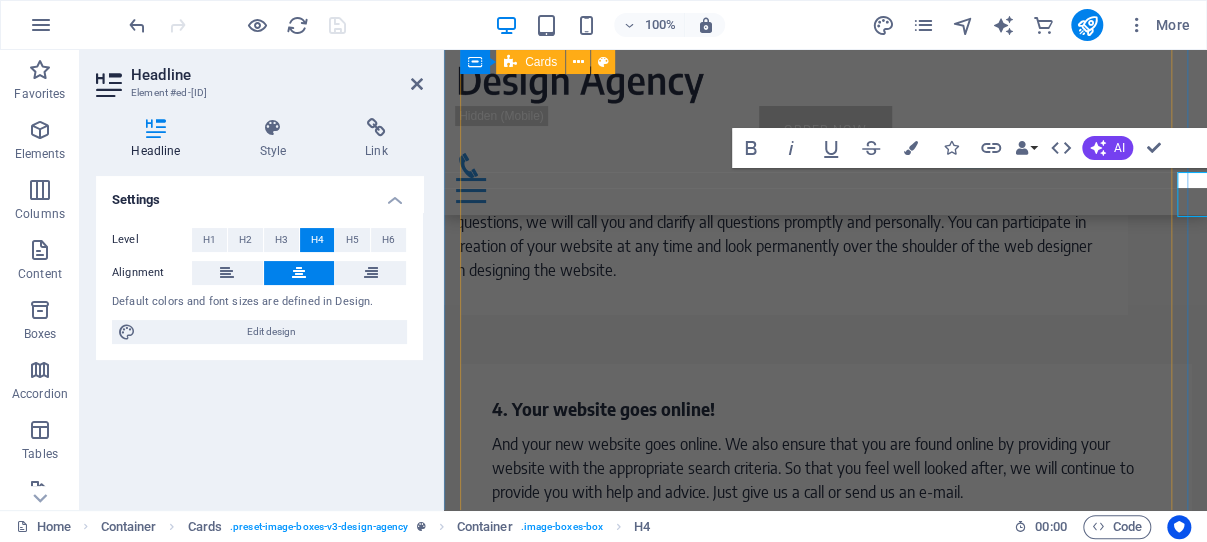 scroll, scrollTop: 4047, scrollLeft: 0, axis: vertical 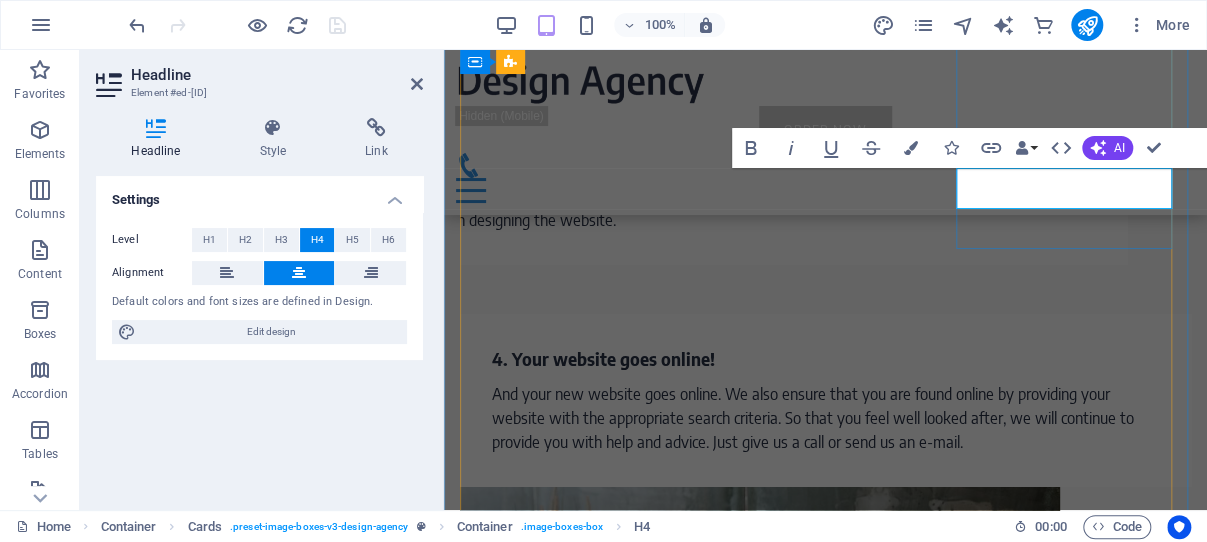 click on "W.e.b Du Bois Centre" at bounding box center (571, 1982) 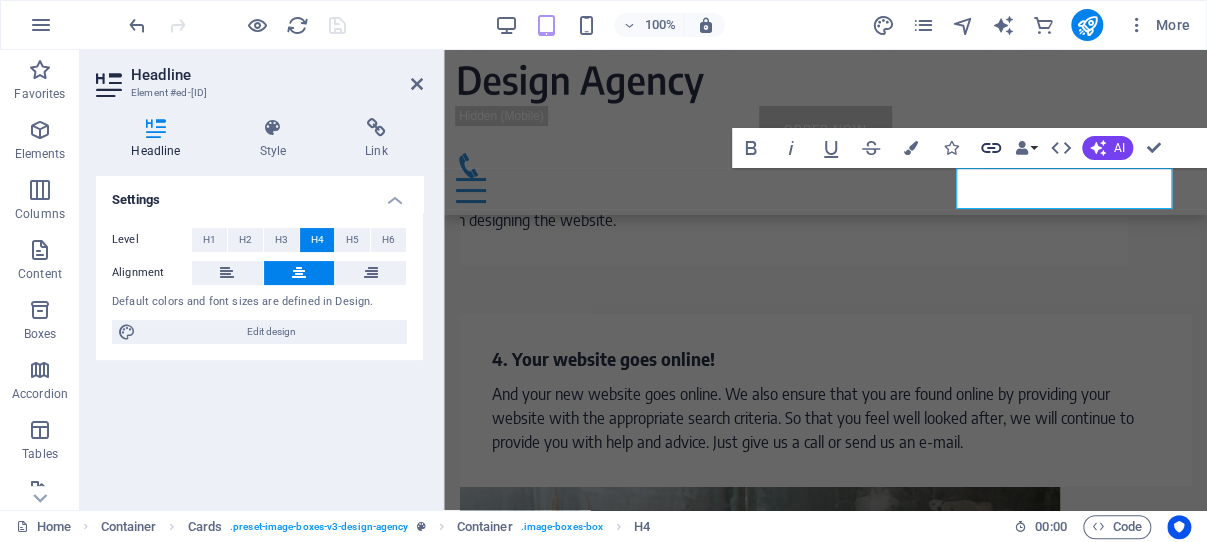 click 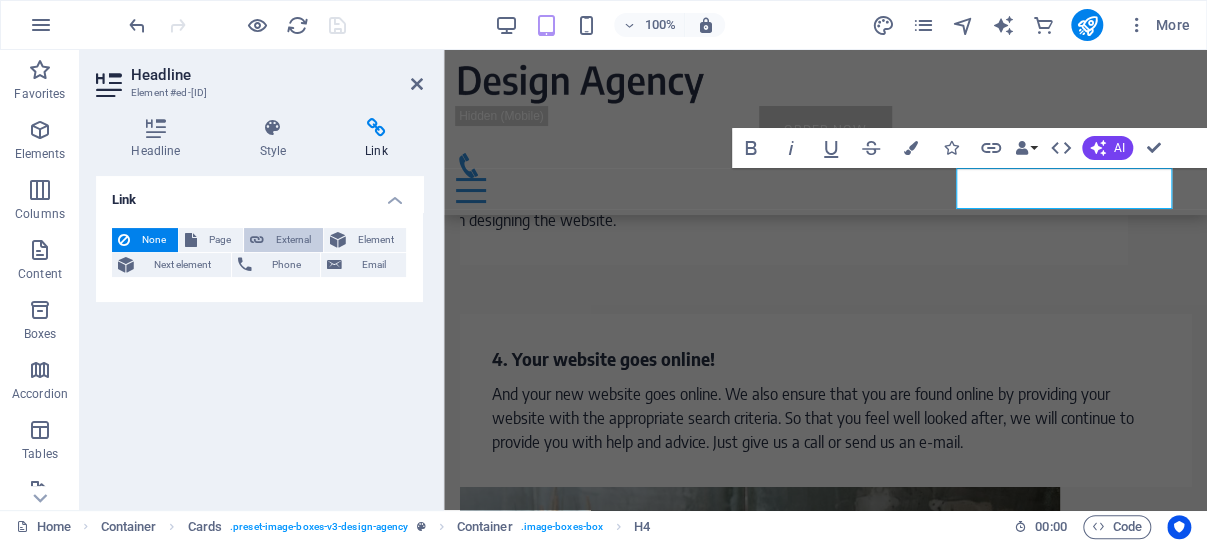 click on "External" at bounding box center (293, 240) 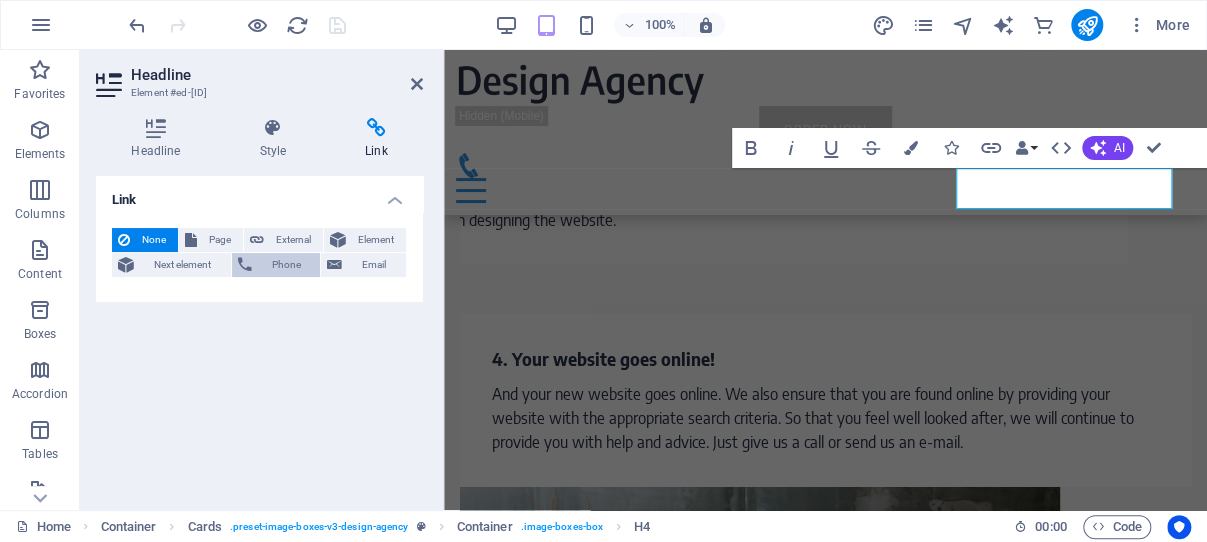 select on "blank" 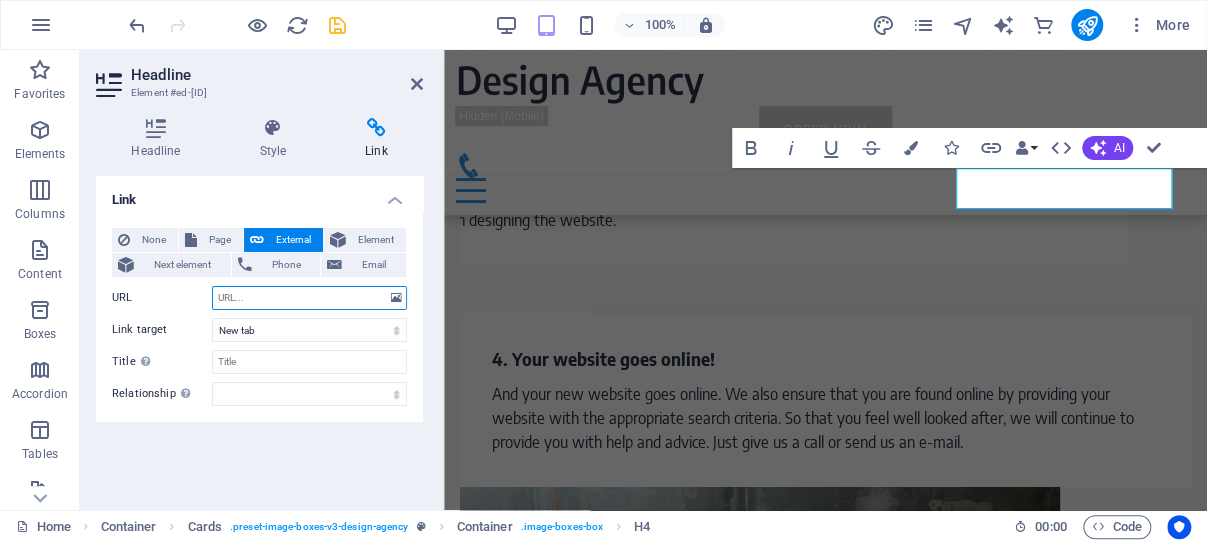 click on "URL" at bounding box center (309, 298) 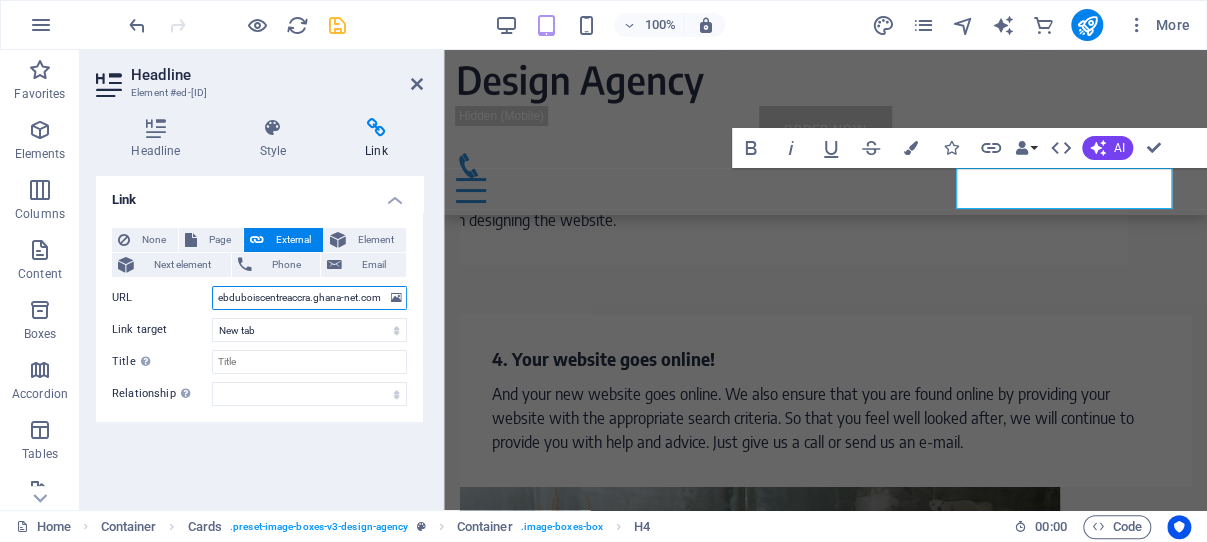 scroll, scrollTop: 0, scrollLeft: 57, axis: horizontal 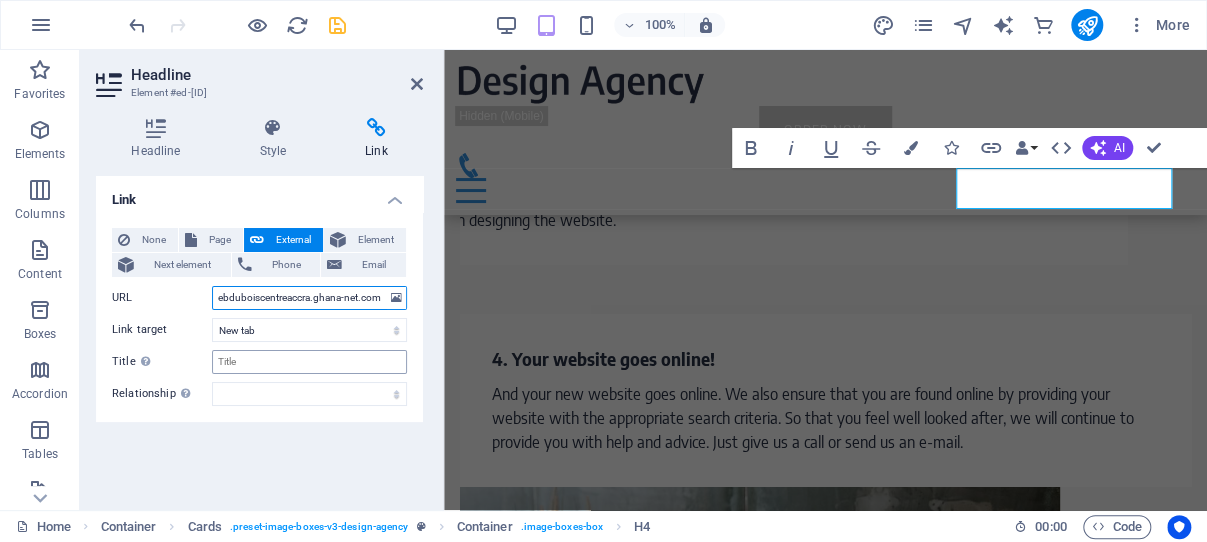 type on "https://webduboiscentreaccra.ghana-net.com" 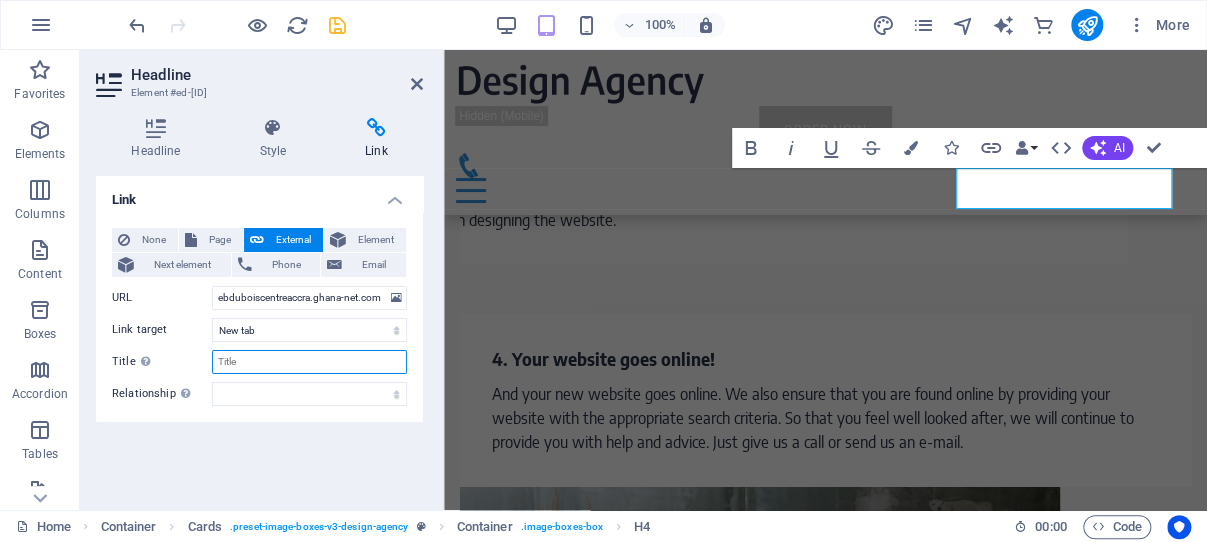 click on "Title Additional link description, should not be the same as the link text. The title is most often shown as a tooltip text when the mouse moves over the element. Leave empty if uncertain." at bounding box center (309, 362) 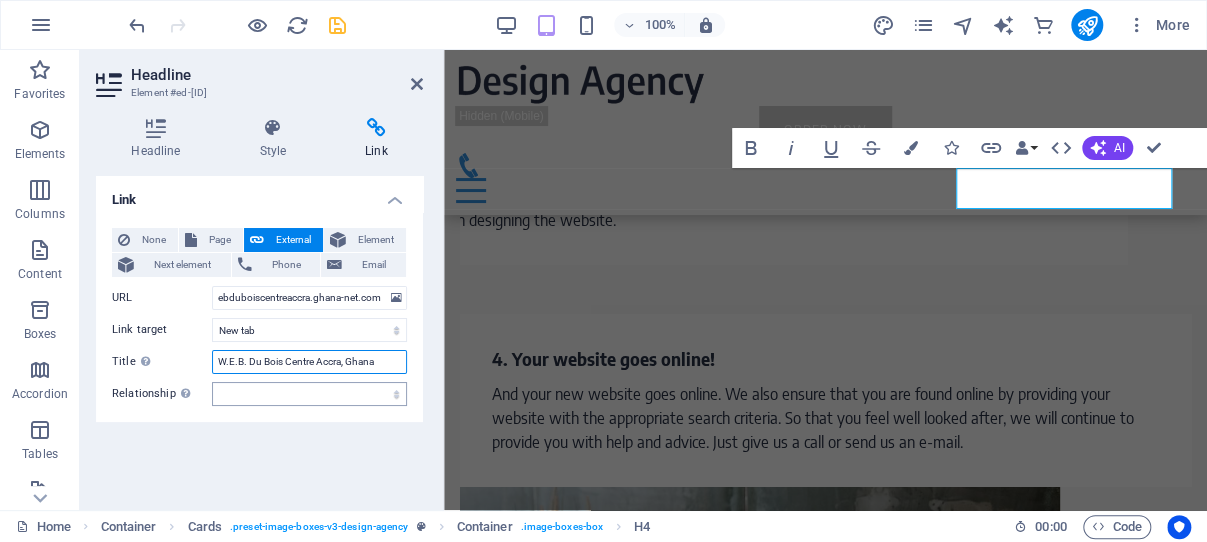 type on "W.E.B. Du Bois Centre Accra, Ghana" 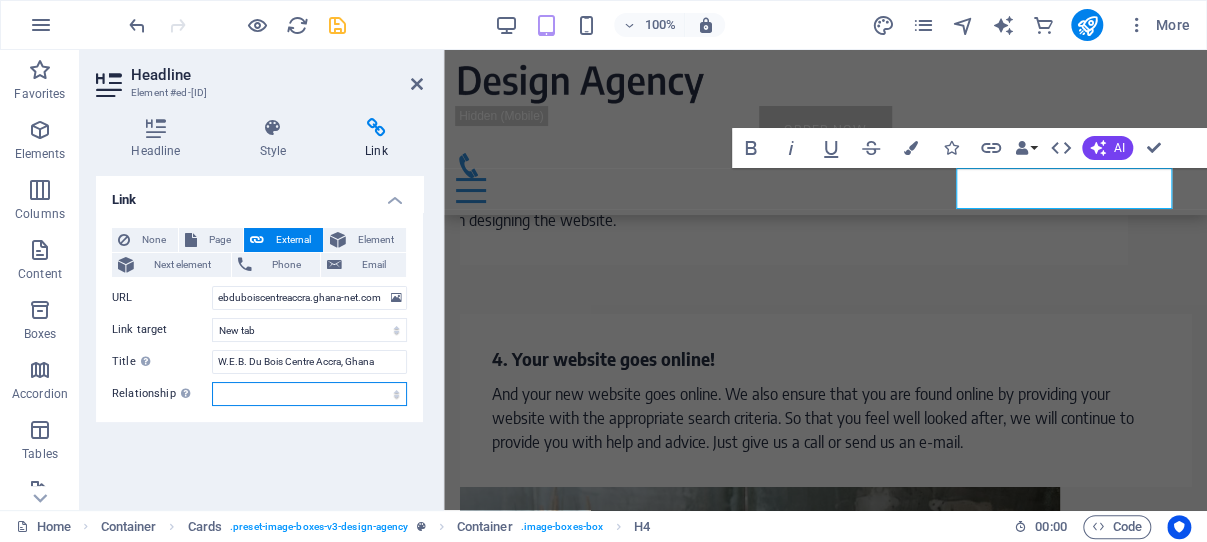 click on "alternate author bookmark external help license next nofollow noreferrer noopener prev search tag" at bounding box center (309, 394) 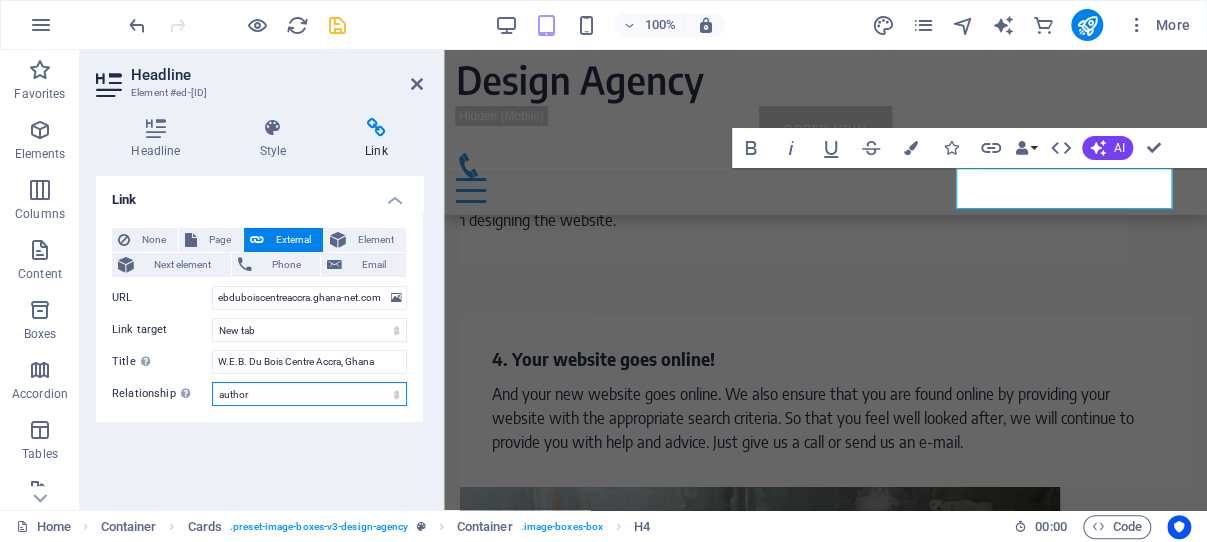 click on "author" at bounding box center [0, 0] 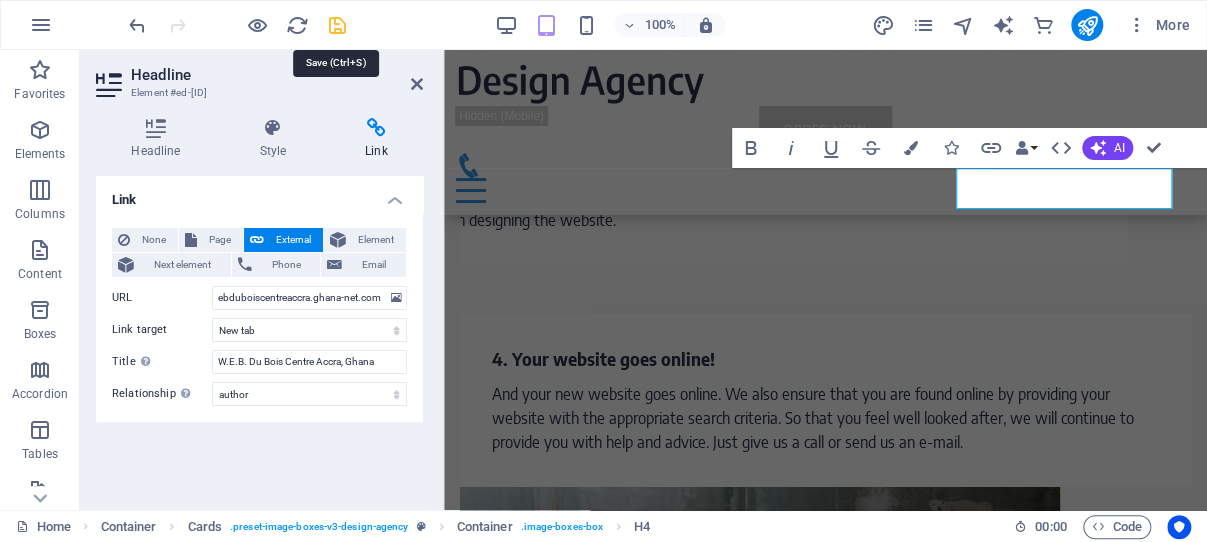 click at bounding box center [337, 25] 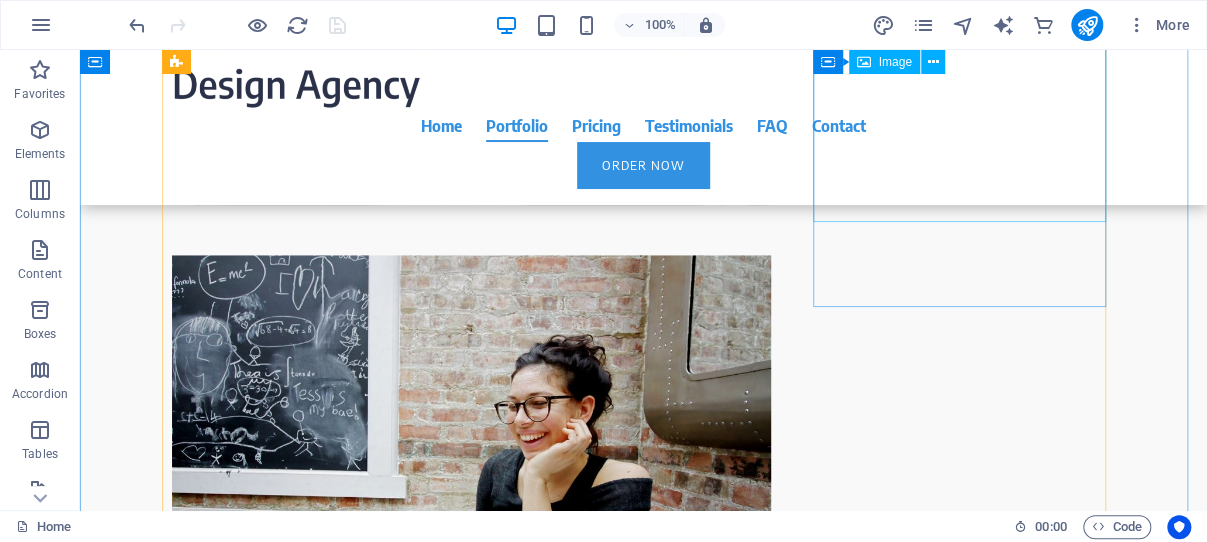 scroll, scrollTop: 3891, scrollLeft: 0, axis: vertical 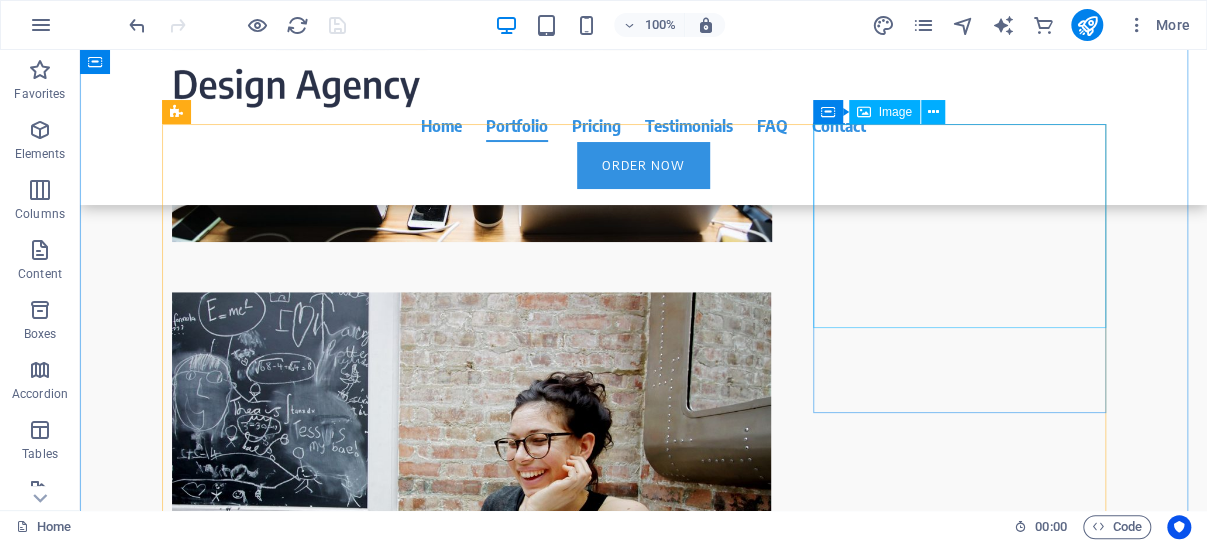click at bounding box center [318, 2621] 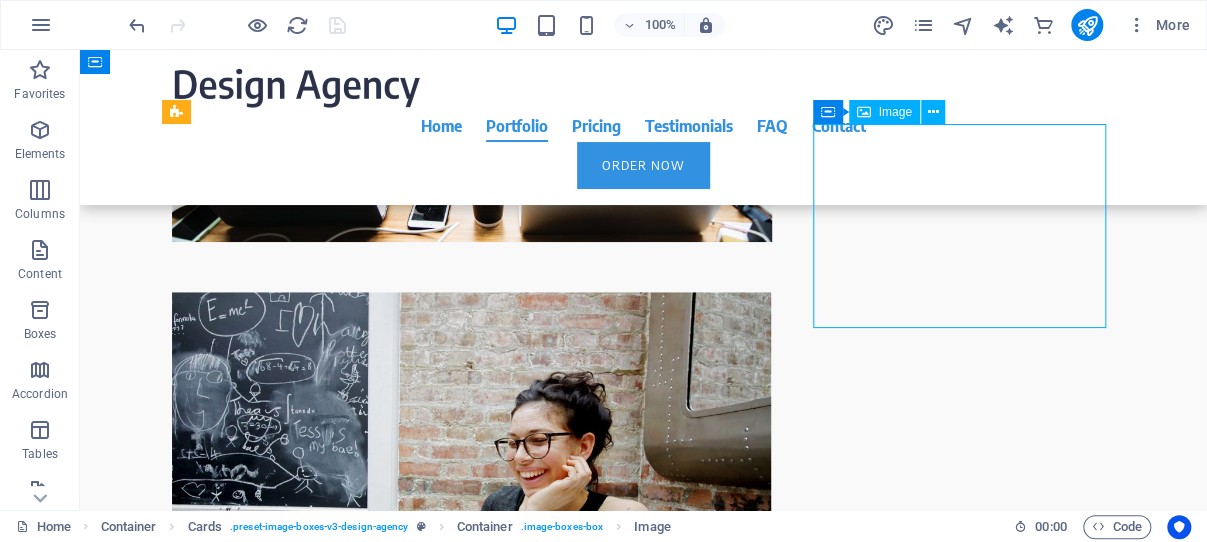 click at bounding box center [318, 2621] 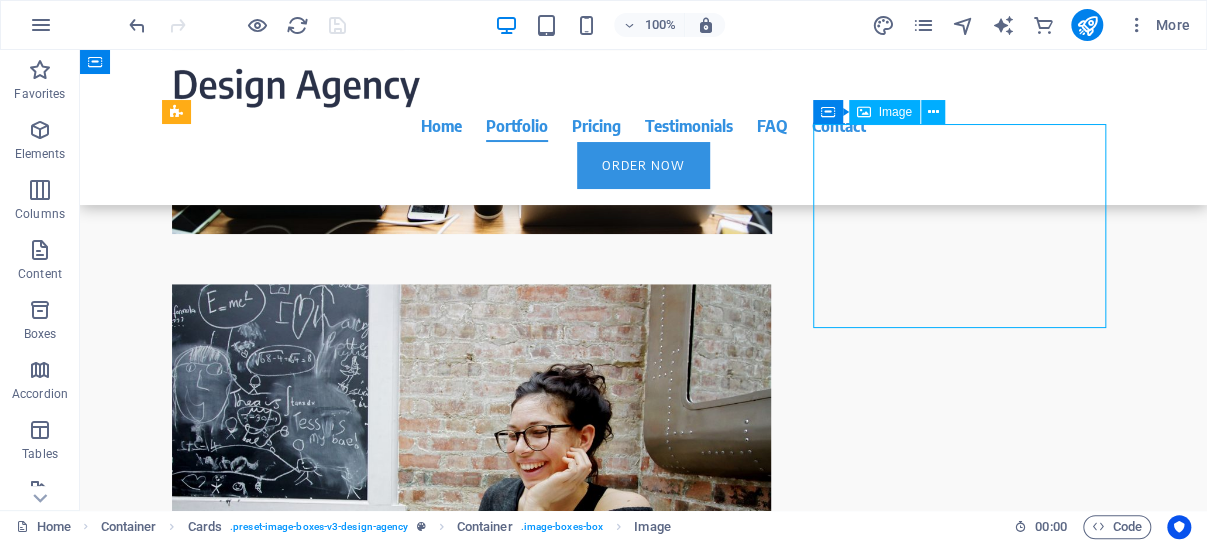 select on "%" 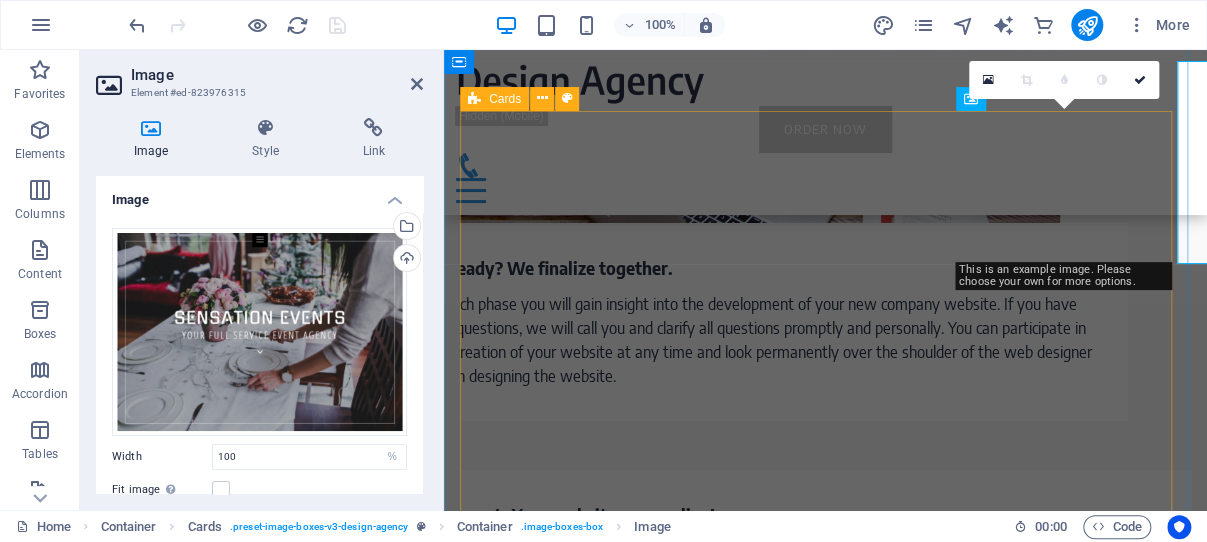 scroll, scrollTop: 3954, scrollLeft: 0, axis: vertical 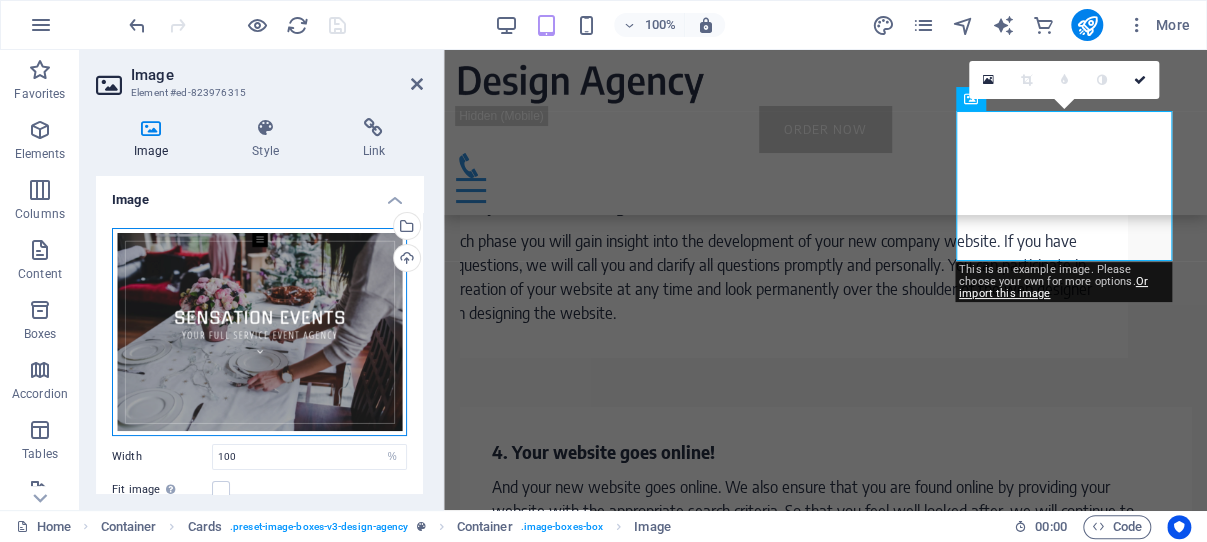 click on "Drag files here, click to choose files or select files from Files or our free stock photos & videos" at bounding box center [259, 332] 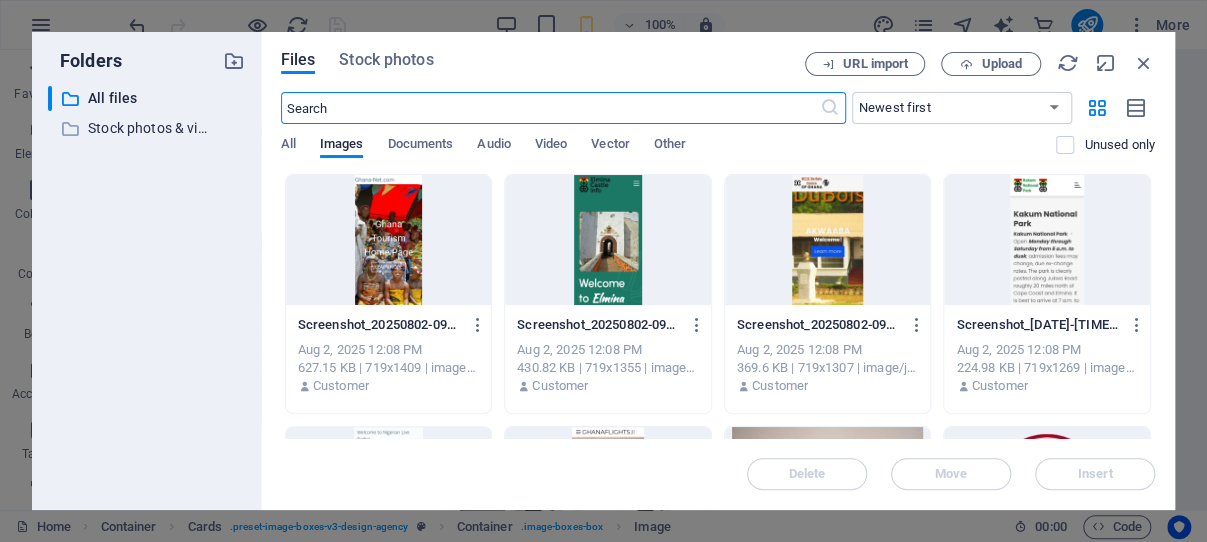scroll, scrollTop: 6149, scrollLeft: 0, axis: vertical 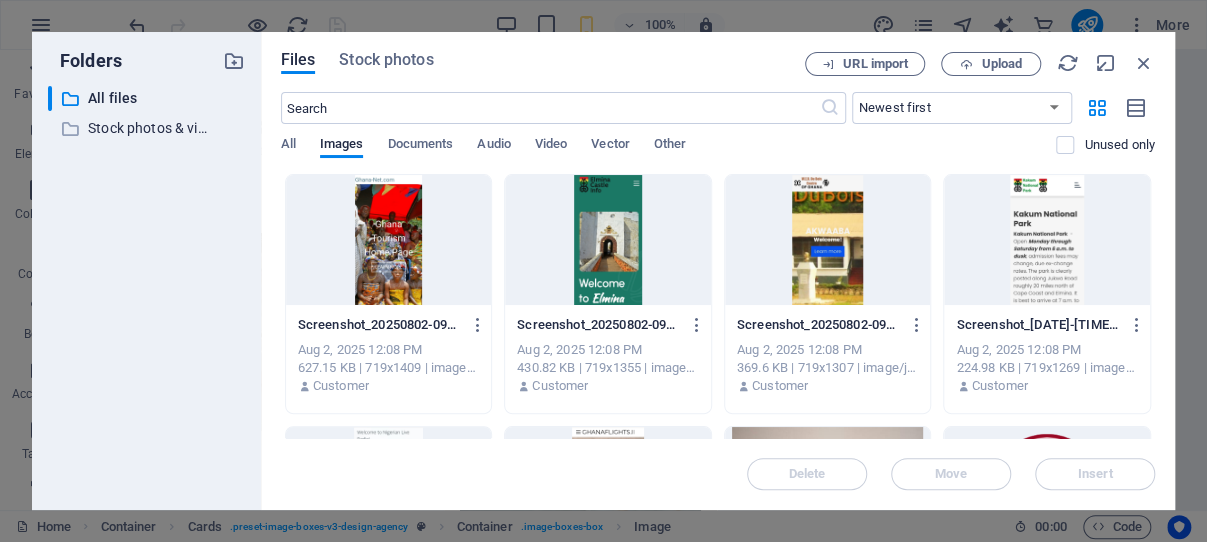 click at bounding box center (828, 240) 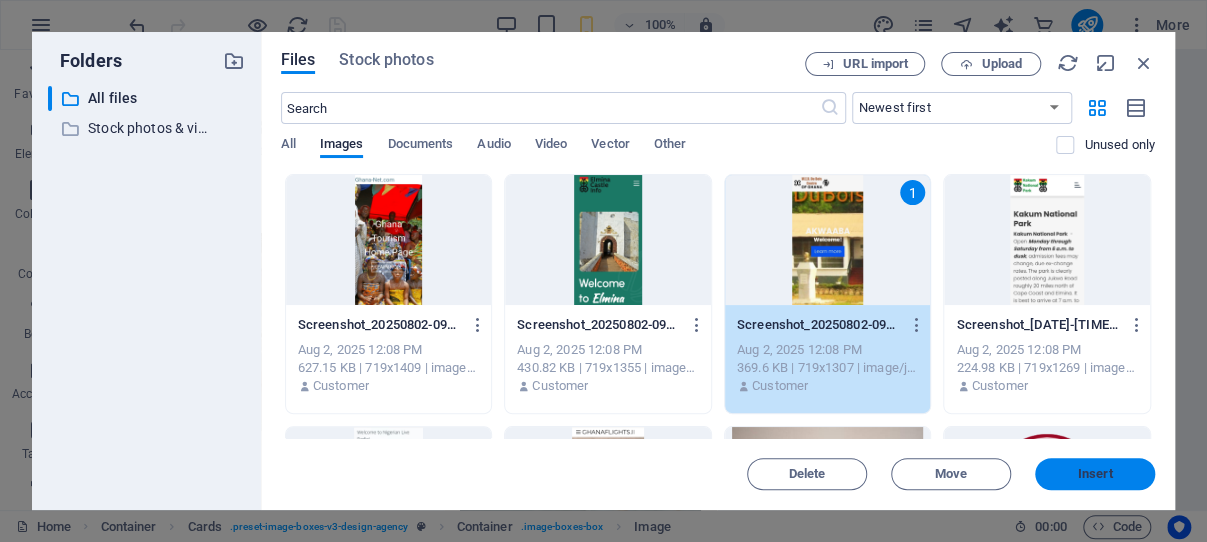 drag, startPoint x: 1094, startPoint y: 474, endPoint x: 431, endPoint y: 353, distance: 673.95105 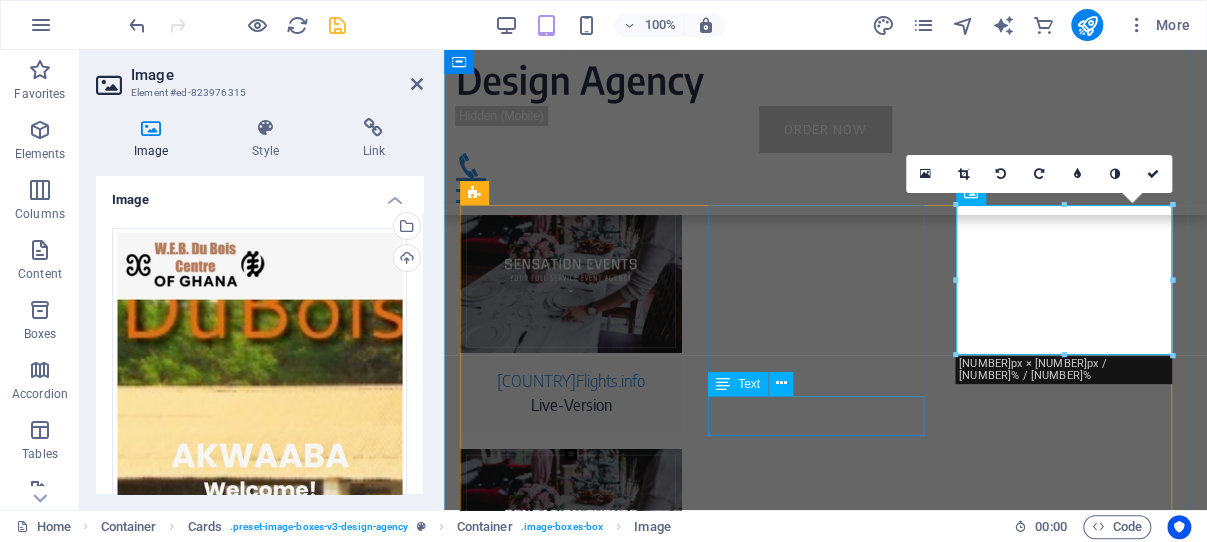 scroll, scrollTop: 3860, scrollLeft: 0, axis: vertical 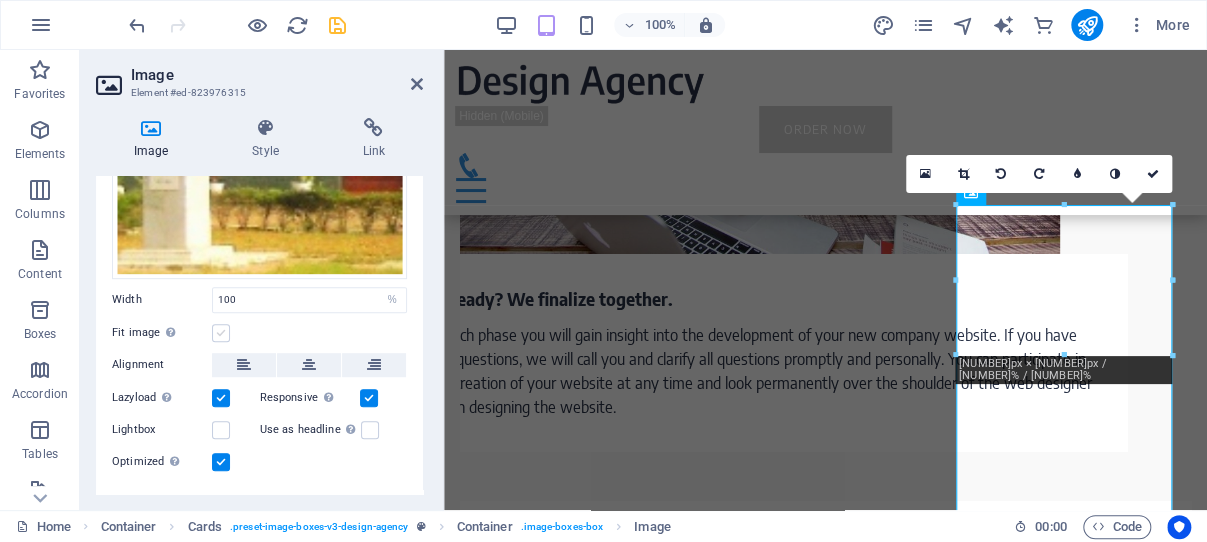click at bounding box center (221, 333) 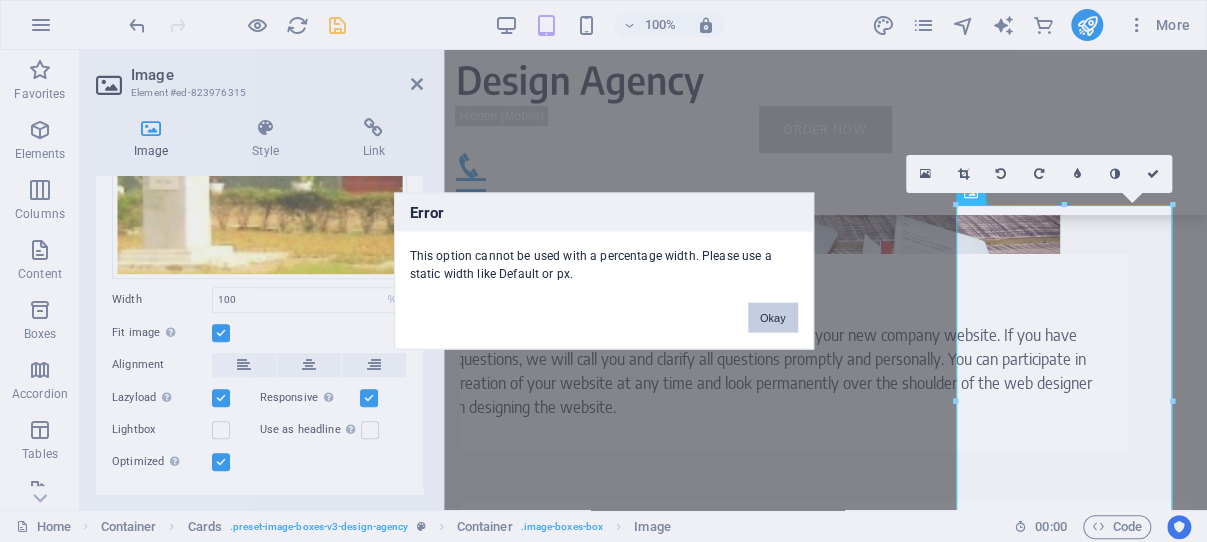 click on "Okay" at bounding box center (773, 318) 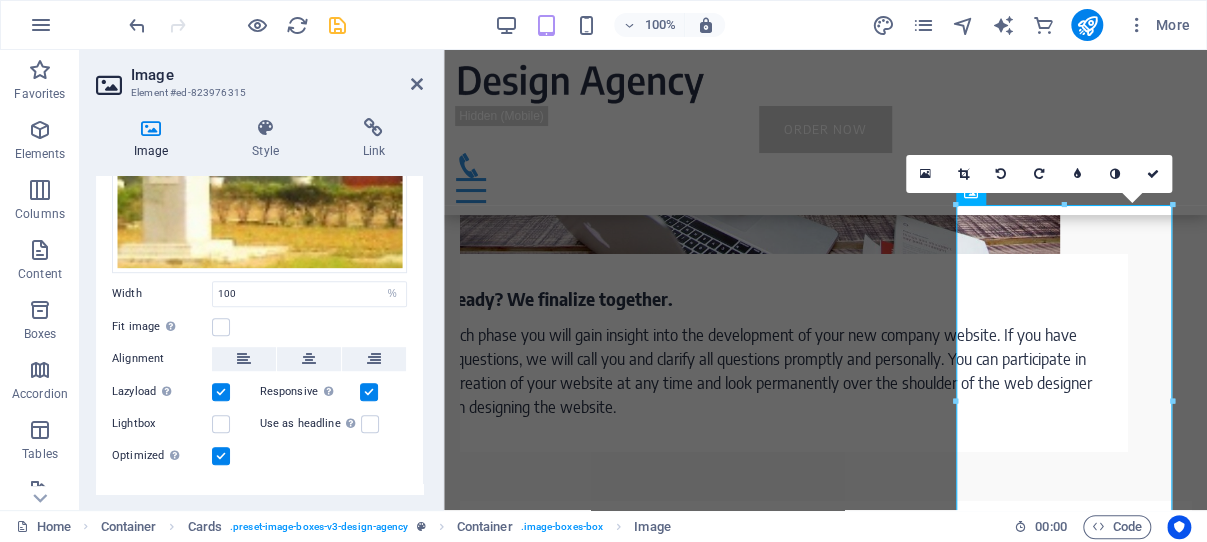 scroll, scrollTop: 486, scrollLeft: 0, axis: vertical 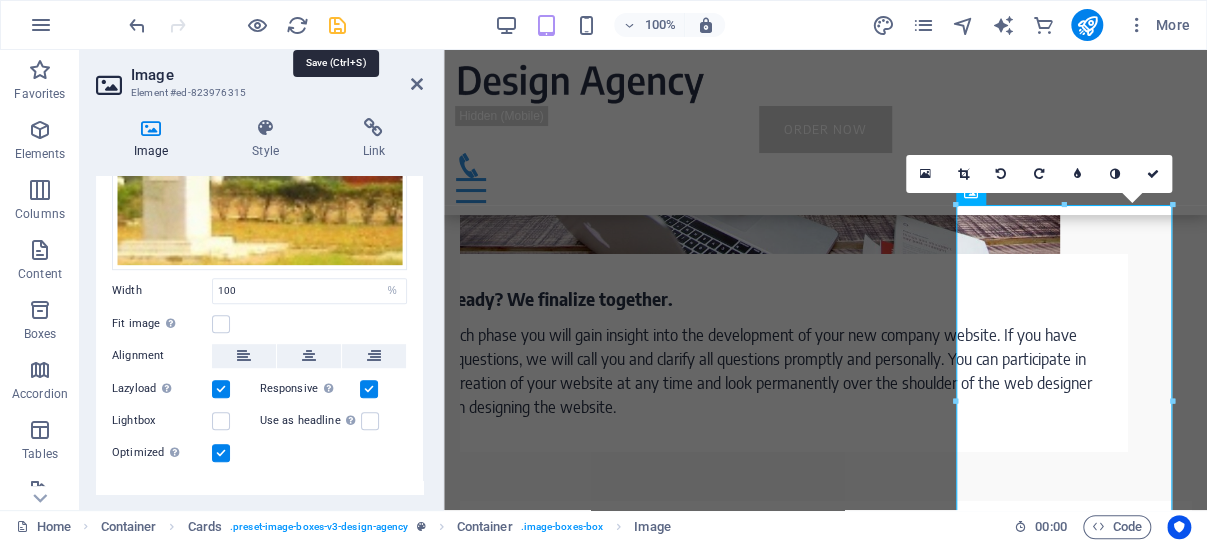 click at bounding box center [337, 25] 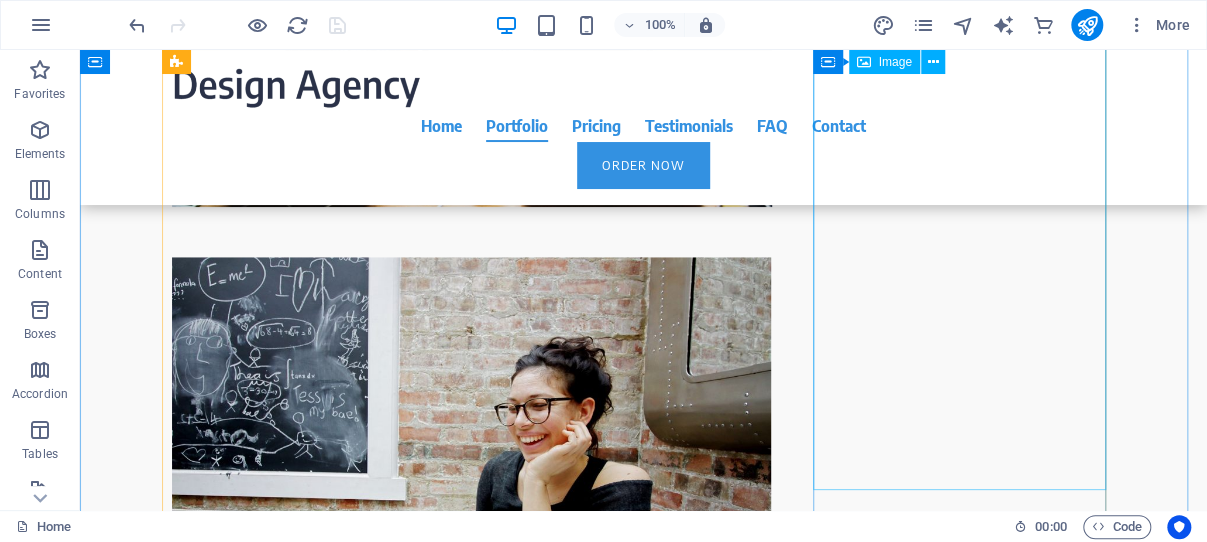 scroll, scrollTop: 3891, scrollLeft: 0, axis: vertical 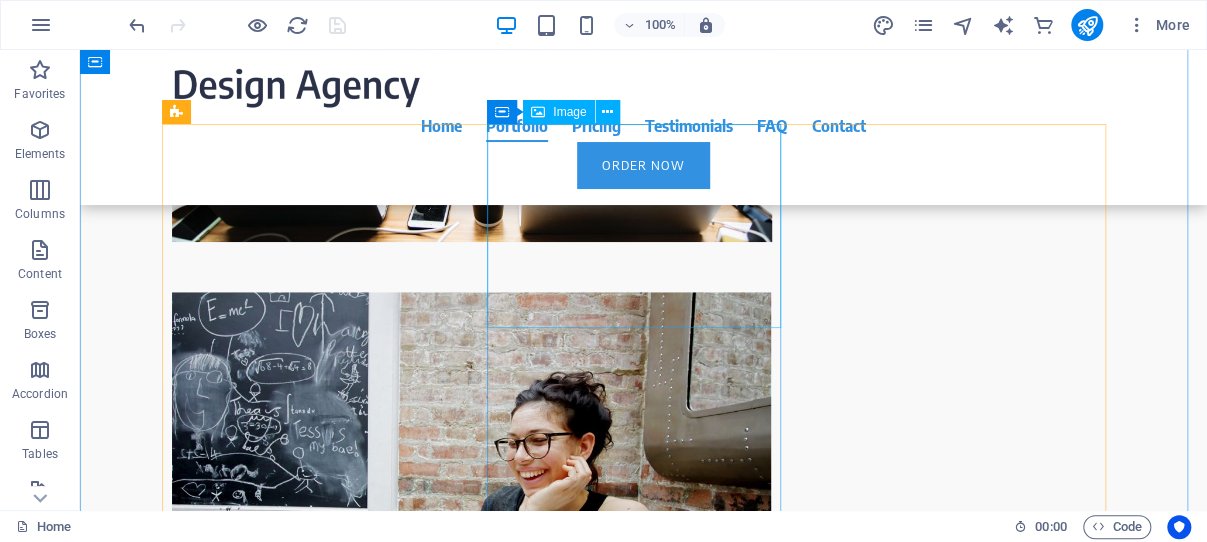 click at bounding box center [318, 2316] 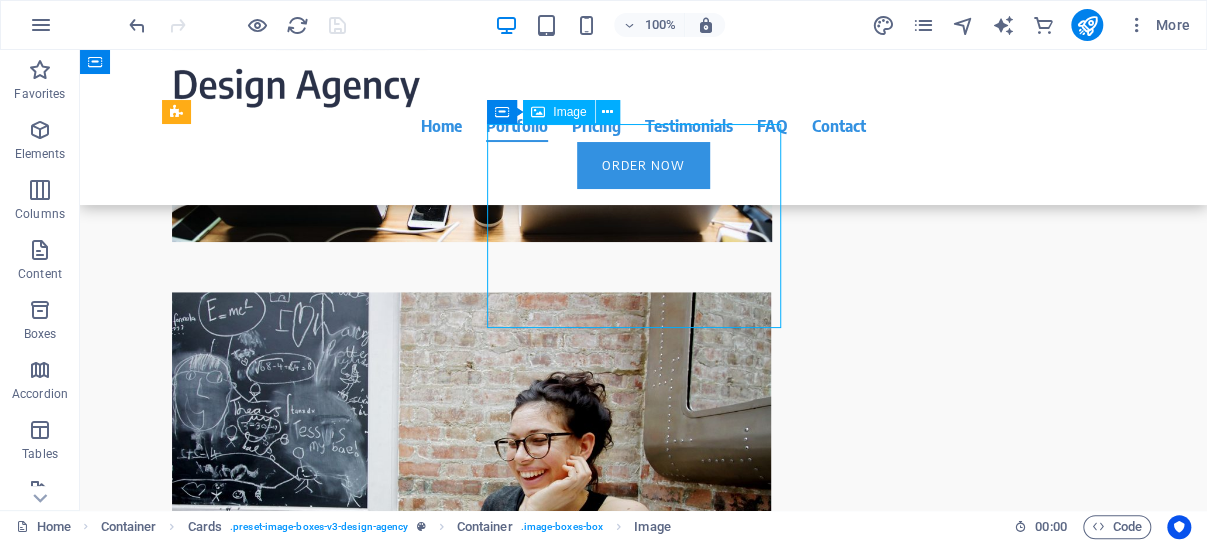 click at bounding box center (318, 2316) 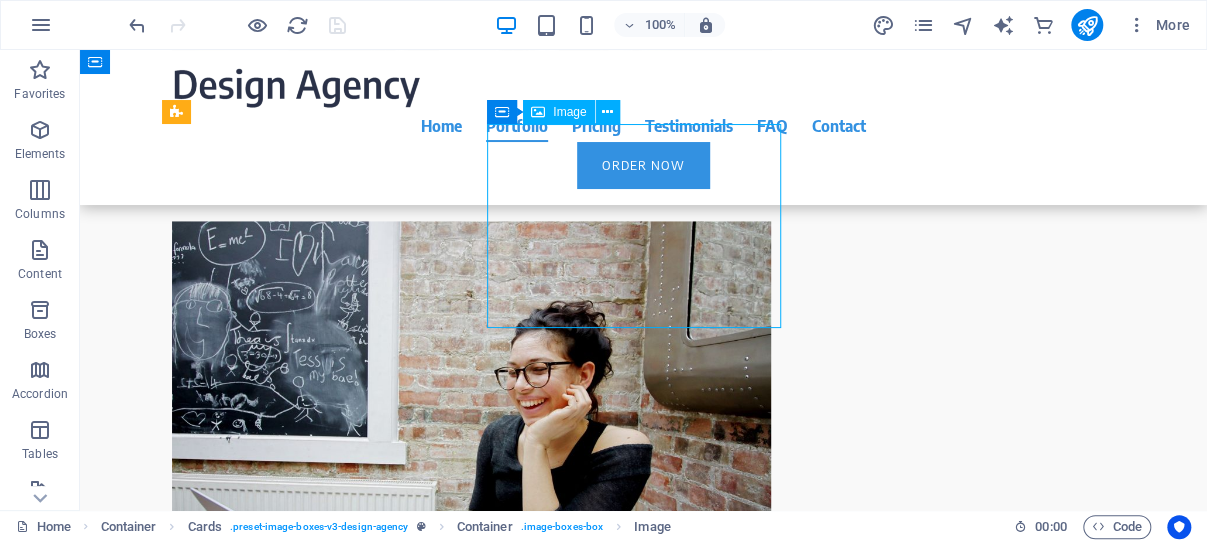 select on "%" 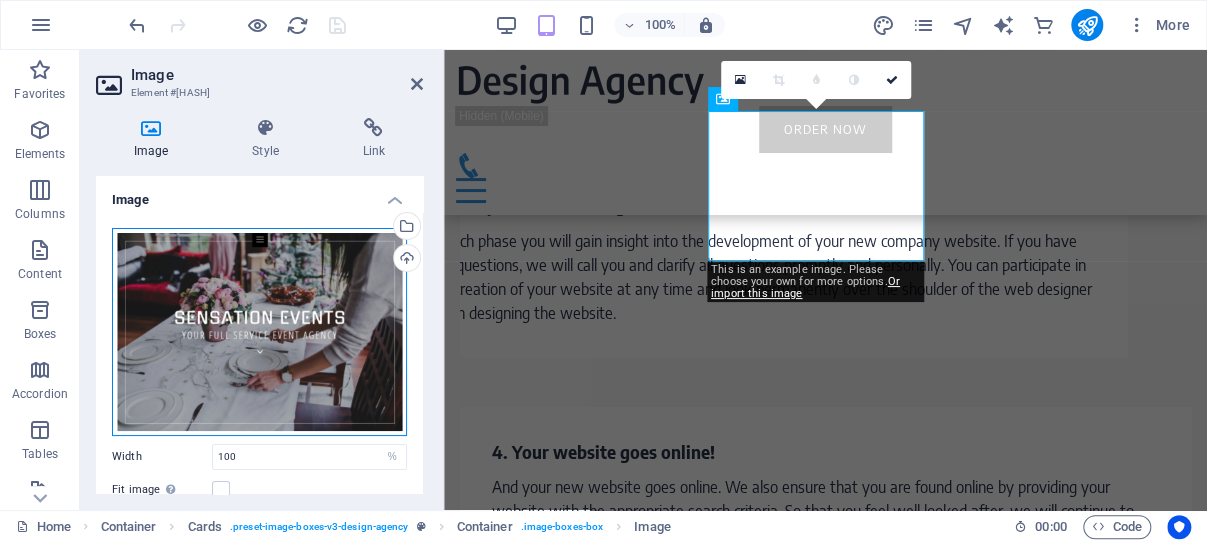 click on "Drag files here, click to choose files or select files from Files or our free stock photos & videos" at bounding box center (259, 332) 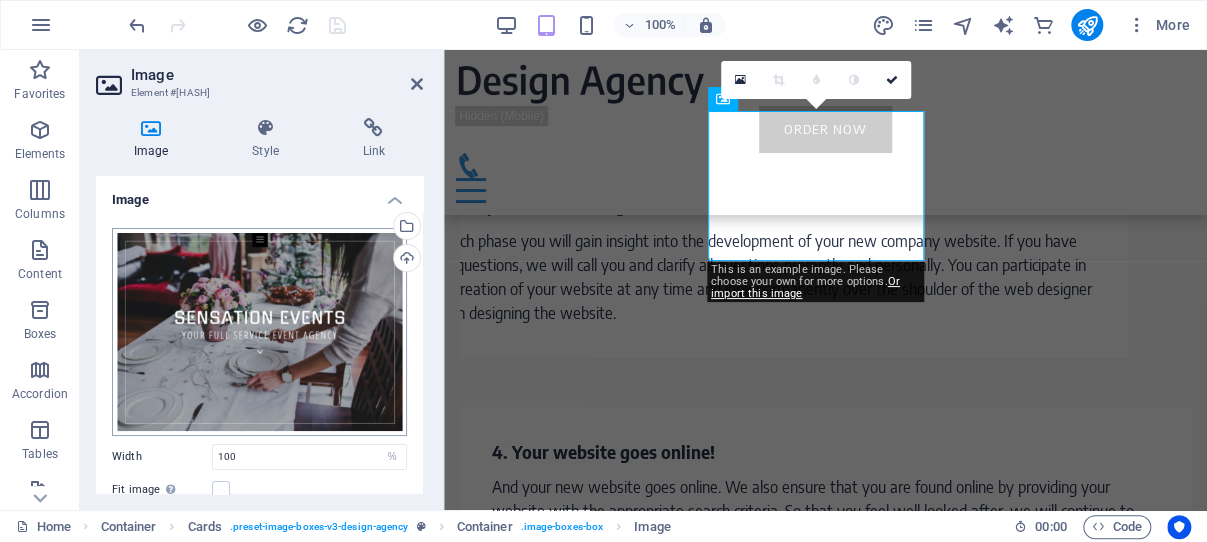 click on "webdesign.ghana0.com Home Favorites Elements Columns Content Boxes Accordion Tables Features Images Slider Header Footer Forms Marketing Collections Commerce Image Element #ed-823976303 Image Style Link Image Drag files here, click to choose files or select files from Files or our free stock photos & videos Select files from the file manager, stock photos, or upload file(s) Upload Width 100 Default auto px rem % em vh vw Fit image Automatically fit image to a fixed width and height Height Default auto px Alignment Lazyload Loading images after the page loads improves page speed. Responsive Automatically load retina image and smartphone optimized sizes. Lightbox Use as headline The image will be wrapped in an H1 headline tag. Useful for giving alternative text the weight of an H1 headline, e.g. for the logo. Leave unchecked if uncertain. Optimized Images are compressed to improve page speed. Position Direction Custom X offset 50 px" at bounding box center [603, 271] 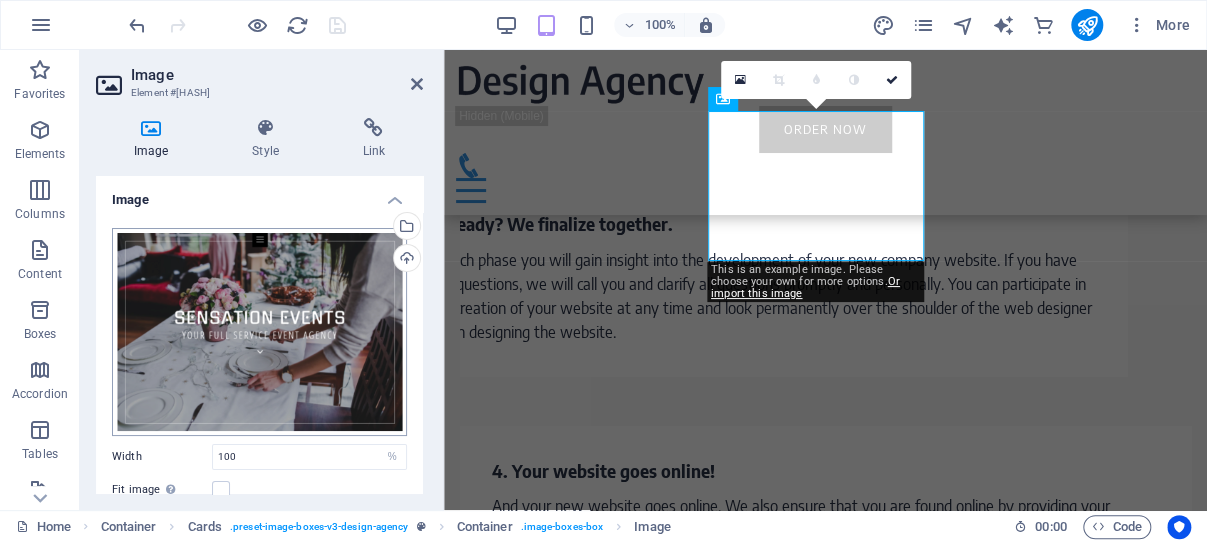 scroll, scrollTop: 5880, scrollLeft: 0, axis: vertical 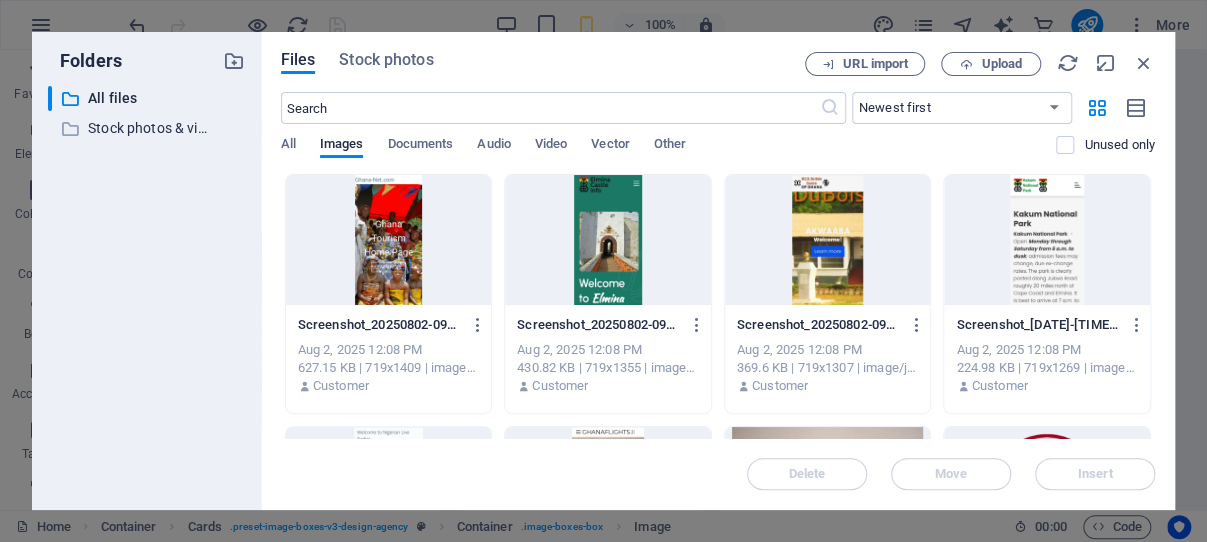 click at bounding box center [608, 240] 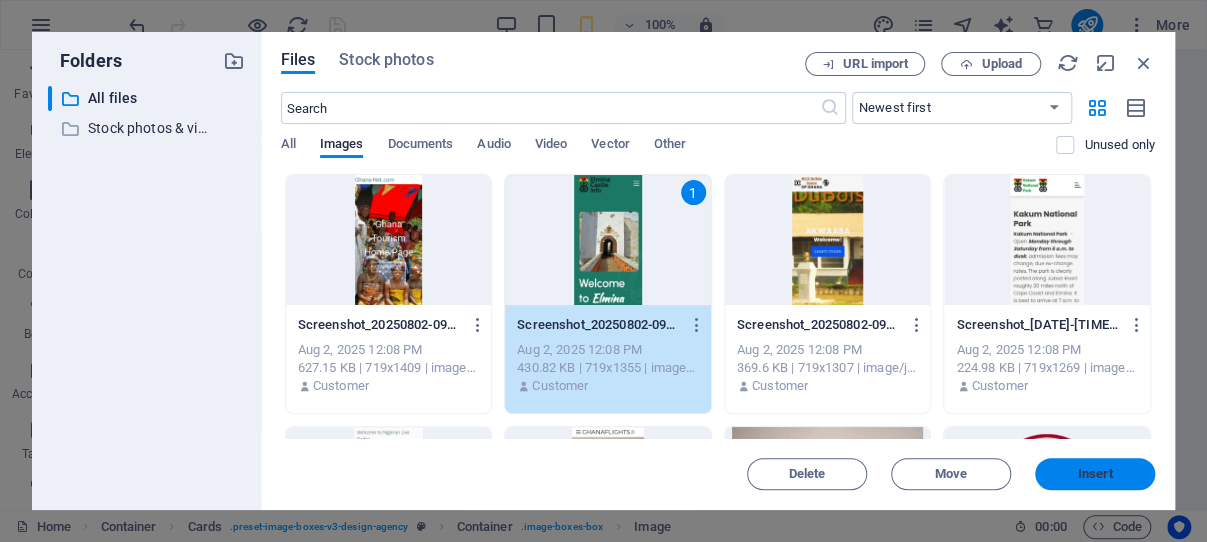 drag, startPoint x: 1096, startPoint y: 468, endPoint x: 264, endPoint y: 346, distance: 840.89716 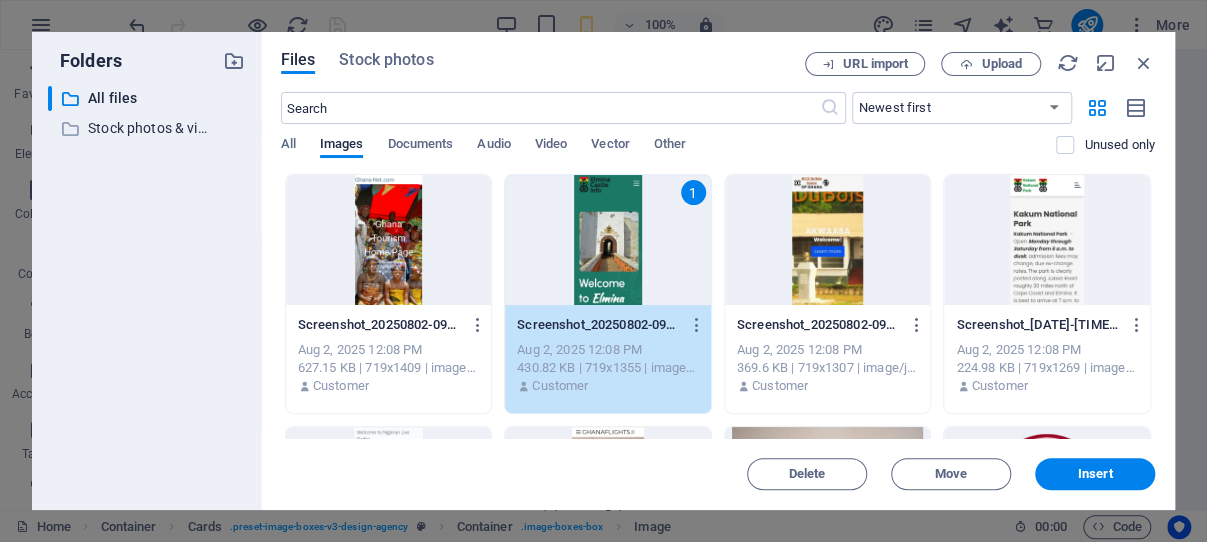 scroll, scrollTop: 3860, scrollLeft: 0, axis: vertical 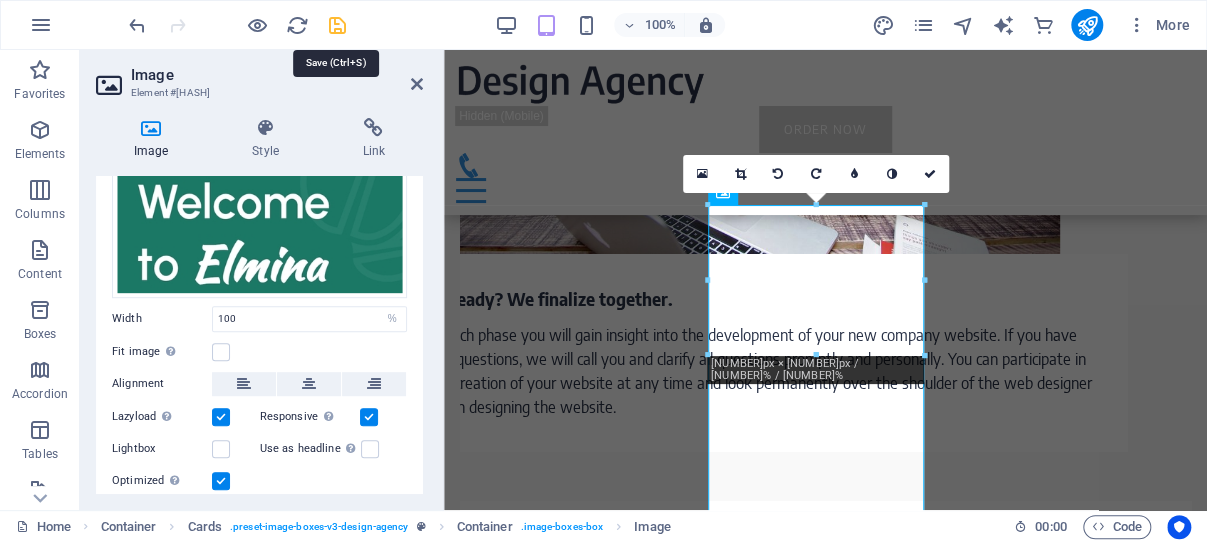 drag, startPoint x: 334, startPoint y: 25, endPoint x: 271, endPoint y: 22, distance: 63.07139 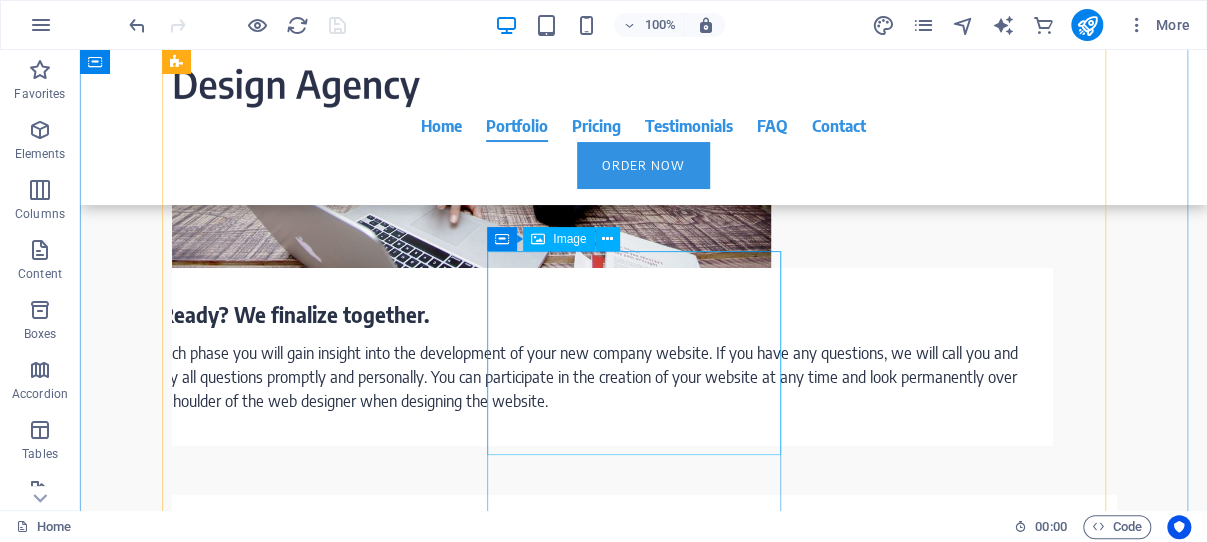 scroll, scrollTop: 4633, scrollLeft: 0, axis: vertical 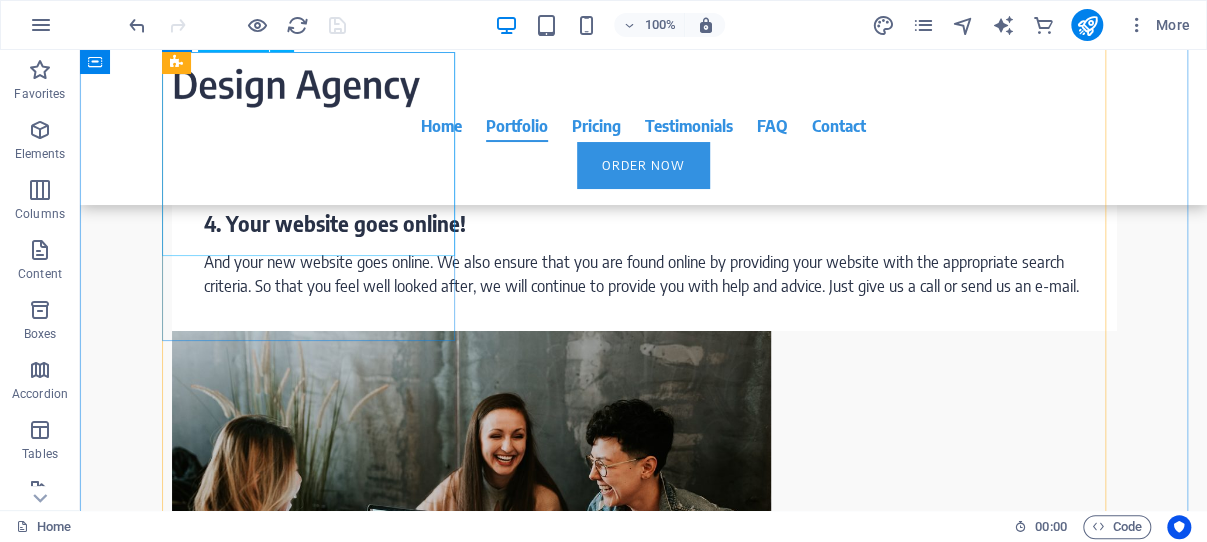 click at bounding box center [318, 2862] 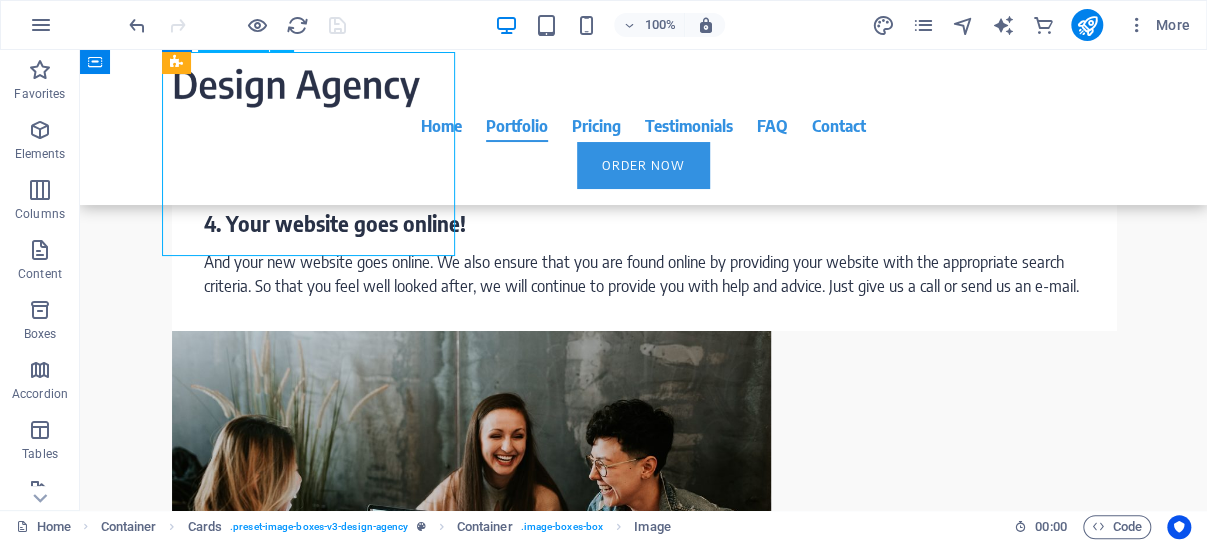 click at bounding box center [318, 2862] 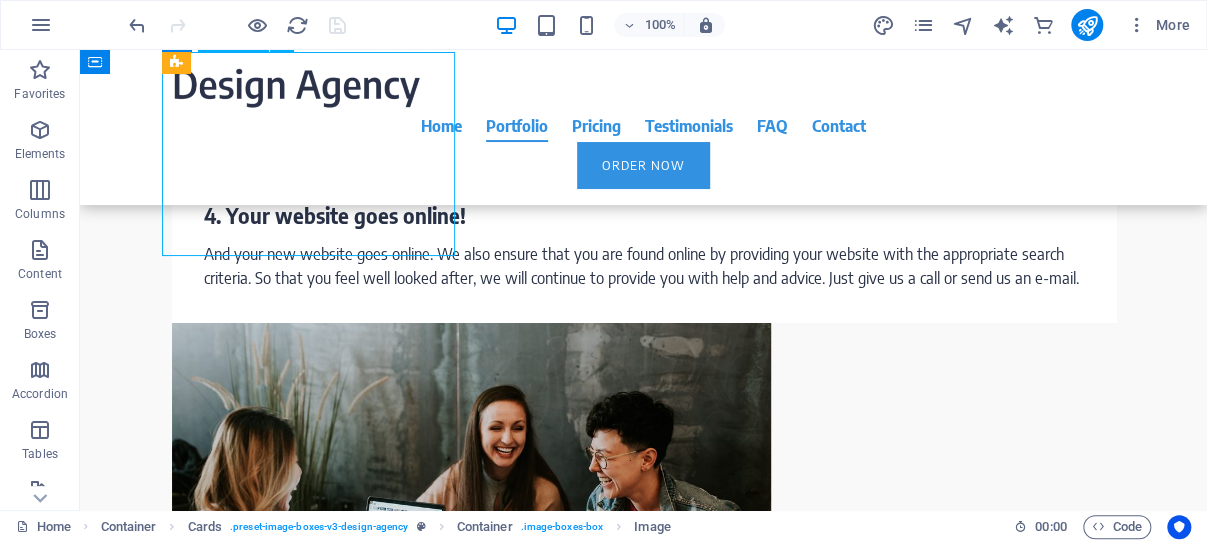 scroll, scrollTop: 4536, scrollLeft: 0, axis: vertical 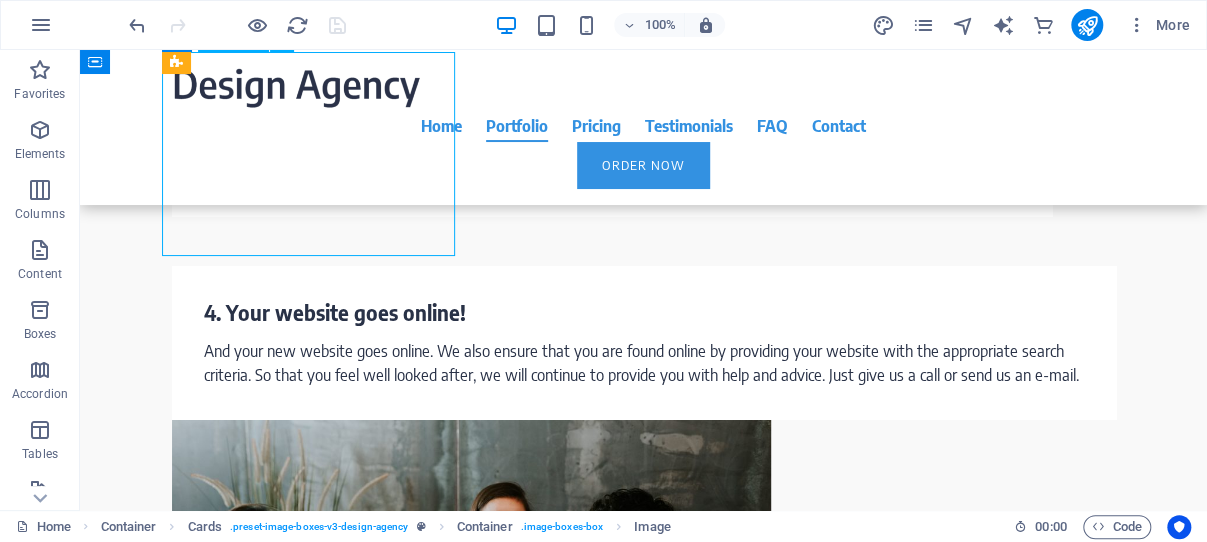 select on "%" 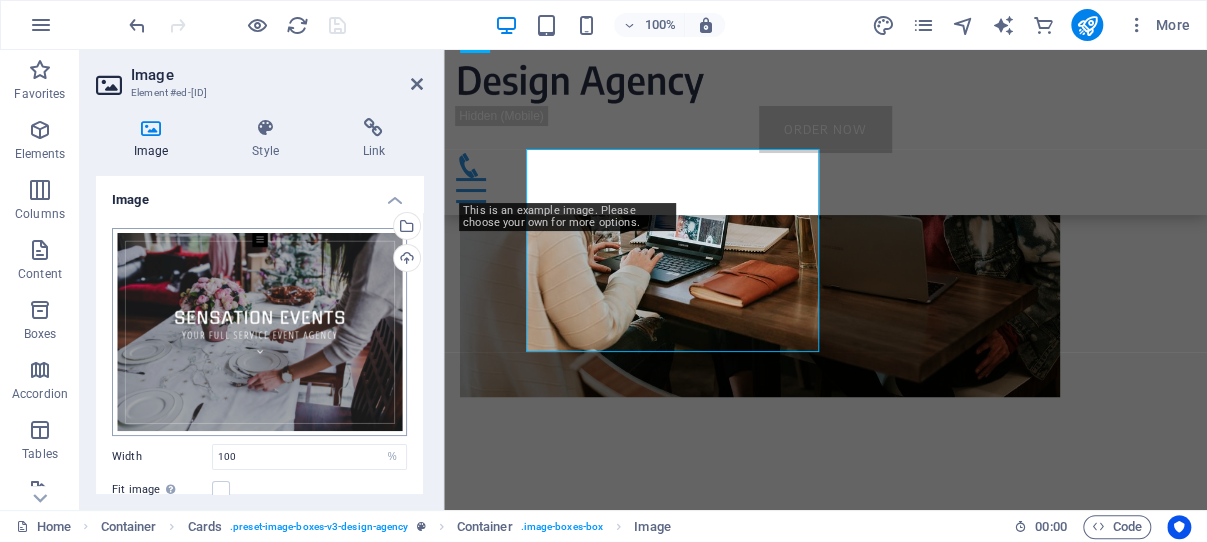 scroll, scrollTop: 4533, scrollLeft: 0, axis: vertical 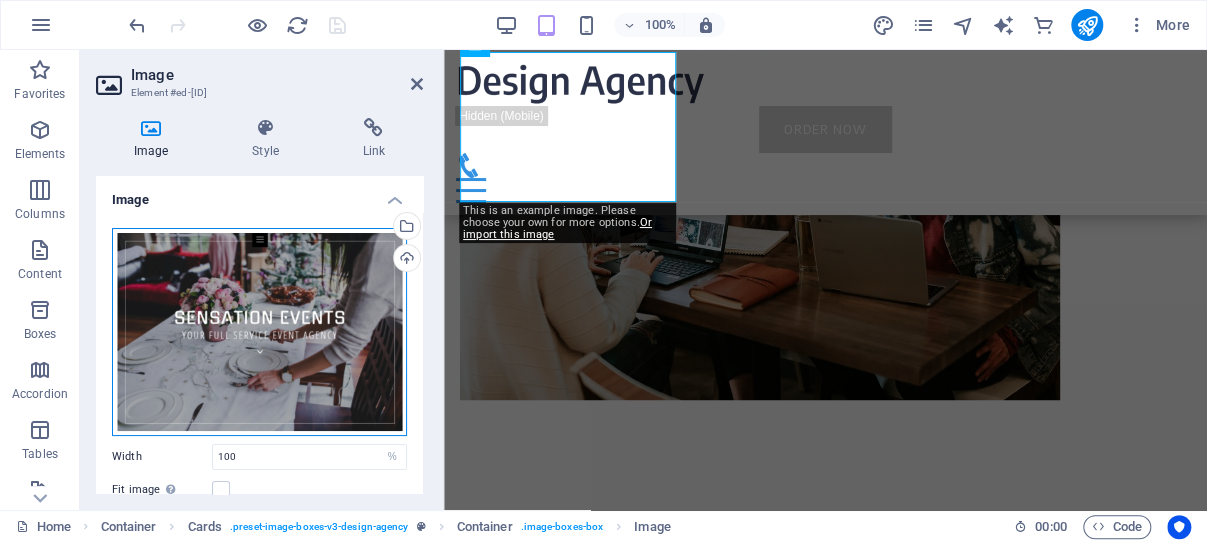 click on "Drag files here, click to choose files or select files from Files or our free stock photos & videos" at bounding box center (259, 332) 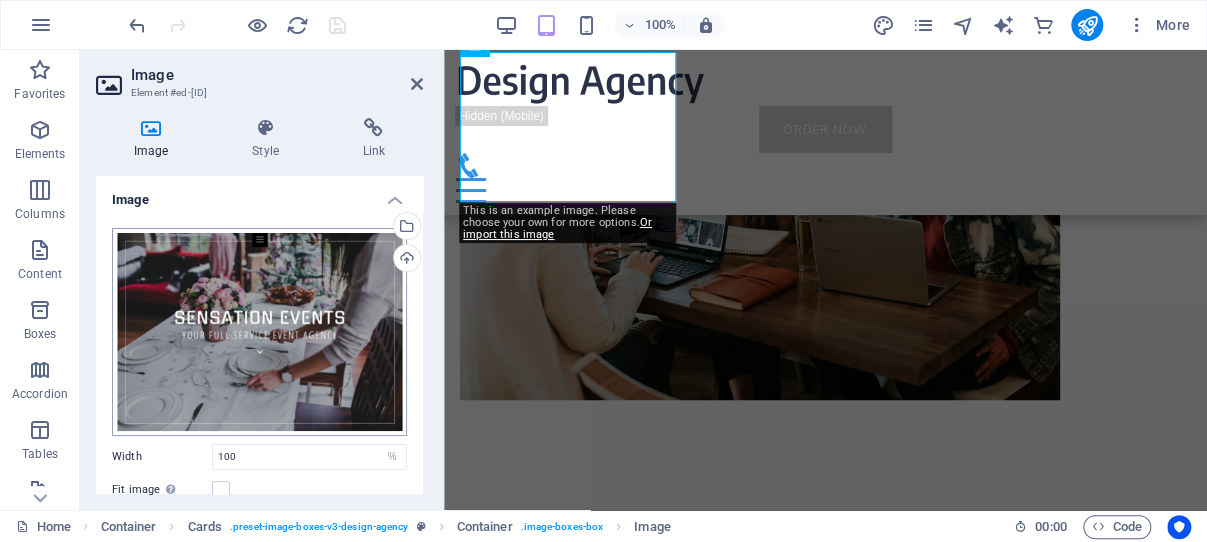 click on "webdesign.ghana0.com Home Favorites Elements Columns Content Boxes Accordion Tables Features Images Slider Header Footer Forms Marketing Collections Commerce Image Element #[ID] Image Style Link Image Drag files here, click to choose files or select files from Files or our free stock photos & videos Select files from the file manager, stock photos, or upload file(s) Upload Width 100 Default auto px rem % em vh vw Fit image Automatically fit image to a fixed width and height Height Default auto px Alignment Lazyload Loading images after the page loads improves page speed. Responsive Automatically load retina image and smartphone optimized sizes. Lightbox Use as headline The image will be wrapped in an H1 headline tag. Useful for giving alternative text the weight of an H1 headline, e.g. for the logo. Leave unchecked if uncertain. Optimized Images are compressed to improve page speed. Position Direction Custom X offset 50 px" at bounding box center (603, 271) 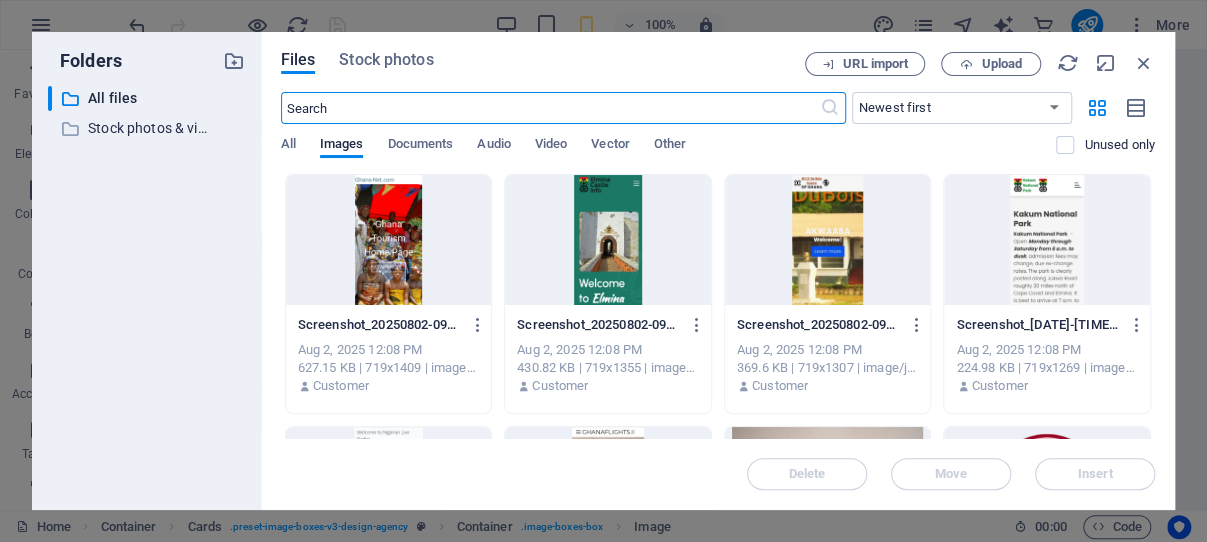 scroll, scrollTop: 6932, scrollLeft: 0, axis: vertical 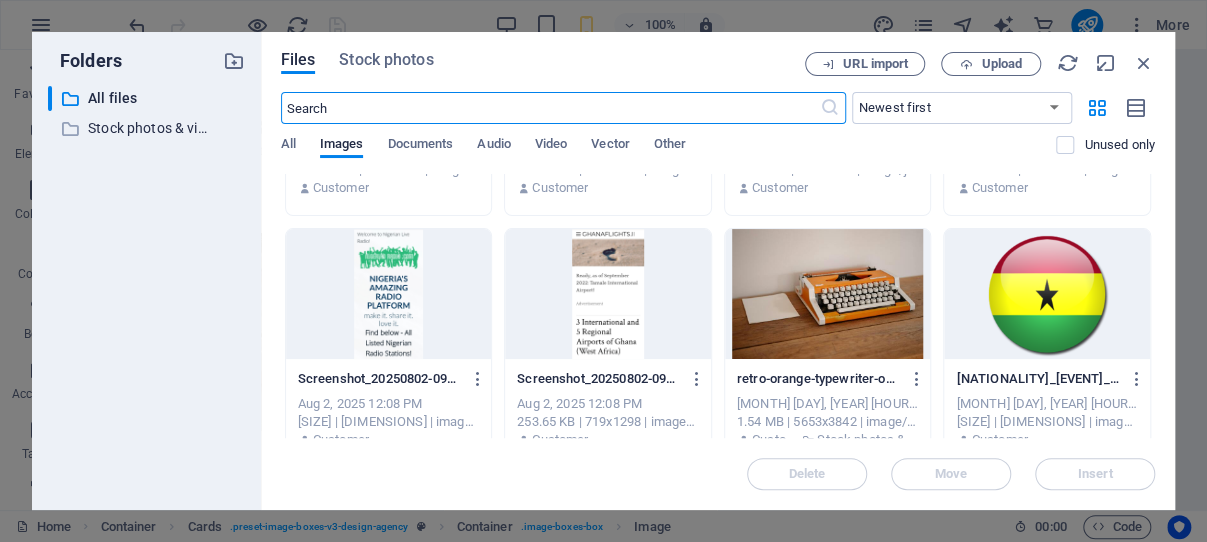 click at bounding box center [608, 294] 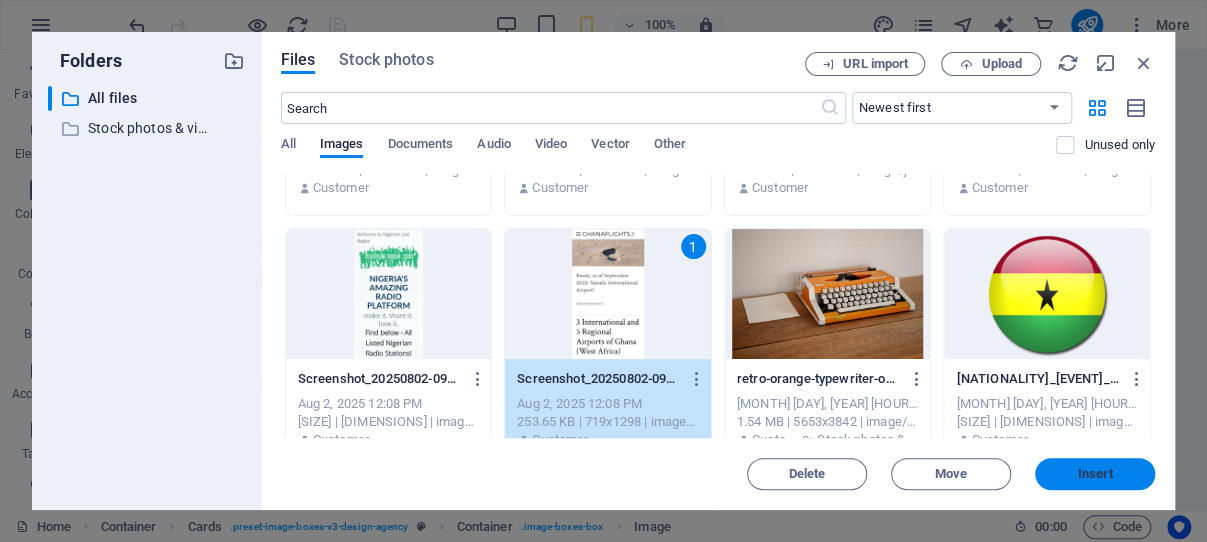 drag, startPoint x: 1084, startPoint y: 466, endPoint x: 491, endPoint y: 317, distance: 611.43274 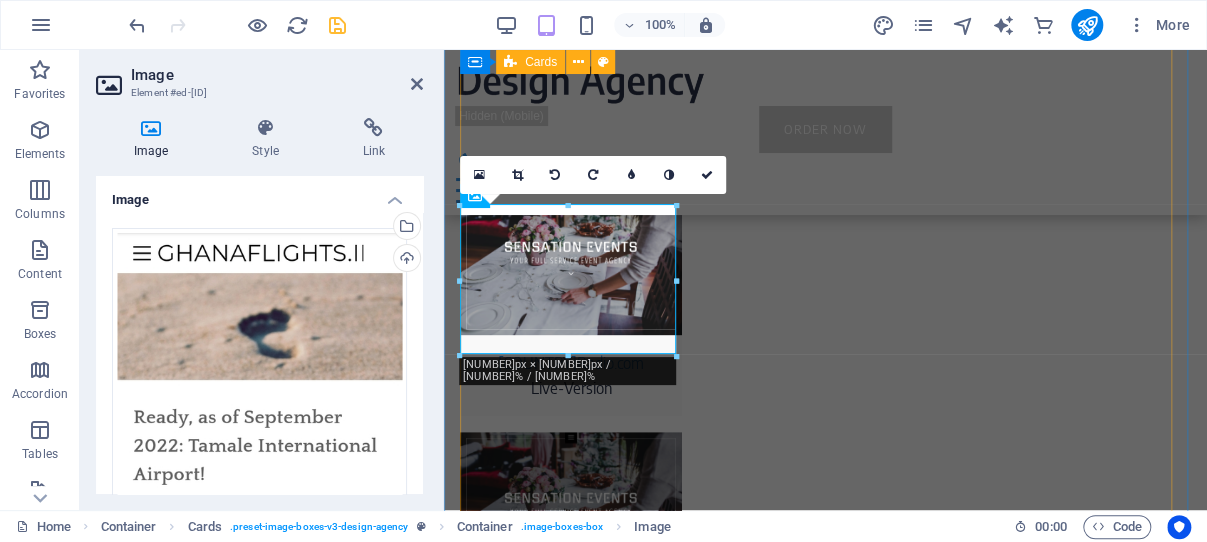 scroll, scrollTop: 4381, scrollLeft: 0, axis: vertical 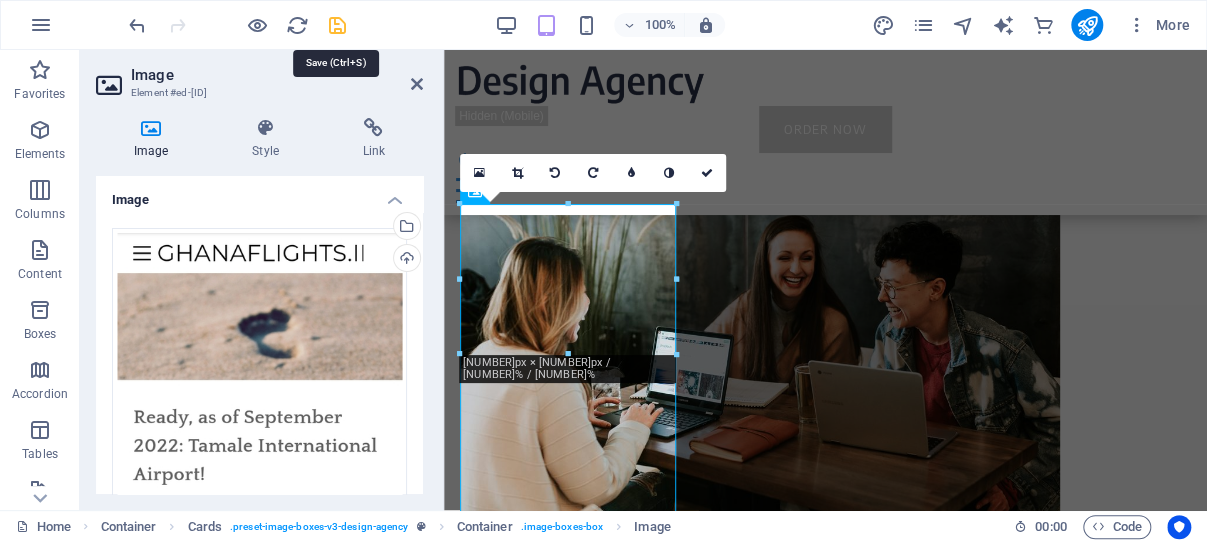 click at bounding box center (337, 25) 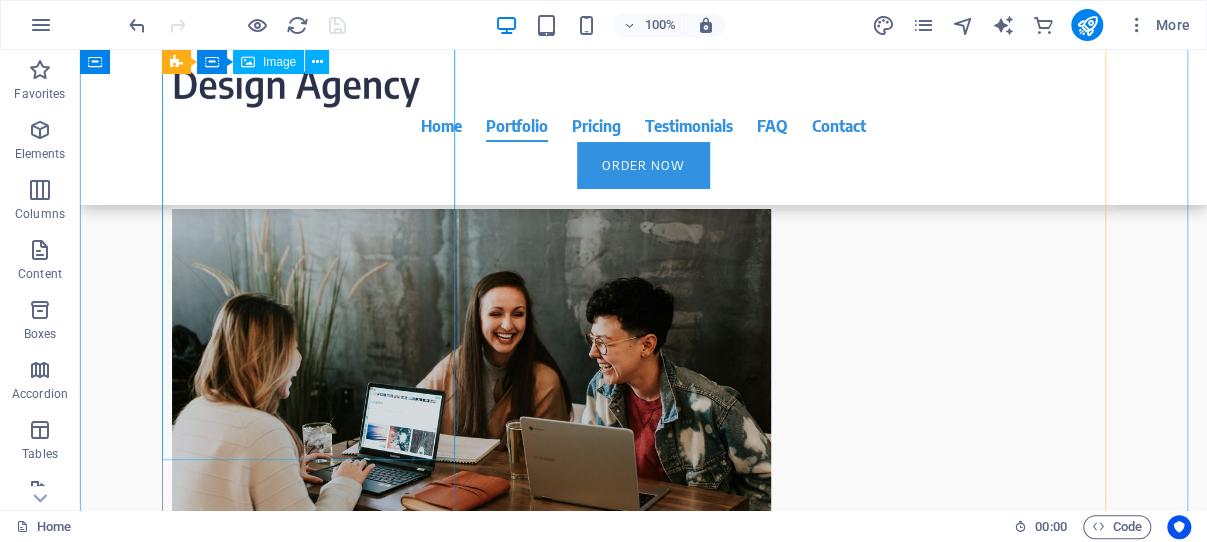 scroll, scrollTop: 4543, scrollLeft: 0, axis: vertical 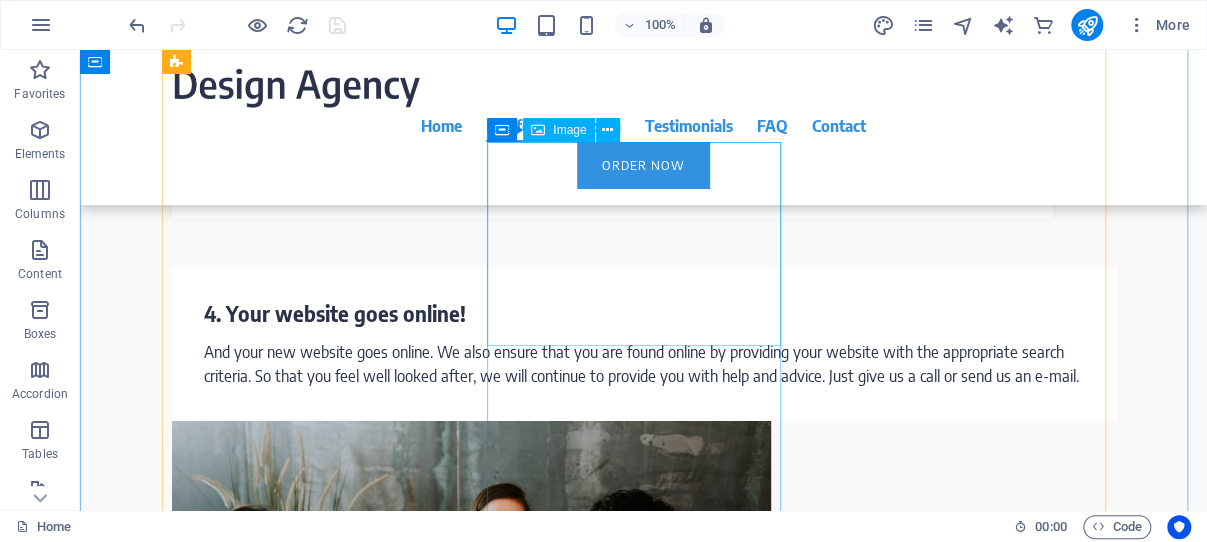 click at bounding box center (318, 3583) 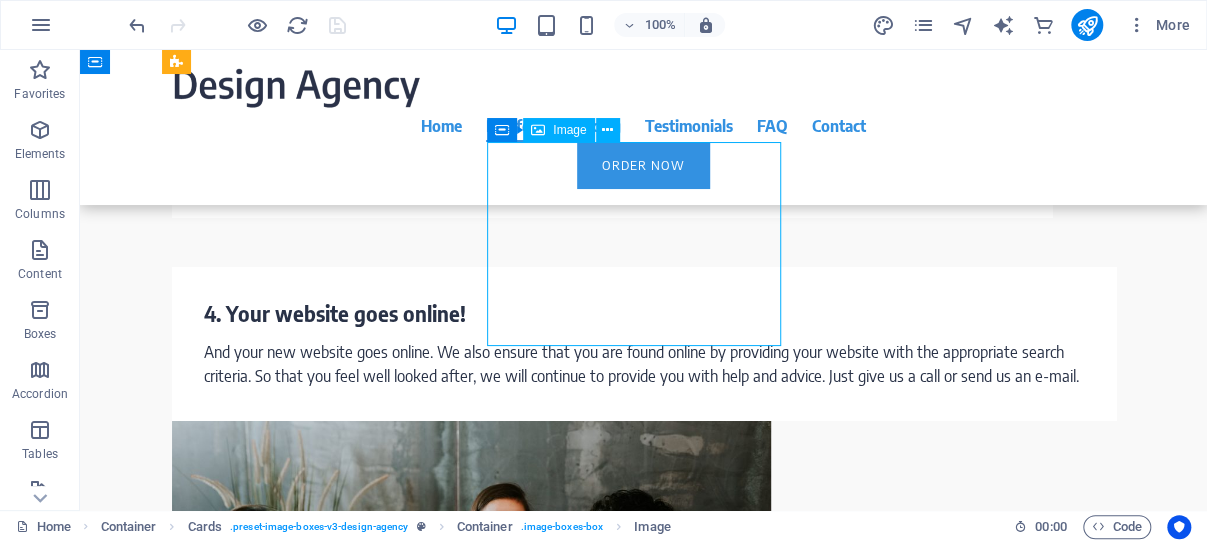 click at bounding box center (318, 3583) 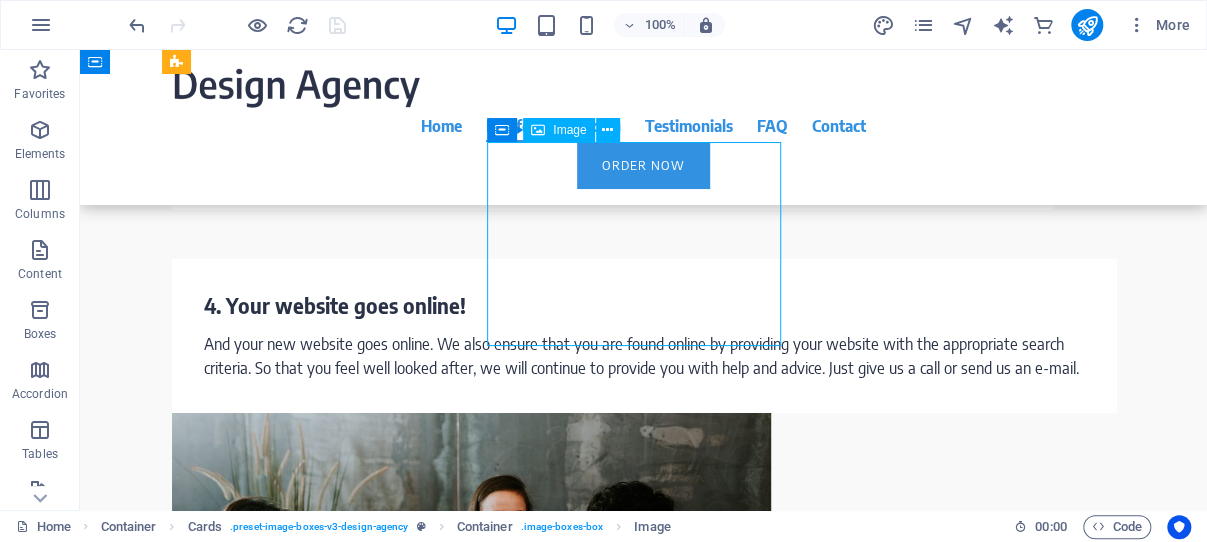scroll, scrollTop: 4593, scrollLeft: 0, axis: vertical 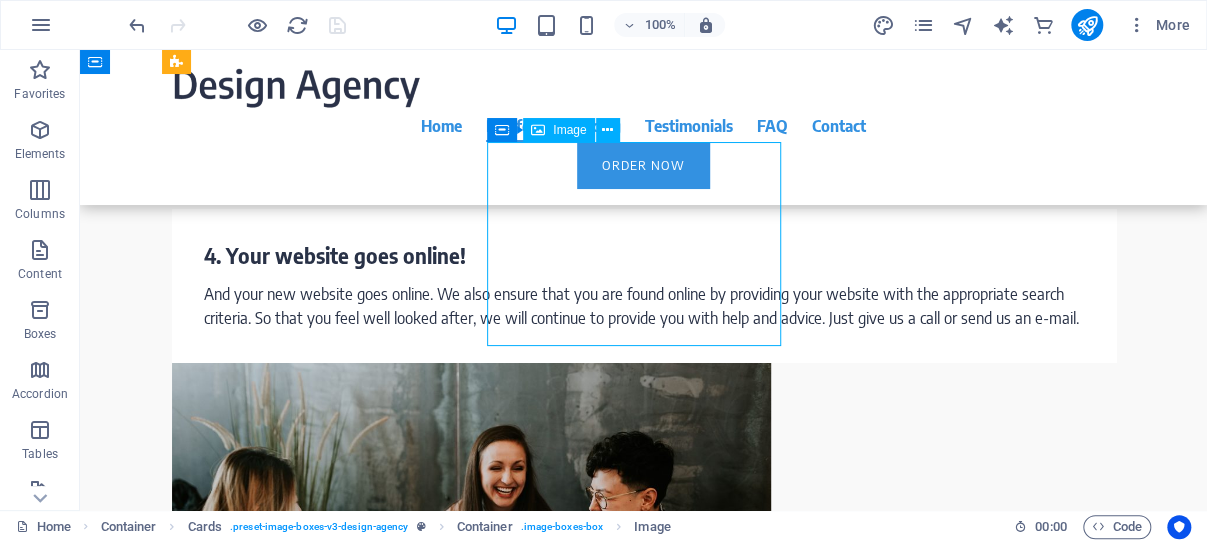 select on "%" 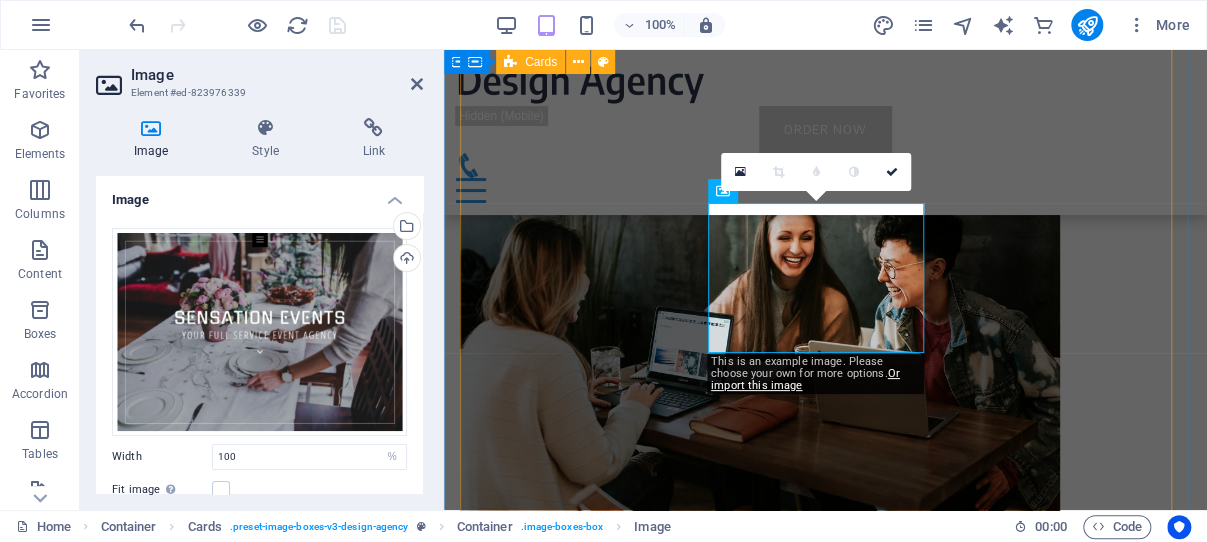 scroll, scrollTop: 4381, scrollLeft: 0, axis: vertical 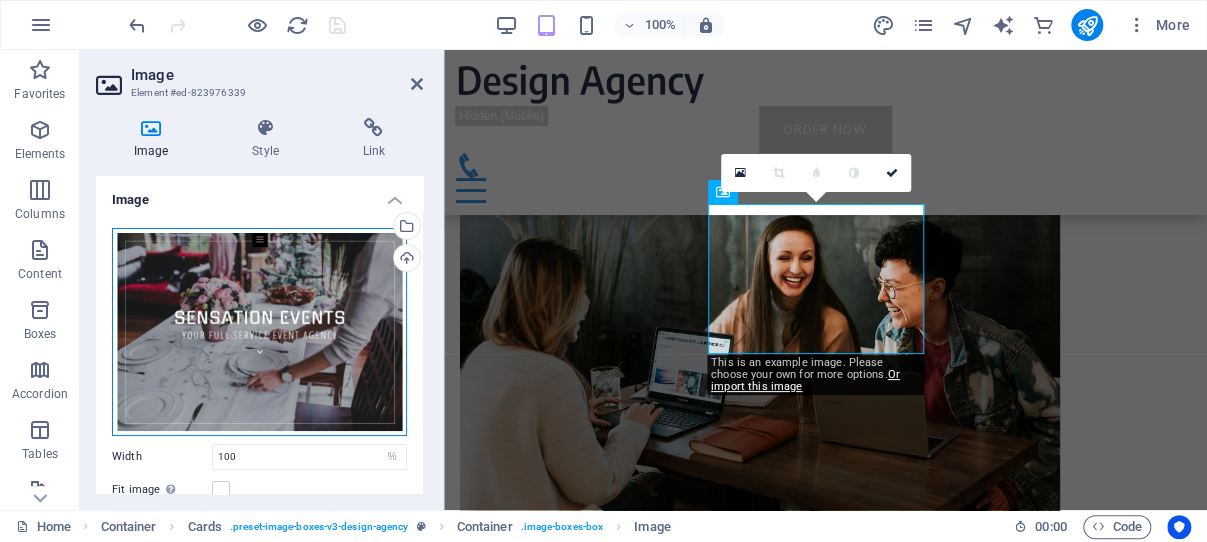 click on "Drag files here, click to choose files or select files from Files or our free stock photos & videos" at bounding box center [259, 332] 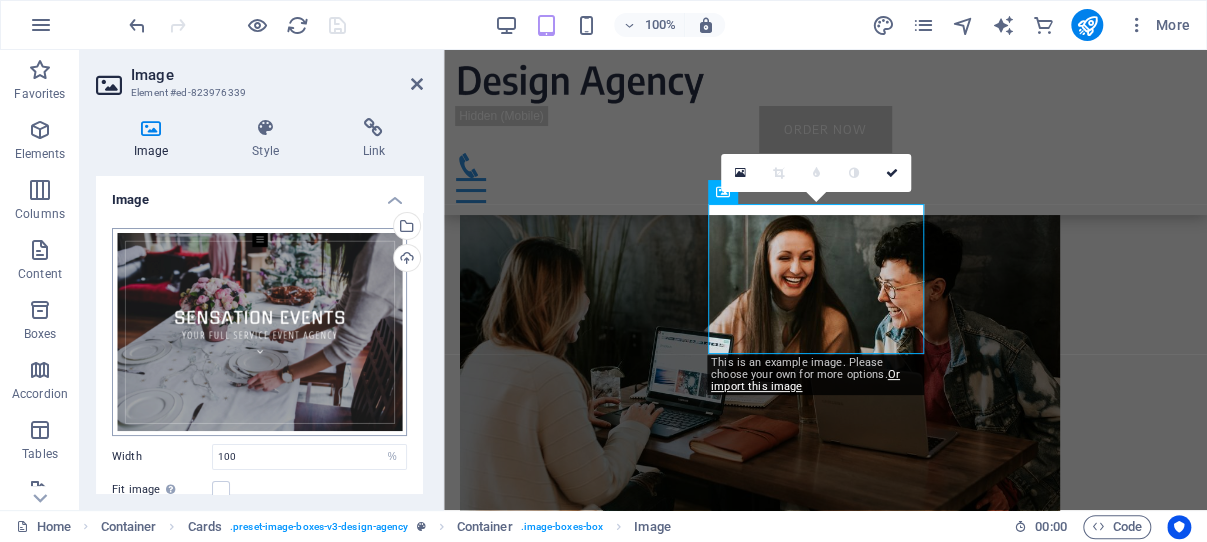 click on "webdesign.ghana0.com Home Favorites Elements Columns Content Boxes Accordion Tables Features Images Slider Header Footer Forms Marketing Collections Commerce Image Element #ed-823976339 Image Style Link Image Drag files here, click to choose files or select files from Files or our free stock photos & videos Select files from the file manager, stock photos, or upload file(s) Upload Width 100 Default auto px rem % em vh vw Fit image Automatically fit image to a fixed width and height Height Default auto px Alignment Lazyload Loading images after the page loads improves page speed. Responsive Automatically load retina image and smartphone optimized sizes. Lightbox Use as headline The image will be wrapped in an H1 headline tag. Useful for giving alternative text the weight of an H1 headline, e.g. for the logo. Leave unchecked if uncertain. Optimized Images are compressed to improve page speed. Position Direction Custom X offset 50 px" at bounding box center (603, 271) 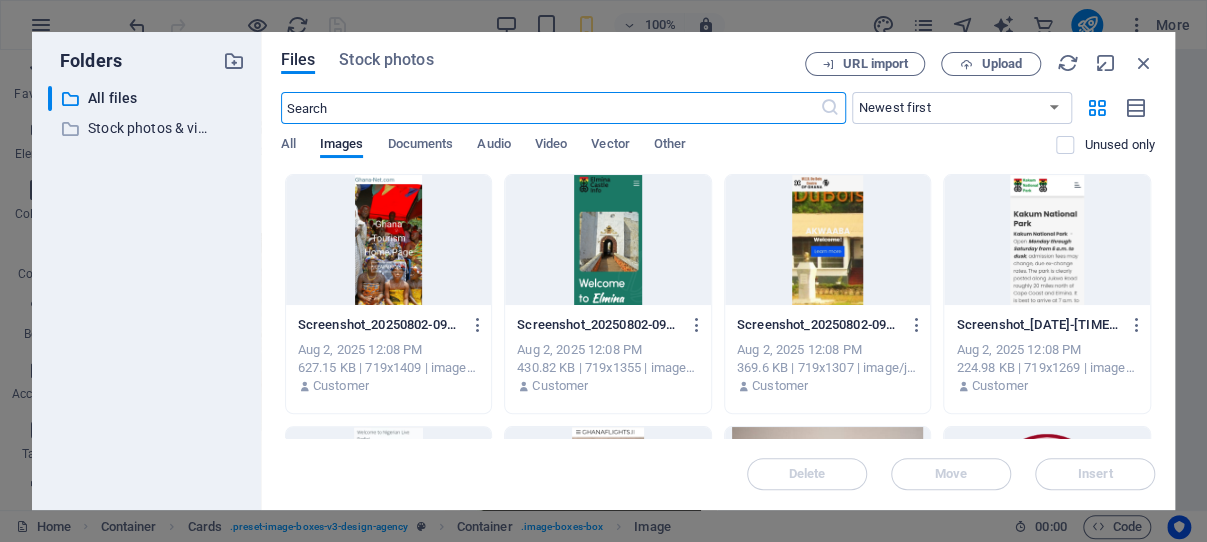 scroll, scrollTop: 7447, scrollLeft: 0, axis: vertical 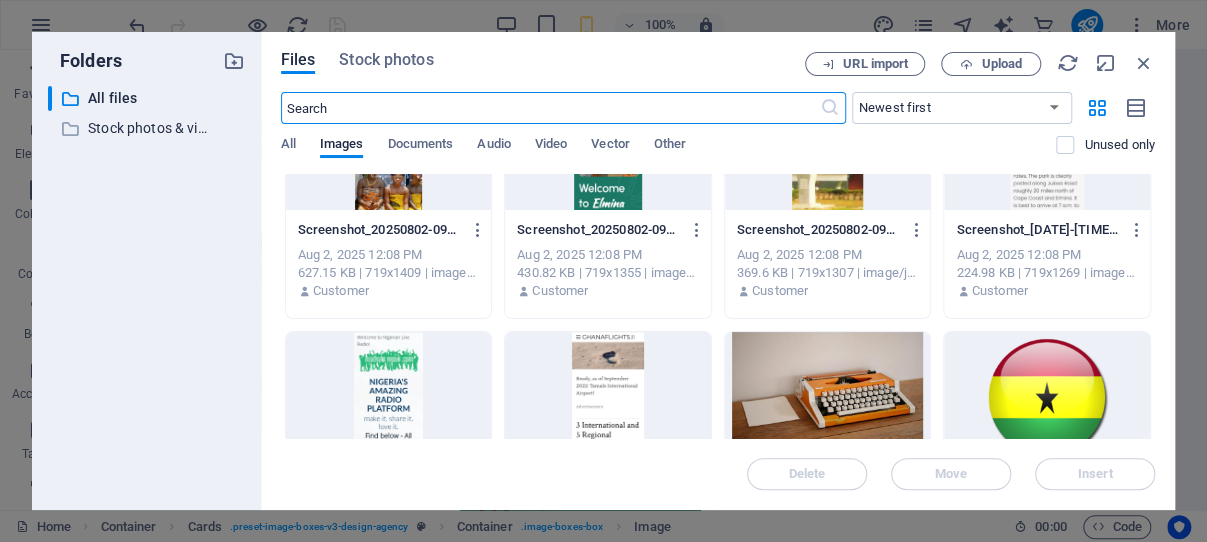 click at bounding box center (389, 397) 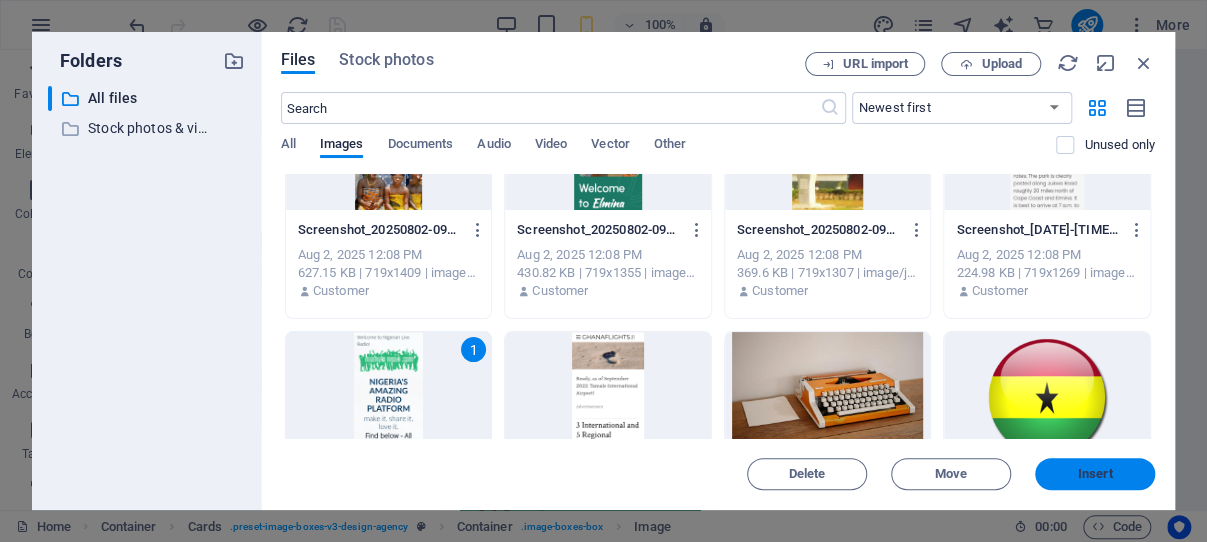 drag, startPoint x: 1075, startPoint y: 470, endPoint x: 451, endPoint y: 346, distance: 636.20123 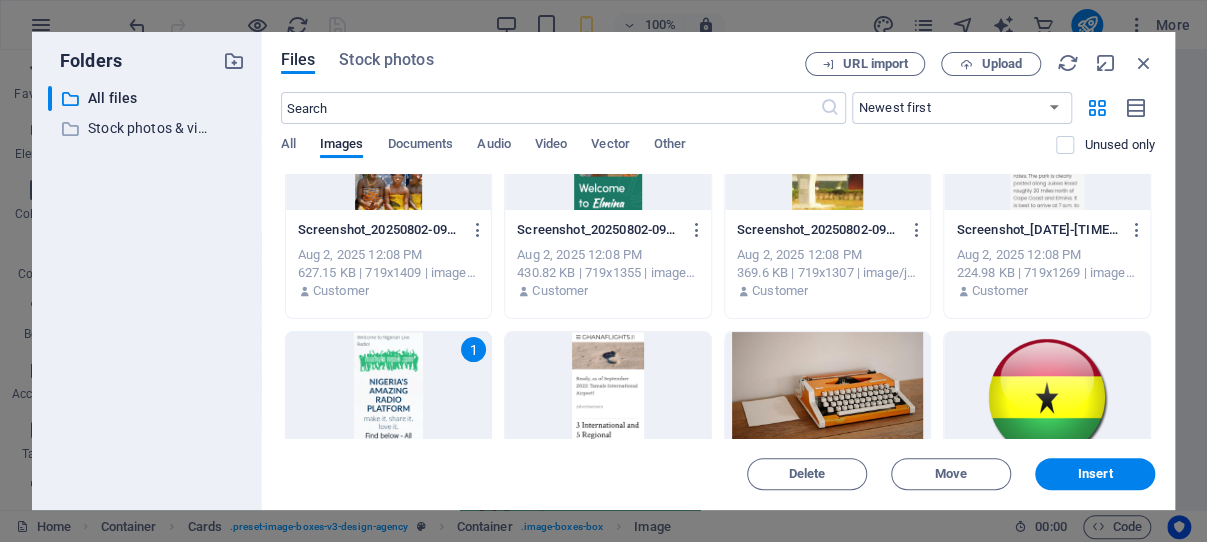 scroll, scrollTop: 4381, scrollLeft: 0, axis: vertical 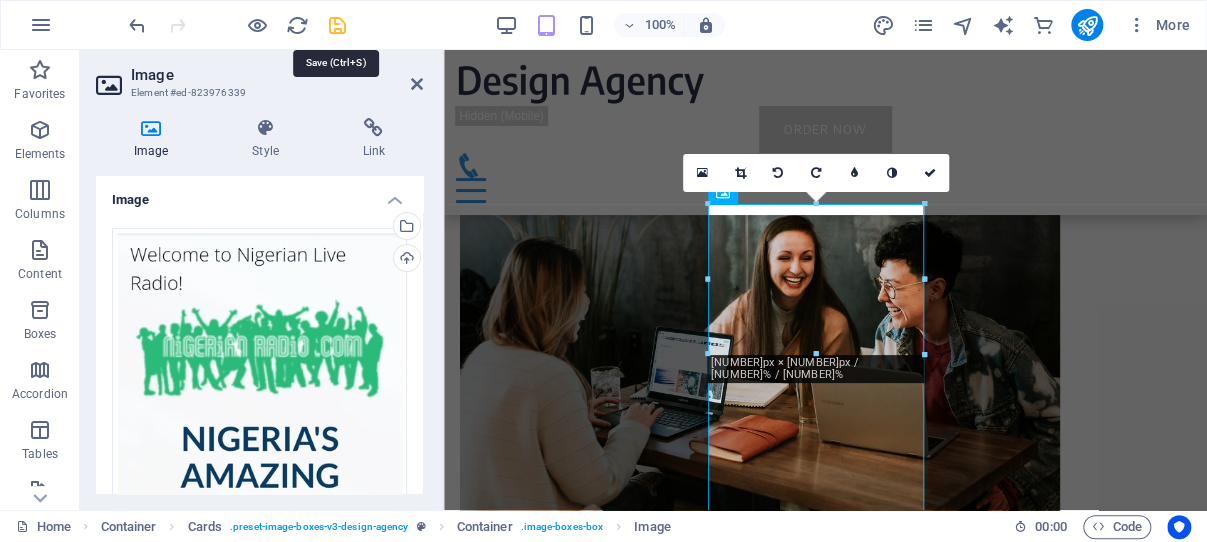 drag, startPoint x: 333, startPoint y: 19, endPoint x: 375, endPoint y: 108, distance: 98.4124 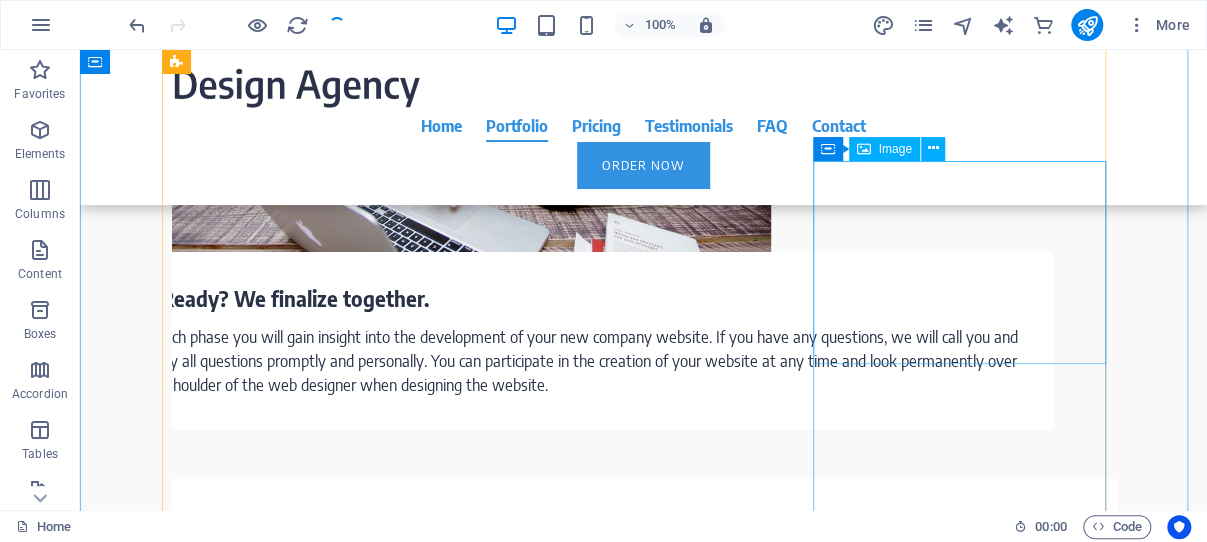 scroll, scrollTop: 4543, scrollLeft: 0, axis: vertical 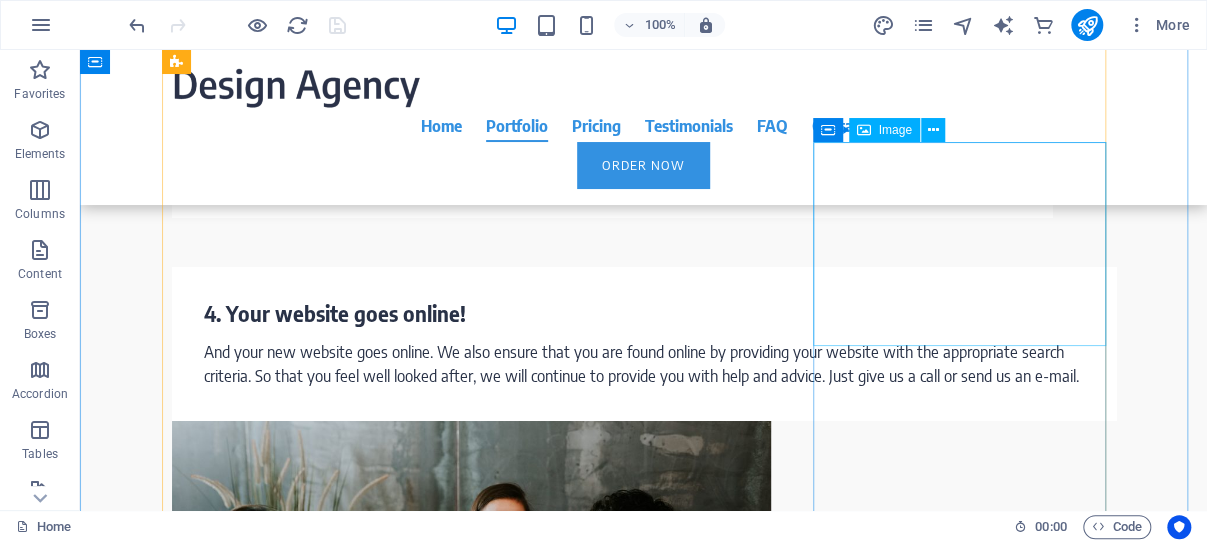 click at bounding box center [318, 4238] 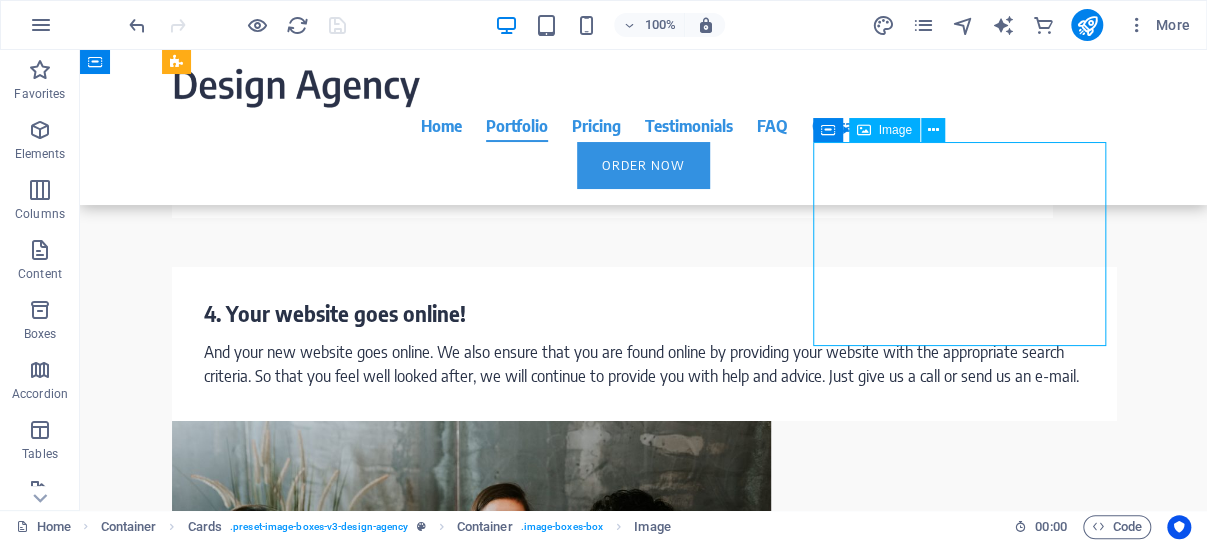 click at bounding box center (318, 4238) 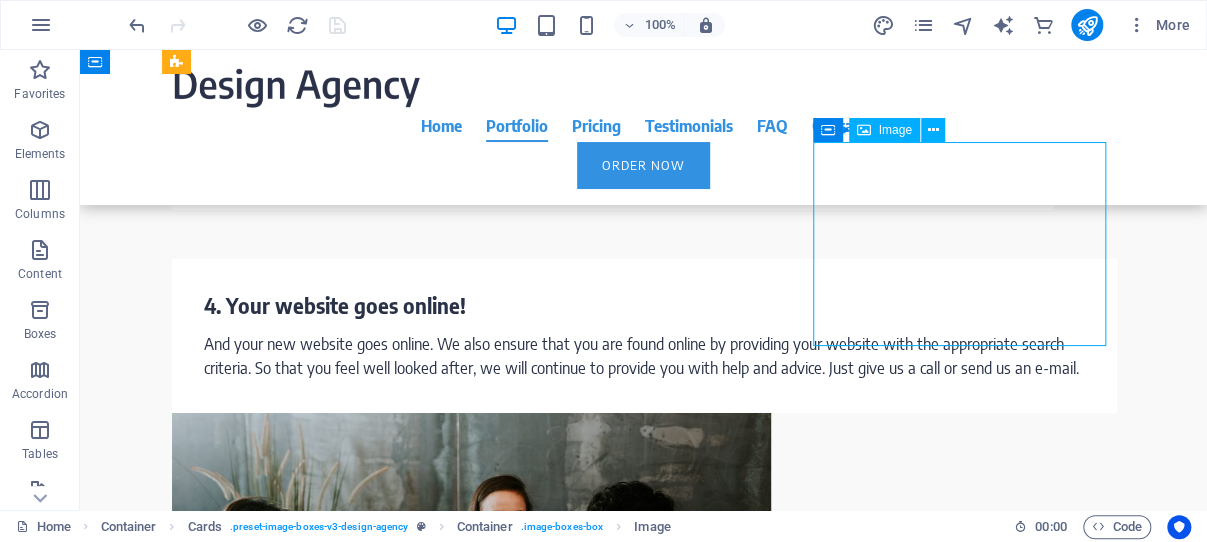 select on "%" 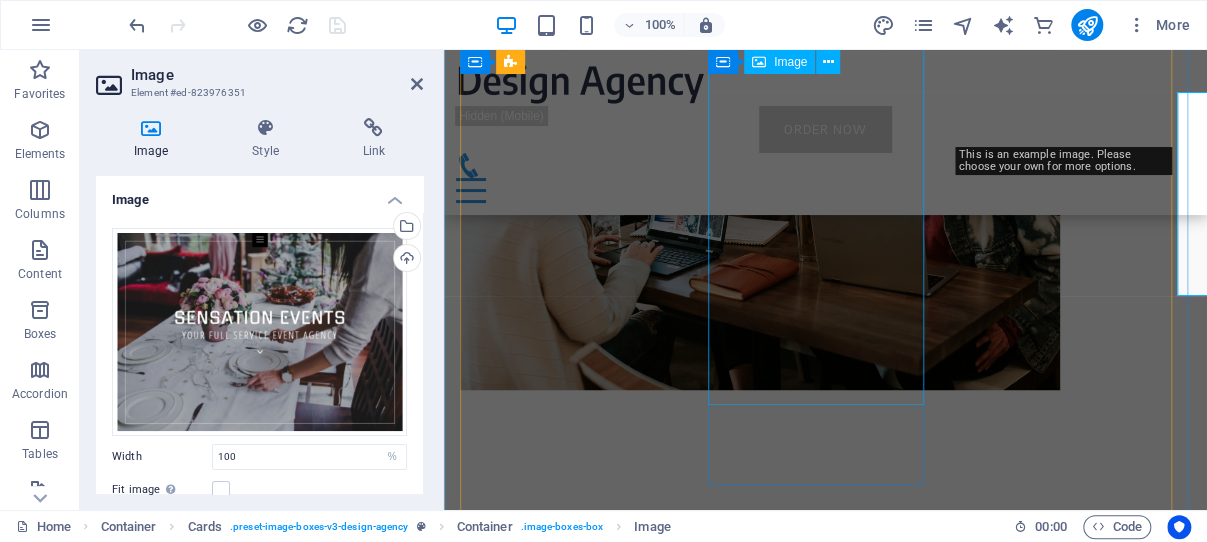 scroll, scrollTop: 4593, scrollLeft: 0, axis: vertical 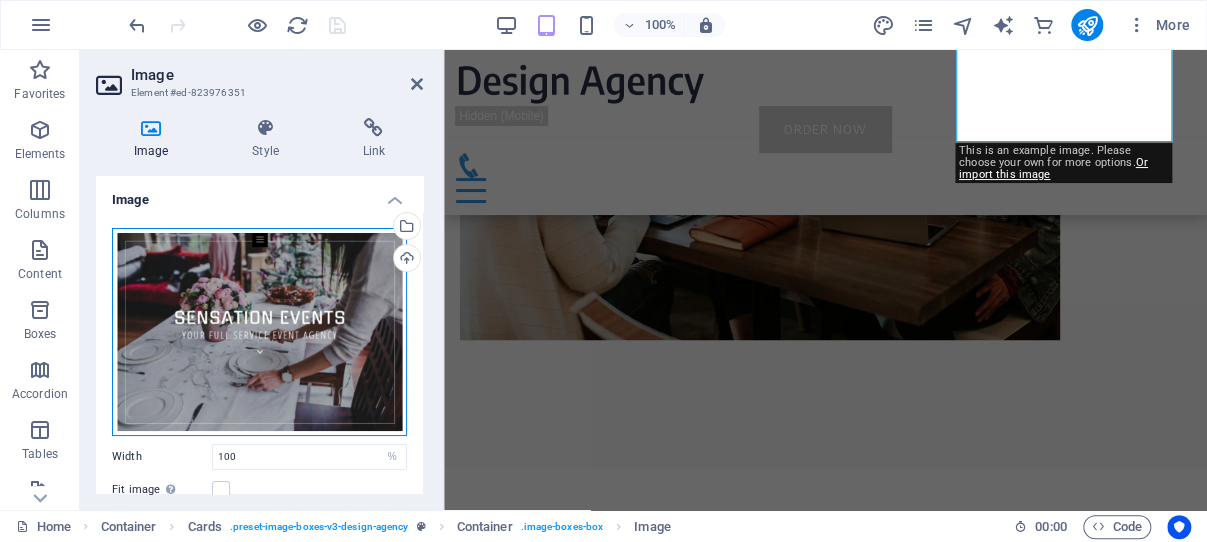 click on "Drag files here, click to choose files or select files from Files or our free stock photos & videos" at bounding box center [259, 332] 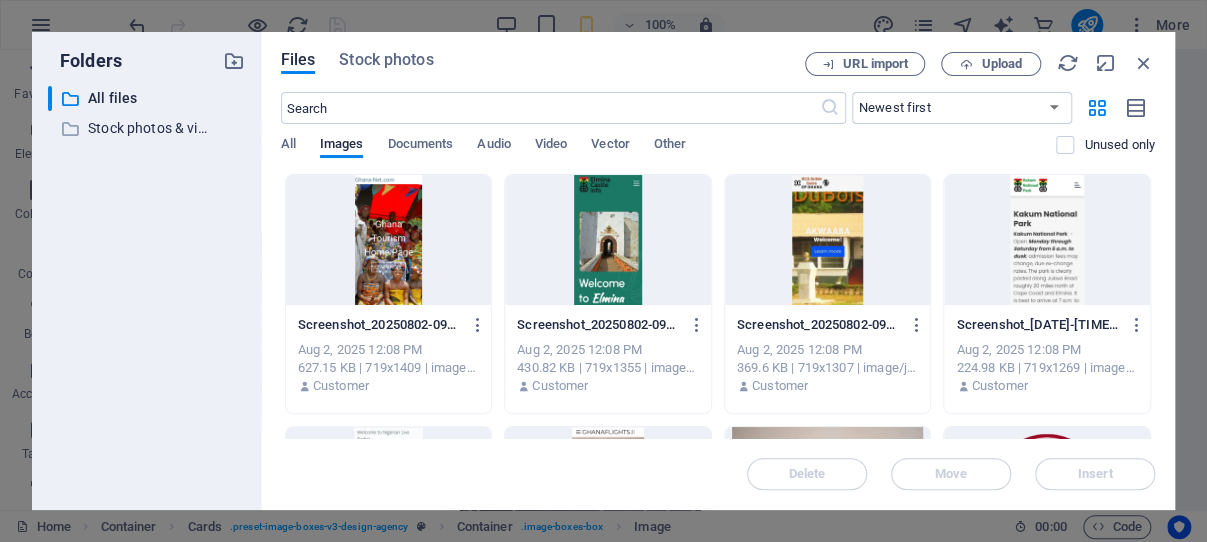 scroll, scrollTop: 7982, scrollLeft: 0, axis: vertical 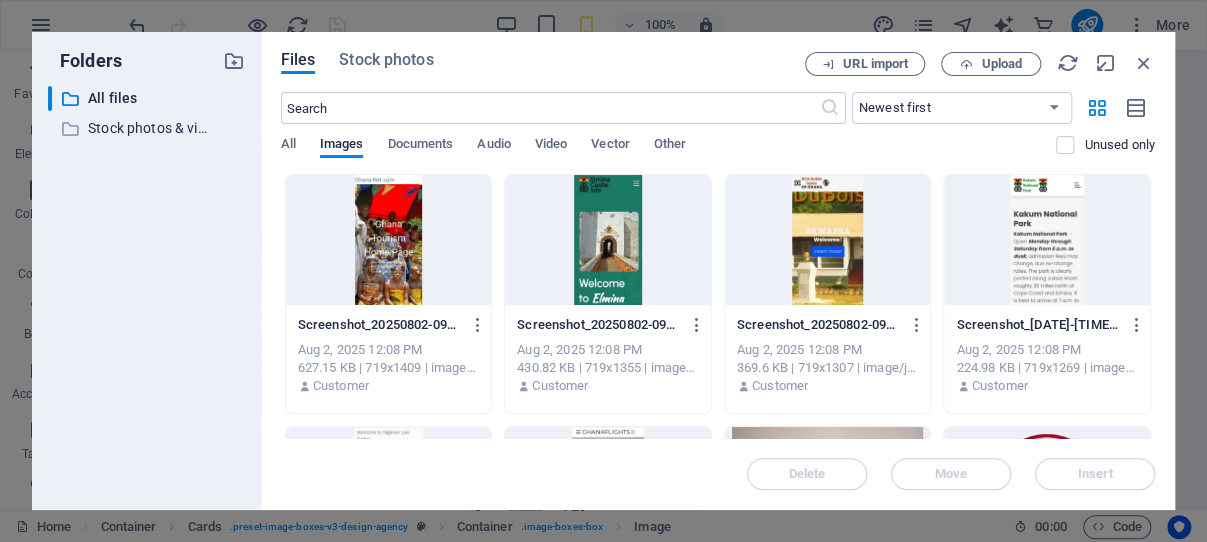 click at bounding box center [1047, 240] 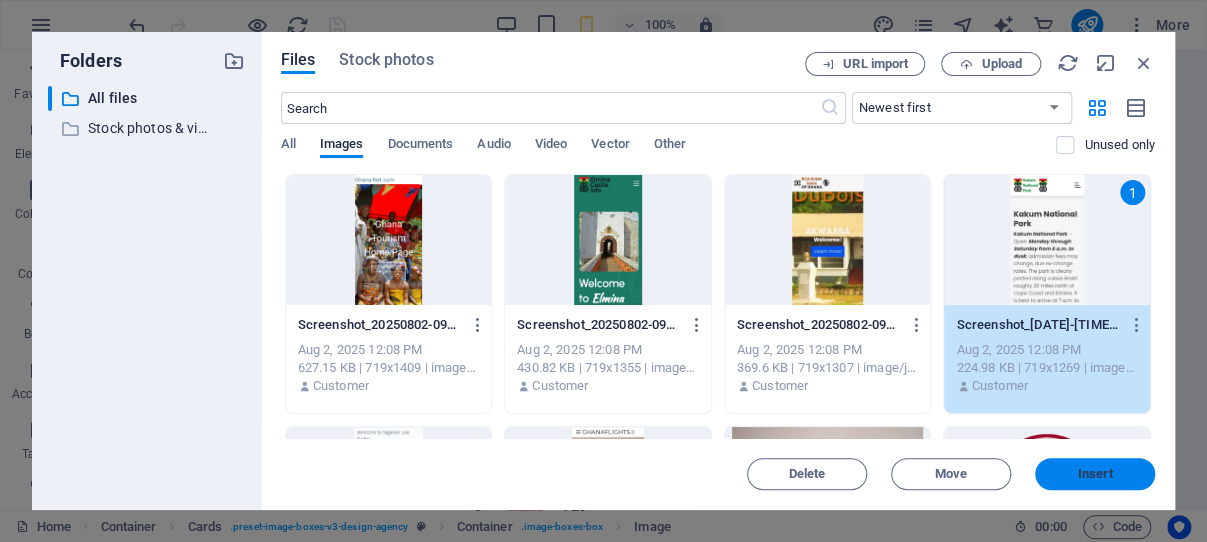 click on "Insert" at bounding box center (1095, 474) 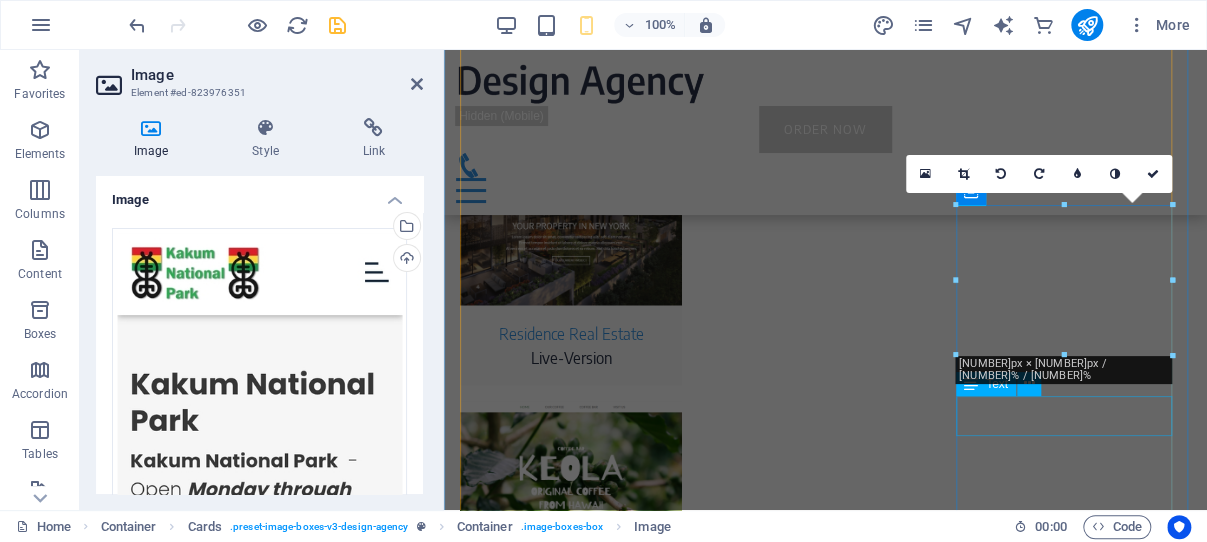 scroll, scrollTop: 4381, scrollLeft: 0, axis: vertical 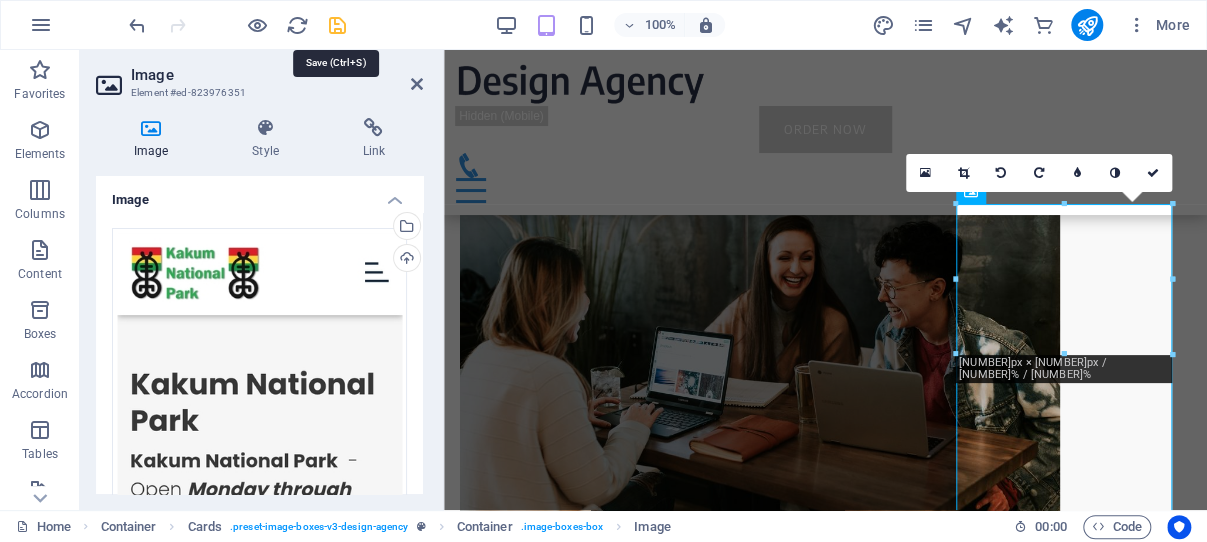click at bounding box center (337, 25) 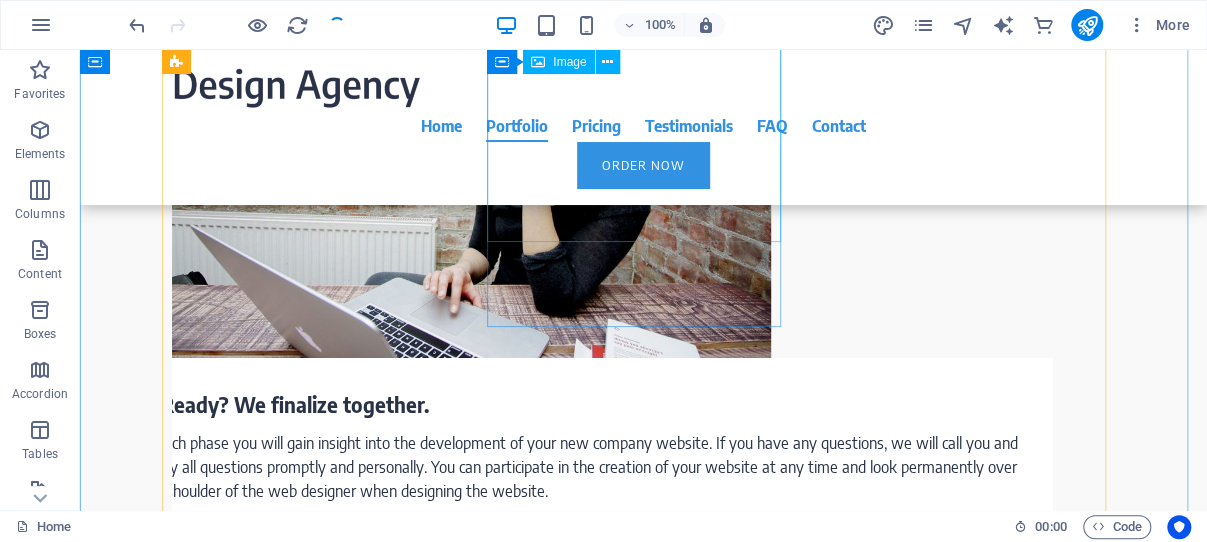 scroll, scrollTop: 4225, scrollLeft: 0, axis: vertical 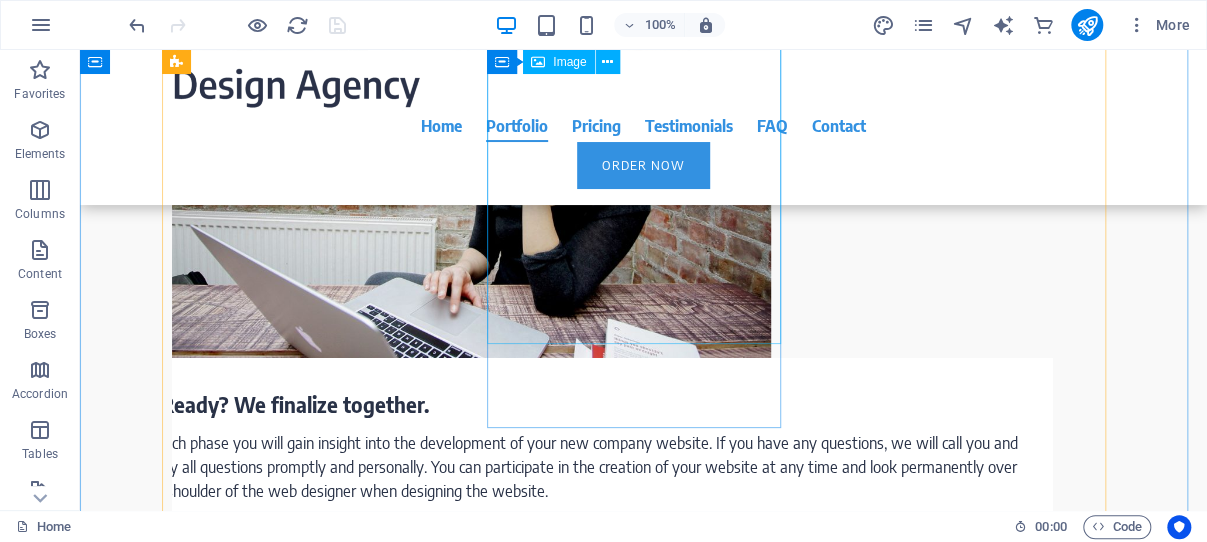 click at bounding box center (318, 2156) 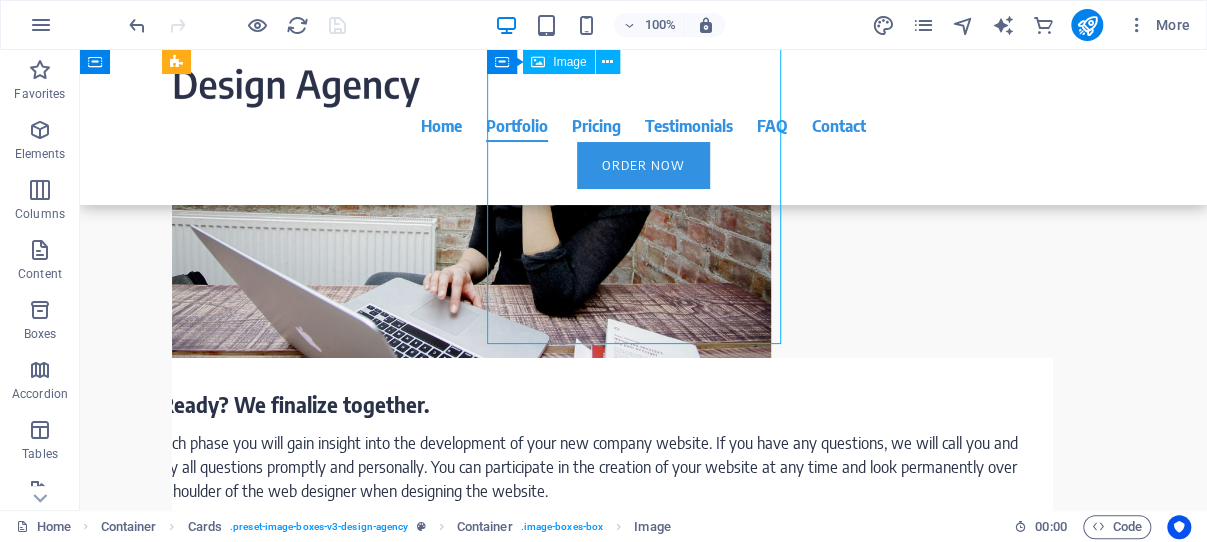 click at bounding box center [318, 2156] 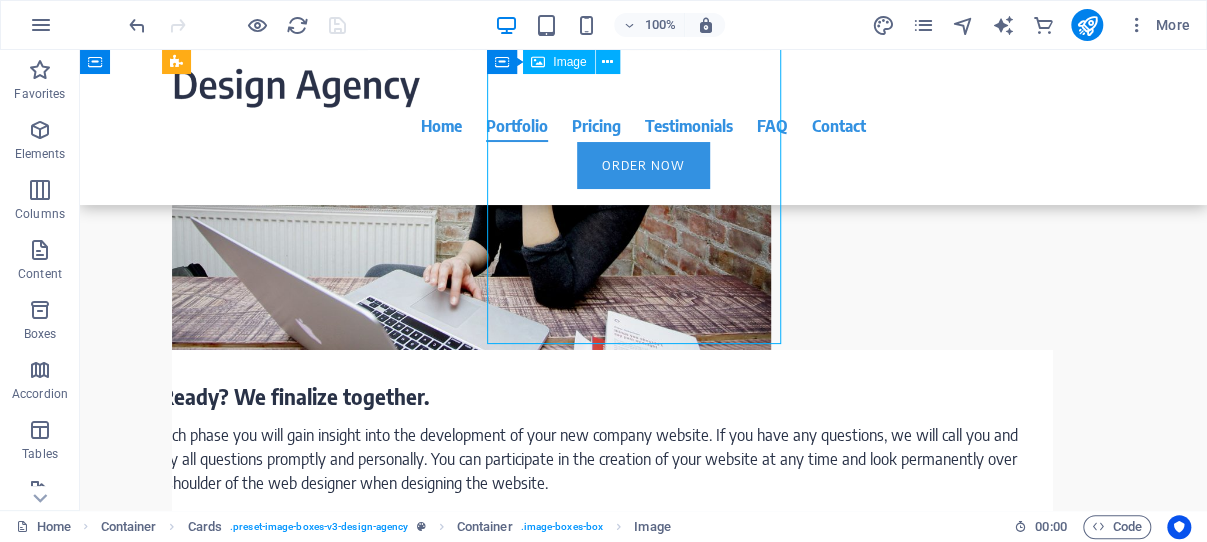 select on "%" 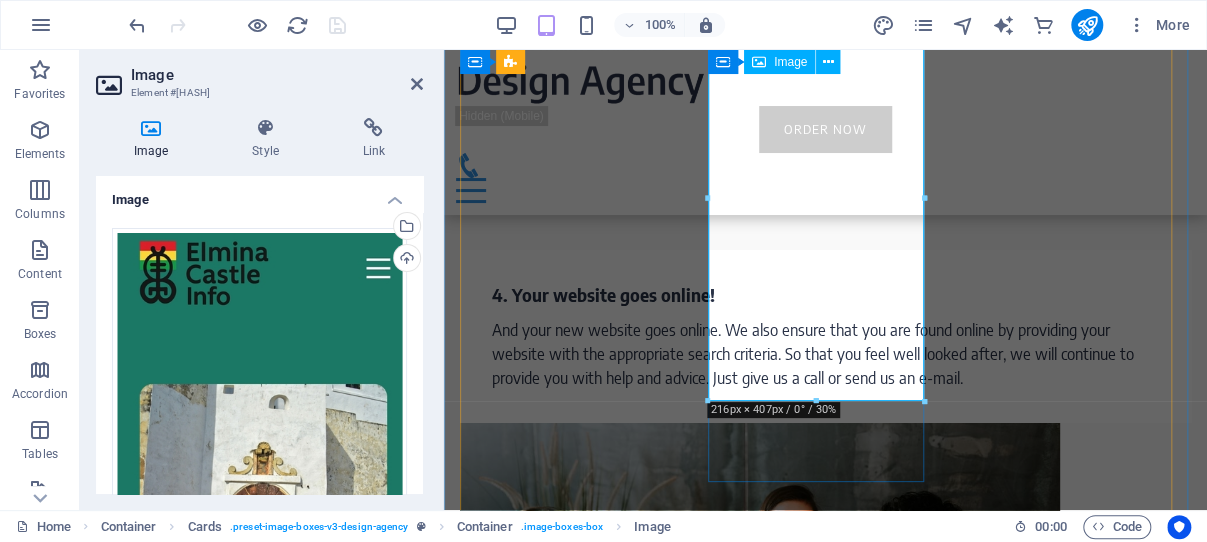 scroll, scrollTop: 4005, scrollLeft: 0, axis: vertical 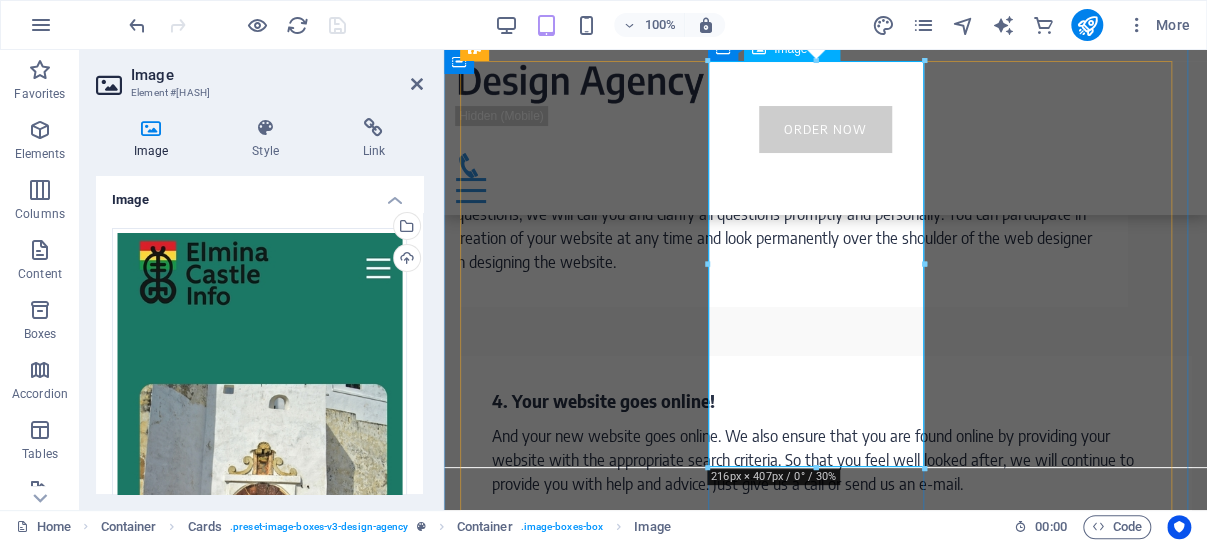 drag, startPoint x: 1259, startPoint y: 515, endPoint x: 811, endPoint y: 425, distance: 456.95078 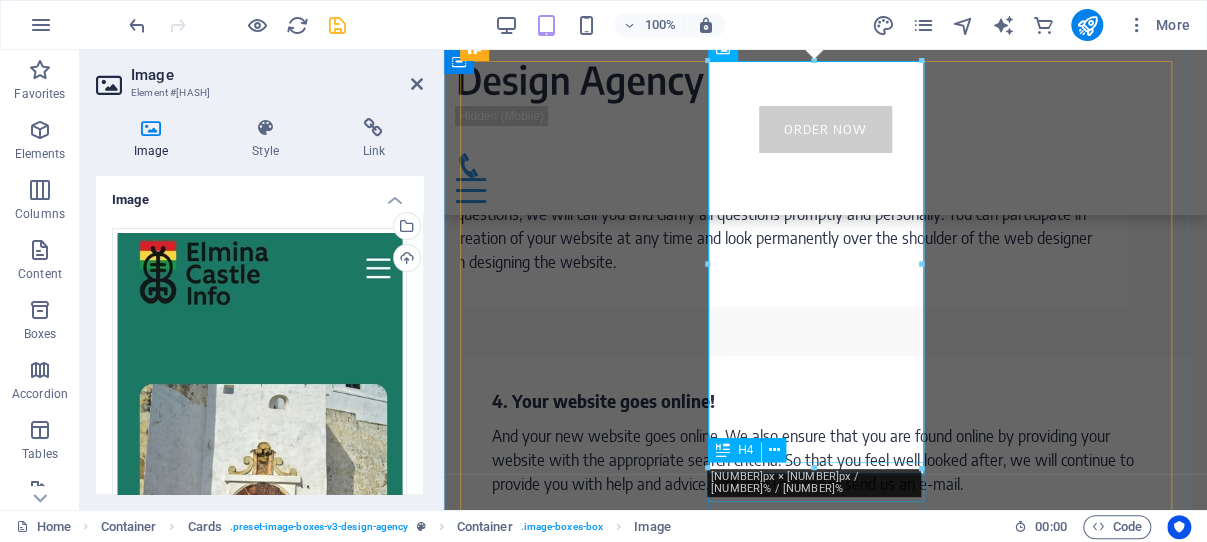 type on "213" 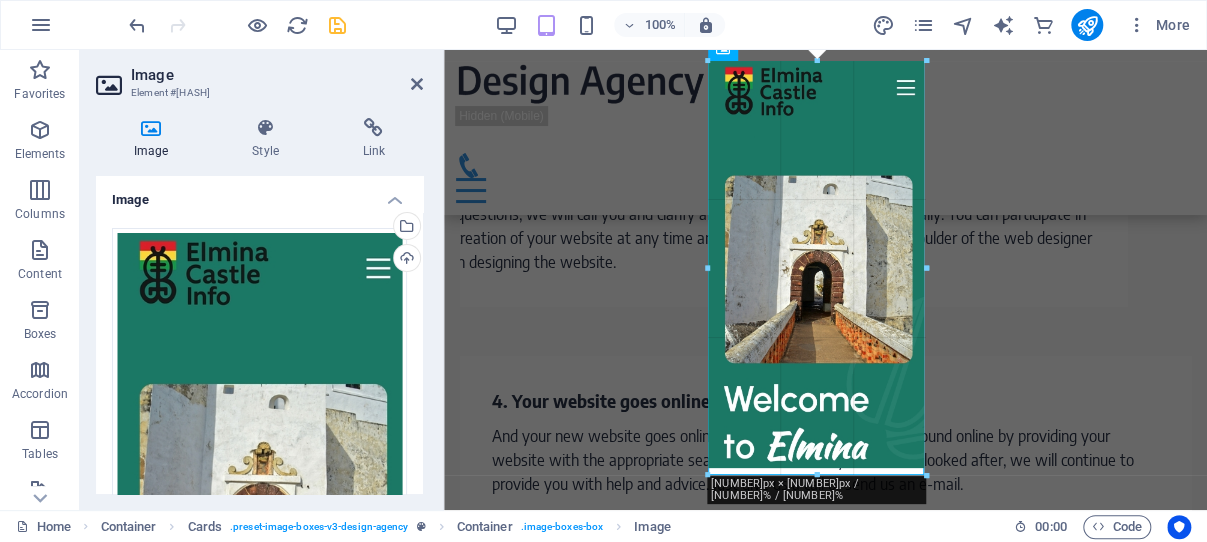 drag, startPoint x: 814, startPoint y: 463, endPoint x: 819, endPoint y: 476, distance: 13.928389 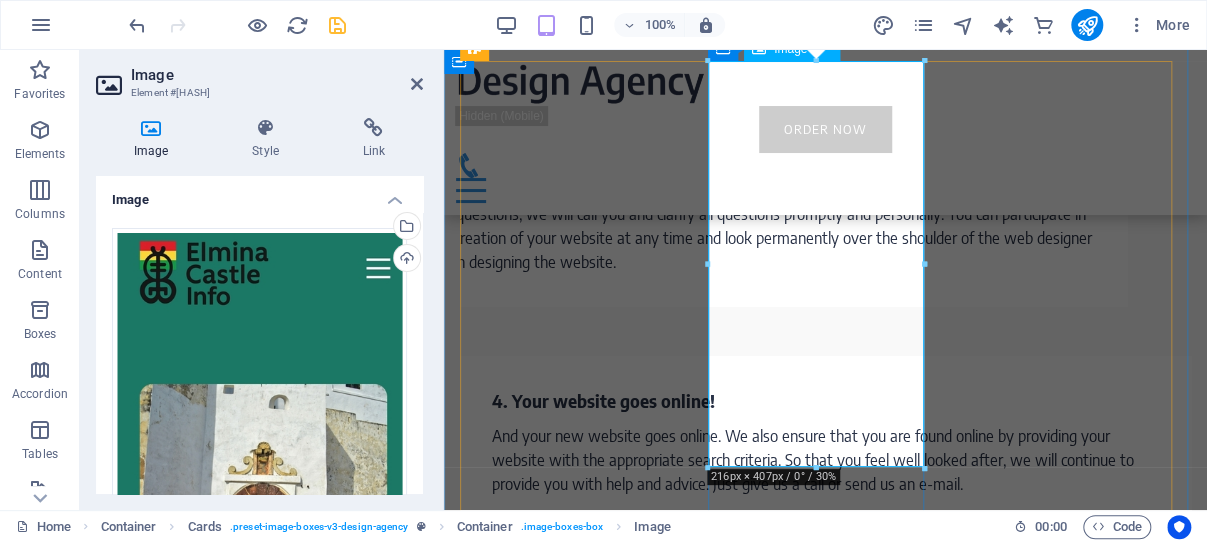 click at bounding box center (571, 1794) 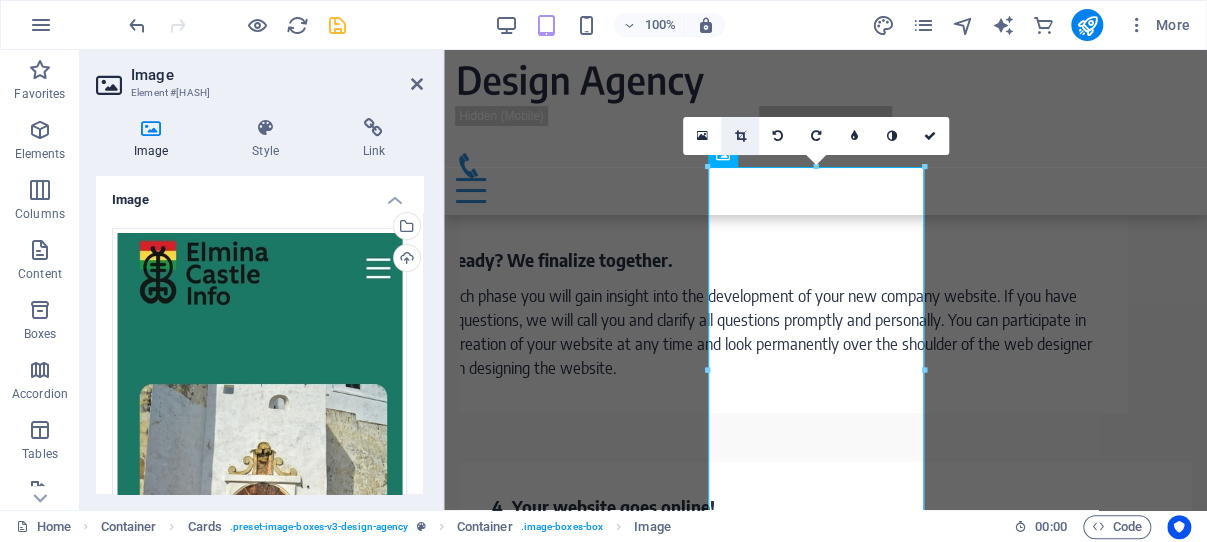 click at bounding box center [739, 136] 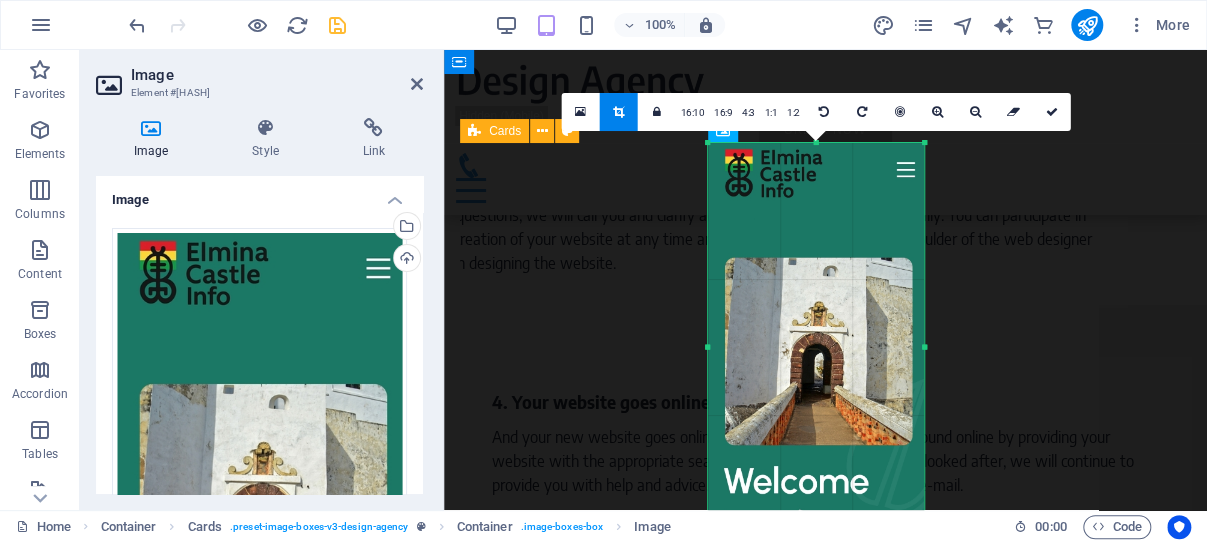scroll, scrollTop: 4005, scrollLeft: 0, axis: vertical 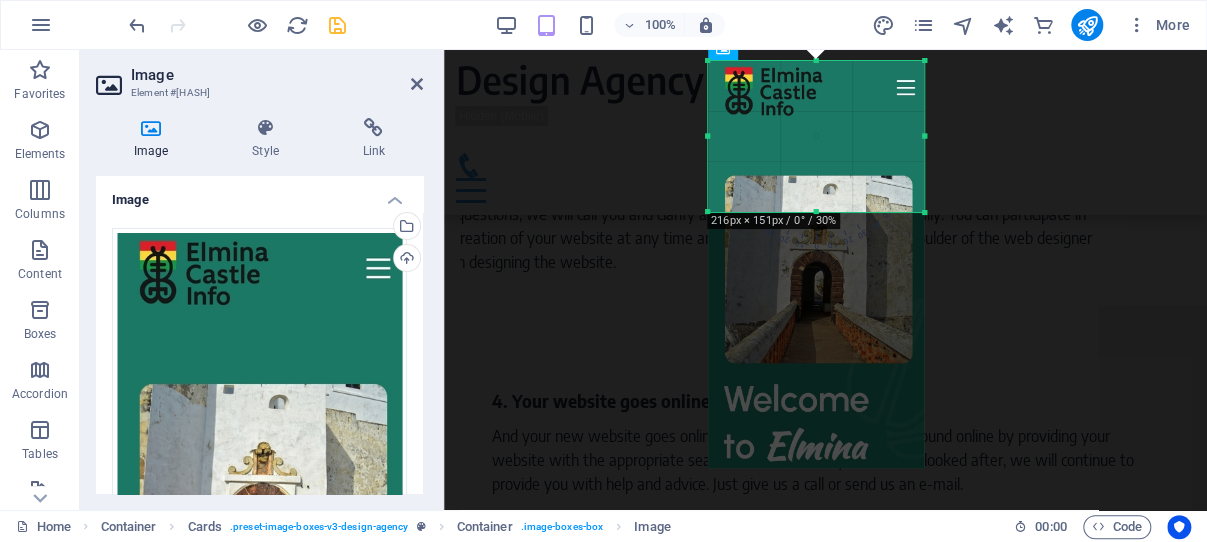 drag, startPoint x: 821, startPoint y: 468, endPoint x: 845, endPoint y: 212, distance: 257.12253 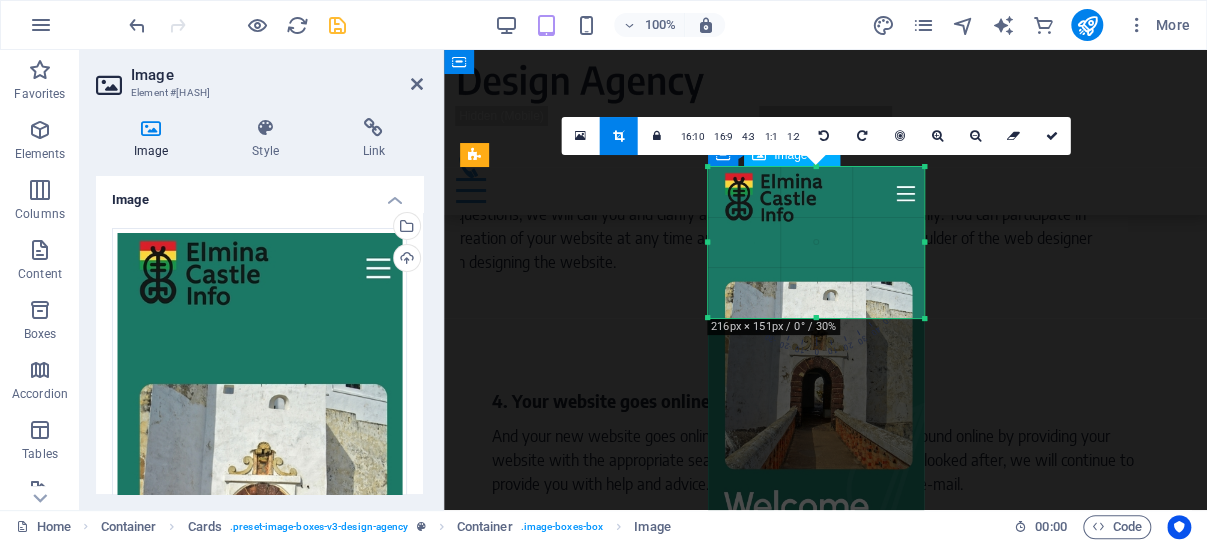 scroll, scrollTop: 3899, scrollLeft: 0, axis: vertical 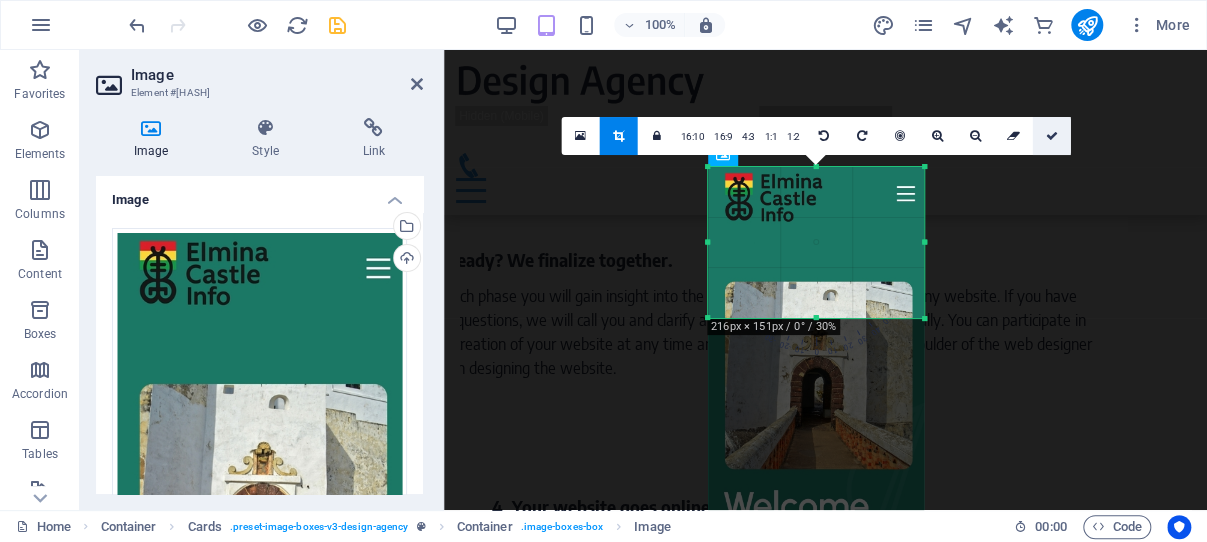 click at bounding box center [1051, 136] 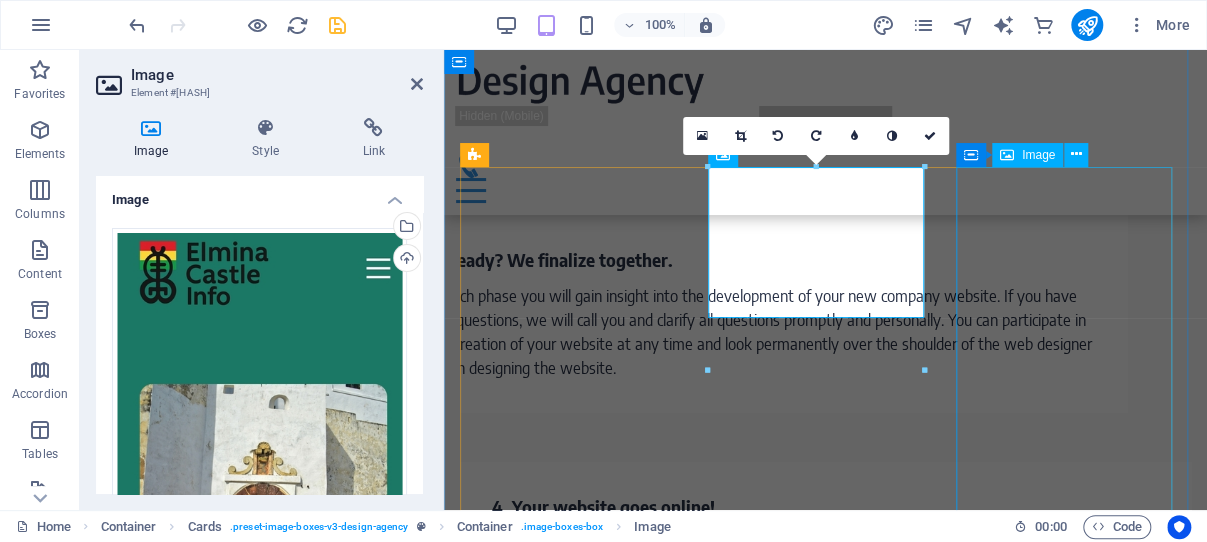 click at bounding box center [571, 2146] 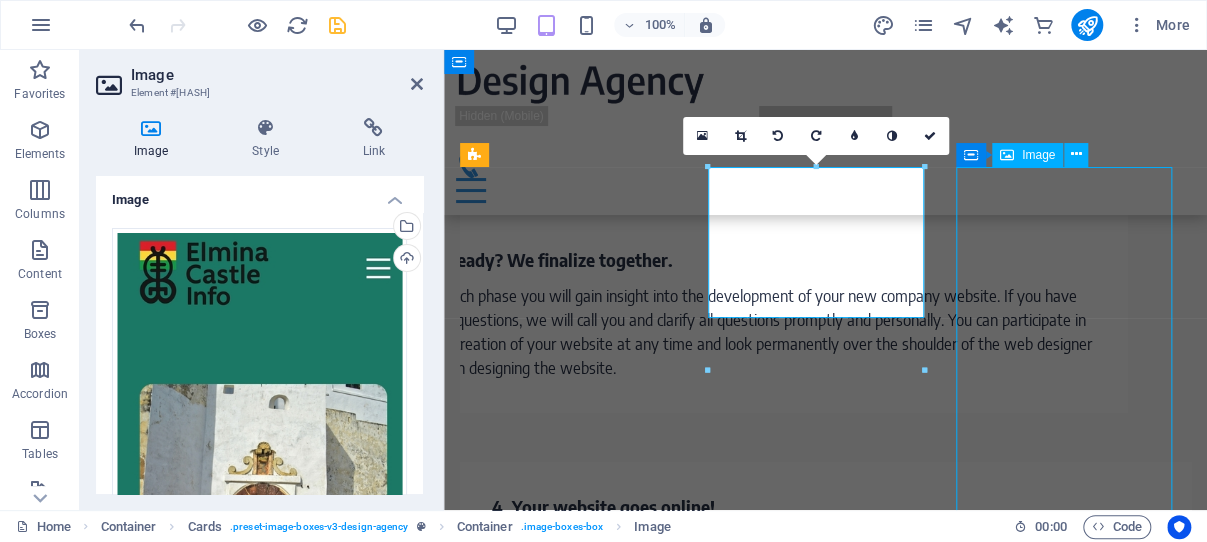 click at bounding box center [571, 2146] 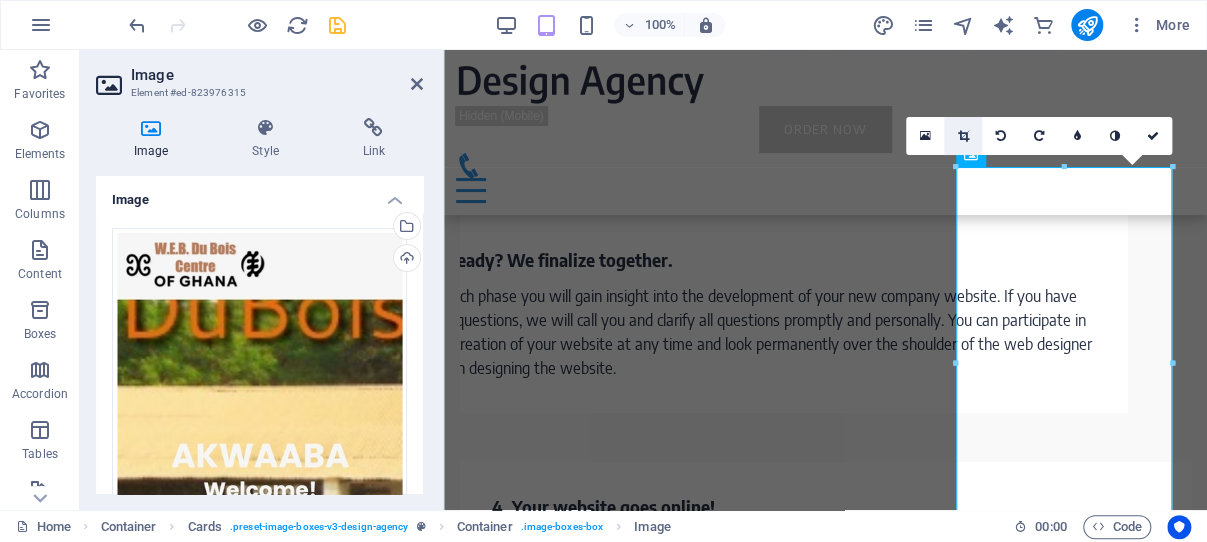 drag, startPoint x: 963, startPoint y: 131, endPoint x: 521, endPoint y: 81, distance: 444.81906 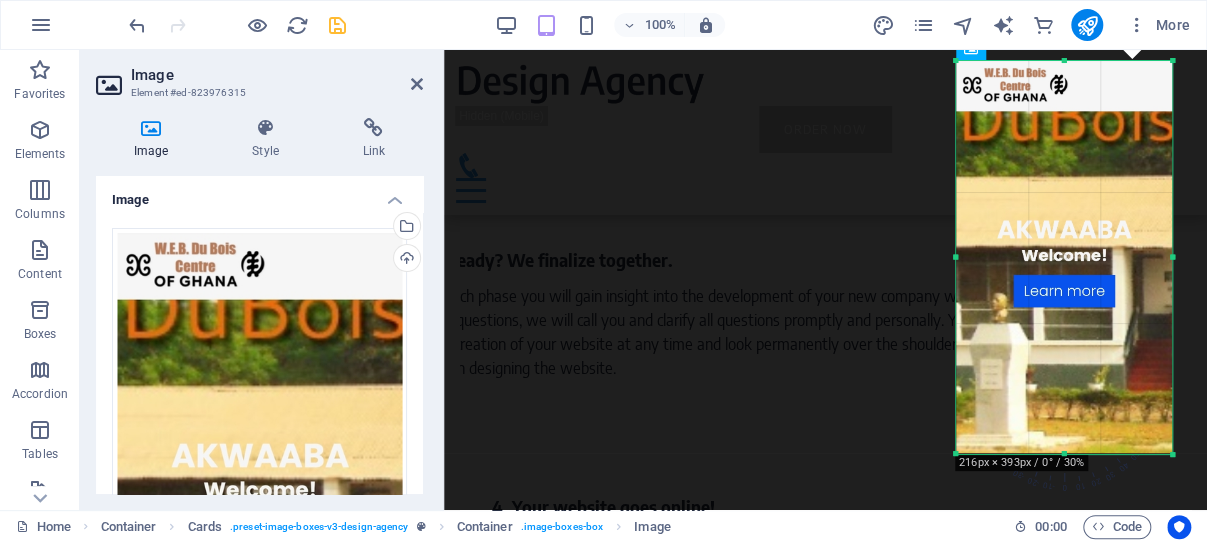 scroll, scrollTop: 4005, scrollLeft: 0, axis: vertical 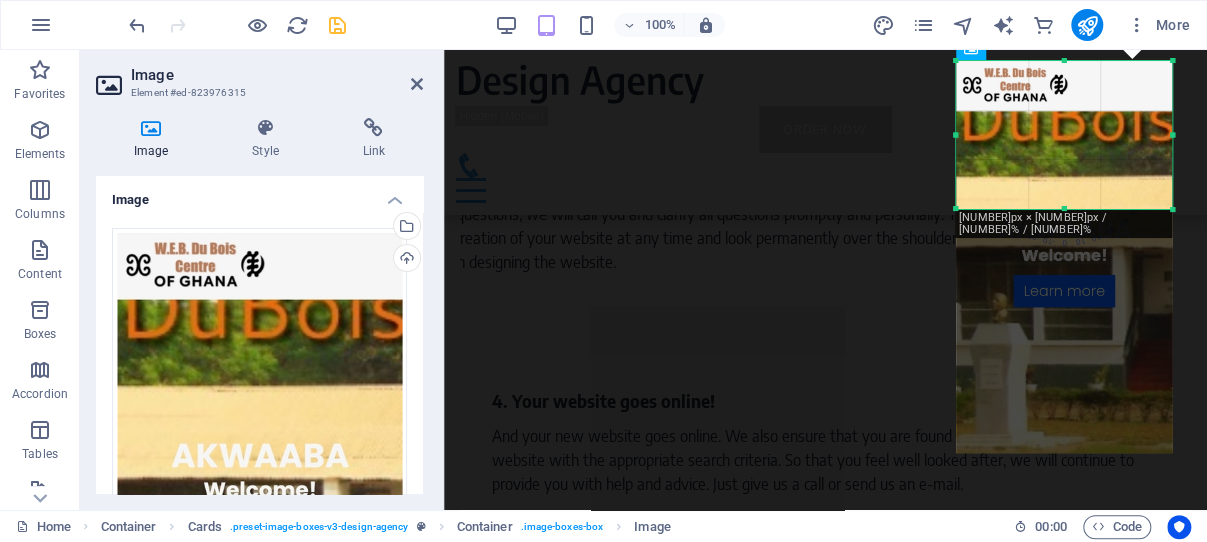 drag, startPoint x: 1068, startPoint y: 455, endPoint x: 1053, endPoint y: 210, distance: 245.45876 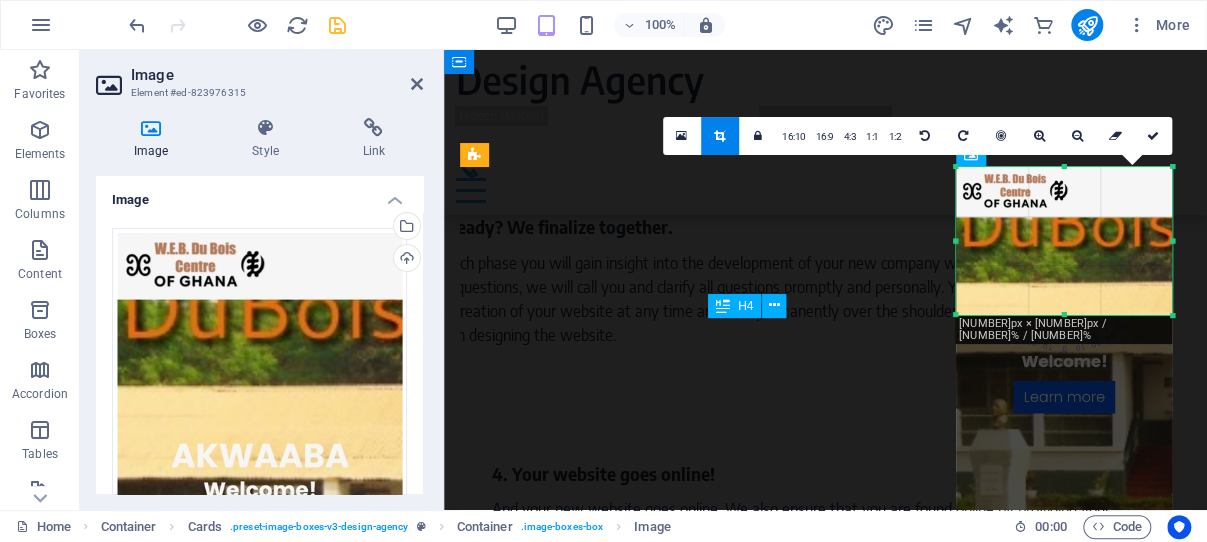 scroll, scrollTop: 3899, scrollLeft: 0, axis: vertical 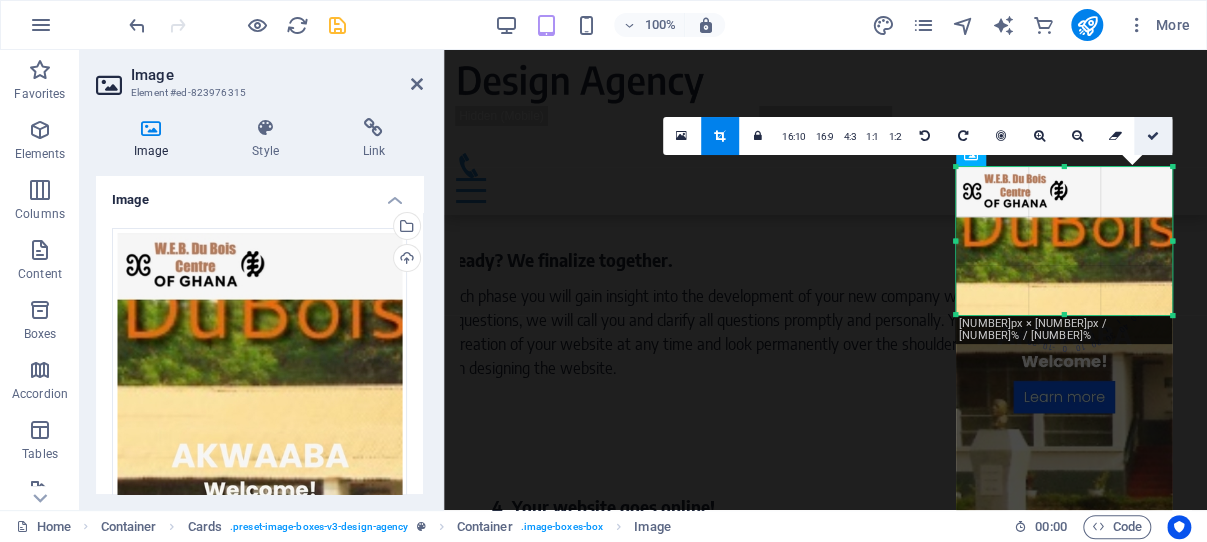 click at bounding box center [1153, 136] 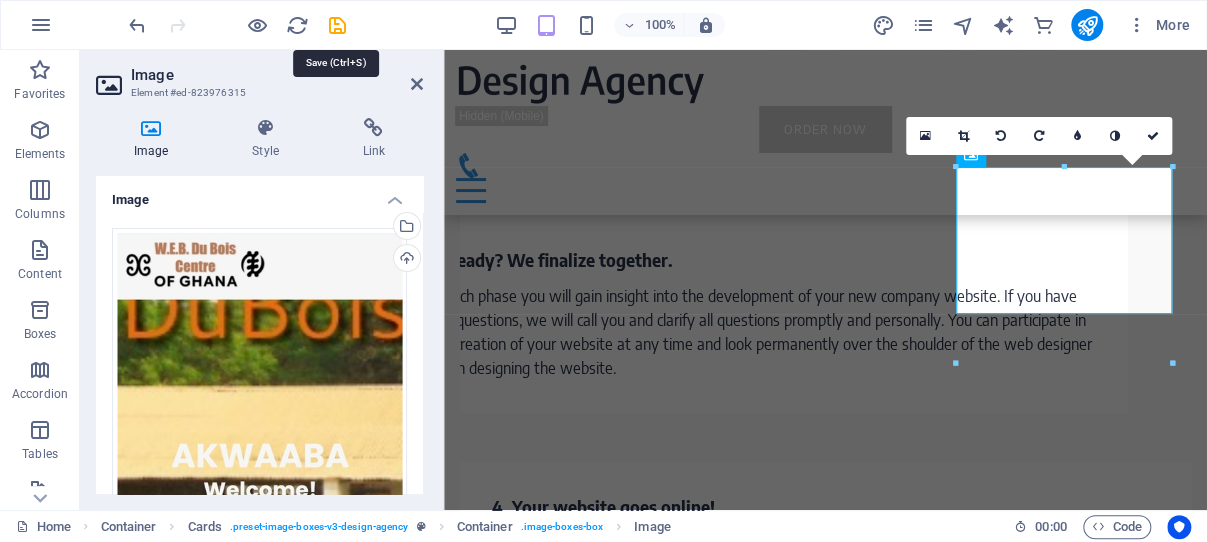 drag, startPoint x: 332, startPoint y: 25, endPoint x: 384, endPoint y: 43, distance: 55.027267 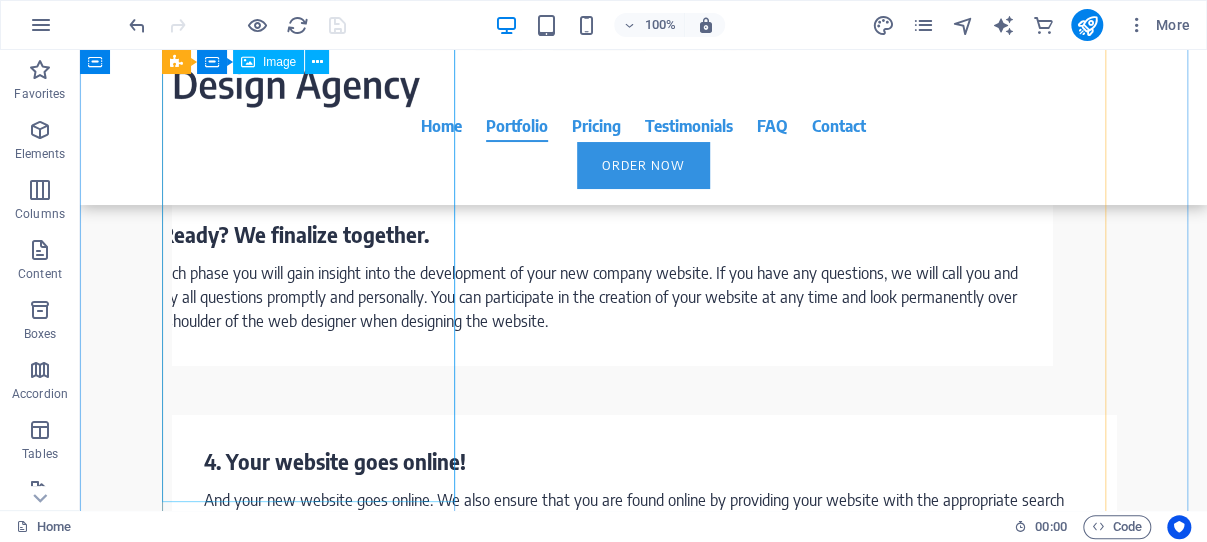 scroll, scrollTop: 4364, scrollLeft: 0, axis: vertical 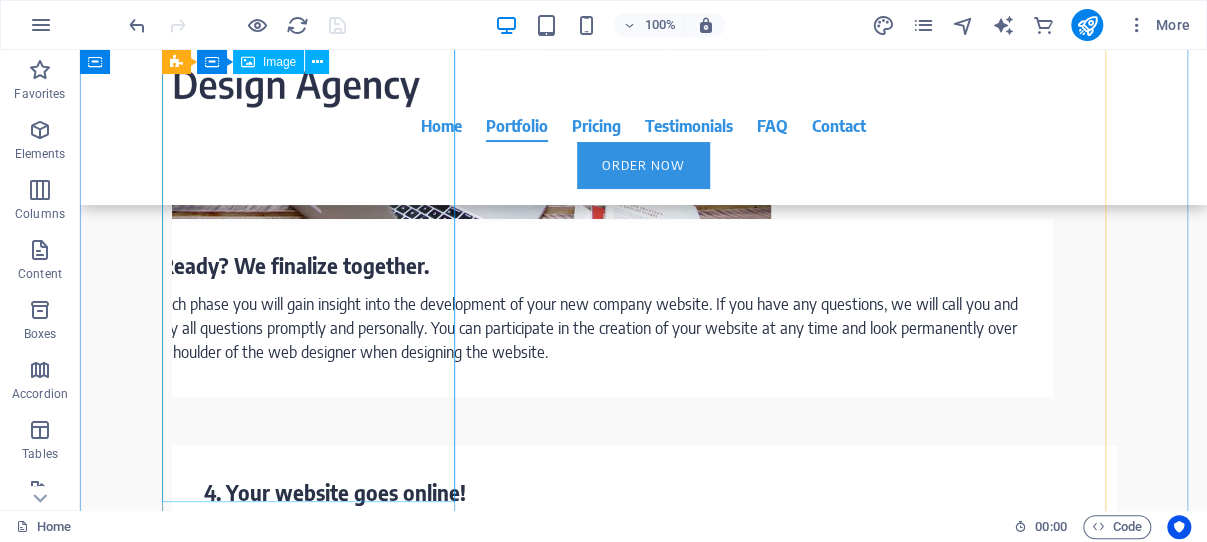 click at bounding box center [318, 2614] 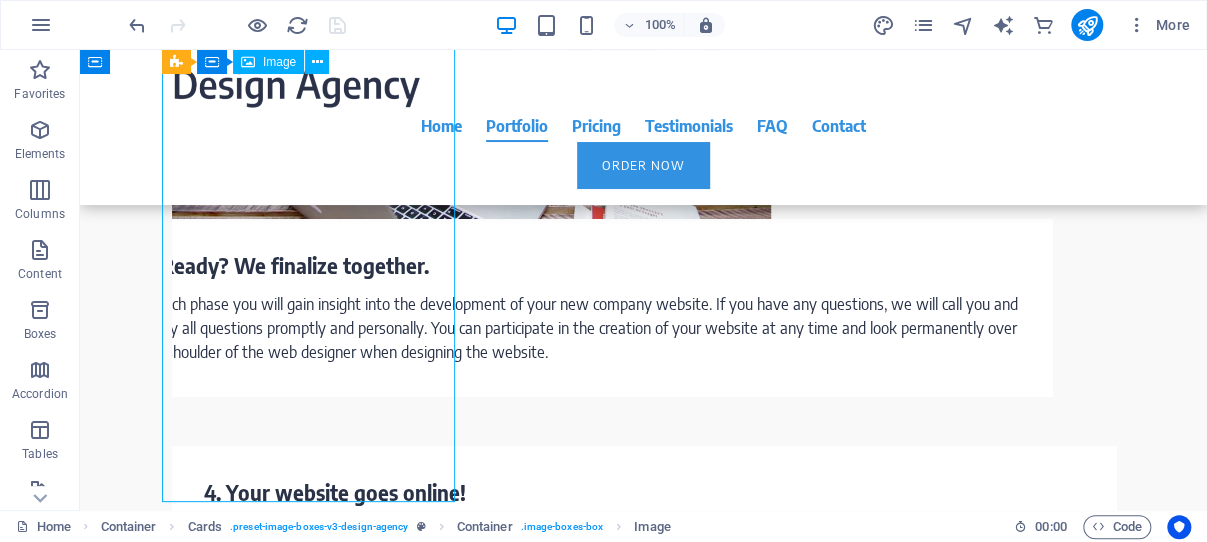 click at bounding box center (318, 2614) 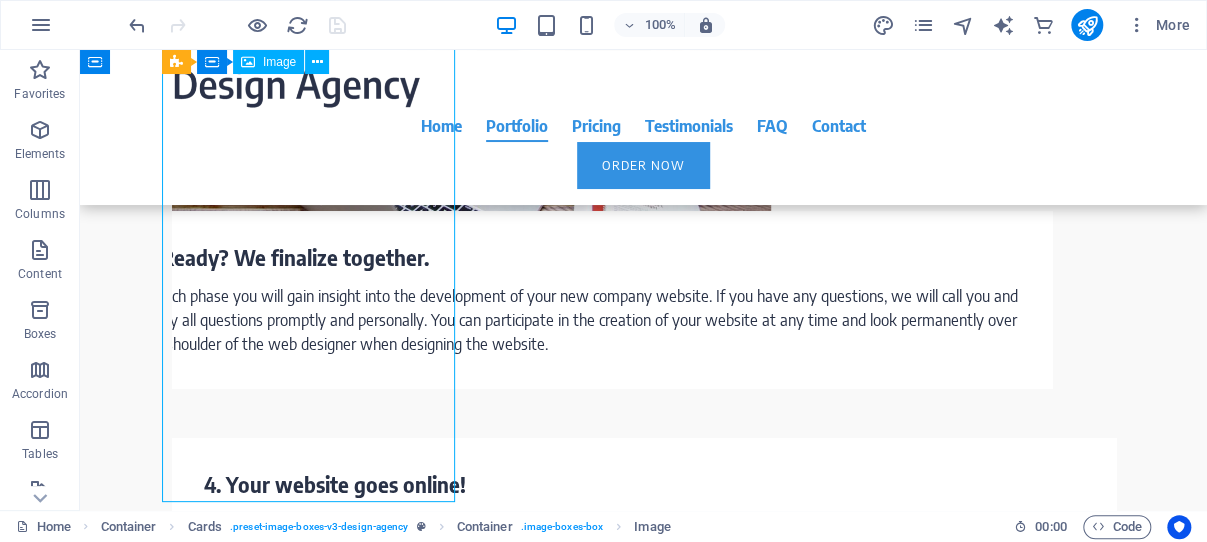 select on "%" 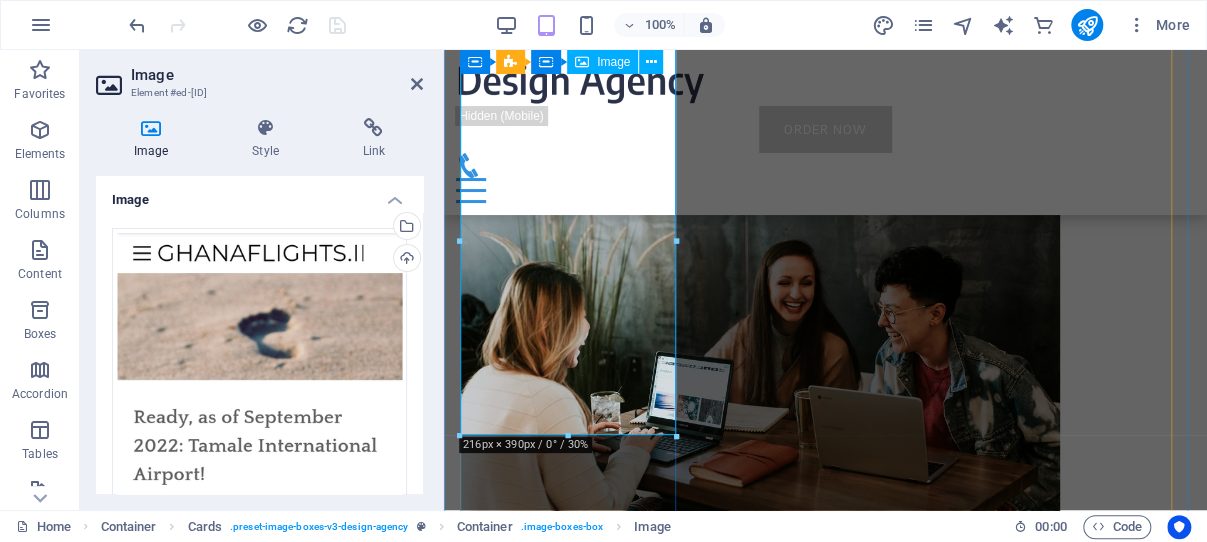 scroll, scrollTop: 4144, scrollLeft: 0, axis: vertical 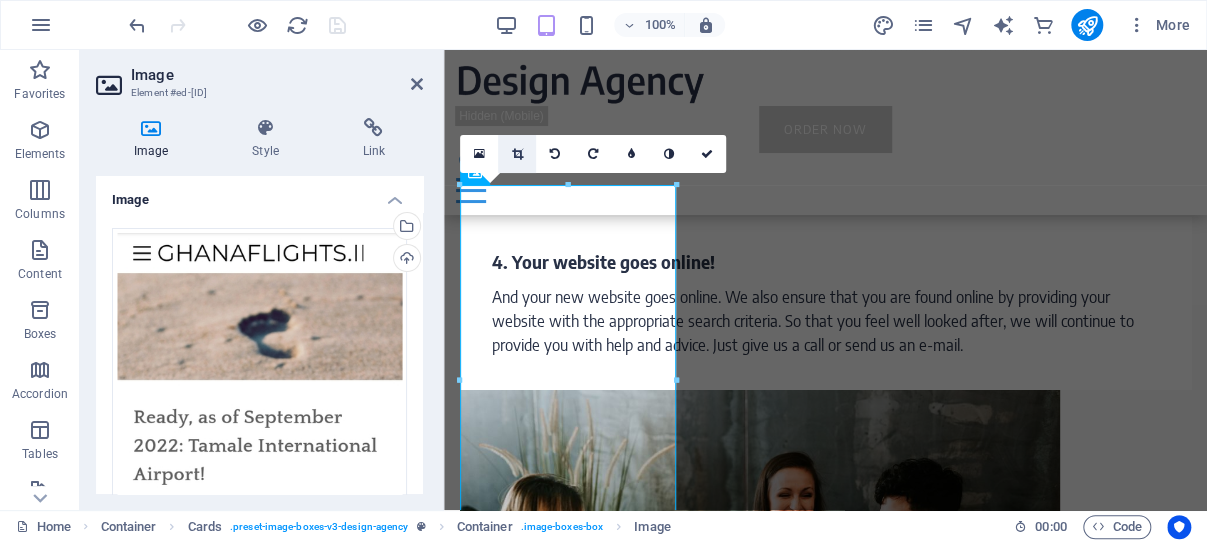drag, startPoint x: 516, startPoint y: 153, endPoint x: 75, endPoint y: 103, distance: 443.8254 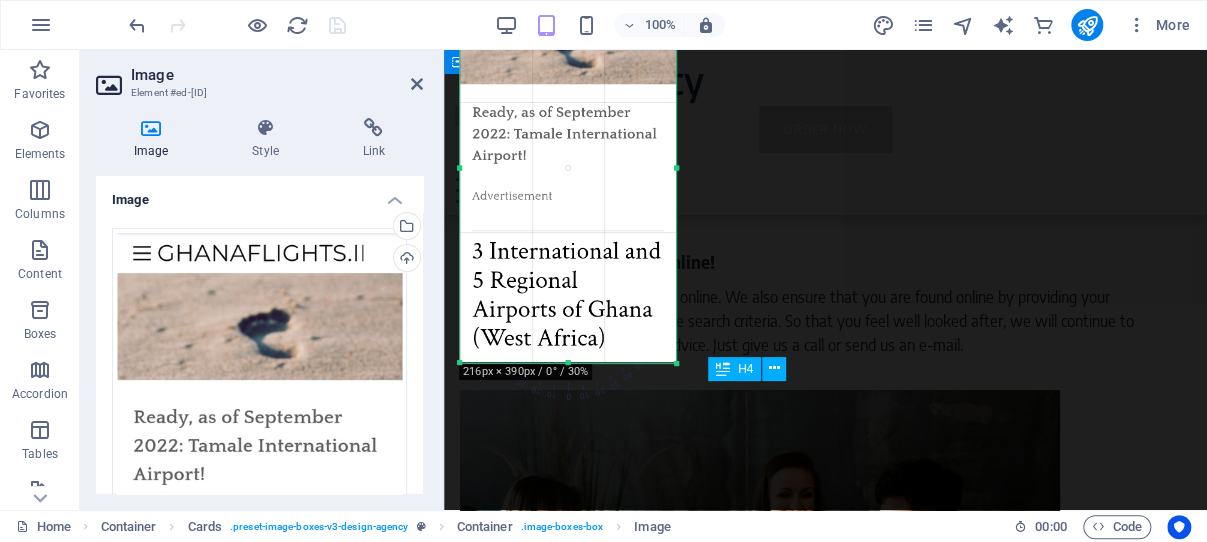 scroll, scrollTop: 4356, scrollLeft: 0, axis: vertical 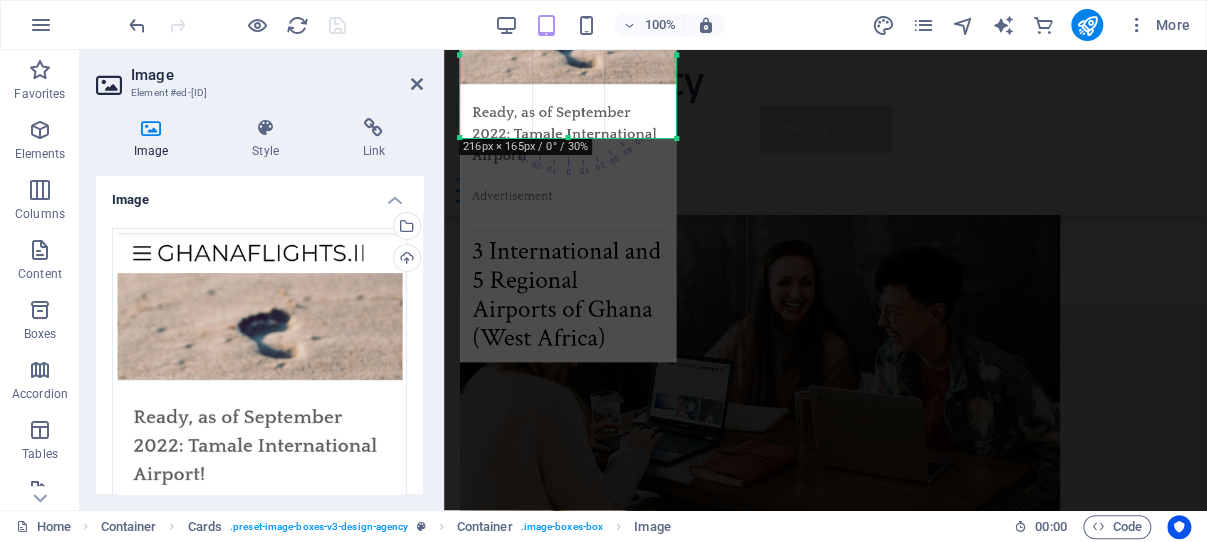 drag, startPoint x: 568, startPoint y: 360, endPoint x: 532, endPoint y: 135, distance: 227.8618 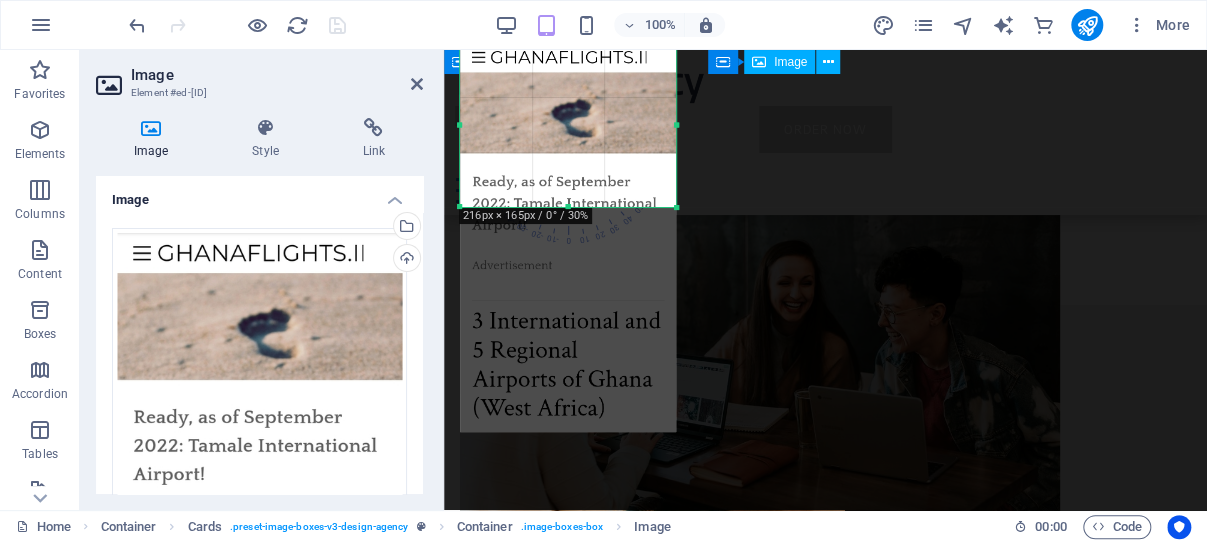 scroll, scrollTop: 4250, scrollLeft: 0, axis: vertical 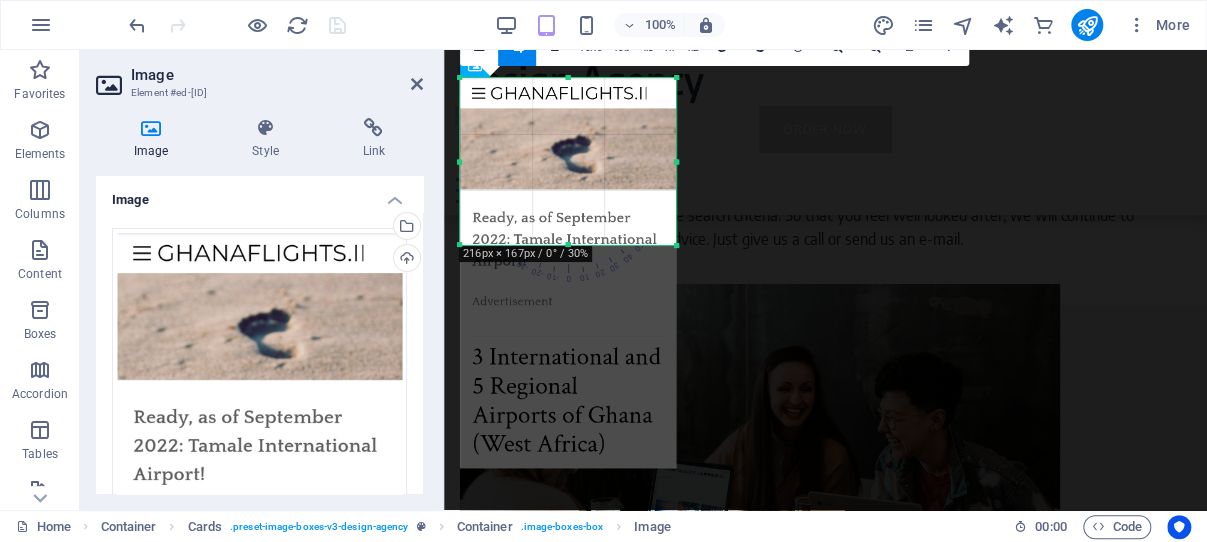 click at bounding box center (568, 245) 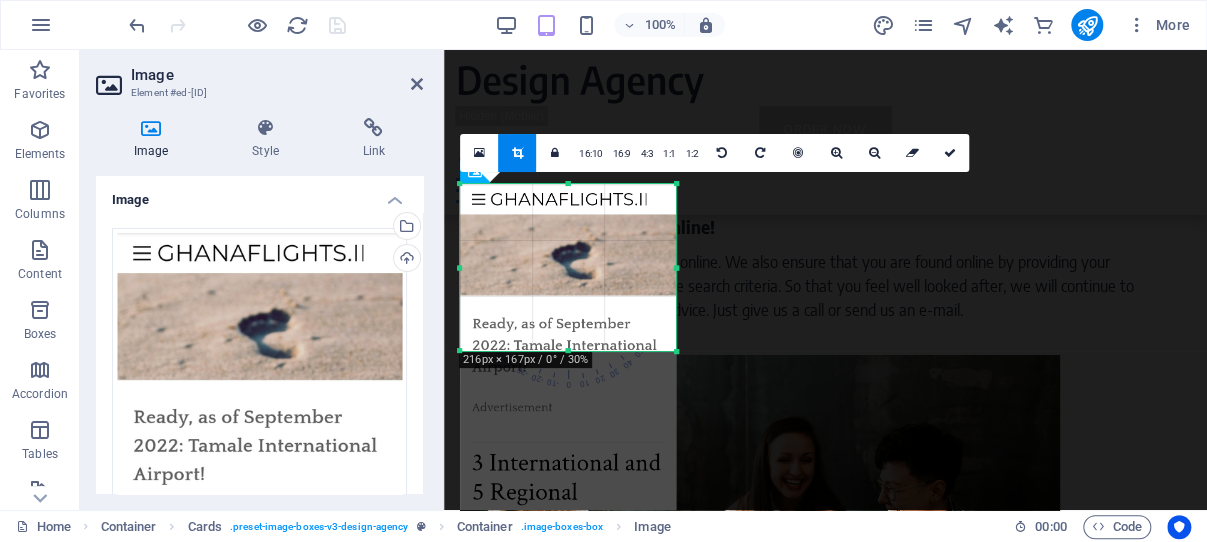 scroll, scrollTop: 4144, scrollLeft: 0, axis: vertical 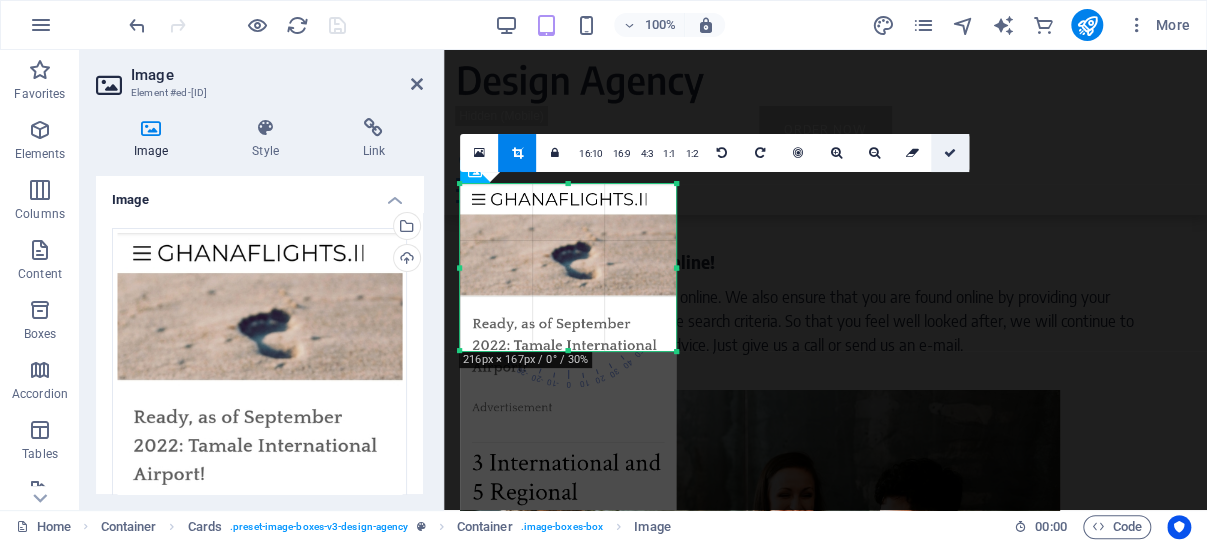 drag, startPoint x: 946, startPoint y: 152, endPoint x: 502, endPoint y: 103, distance: 446.69565 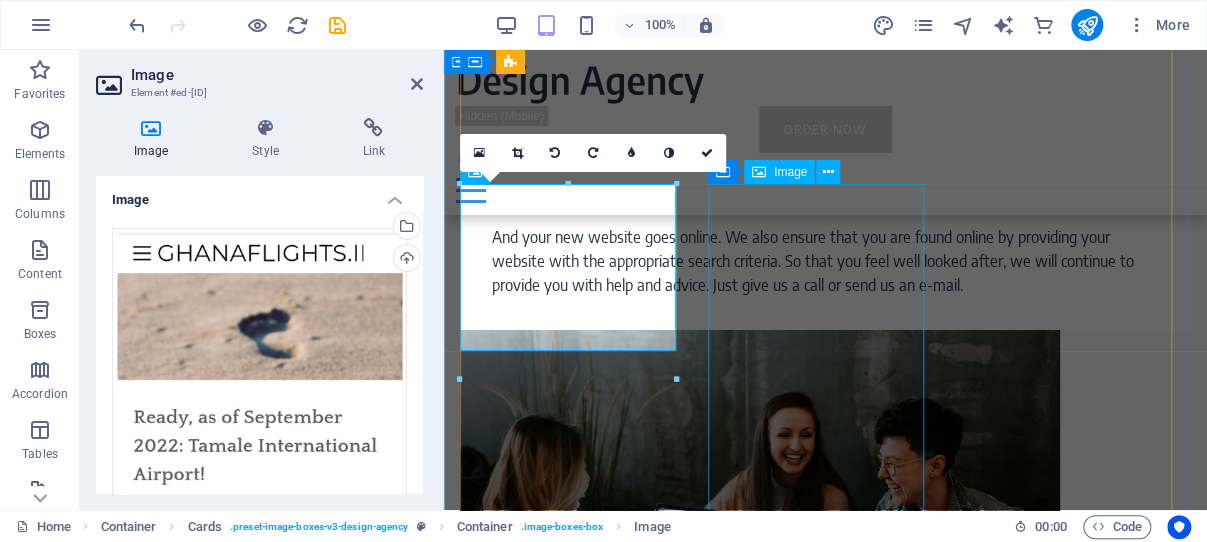 scroll, scrollTop: 4250, scrollLeft: 0, axis: vertical 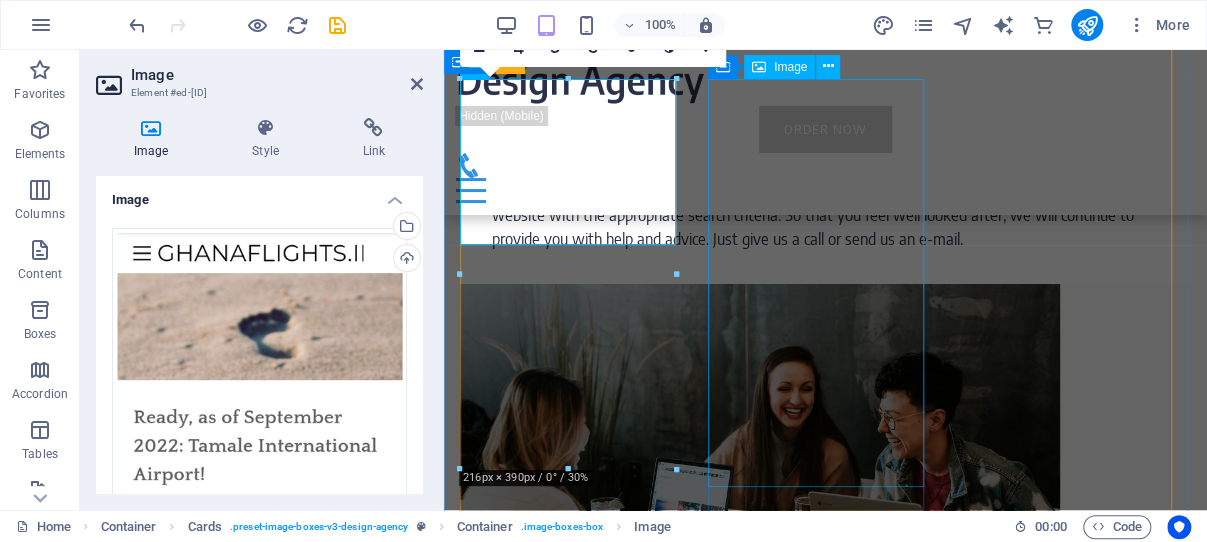 click at bounding box center (571, 2320) 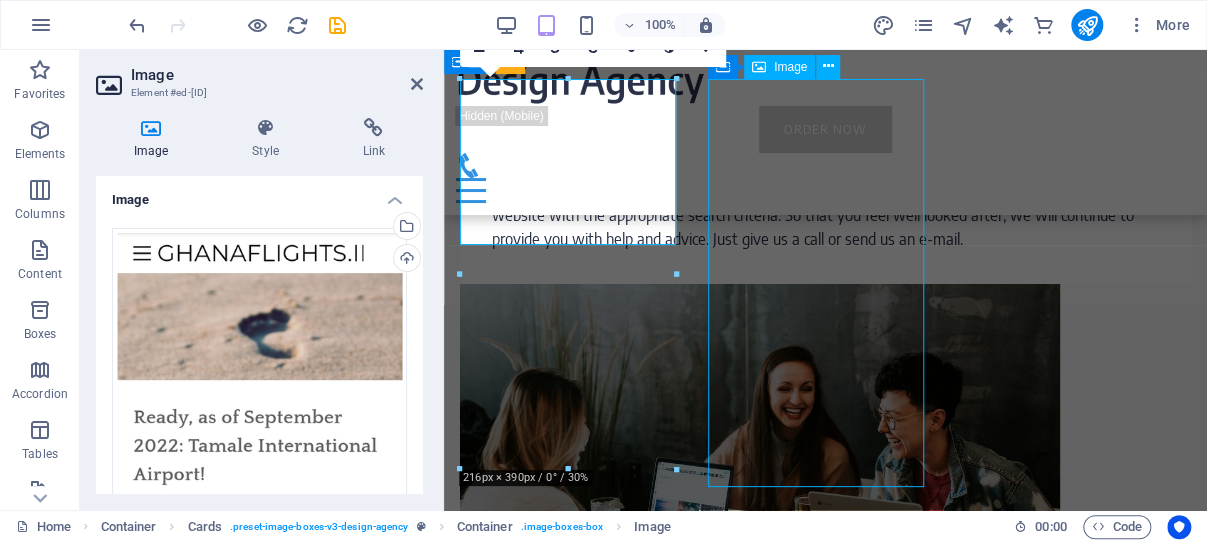 click at bounding box center (571, 2320) 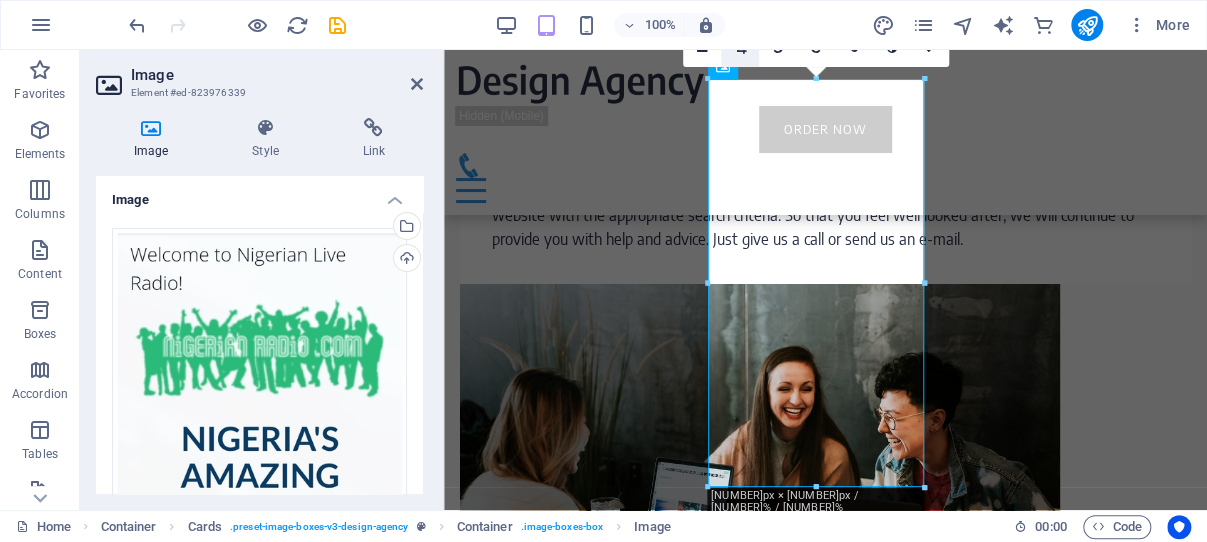 click at bounding box center [739, 48] 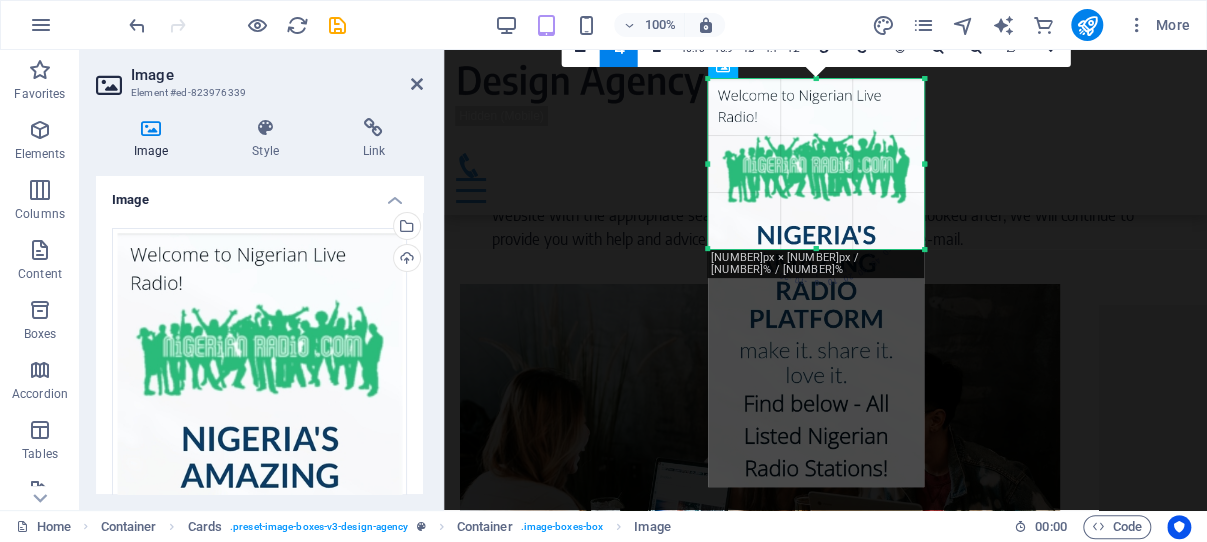 drag, startPoint x: 819, startPoint y: 486, endPoint x: 813, endPoint y: 248, distance: 238.07562 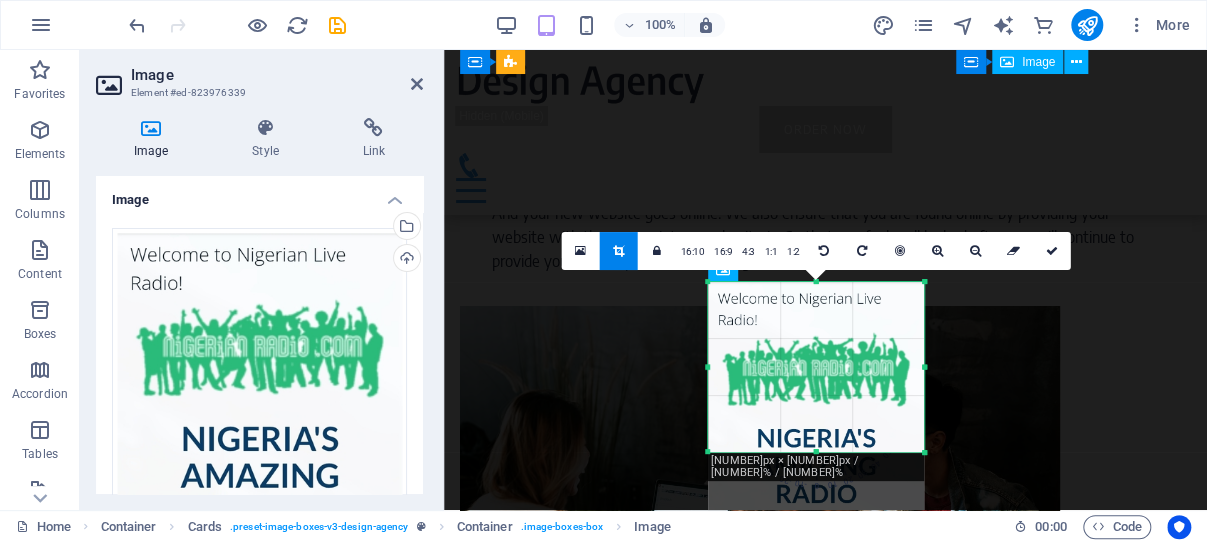 scroll, scrollTop: 4038, scrollLeft: 0, axis: vertical 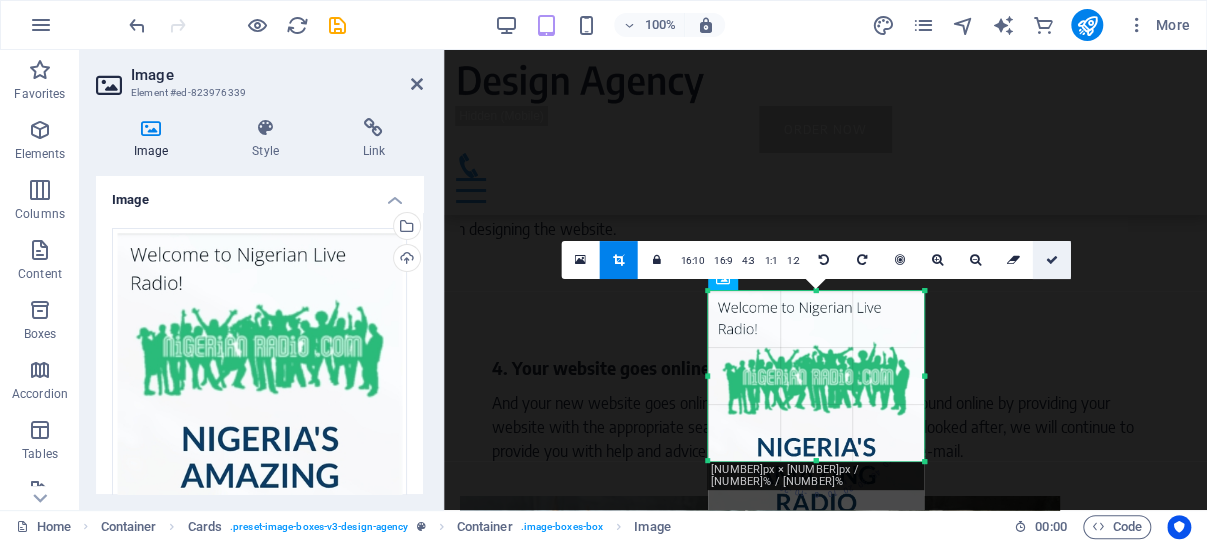 click at bounding box center (1051, 260) 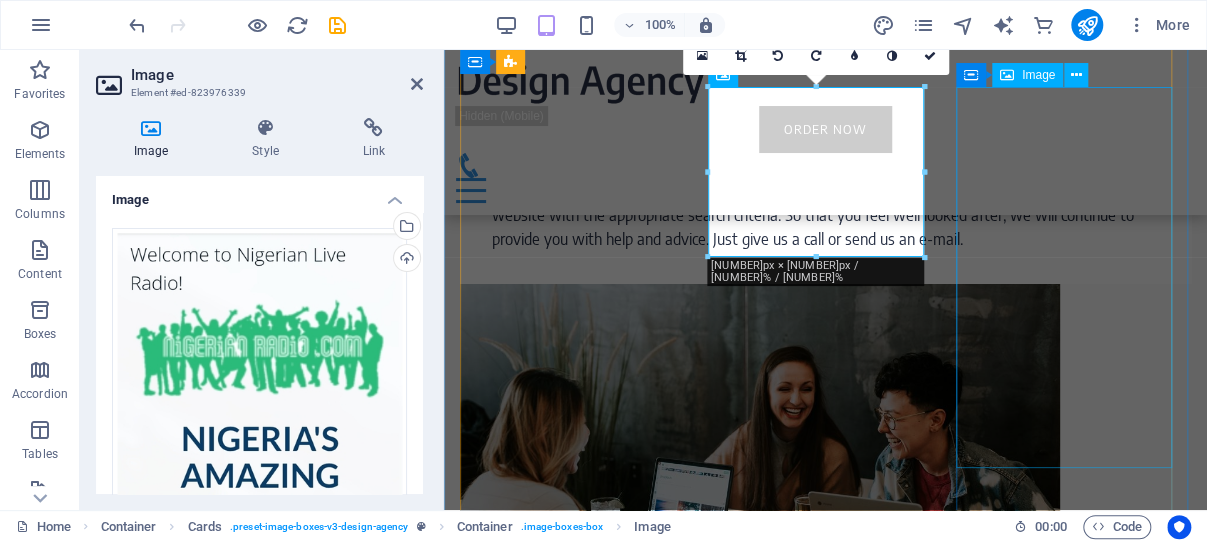 scroll, scrollTop: 4144, scrollLeft: 0, axis: vertical 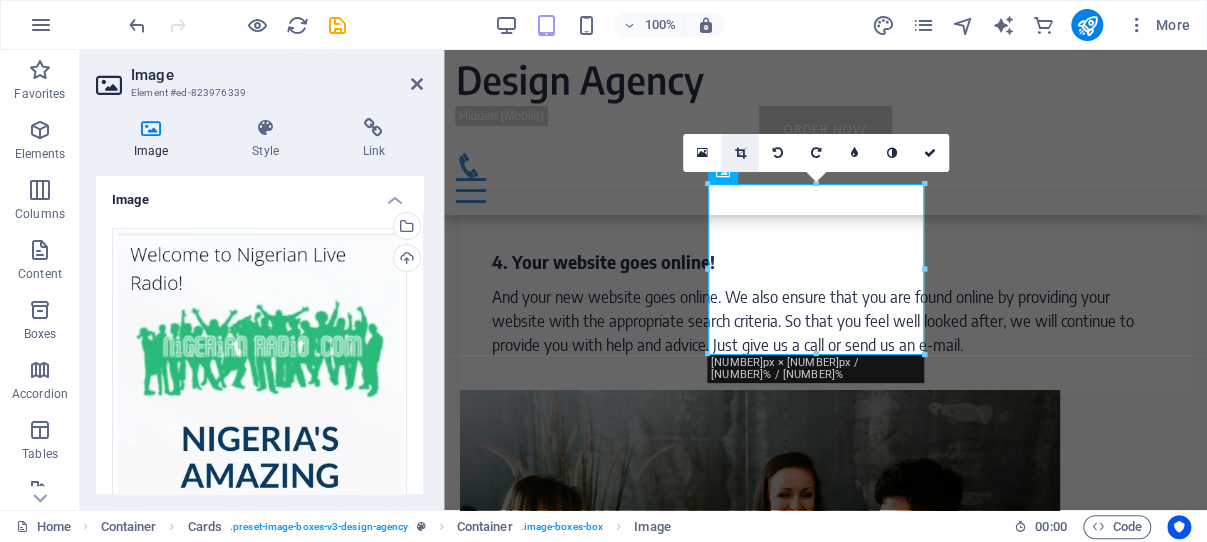 click at bounding box center (739, 153) 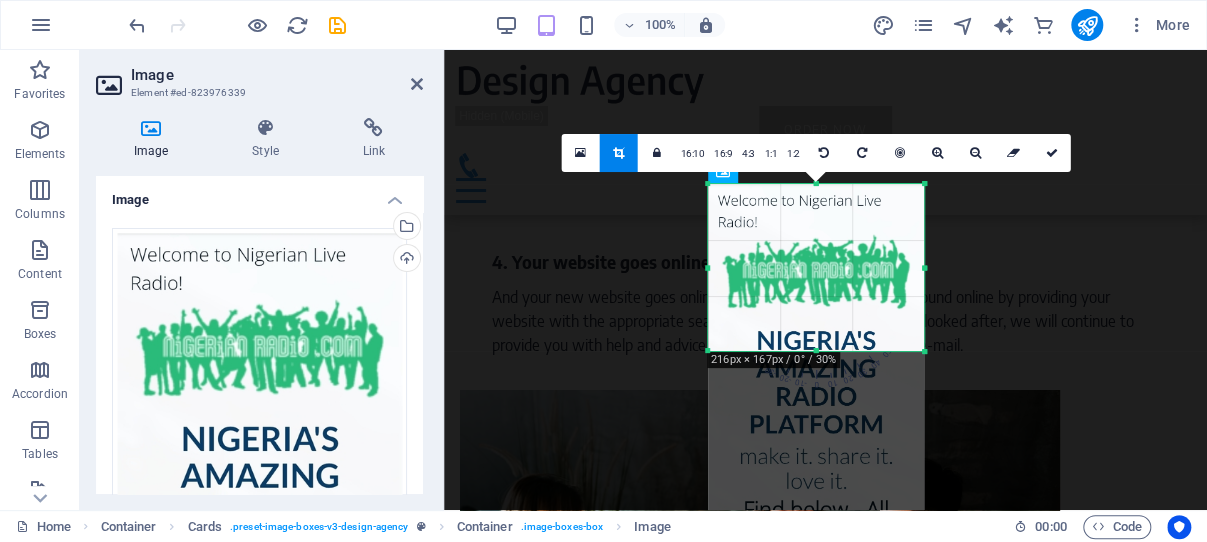 click at bounding box center [816, 351] 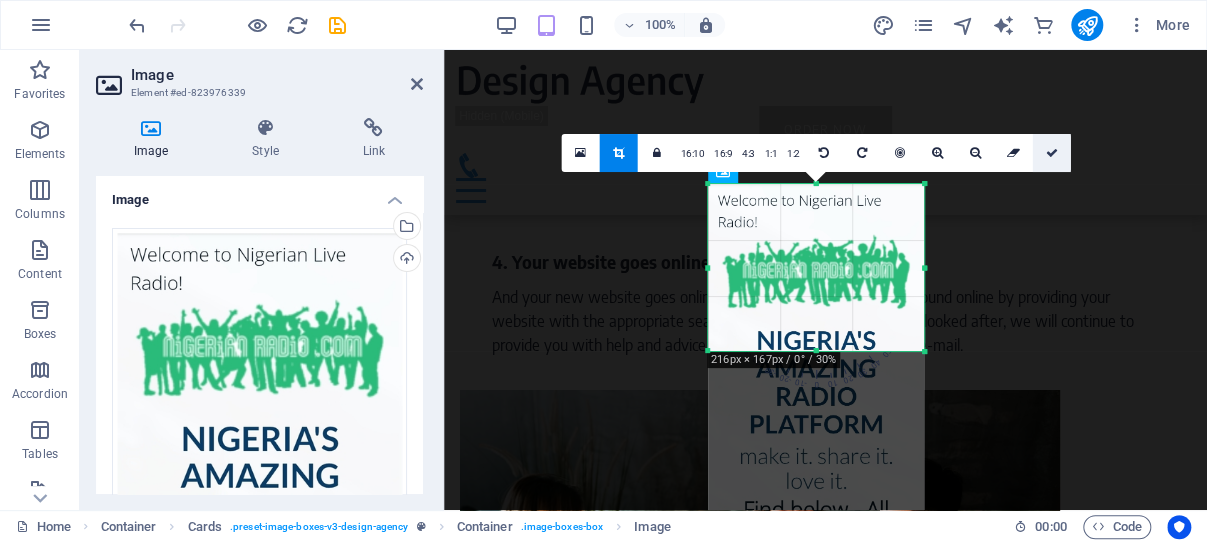 click at bounding box center (1051, 153) 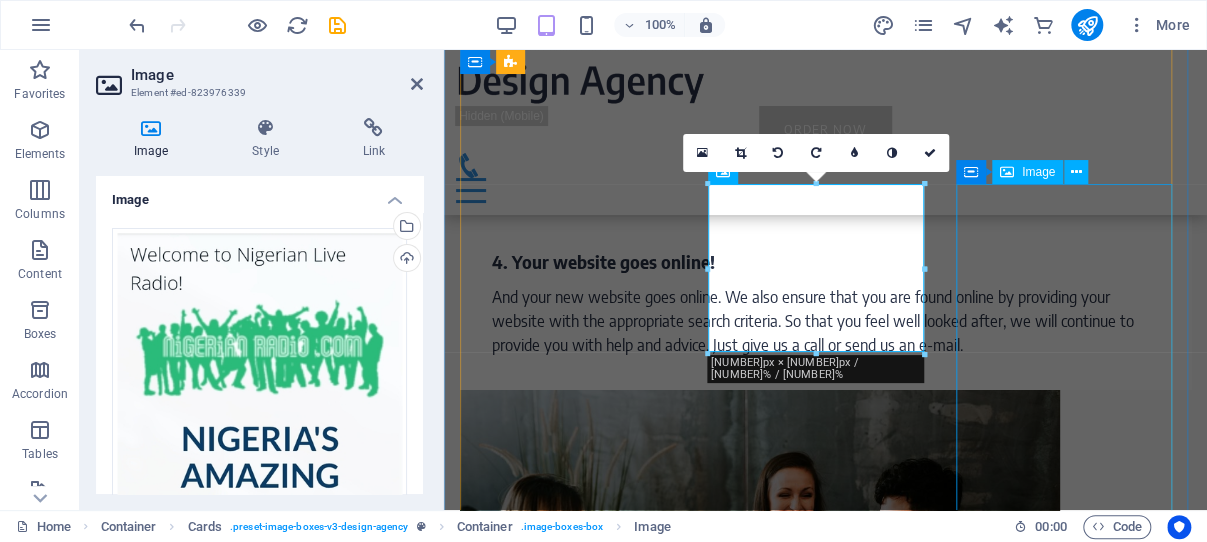 click at bounding box center (571, 2681) 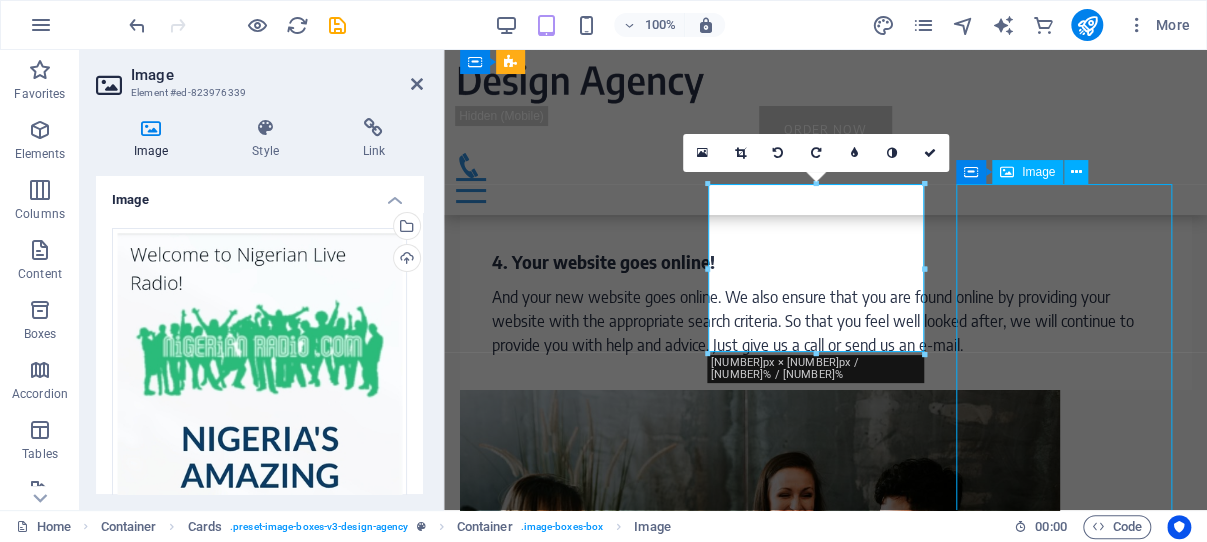 click at bounding box center [571, 2681] 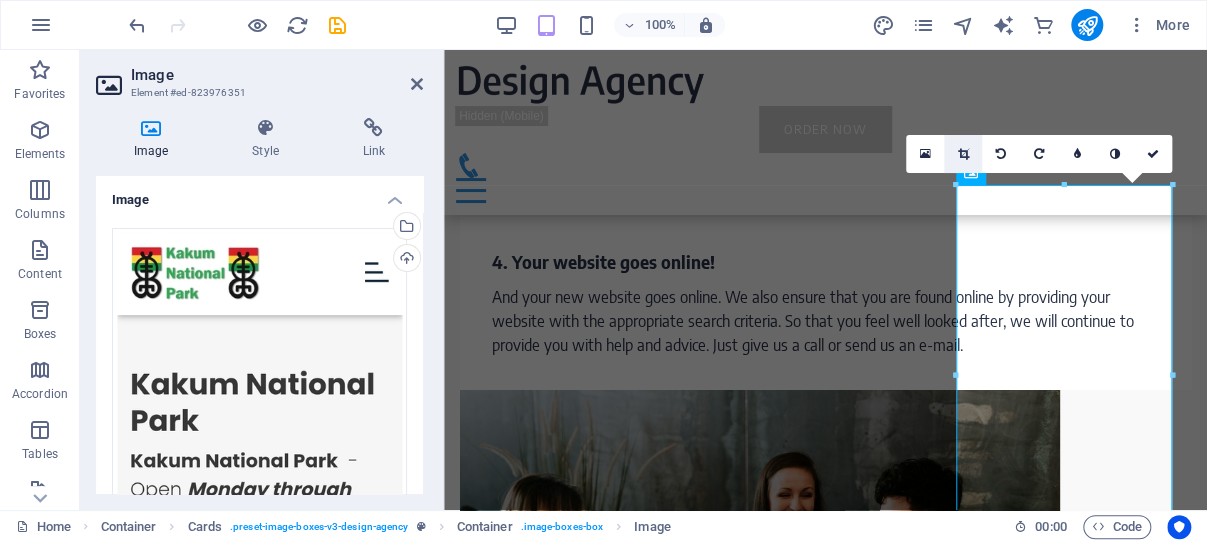 click at bounding box center [962, 154] 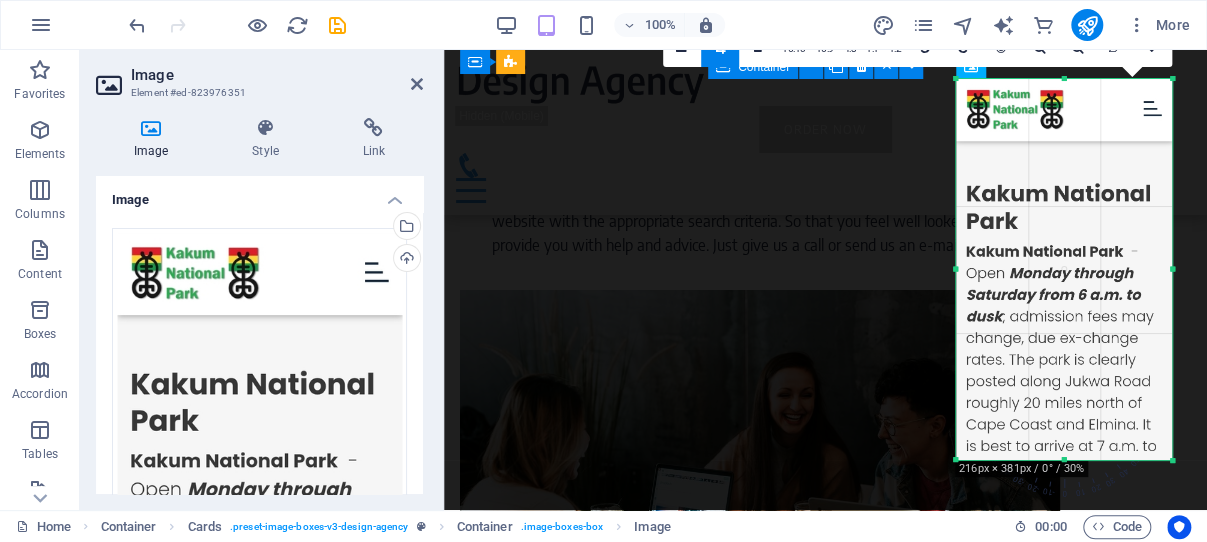 scroll, scrollTop: 4250, scrollLeft: 0, axis: vertical 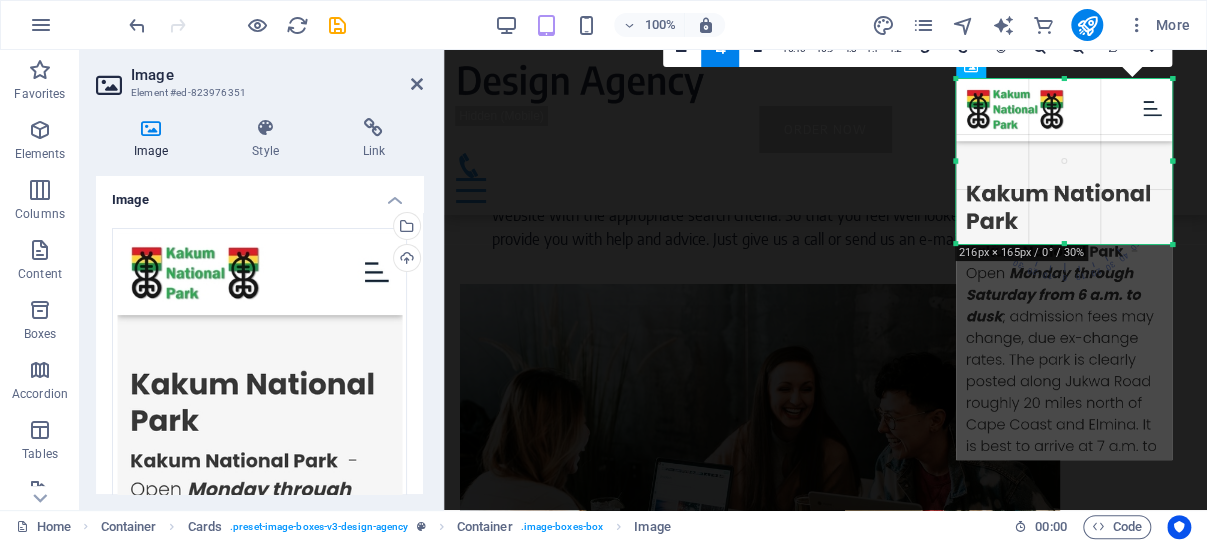 drag, startPoint x: 1065, startPoint y: 458, endPoint x: 1055, endPoint y: 242, distance: 216.23135 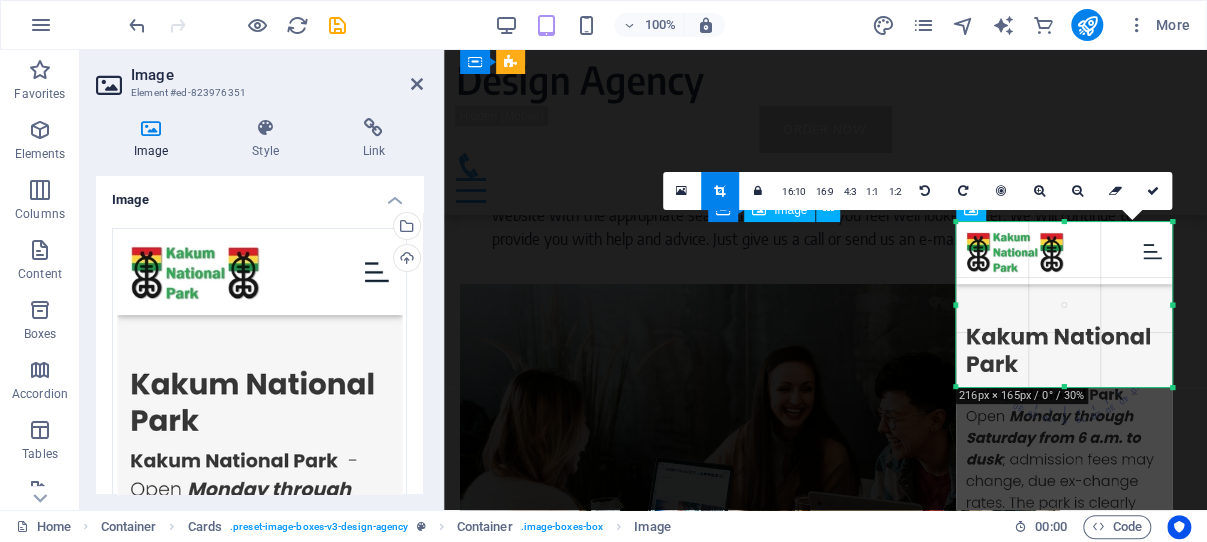 scroll, scrollTop: 4038, scrollLeft: 0, axis: vertical 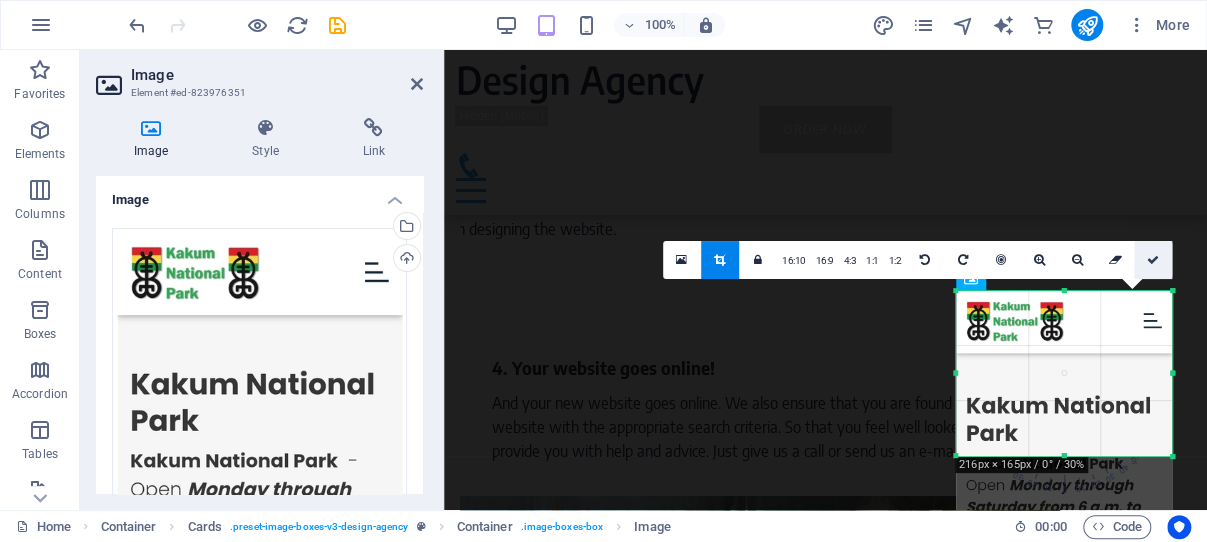 click at bounding box center [1153, 260] 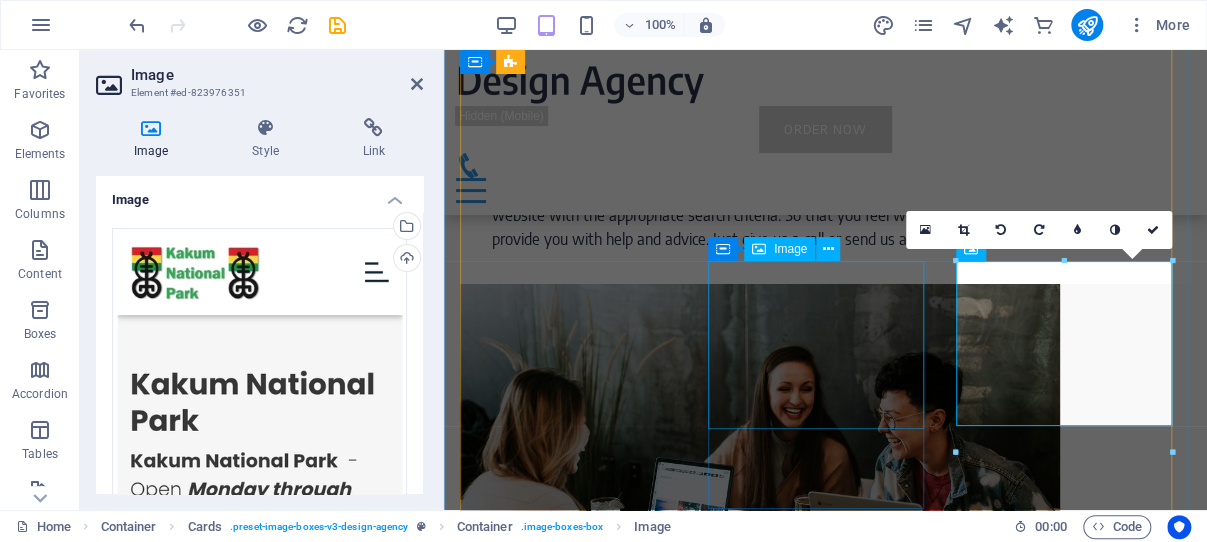 scroll, scrollTop: 4038, scrollLeft: 0, axis: vertical 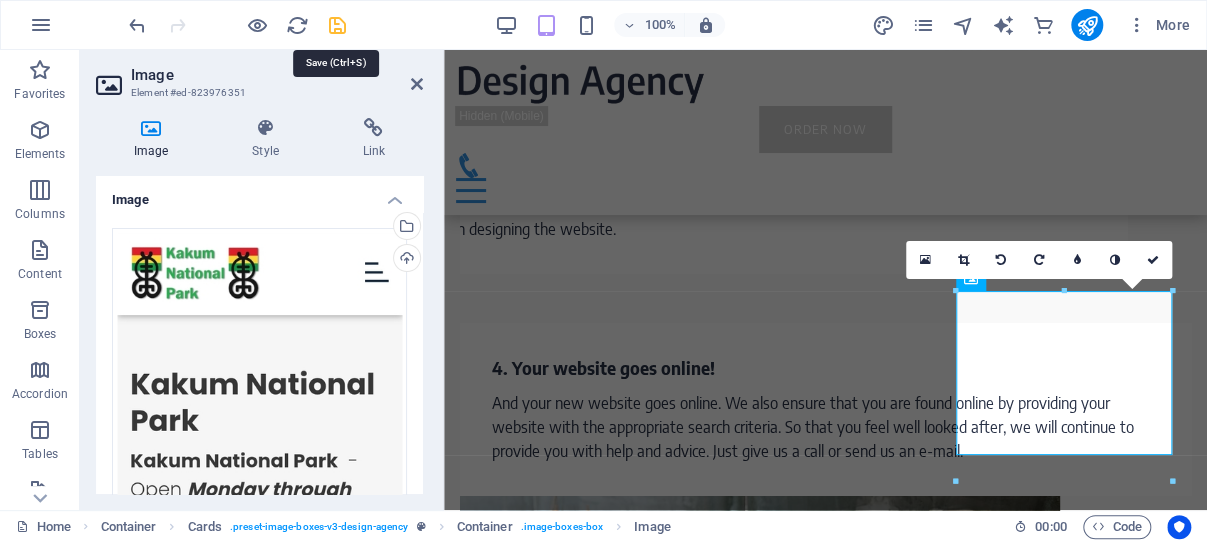 click at bounding box center [337, 25] 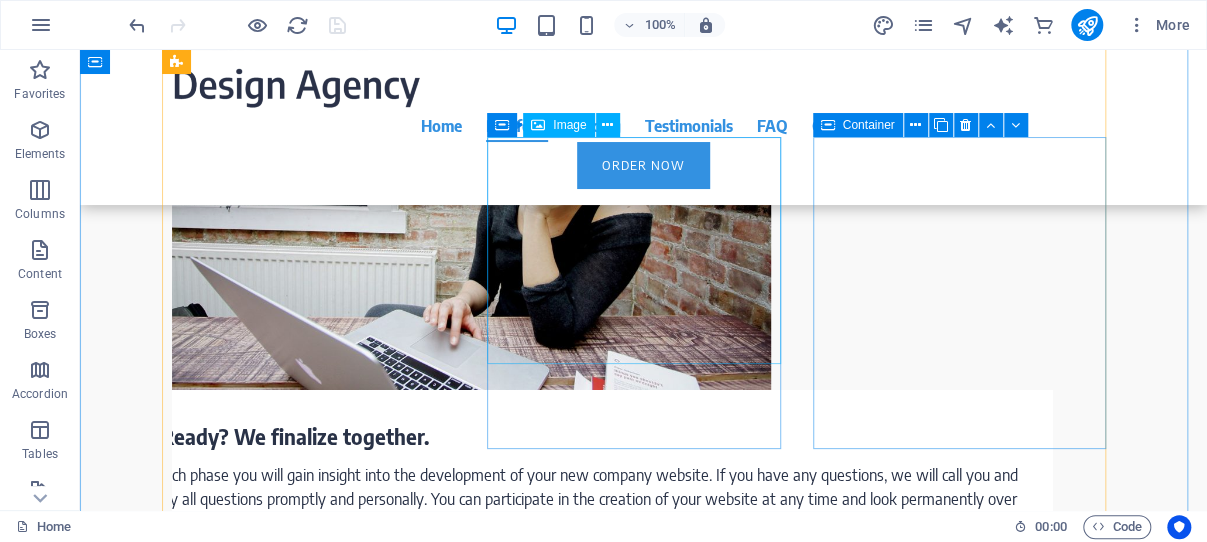 scroll, scrollTop: 4200, scrollLeft: 0, axis: vertical 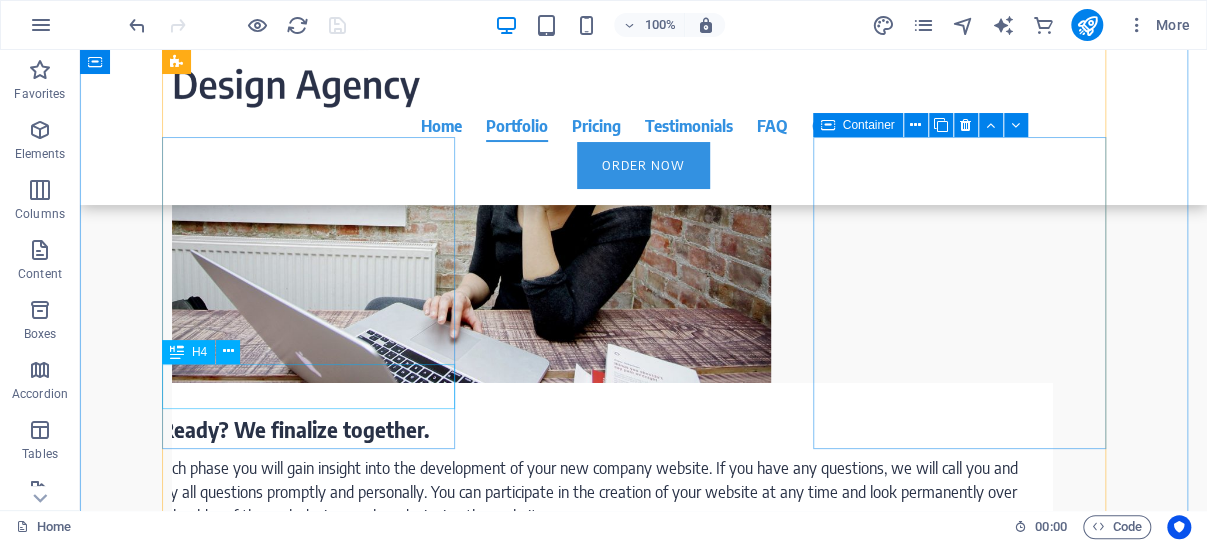 click on "[COUNTRY]Flights.info" at bounding box center [318, 2761] 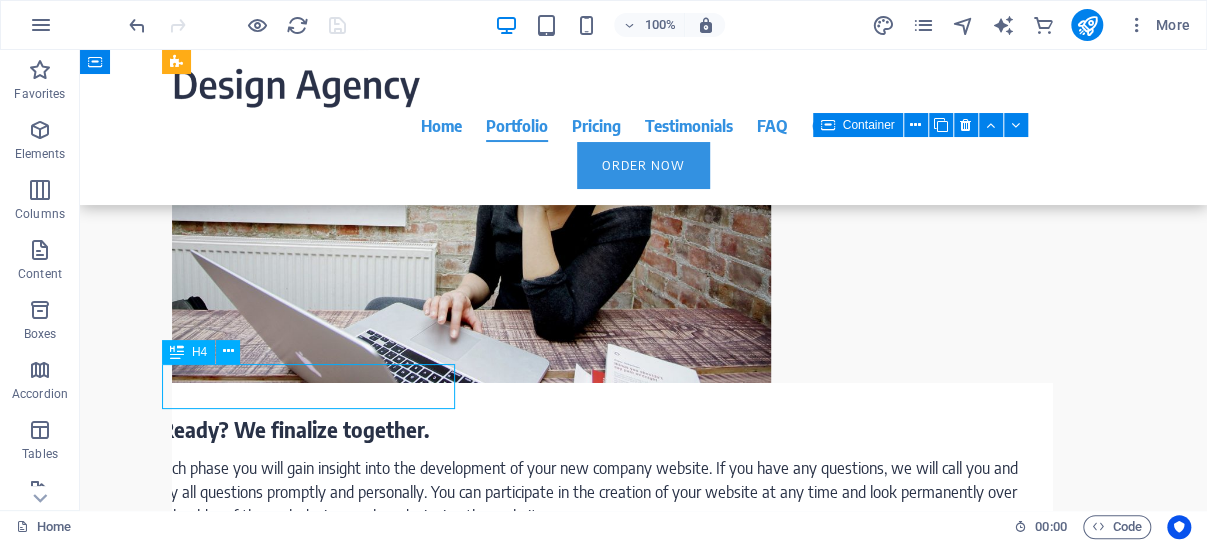 click on "[COUNTRY]Flights.info" at bounding box center [318, 2761] 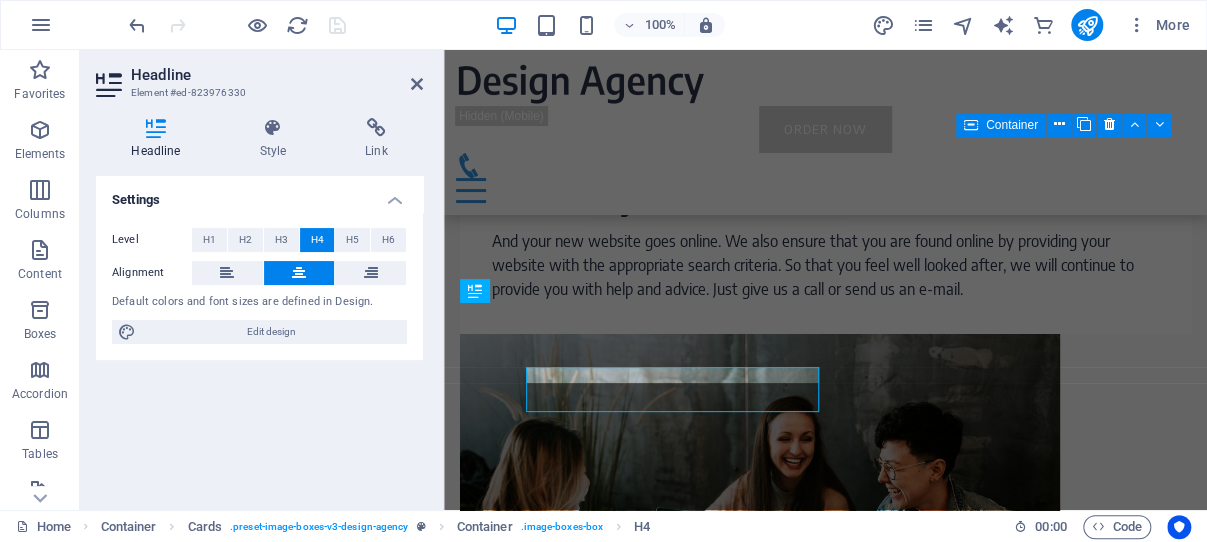 scroll, scrollTop: 4196, scrollLeft: 0, axis: vertical 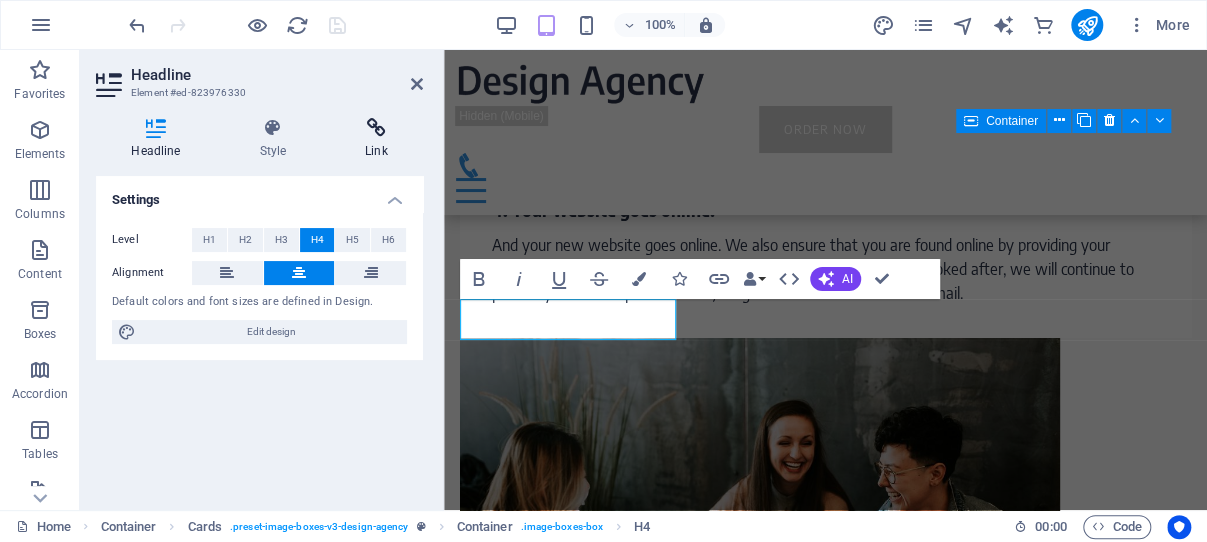 click at bounding box center [376, 128] 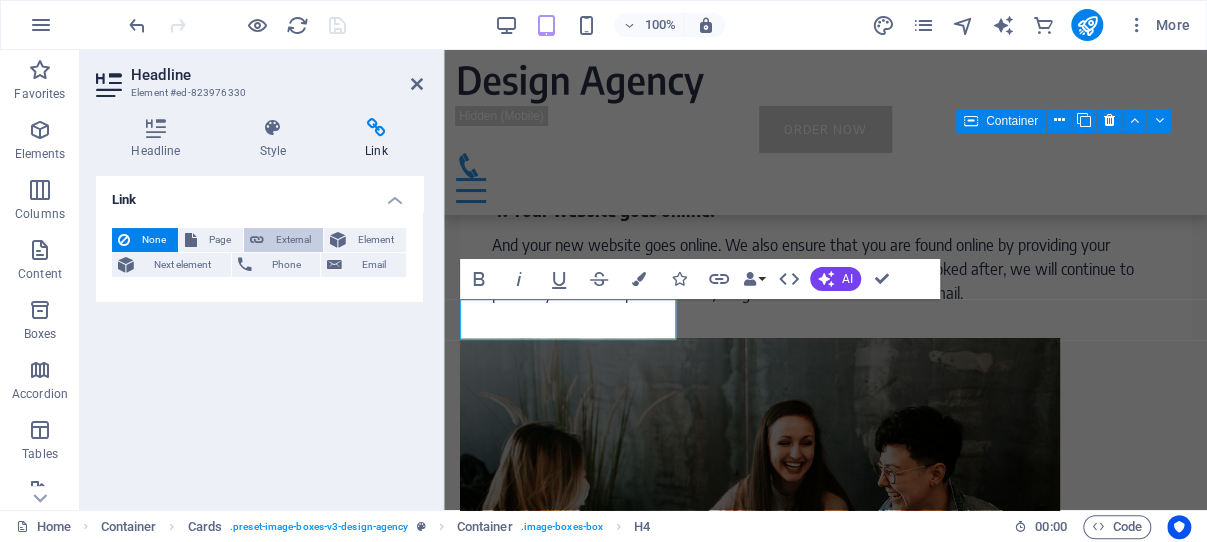 click on "External" at bounding box center (293, 240) 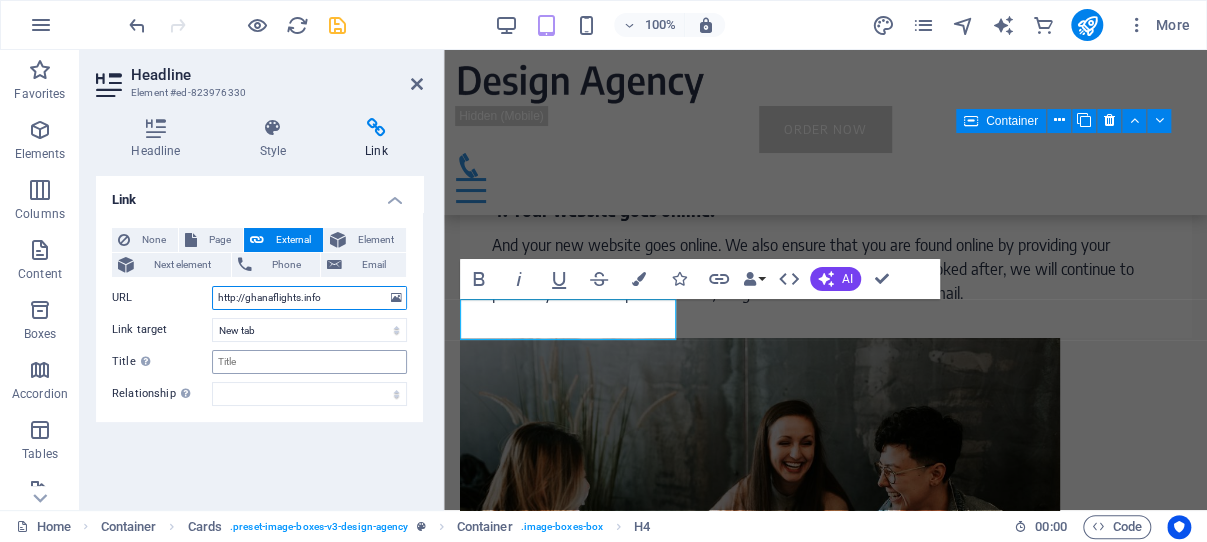 type on "http://ghanaflights.info" 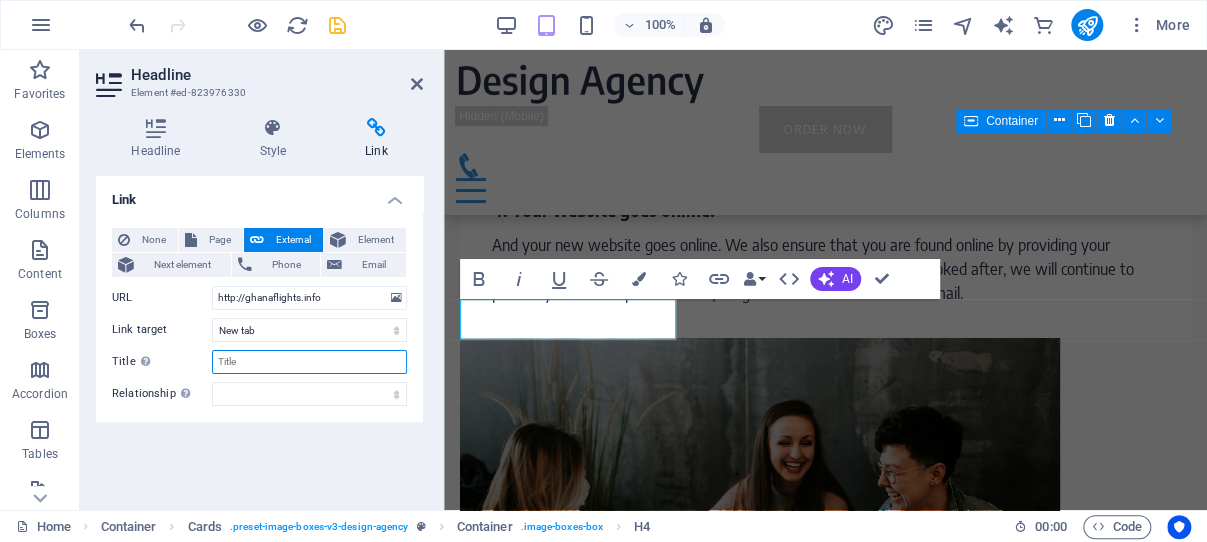 click on "Title Additional link description, should not be the same as the link text. The title is most often shown as a tooltip text when the mouse moves over the element. Leave empty if uncertain." at bounding box center [309, 362] 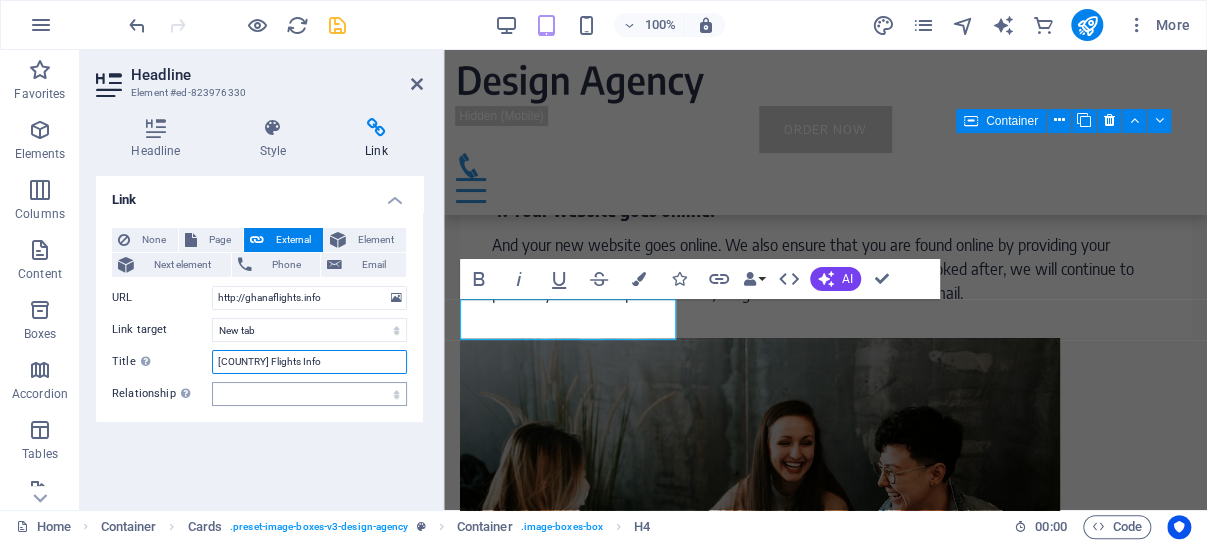 type on "[COUNTRY] Flights Info" 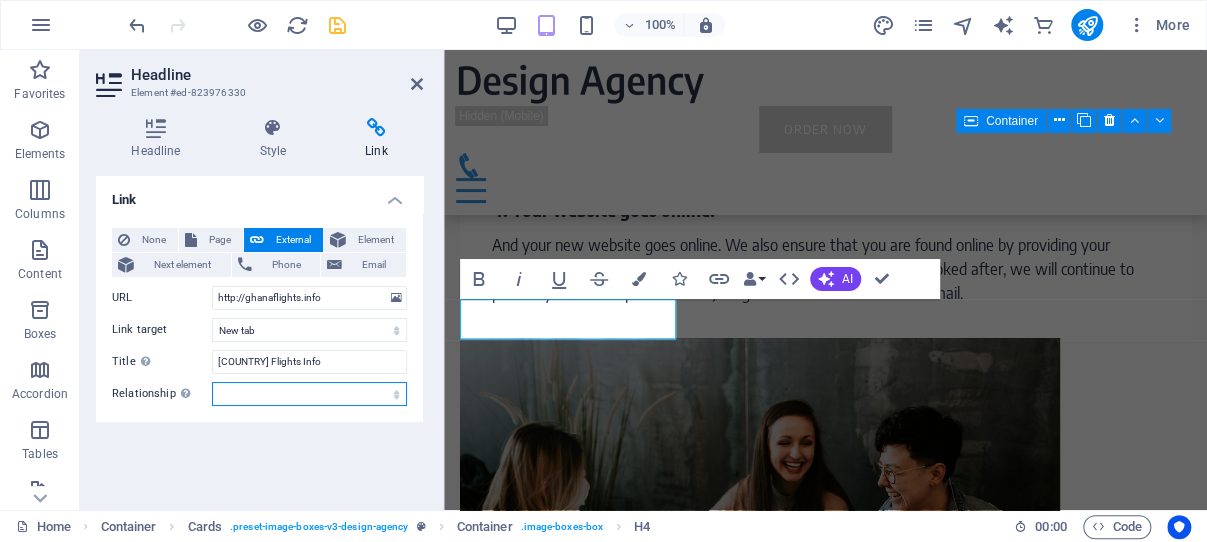 click on "alternate author bookmark external help license next nofollow noreferrer noopener prev search tag" at bounding box center (309, 394) 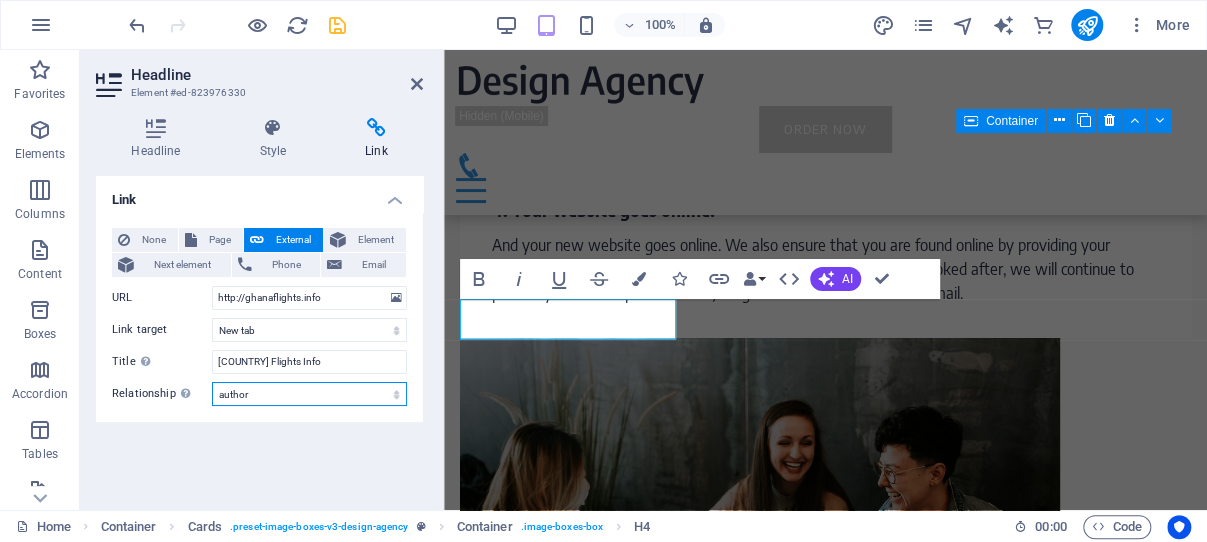 click on "author" at bounding box center (0, 0) 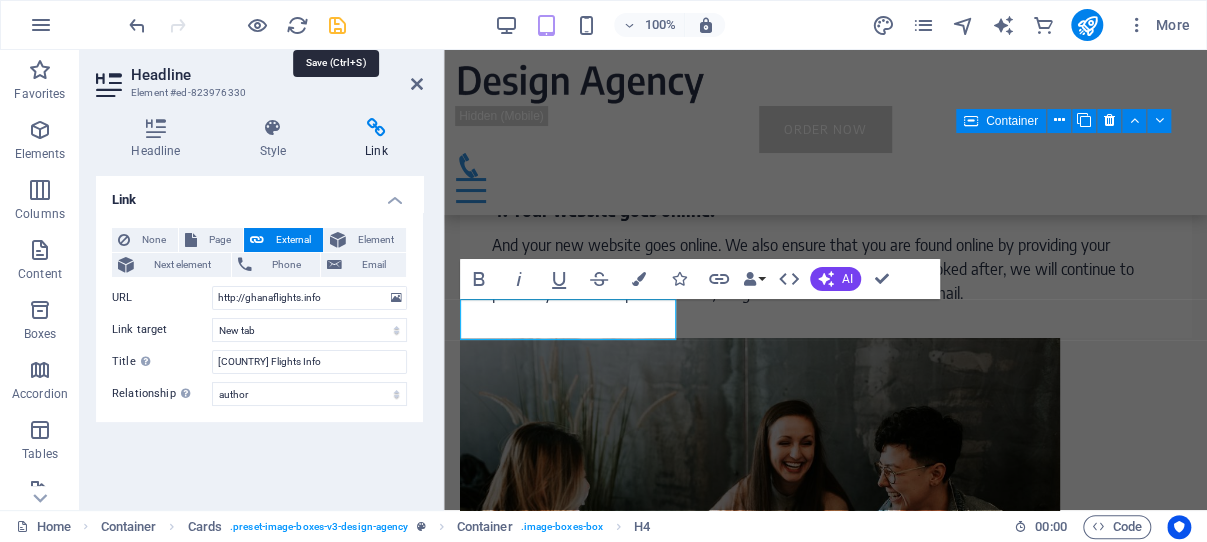 click at bounding box center (337, 25) 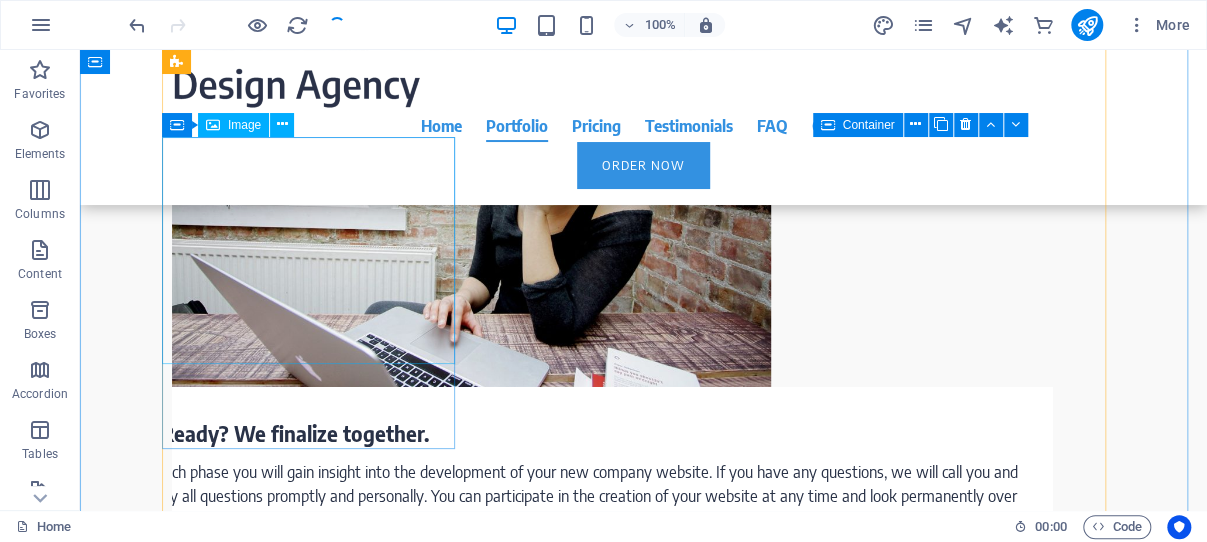 scroll, scrollTop: 4200, scrollLeft: 0, axis: vertical 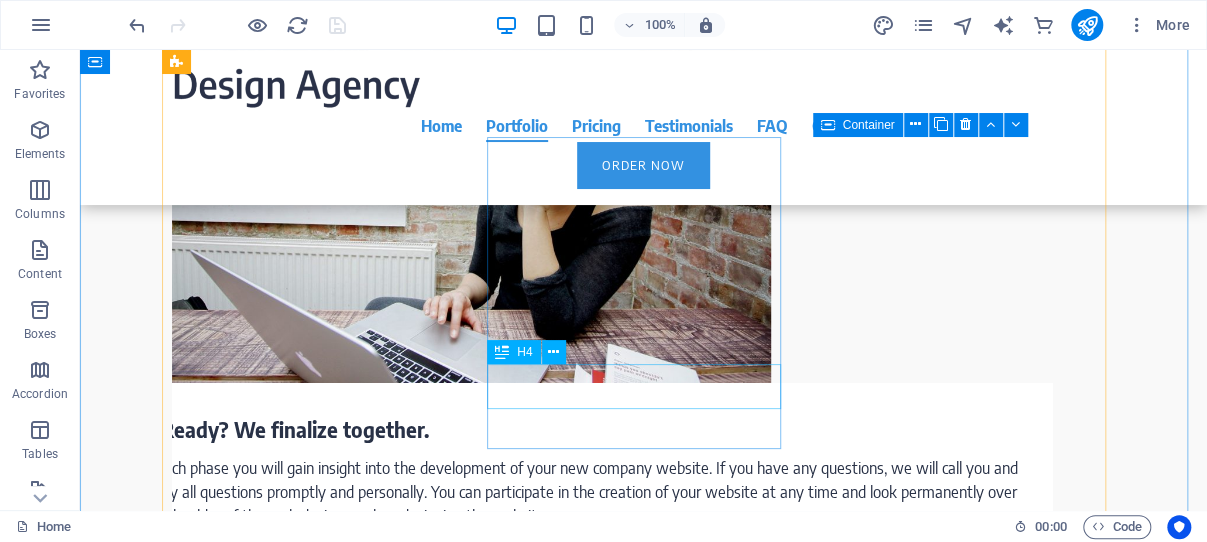 click on "[COUNTRY]Radio.com" at bounding box center [318, 3089] 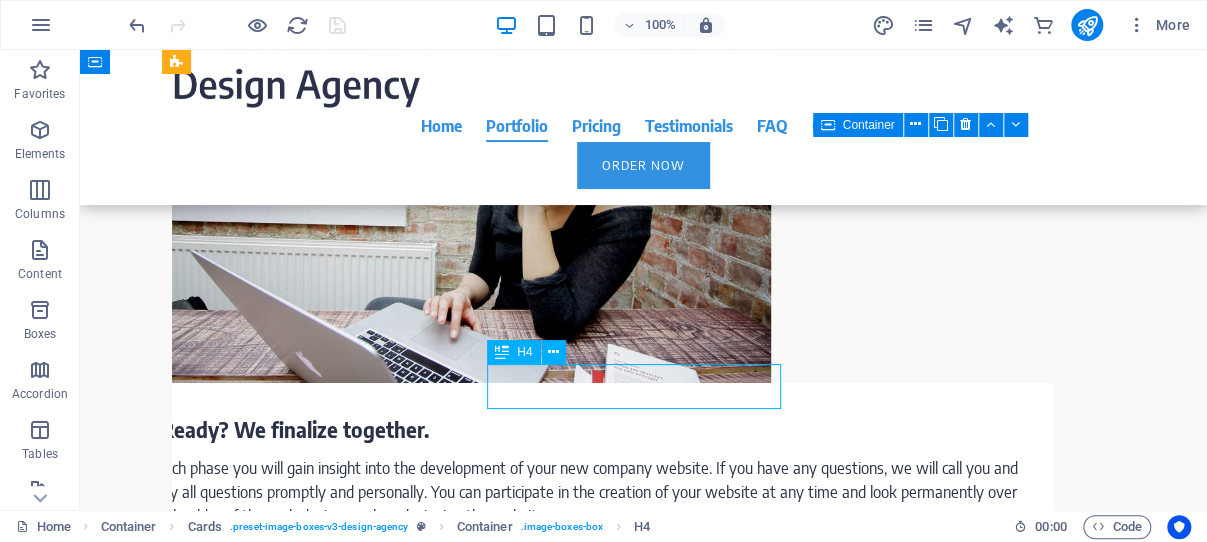 click on "[COUNTRY]Radio.com" at bounding box center (318, 3089) 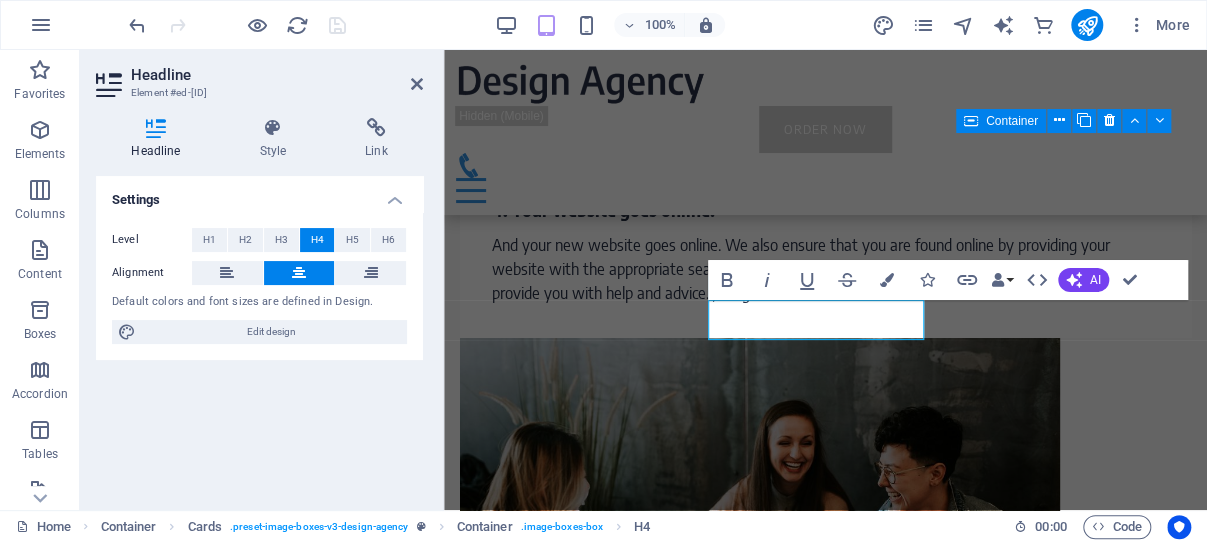scroll, scrollTop: 4196, scrollLeft: 0, axis: vertical 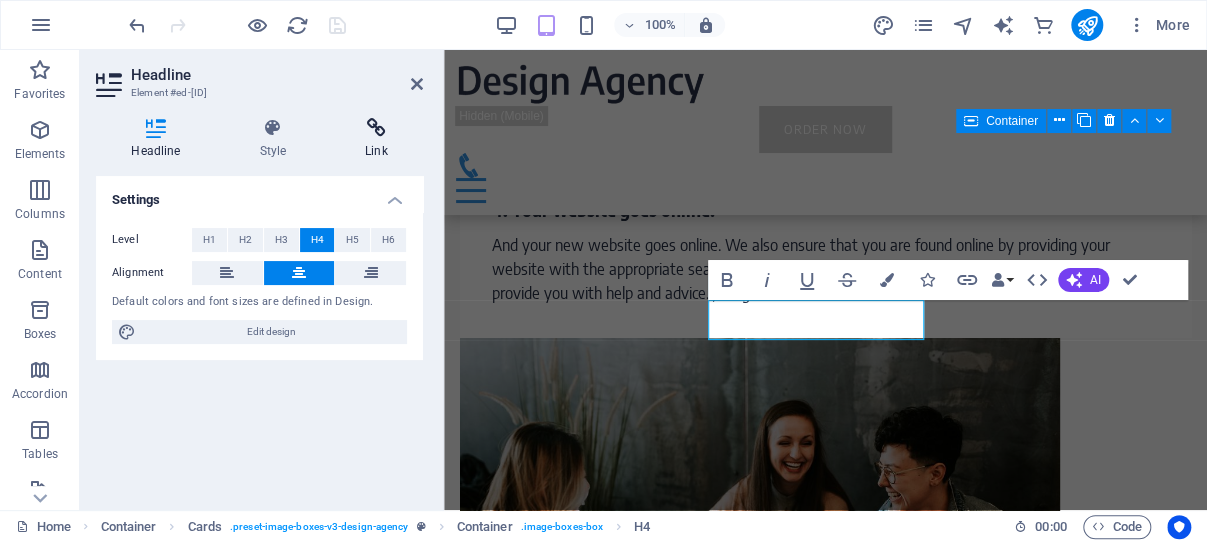 click at bounding box center [376, 128] 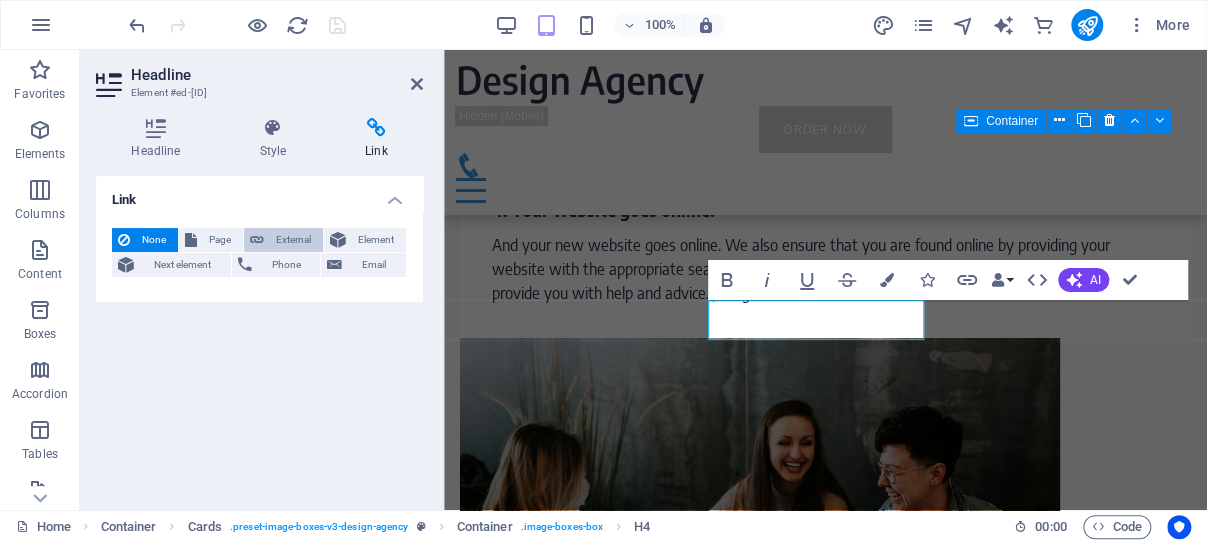 click on "External" at bounding box center (293, 240) 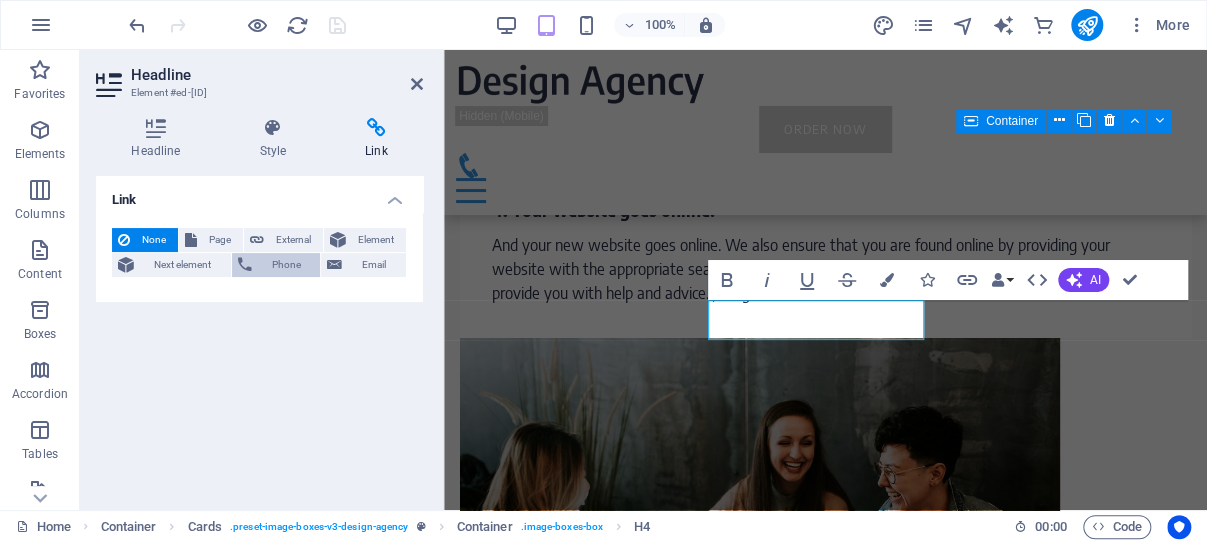 select on "blank" 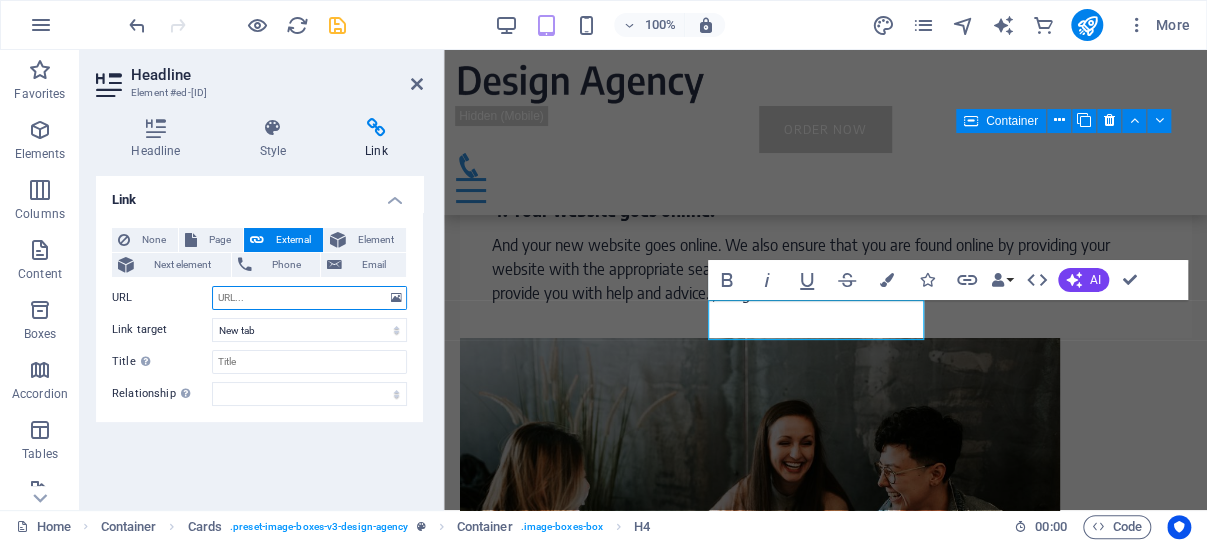 click on "URL" at bounding box center [309, 298] 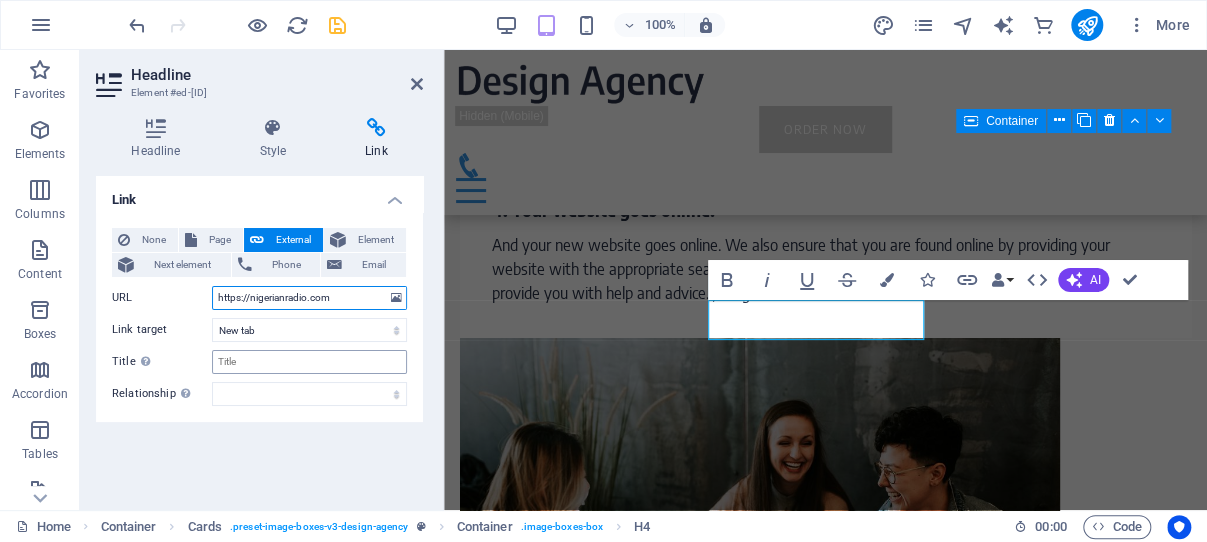 type on "https://nigerianradio.com" 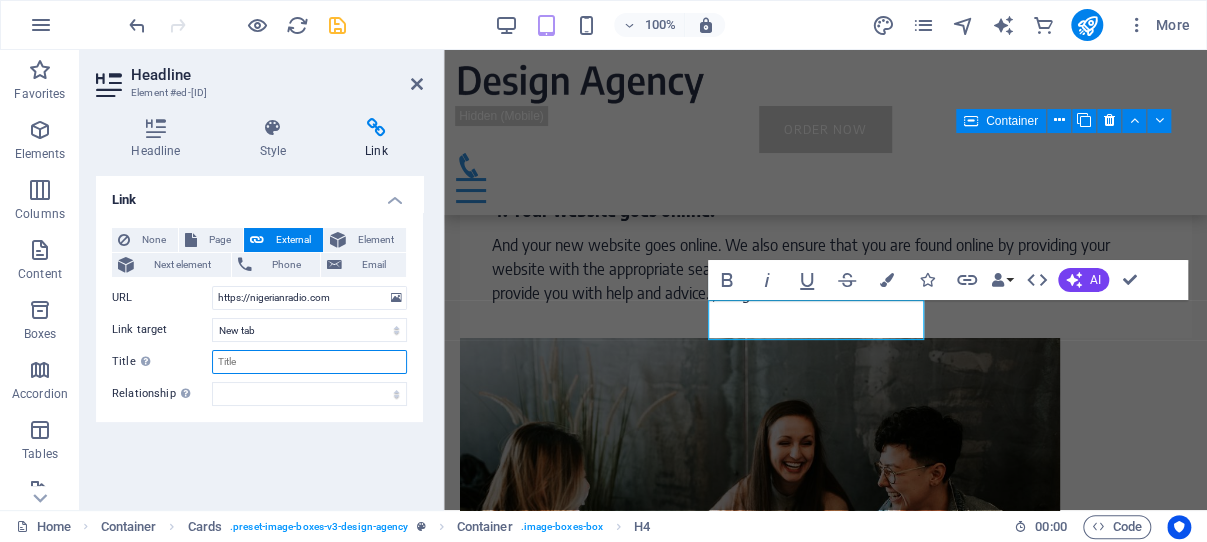 click on "Title Additional link description, should not be the same as the link text. The title is most often shown as a tooltip text when the mouse moves over the element. Leave empty if uncertain." at bounding box center [309, 362] 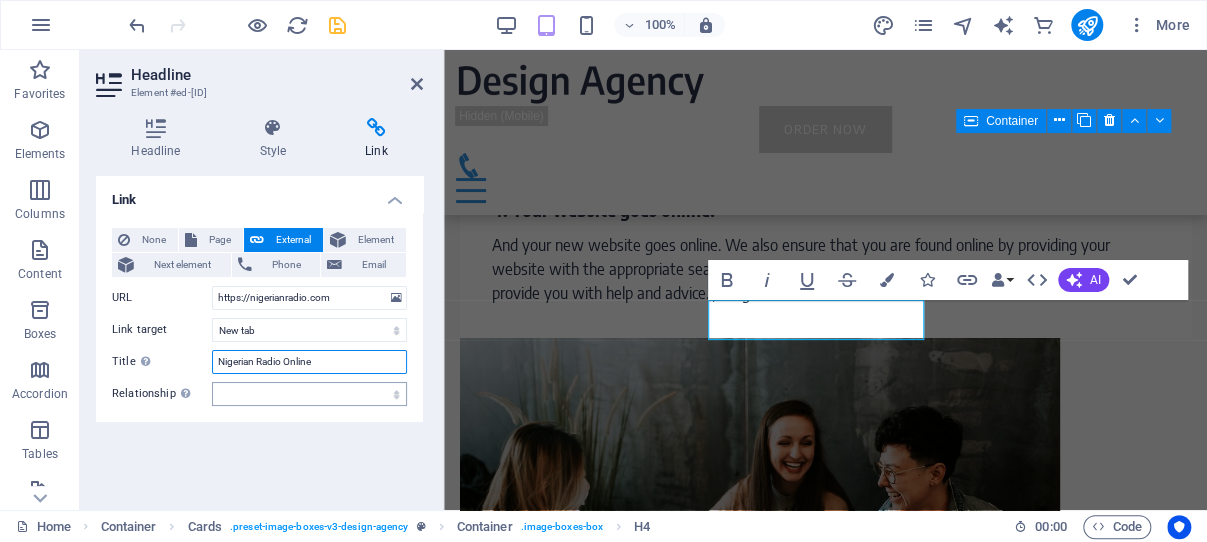 type on "Nigerian Radio Online" 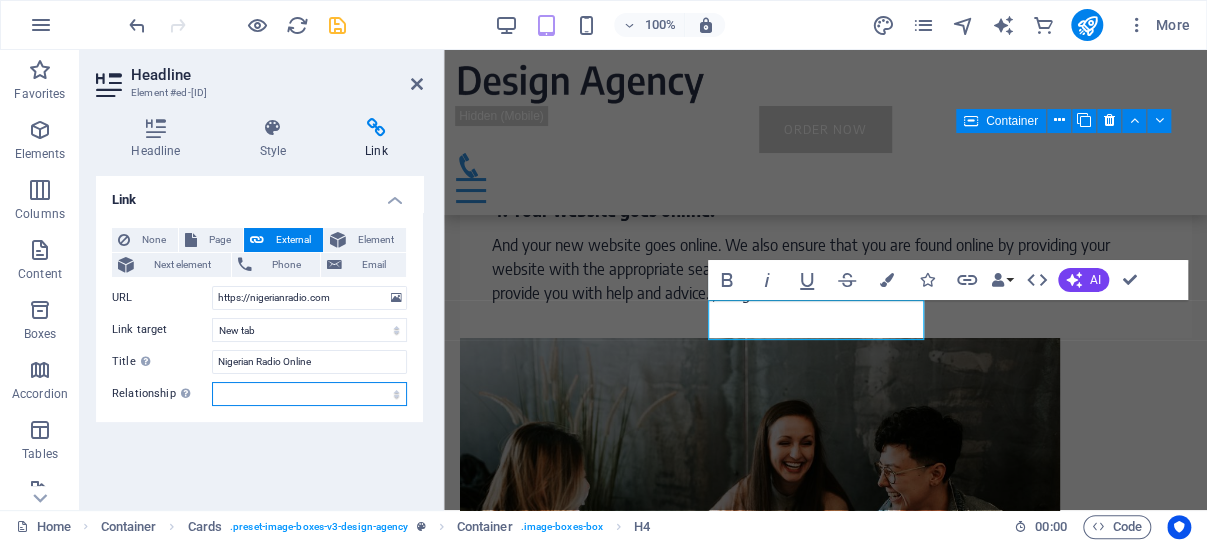 click on "alternate author bookmark external help license next nofollow noreferrer noopener prev search tag" at bounding box center (309, 394) 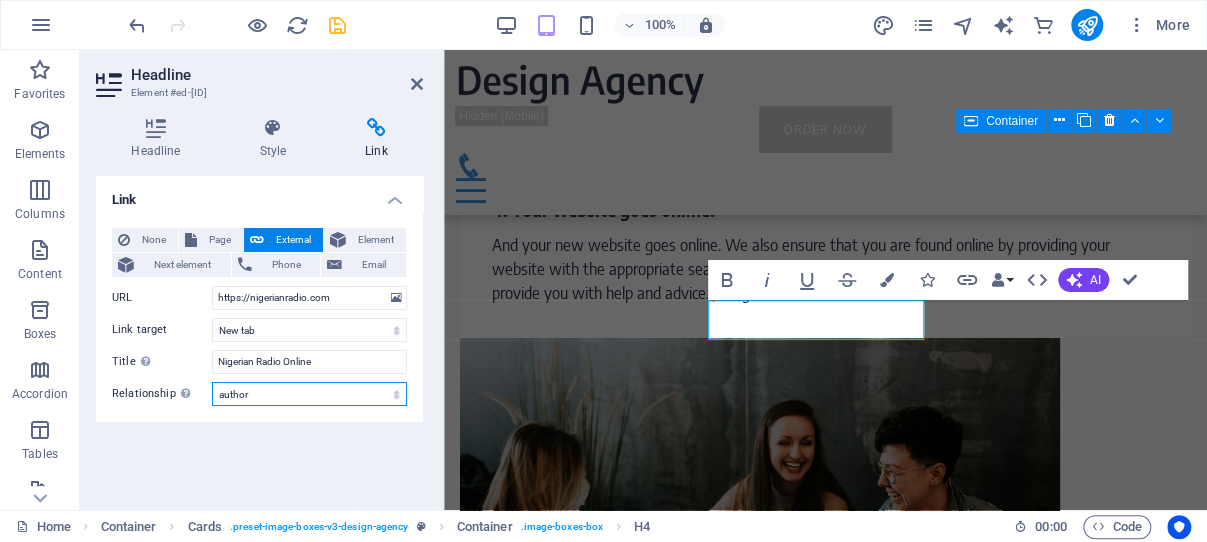 click on "author" at bounding box center [0, 0] 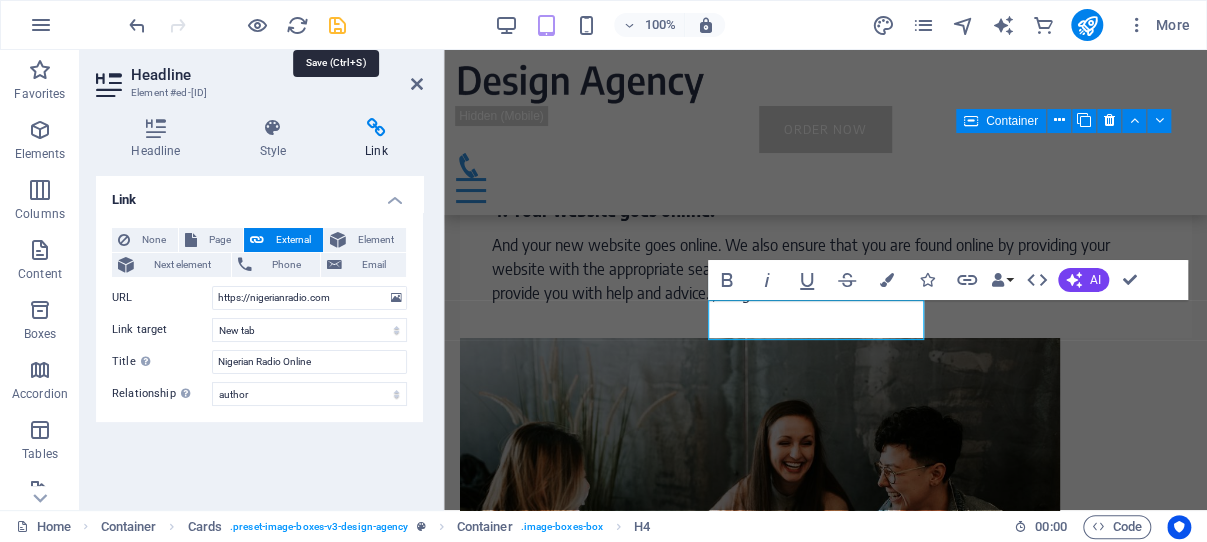 click at bounding box center (337, 25) 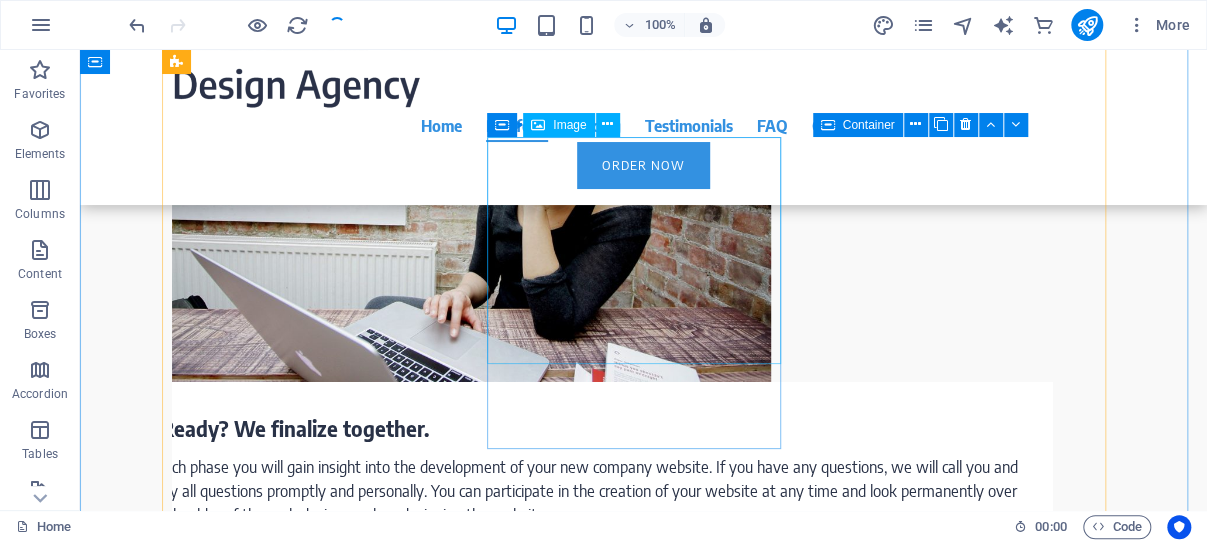 scroll, scrollTop: 4200, scrollLeft: 0, axis: vertical 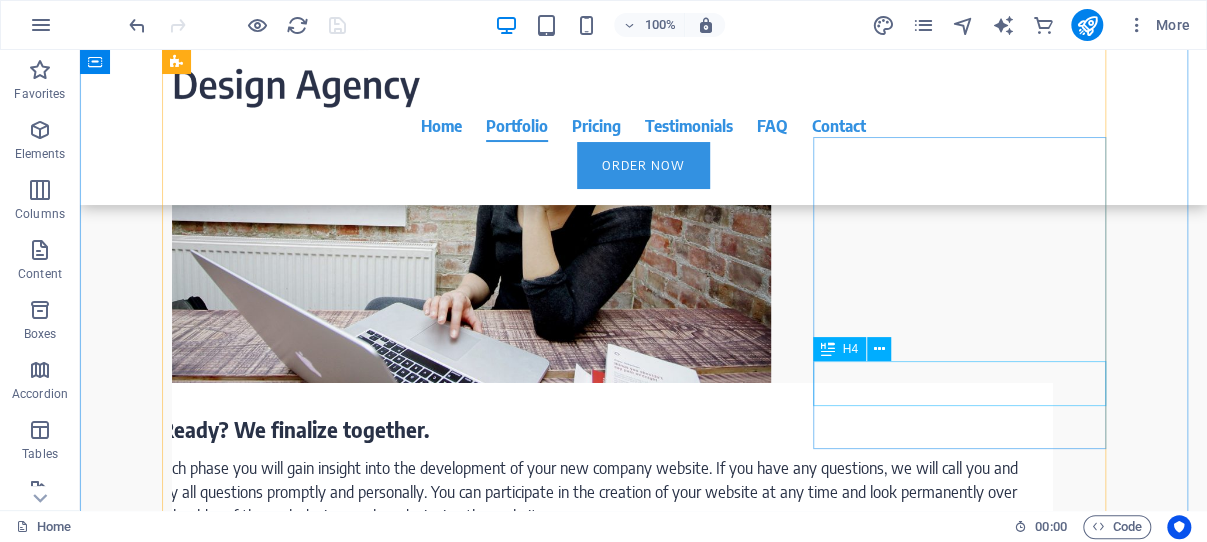 click on "KakumNationalPark.info" at bounding box center [318, 3414] 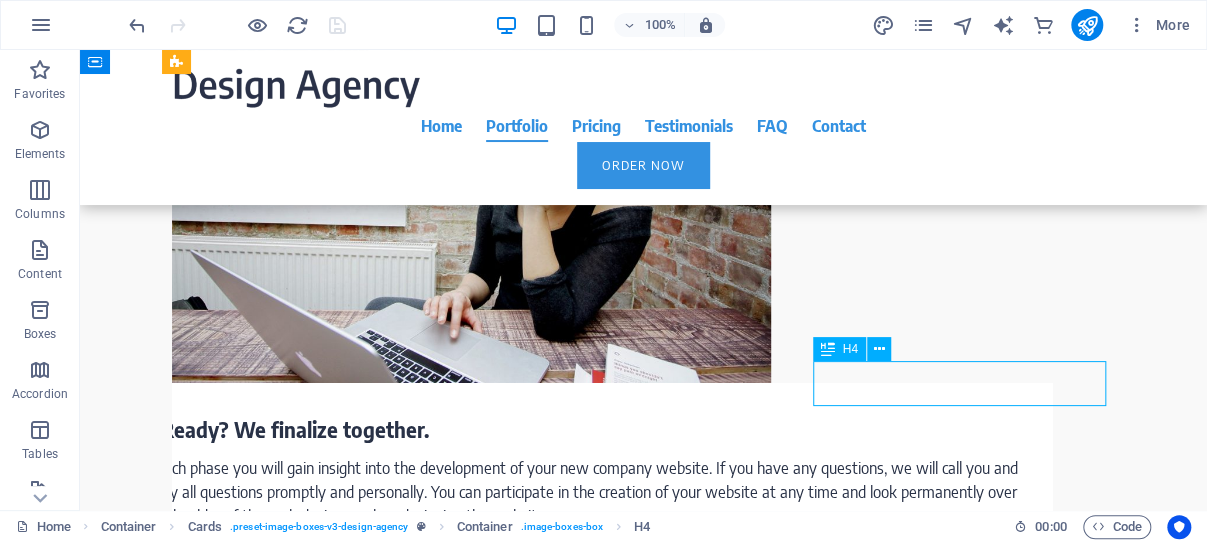click on "KakumNationalPark.info" at bounding box center [318, 3414] 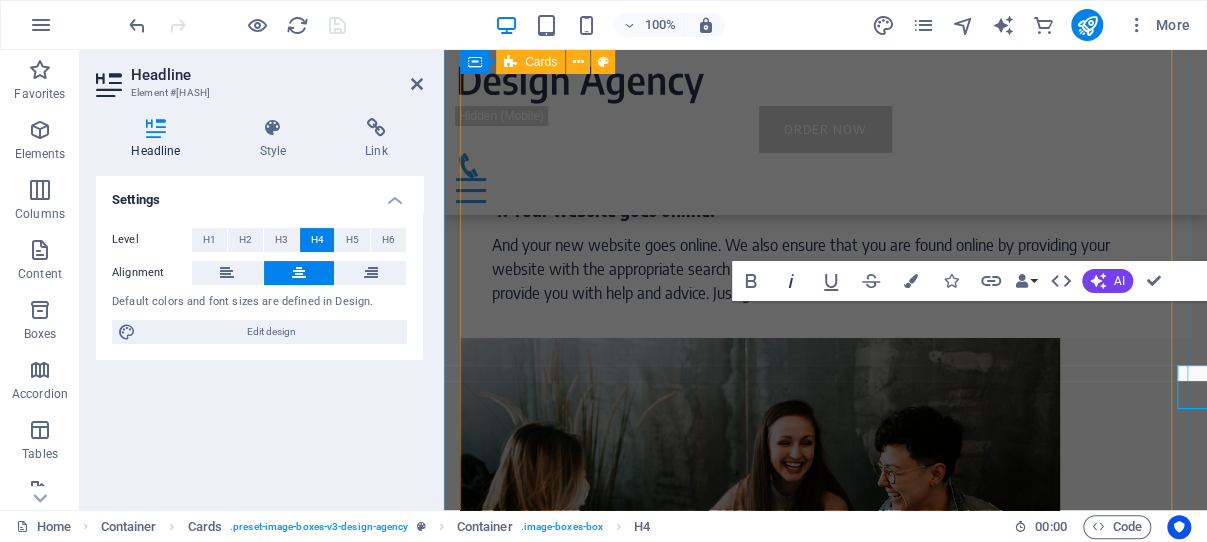 scroll, scrollTop: 4196, scrollLeft: 0, axis: vertical 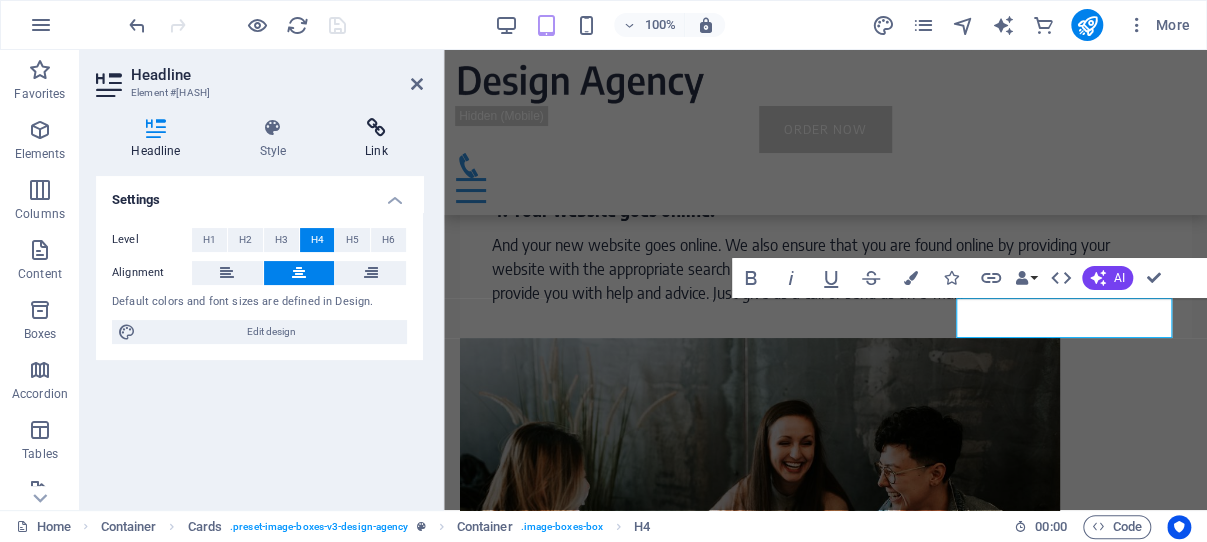 click at bounding box center [376, 128] 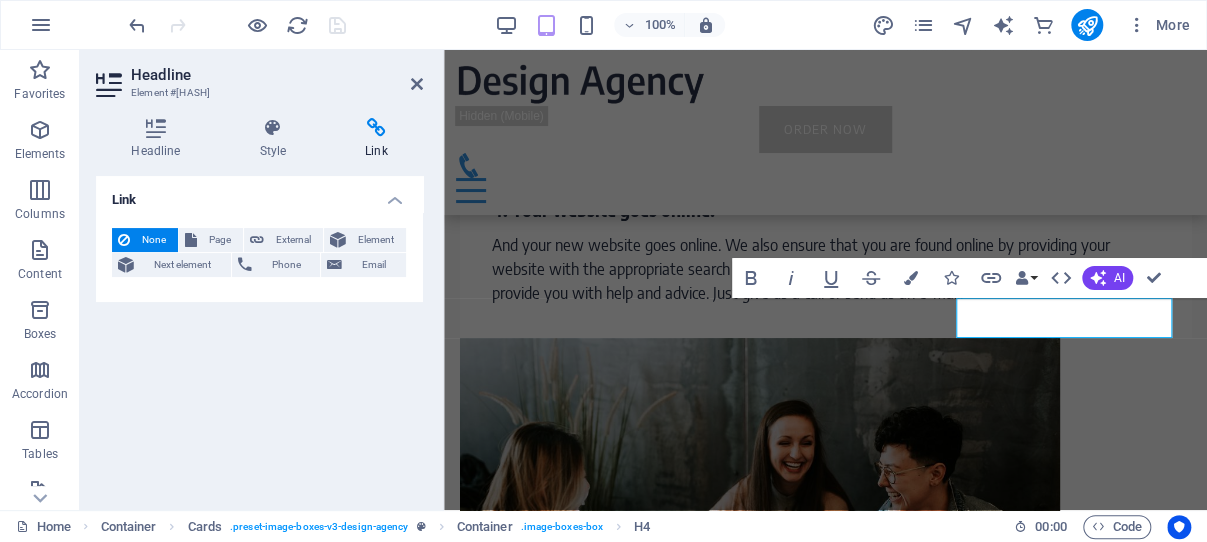 click at bounding box center [376, 128] 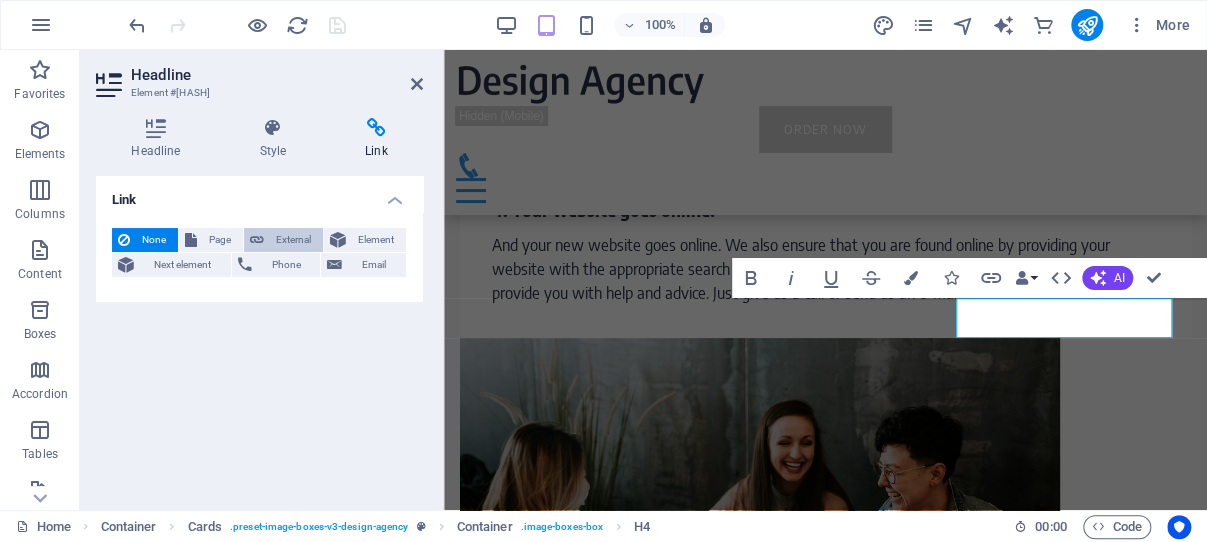 click on "External" at bounding box center [293, 240] 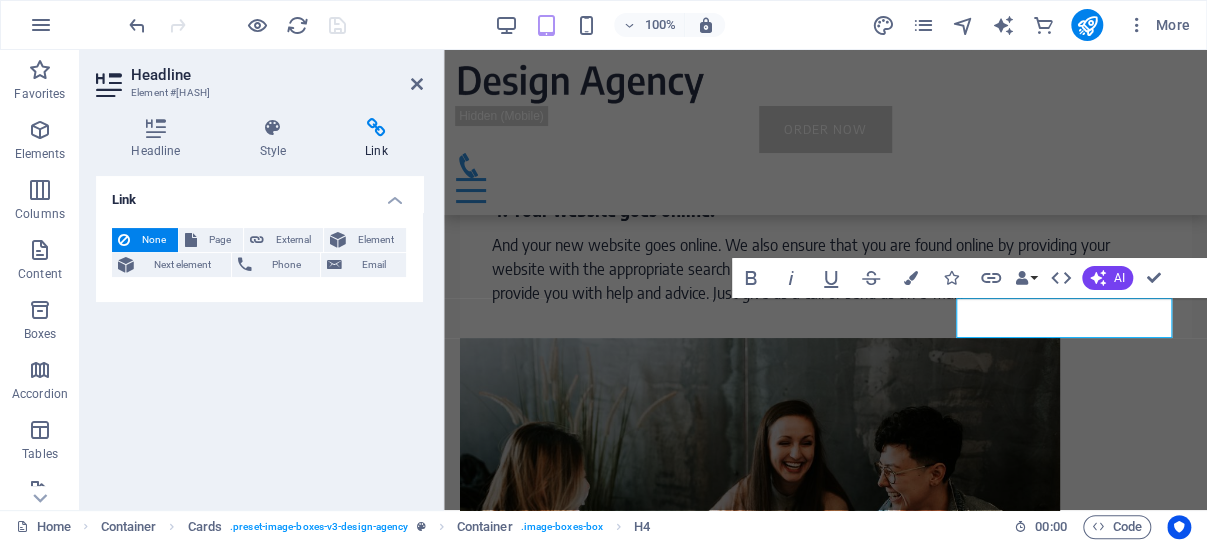 select on "blank" 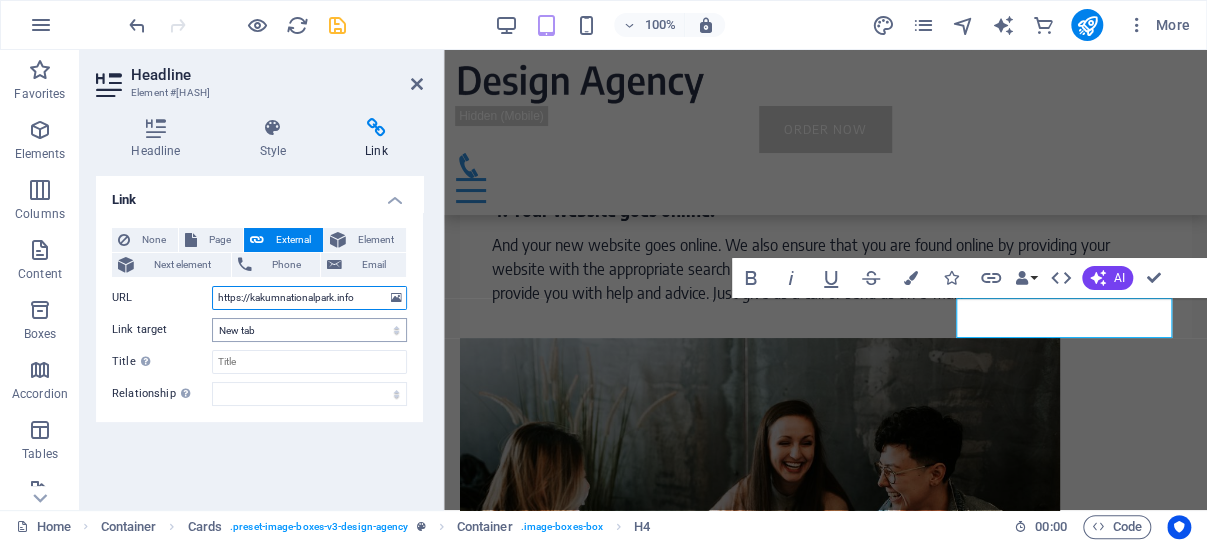 type on "https://kakumnationalpark.info" 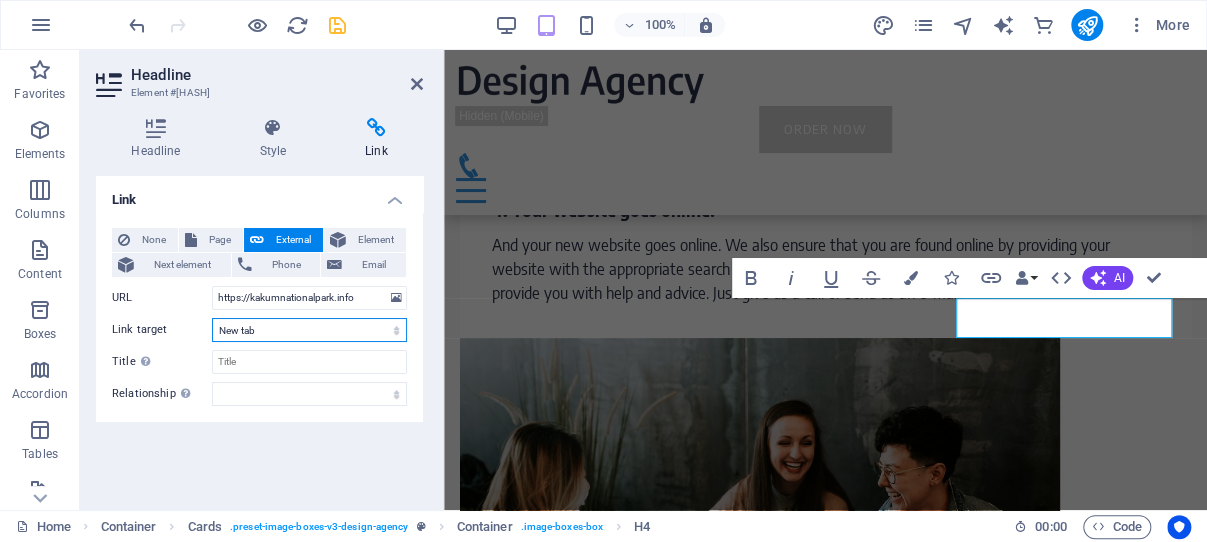 click on "New tab Same tab Overlay" at bounding box center [309, 330] 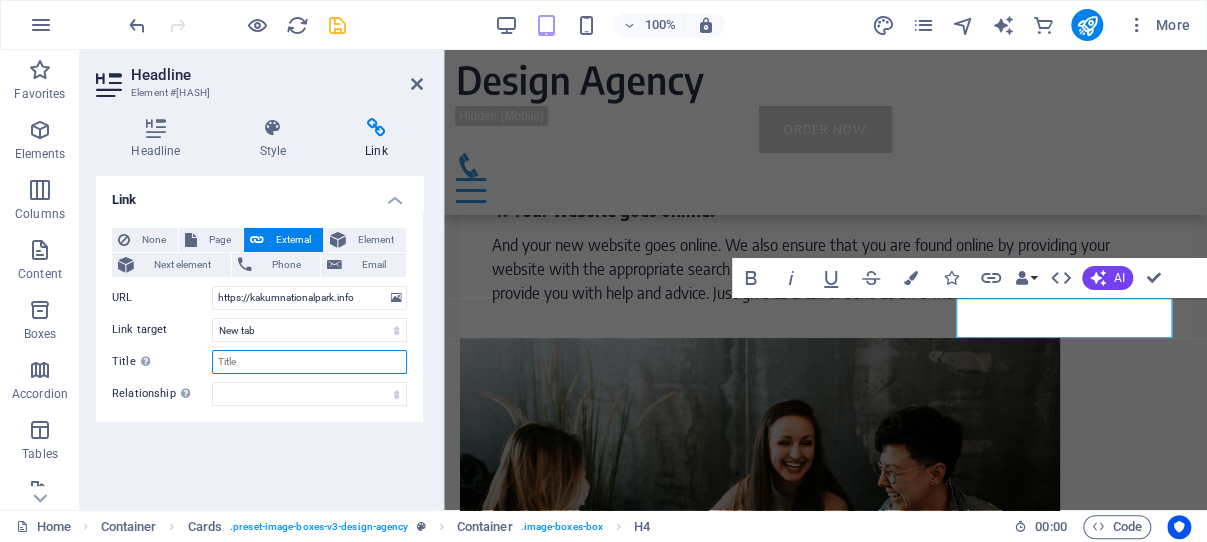 click on "Title Additional link description, should not be the same as the link text. The title is most often shown as a tooltip text when the mouse moves over the element. Leave empty if uncertain." at bounding box center [309, 362] 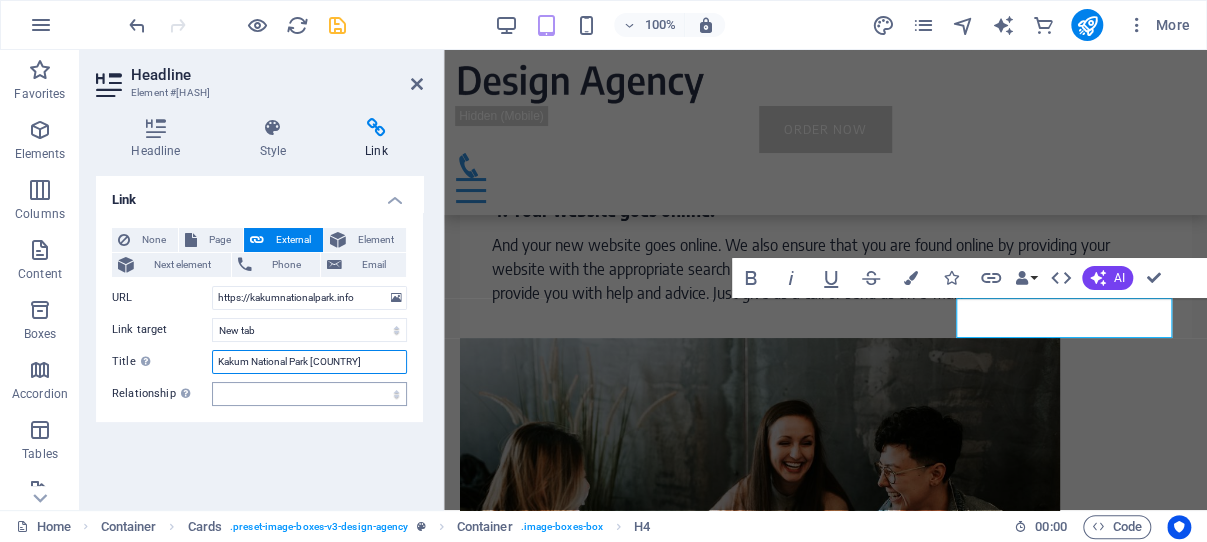 type on "Kakum National Park [COUNTRY]" 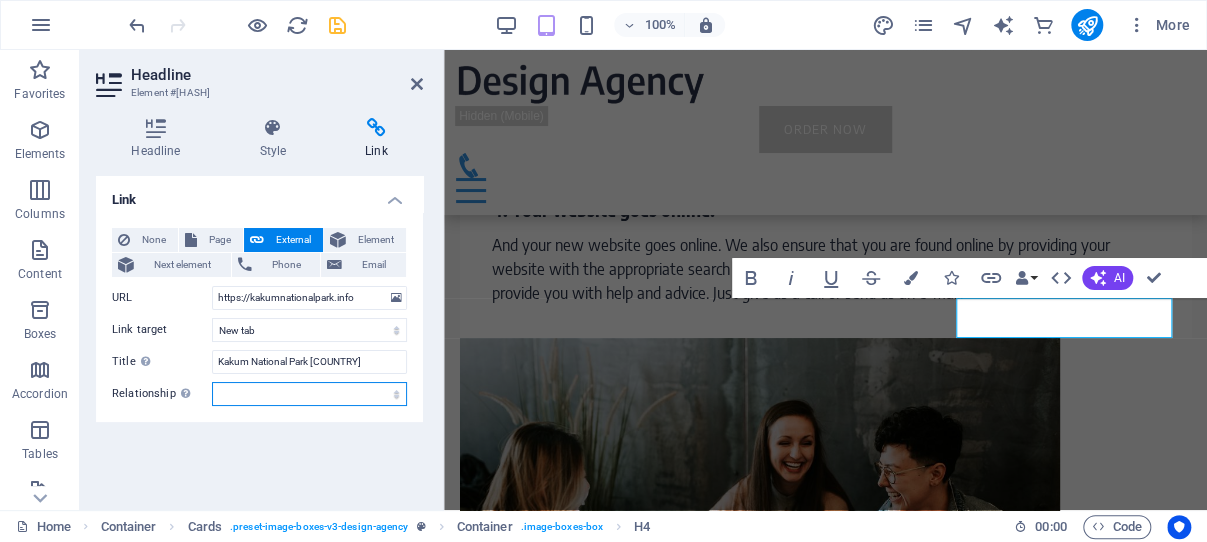 click on "alternate author bookmark external help license next nofollow noreferrer noopener prev search tag" at bounding box center [309, 394] 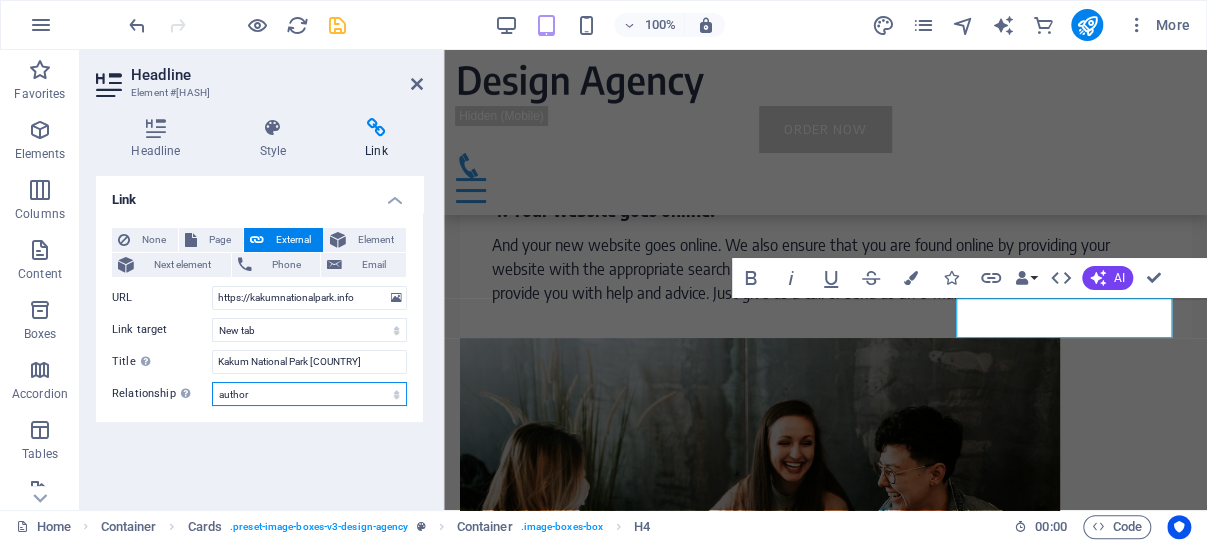 click on "author" at bounding box center (0, 0) 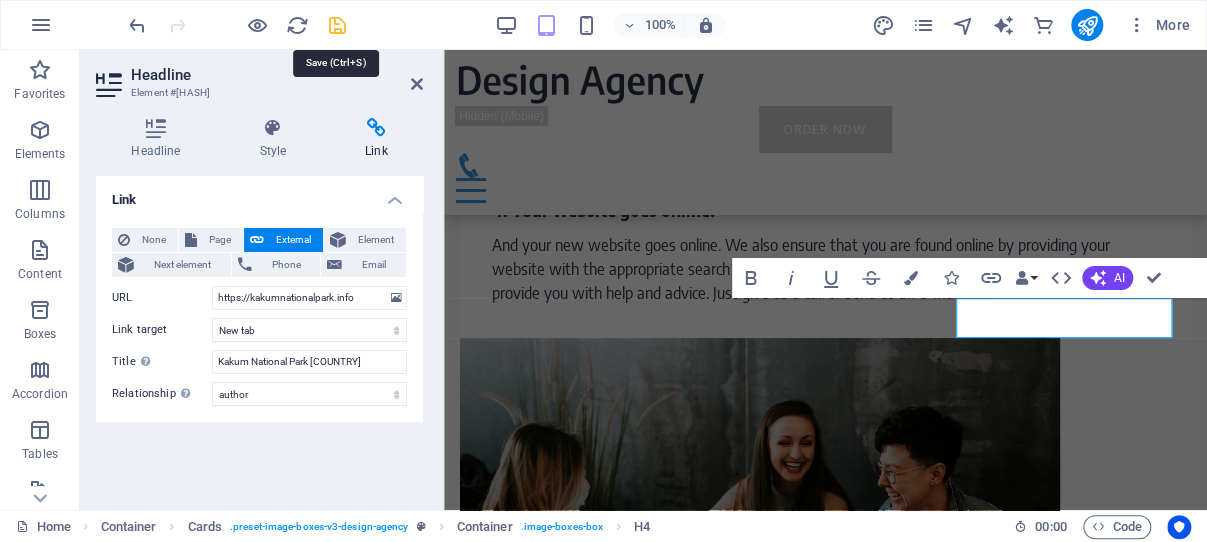 click at bounding box center (337, 25) 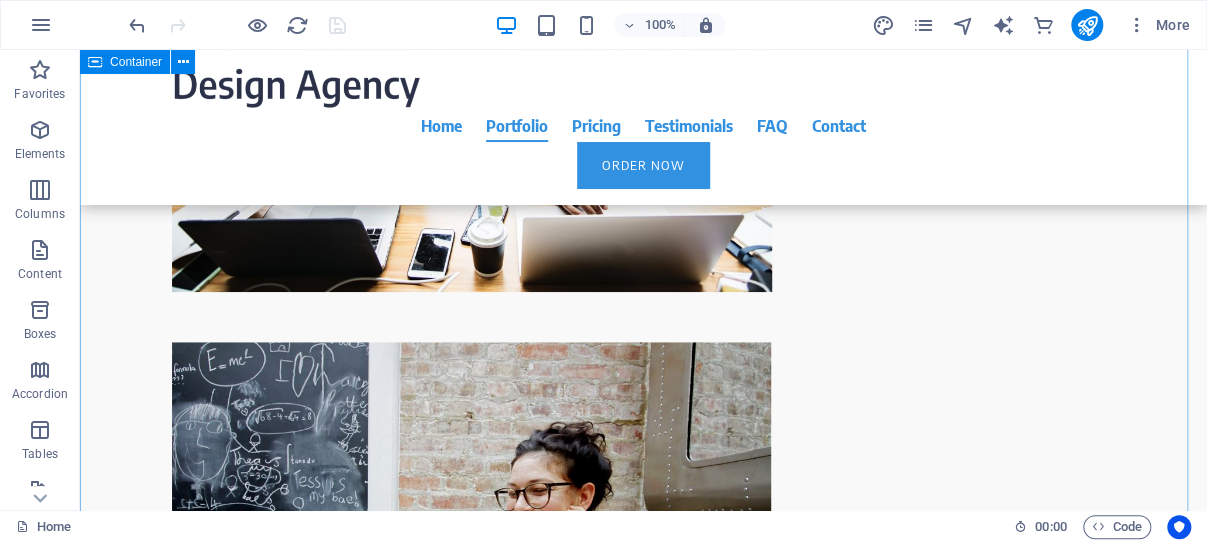 scroll, scrollTop: 3776, scrollLeft: 0, axis: vertical 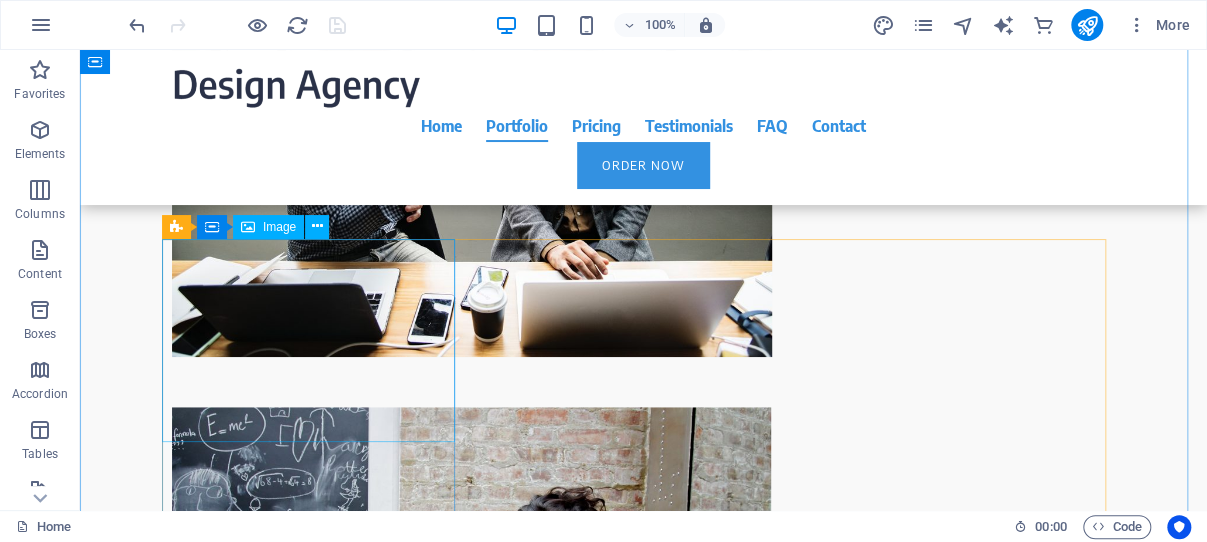 click at bounding box center [318, 2127] 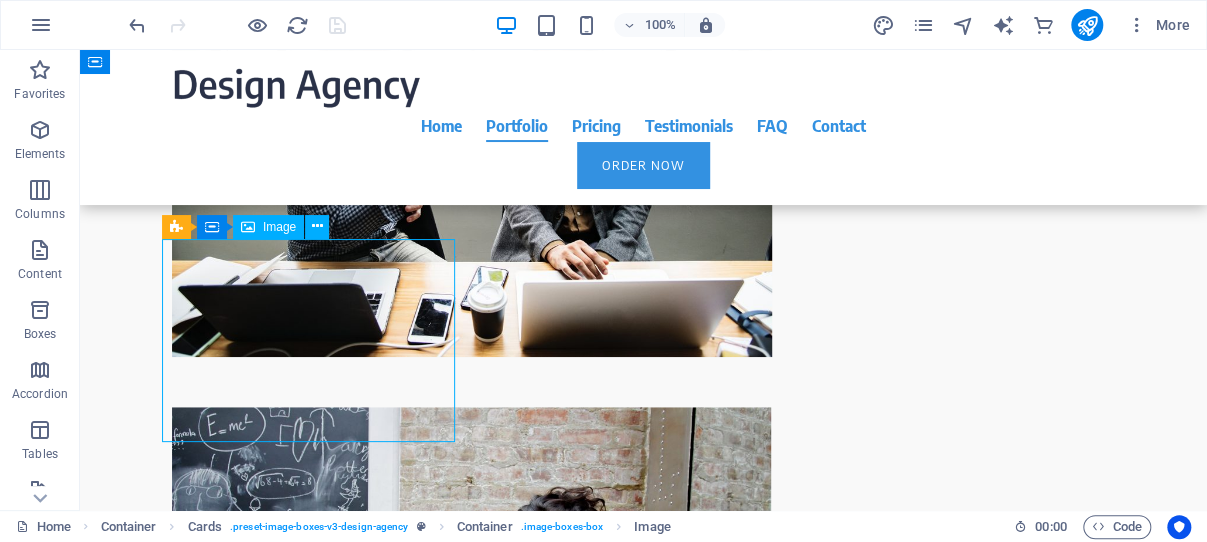 click at bounding box center [318, 2127] 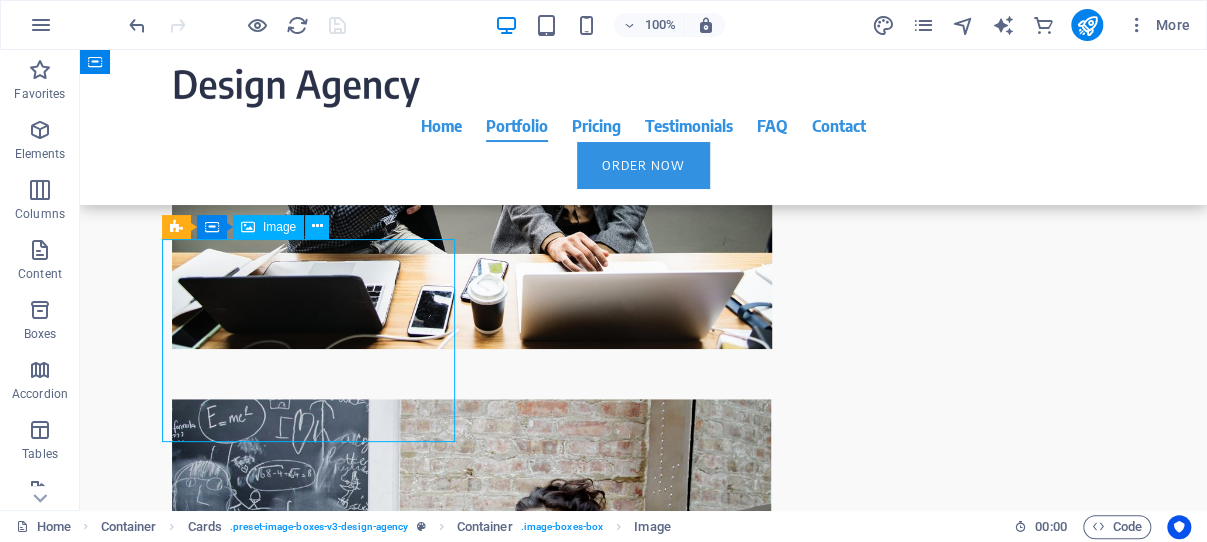 select on "%" 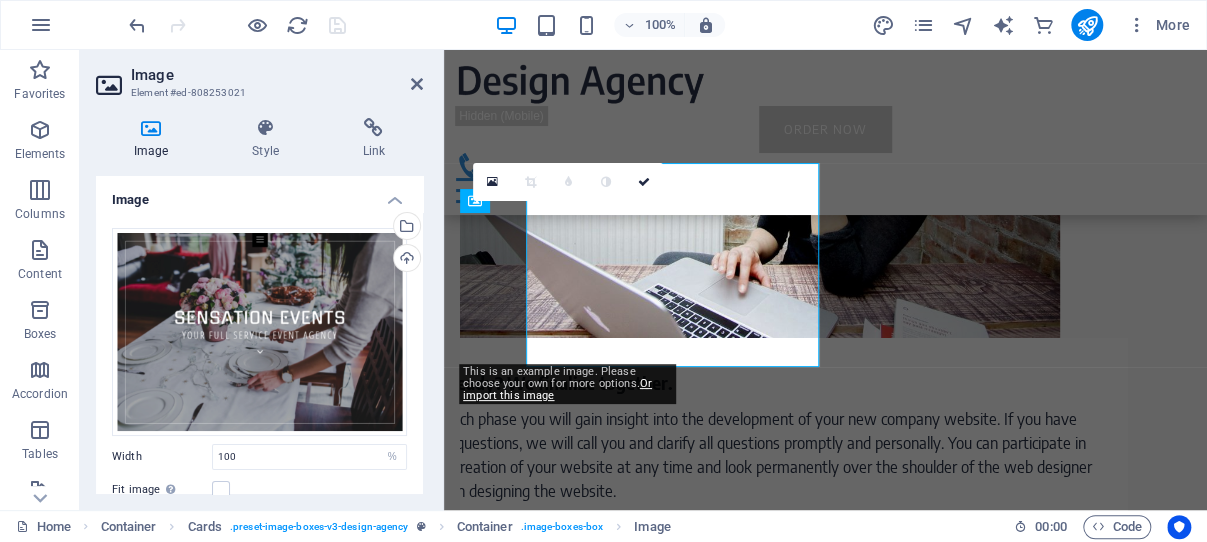 scroll, scrollTop: 3852, scrollLeft: 0, axis: vertical 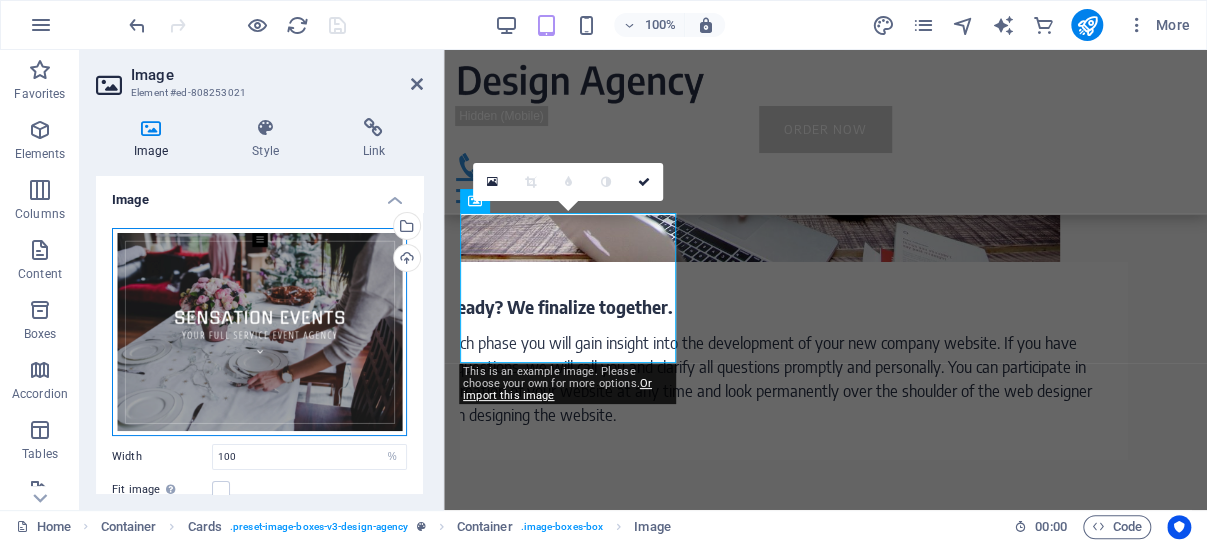 click on "Drag files here, click to choose files or select files from Files or our free stock photos & videos" at bounding box center [259, 332] 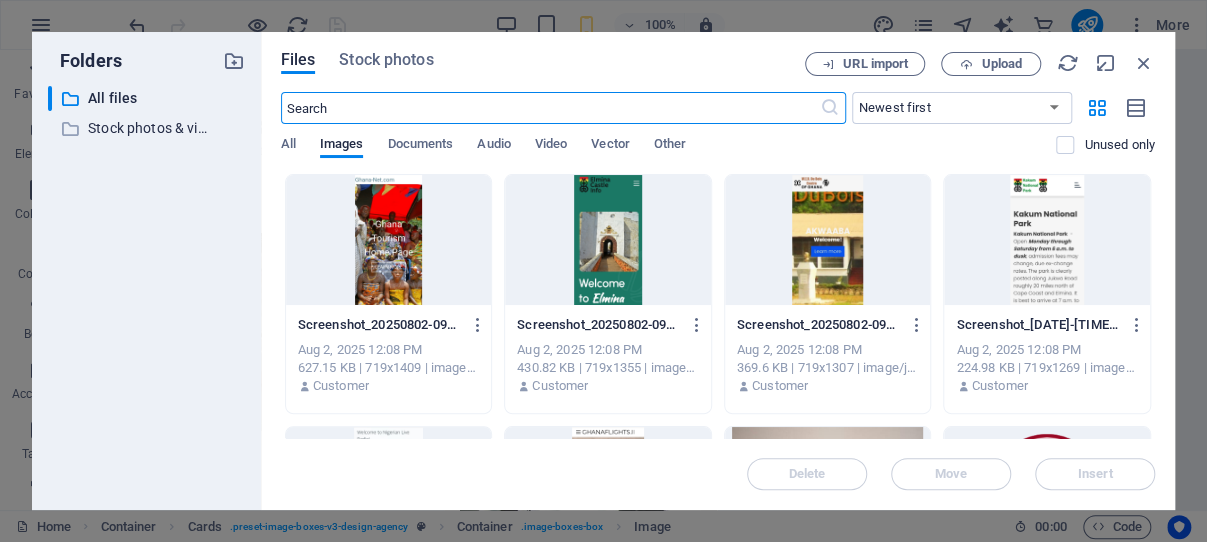 scroll, scrollTop: 5612, scrollLeft: 0, axis: vertical 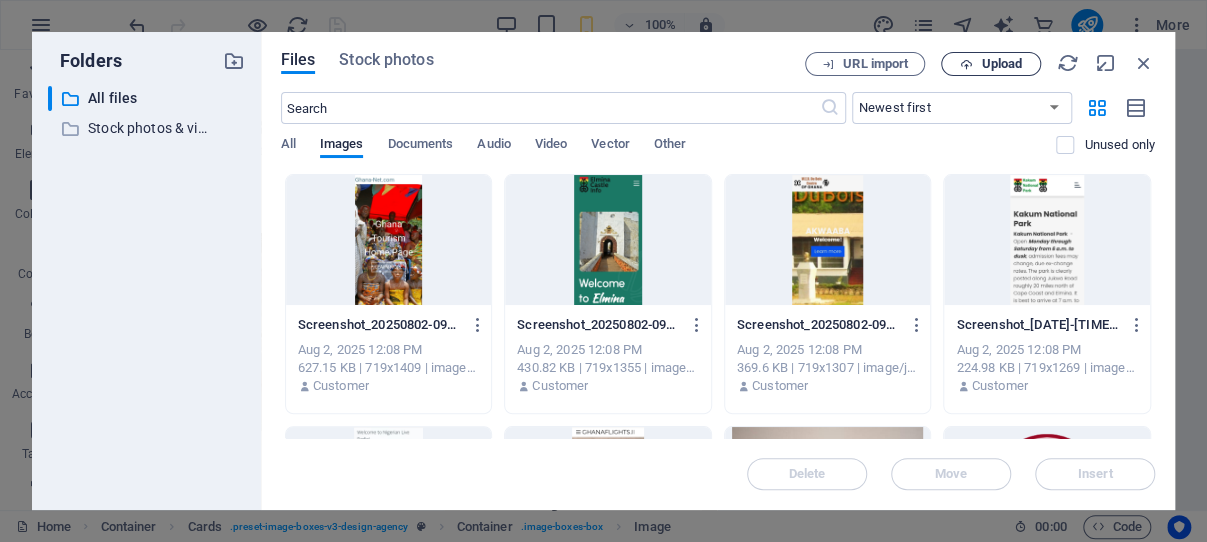click on "Upload" at bounding box center [1001, 64] 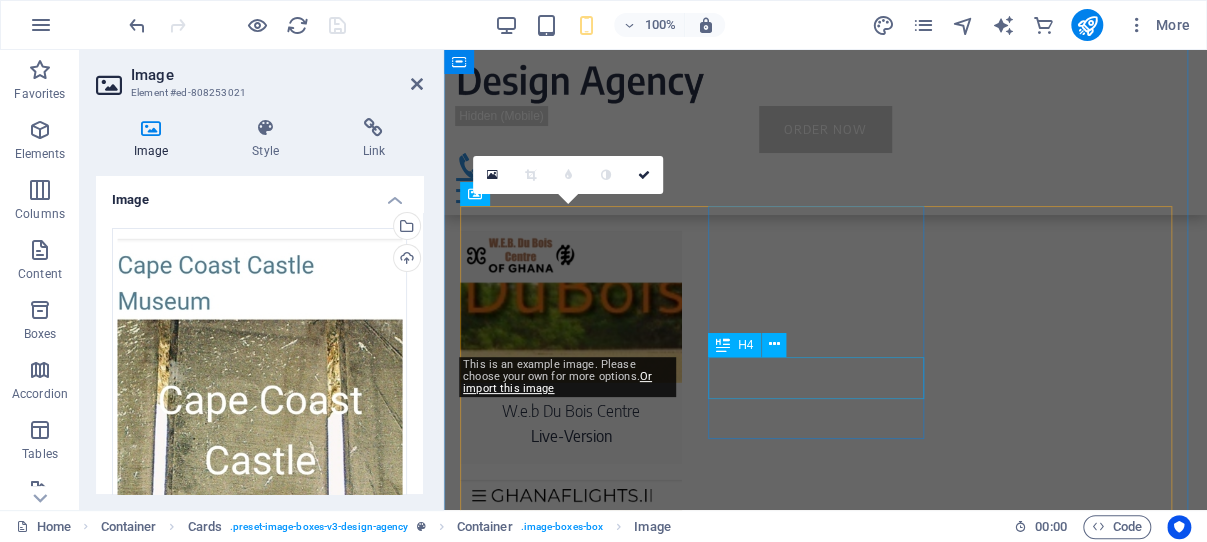 scroll, scrollTop: 3859, scrollLeft: 0, axis: vertical 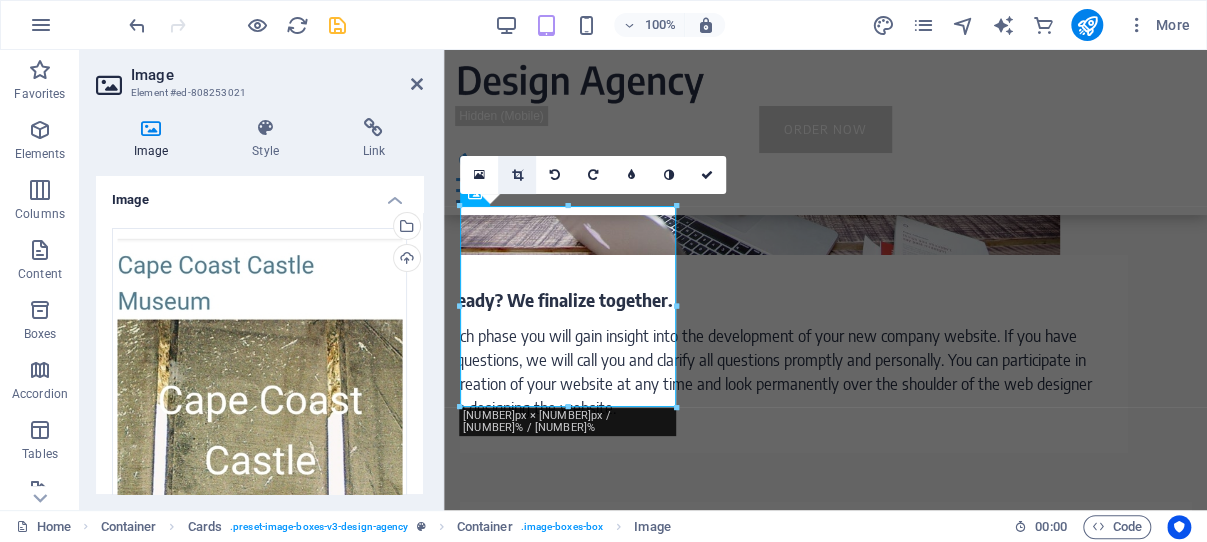 click at bounding box center (516, 175) 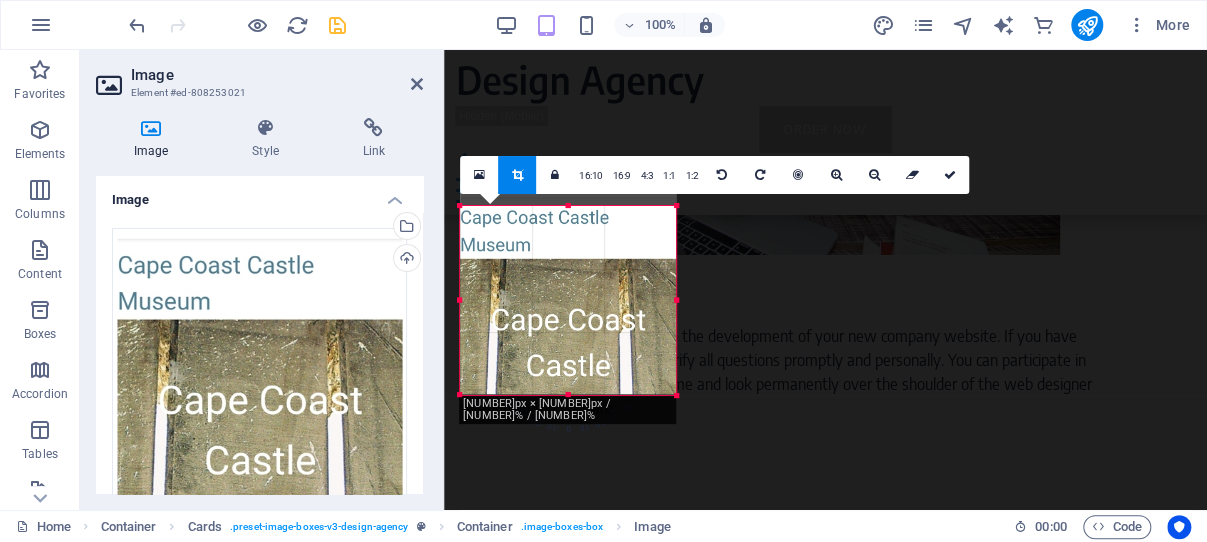 drag, startPoint x: 568, startPoint y: 207, endPoint x: 565, endPoint y: 220, distance: 13.341664 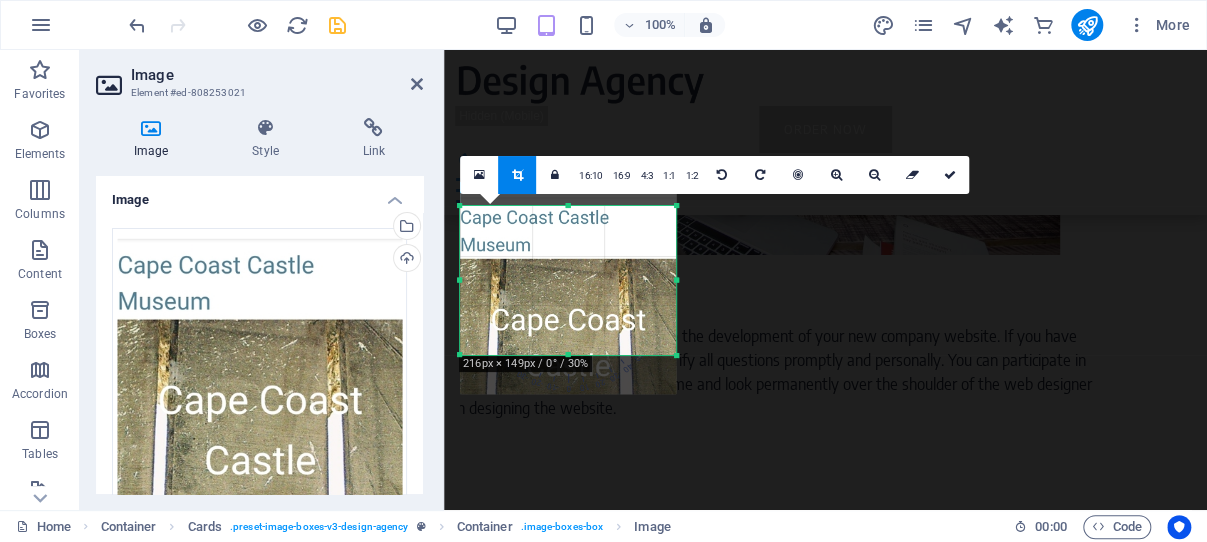 drag, startPoint x: 571, startPoint y: 394, endPoint x: 577, endPoint y: 355, distance: 39.45884 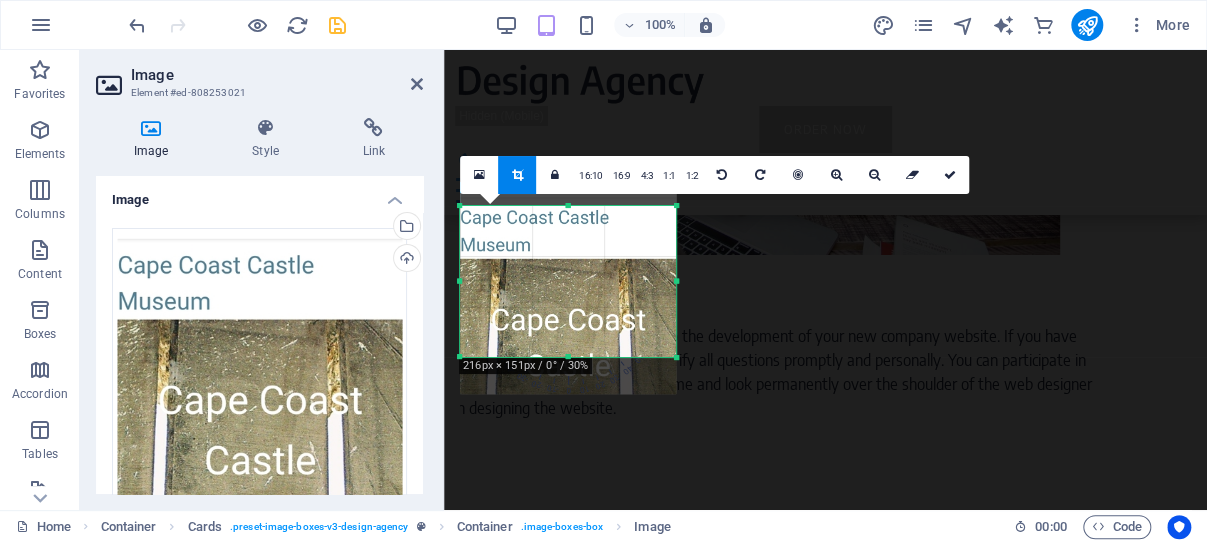 click at bounding box center (568, 357) 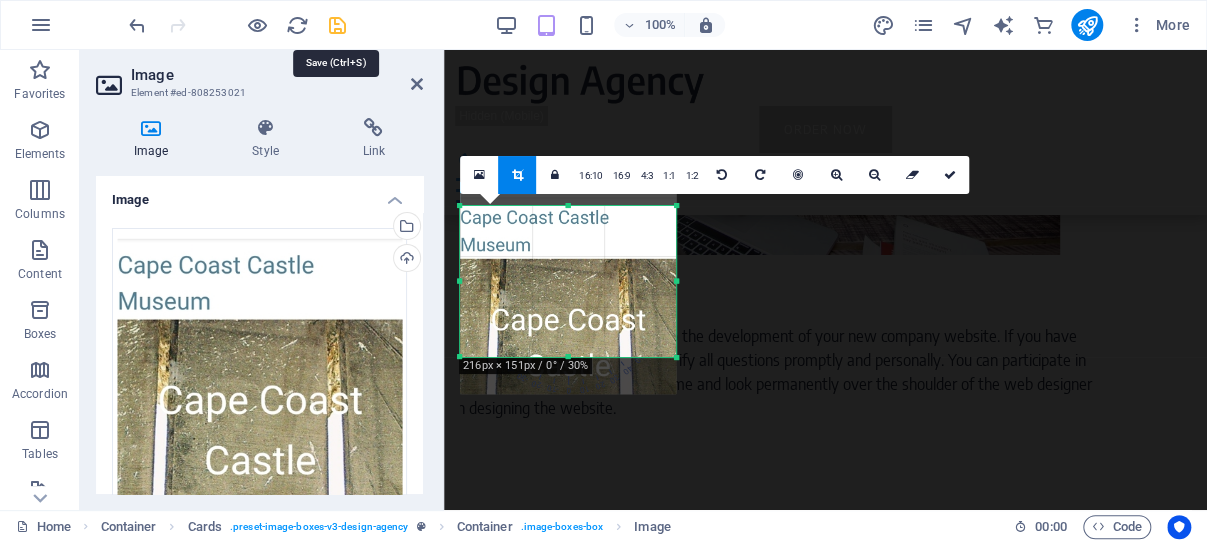 click at bounding box center (337, 25) 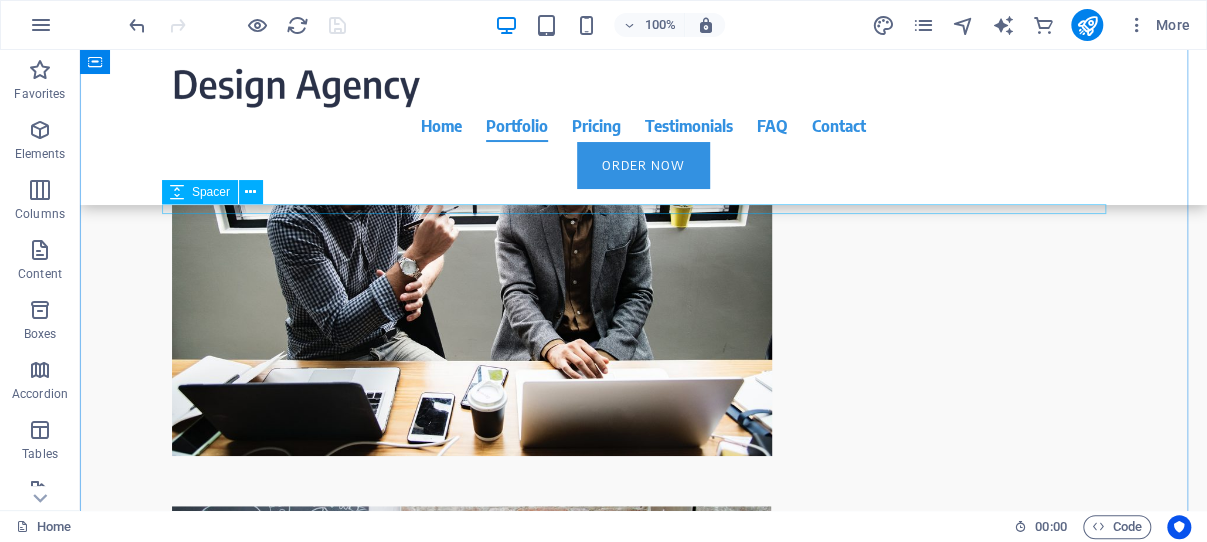 scroll, scrollTop: 3465, scrollLeft: 0, axis: vertical 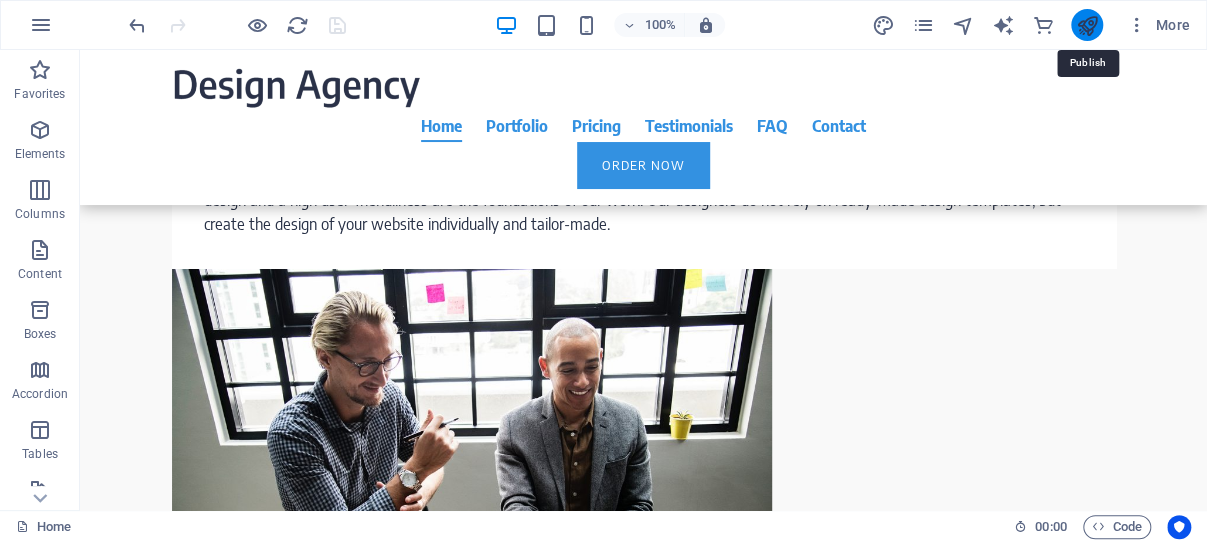 click at bounding box center [1086, 25] 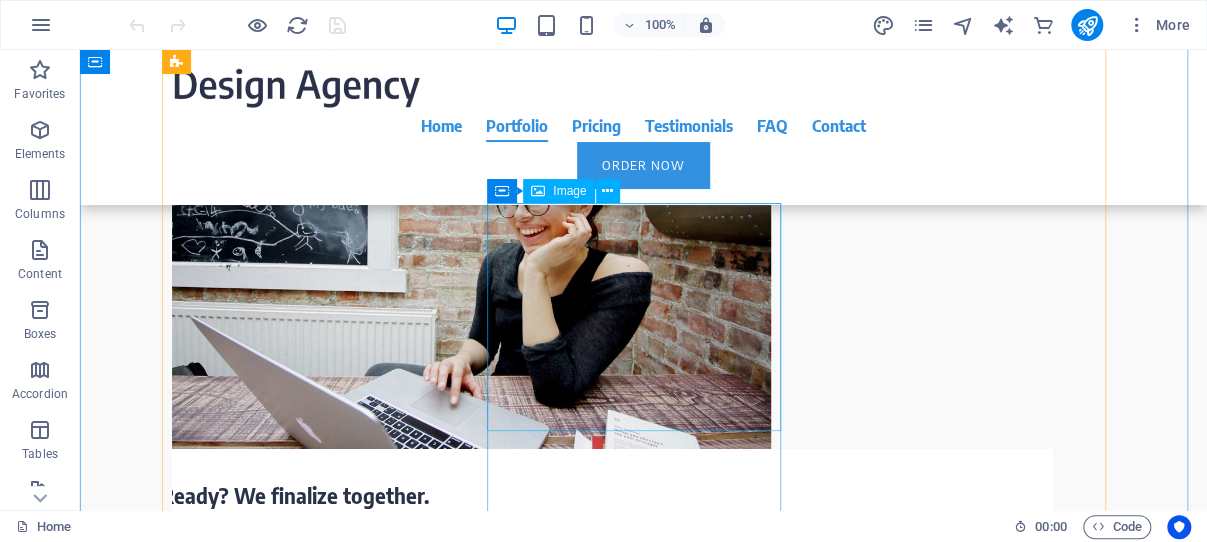 scroll, scrollTop: 3922, scrollLeft: 0, axis: vertical 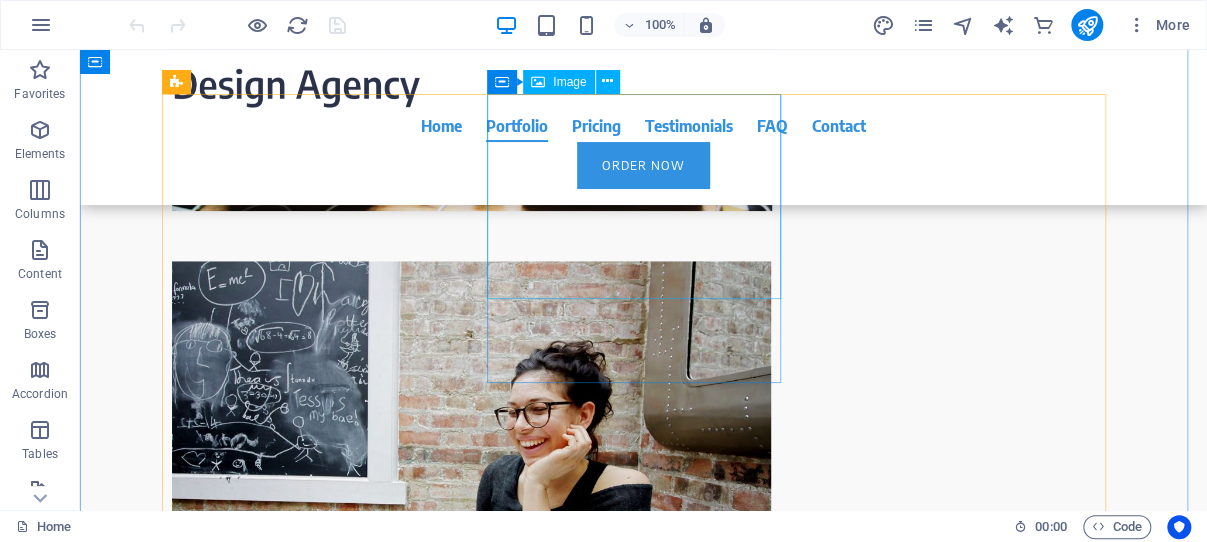 click at bounding box center [318, 2286] 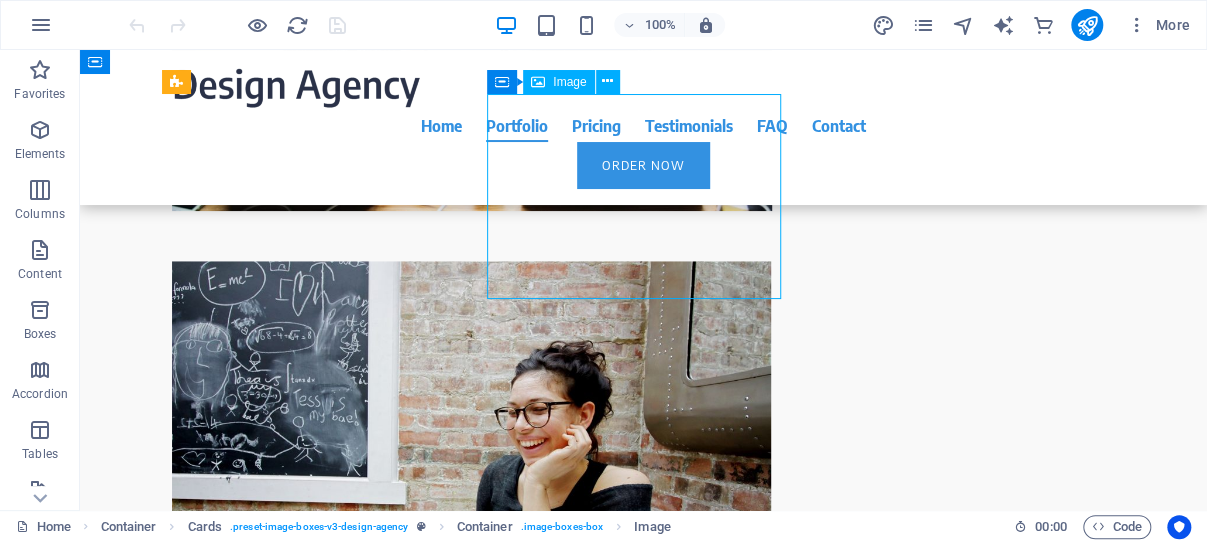 click at bounding box center (318, 2286) 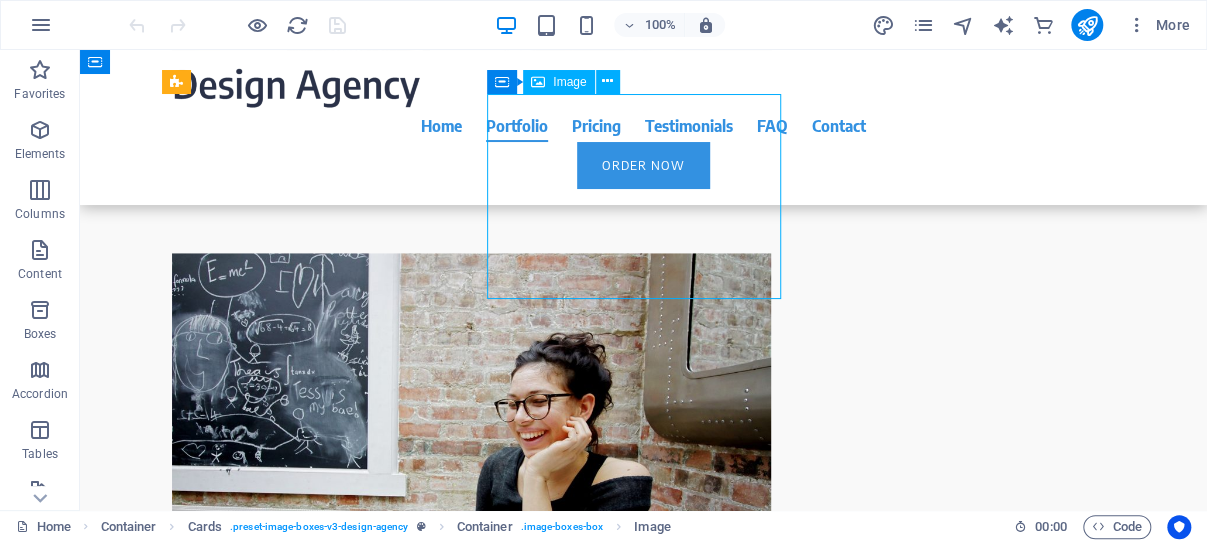 scroll, scrollTop: 3985, scrollLeft: 0, axis: vertical 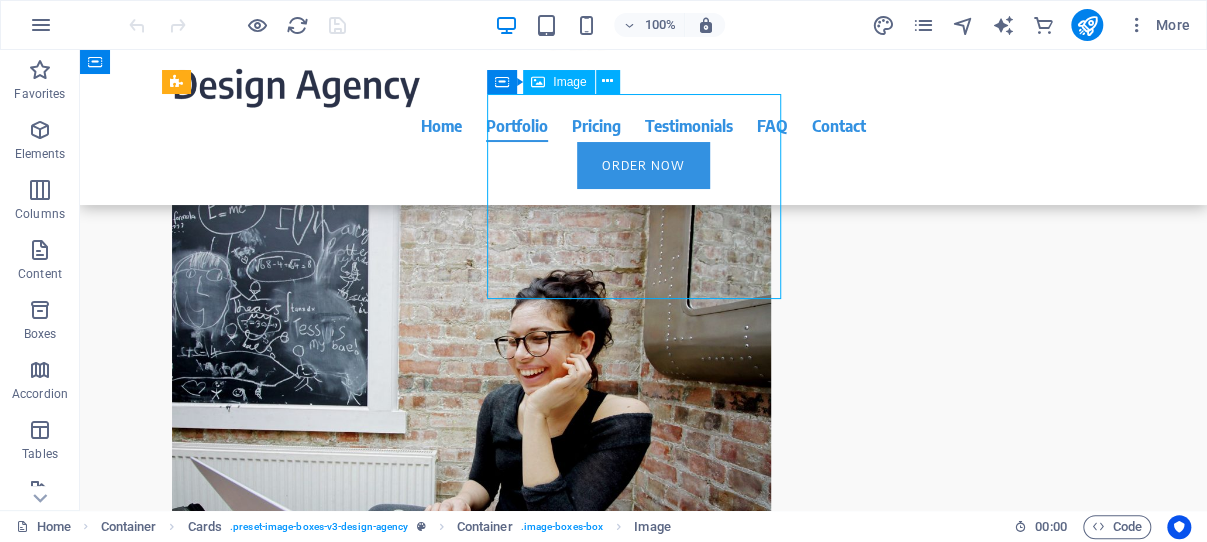 select on "px" 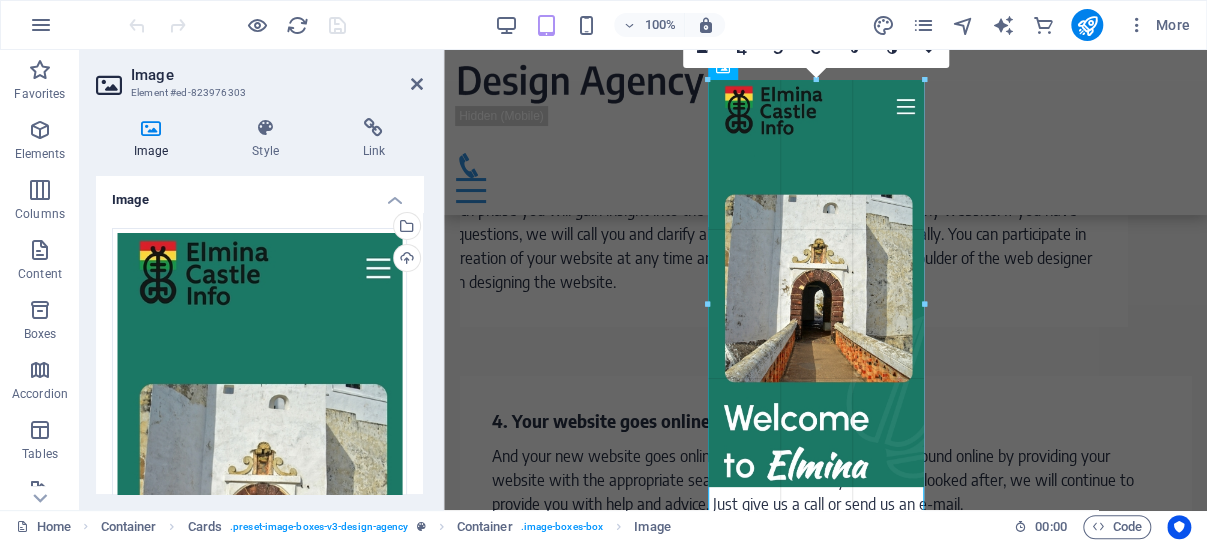 drag, startPoint x: 924, startPoint y: 234, endPoint x: 942, endPoint y: 222, distance: 21.633308 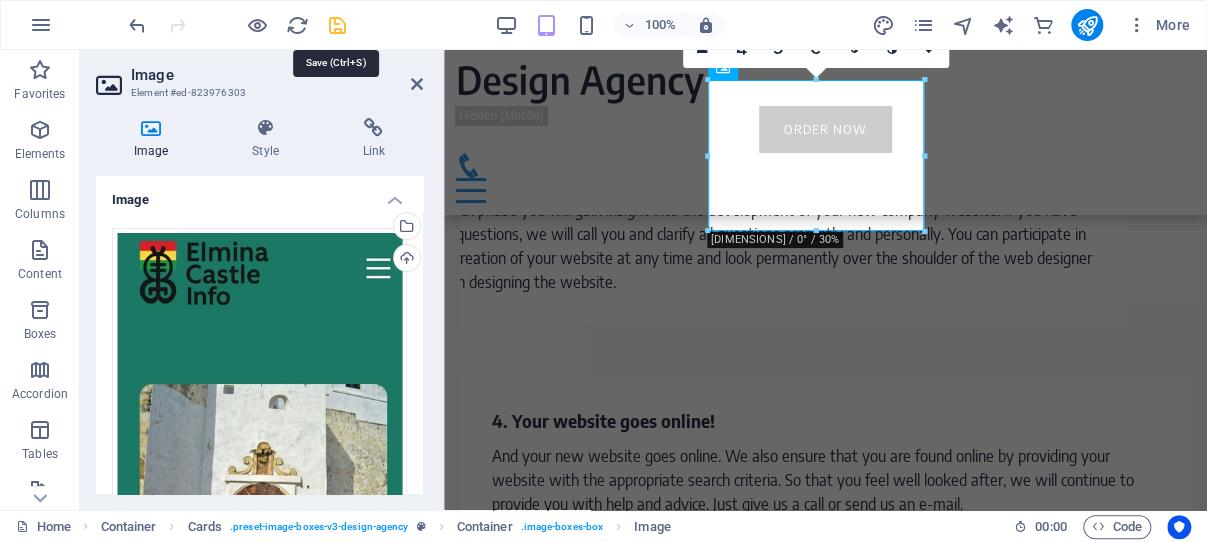 click at bounding box center (337, 25) 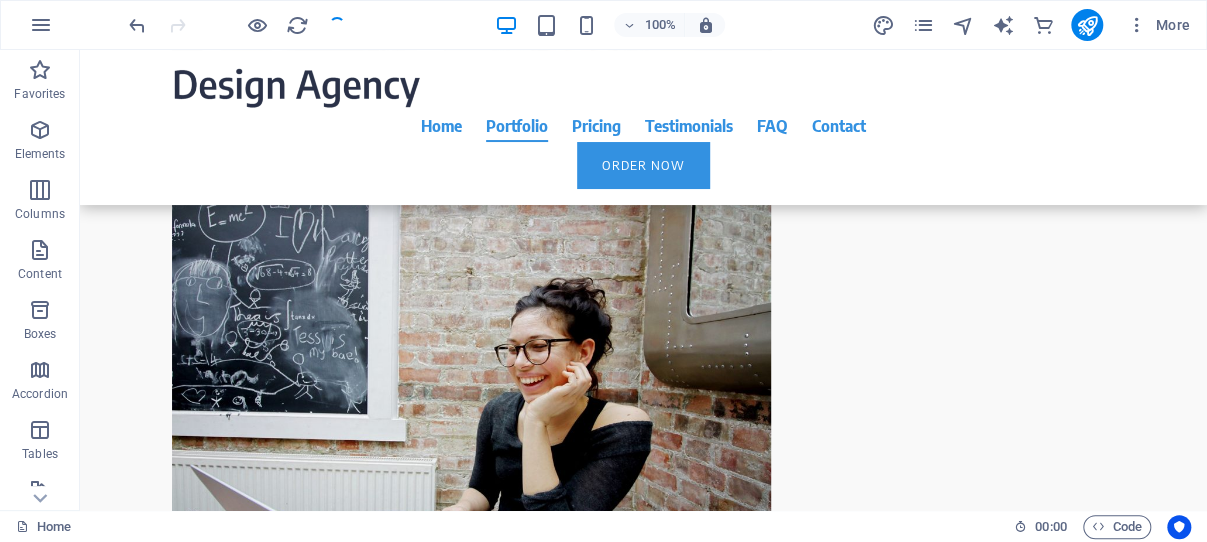 scroll, scrollTop: 3922, scrollLeft: 0, axis: vertical 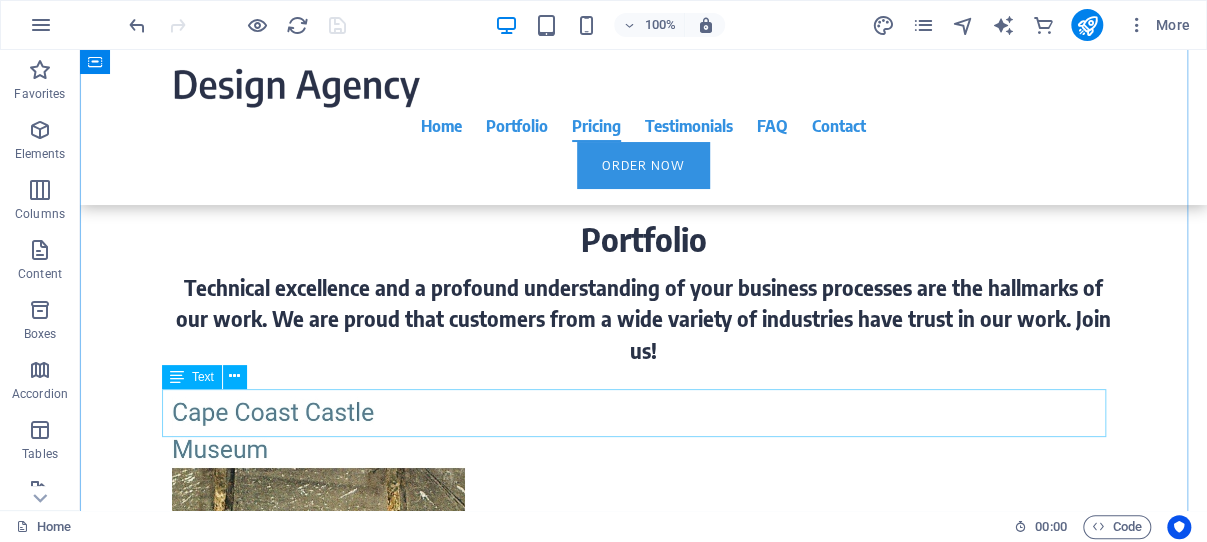 click on "The prices listed below are for customers in Ghana and reflect the total payment for the first year. For the second year, the prices are billed monthly, as indicated. All listed items are included. Please refer to our price list for all other countries using the link above." at bounding box center (644, 4627) 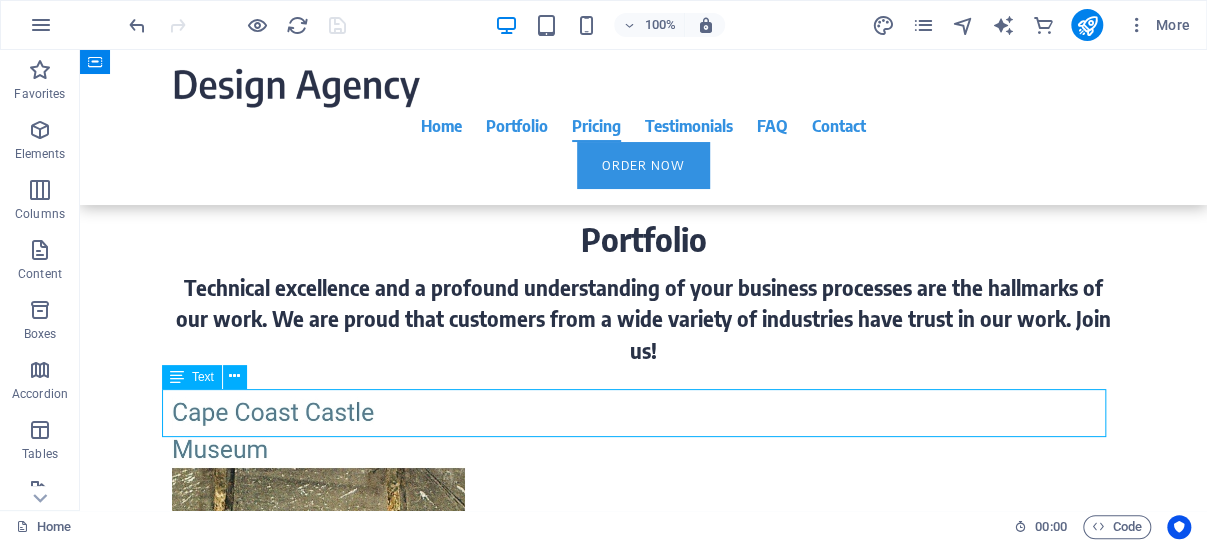 click on "The prices listed below are for customers in Ghana and reflect the total payment for the first year. For the second year, the prices are billed monthly, as indicated. All listed items are included. Please refer to our price list for all other countries using the link above." at bounding box center [644, 4627] 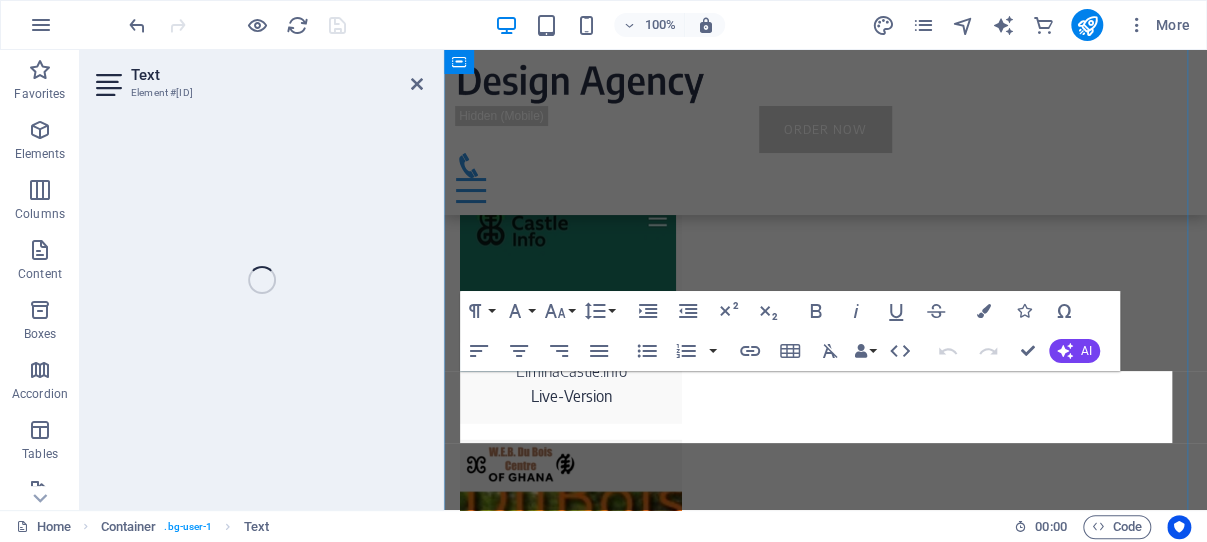 scroll, scrollTop: 5215, scrollLeft: 0, axis: vertical 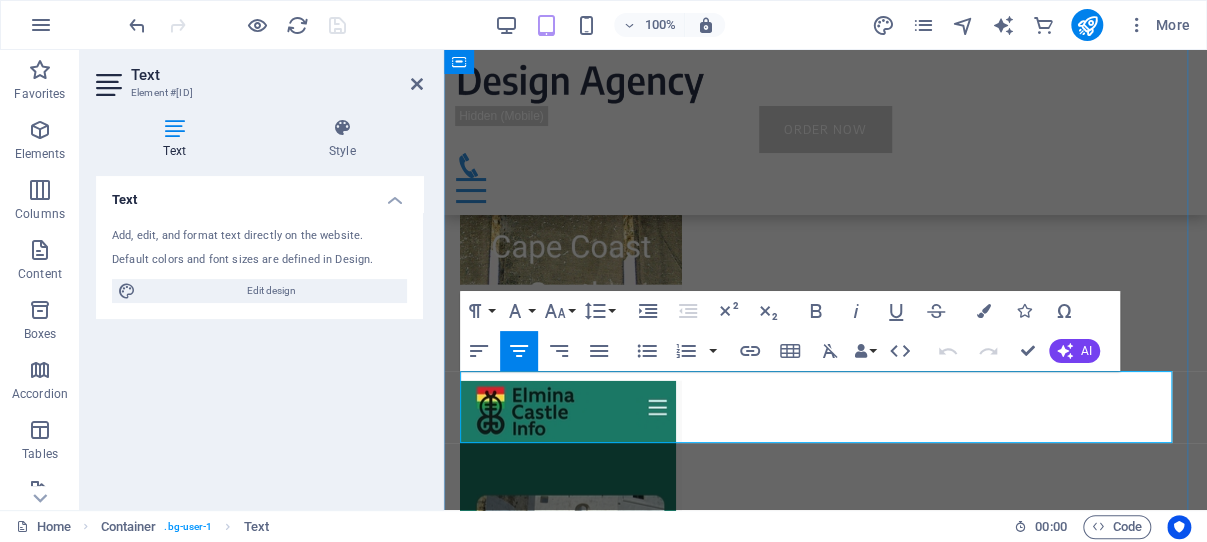 click on "The prices listed below are for customers in [COUNTRY] and reflect the total payment for the first year. For the second year, the prices are billed monthly, as indicated. All listed items are included. Please refer to our price list for all other countries using the link above." at bounding box center [825, 3690] 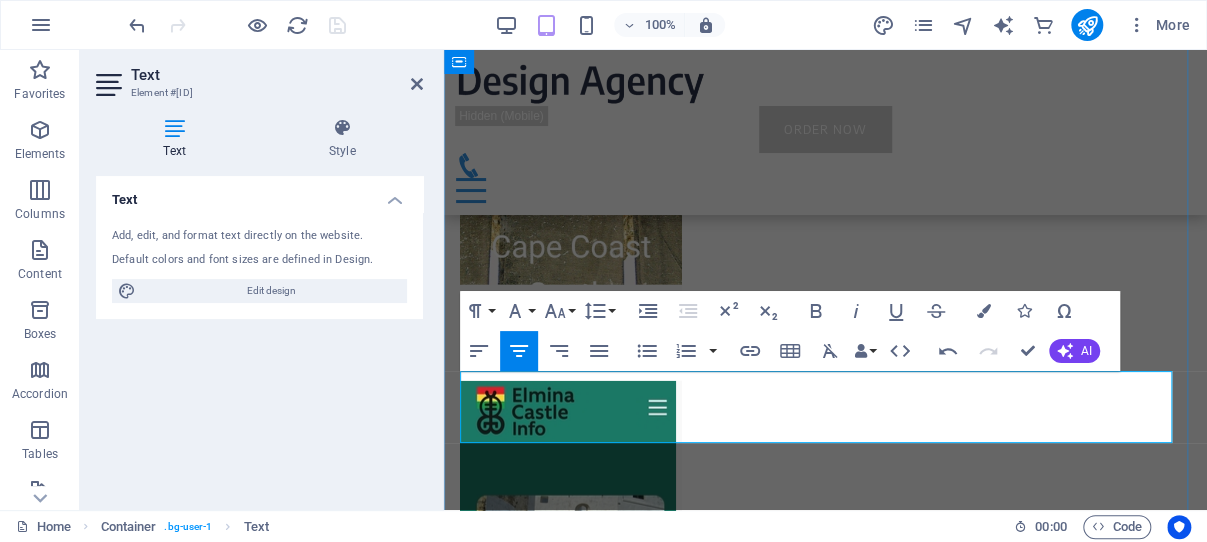 drag, startPoint x: 1019, startPoint y: 382, endPoint x: 997, endPoint y: 384, distance: 22.090721 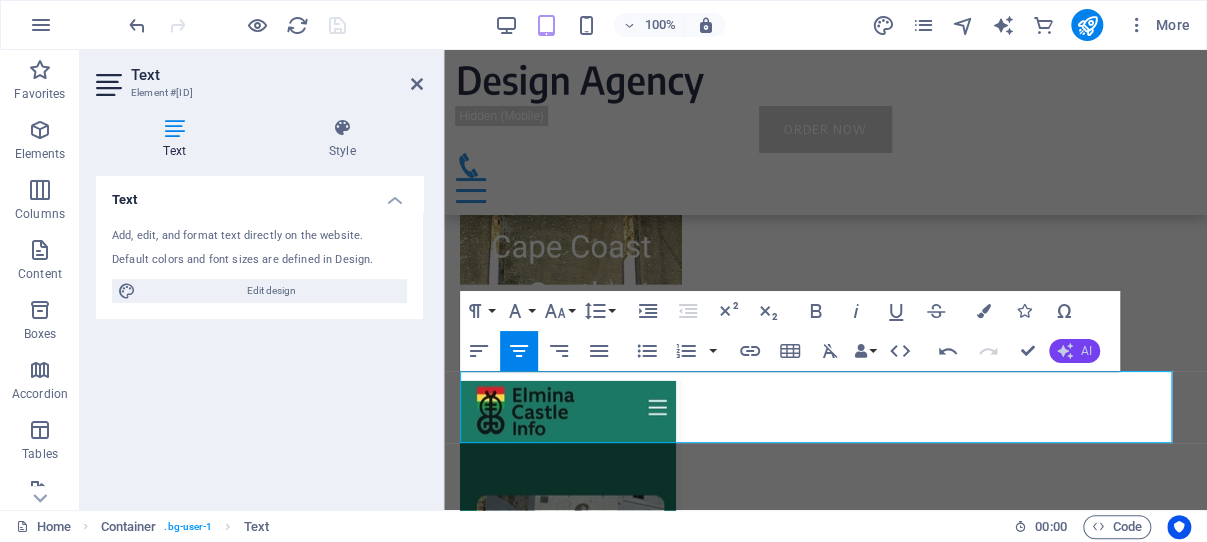 click on "AI" at bounding box center [1074, 351] 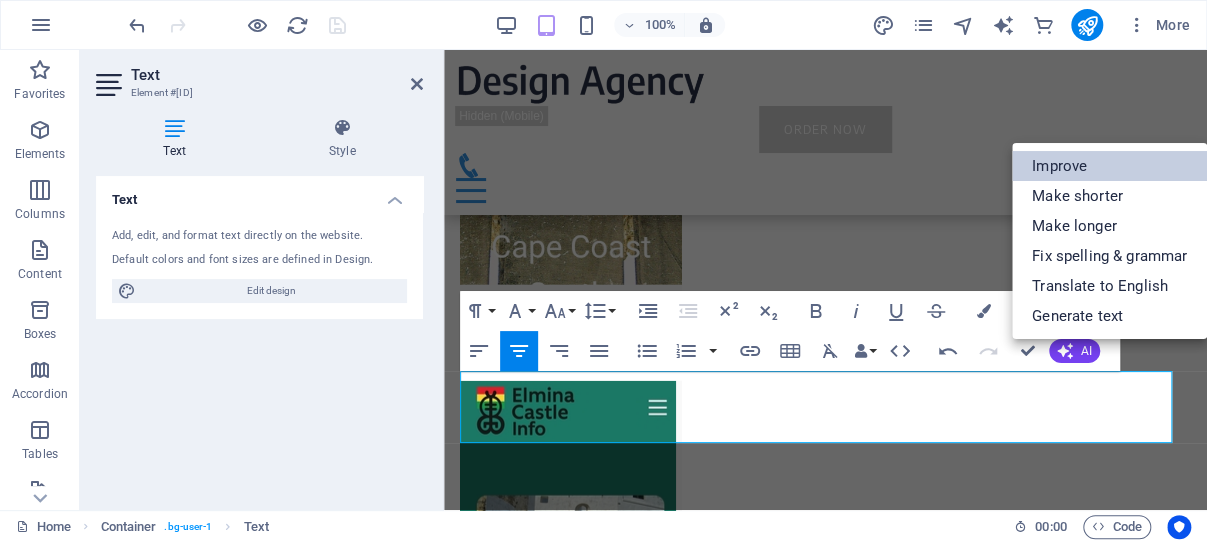 click on "Improve" at bounding box center (1109, 166) 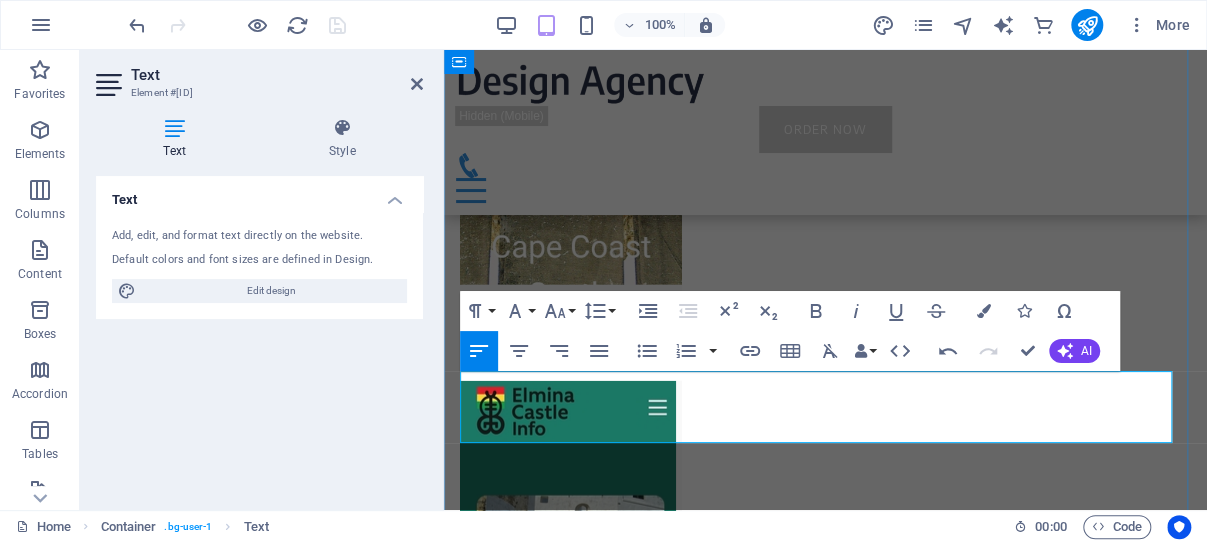 click on "The prices listed below are for customers in Ghana and reflect the monthly rate. A full payment for the first year is required upfront. For the second year, billing will be on a monthly basis as indicated. All listed items are included. For pricing in other countries, please refer to our price list using the link above." at bounding box center (825, 3690) 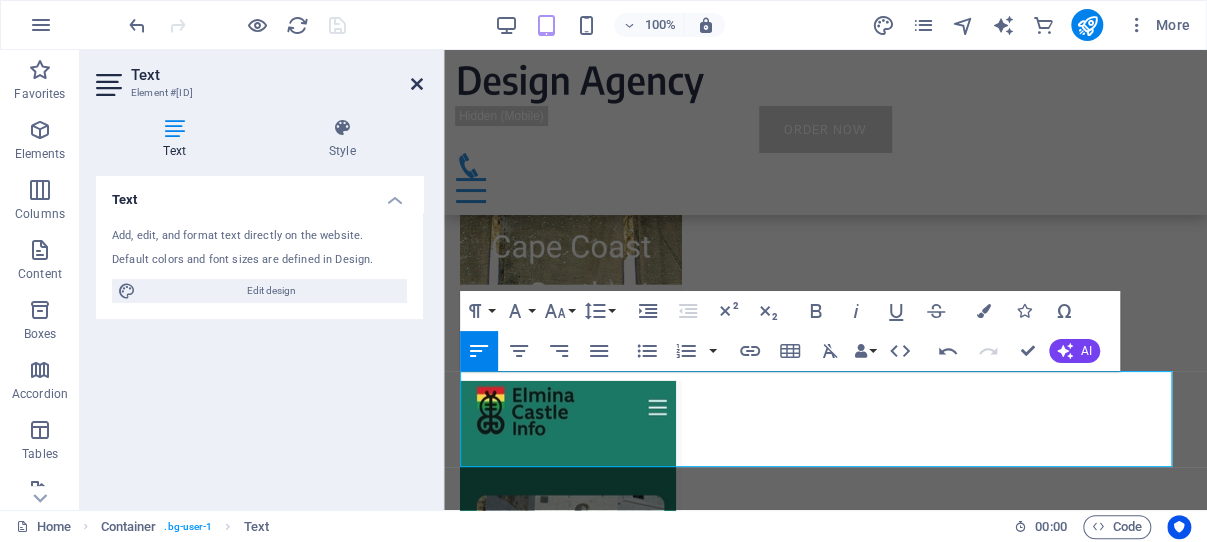 click at bounding box center (417, 84) 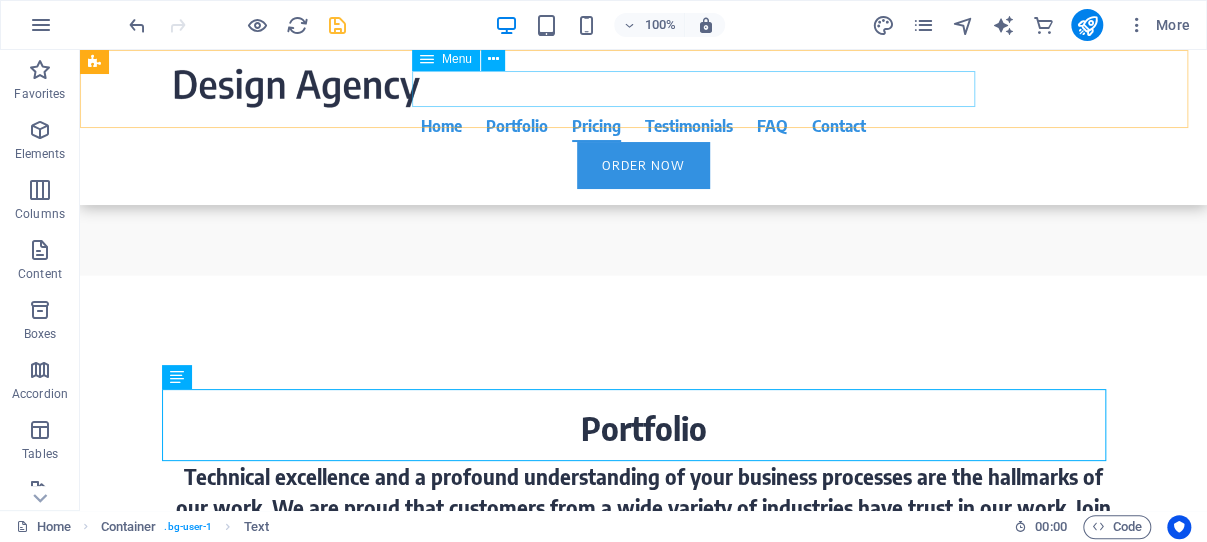 scroll, scrollTop: 5404, scrollLeft: 0, axis: vertical 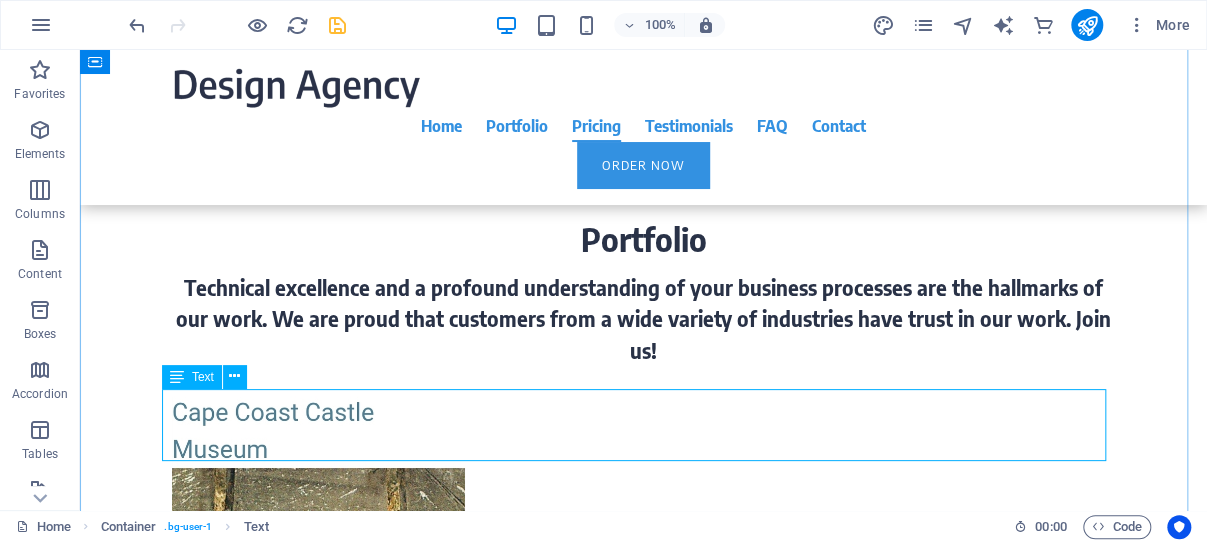click on "The prices listed below are for customers in Ghana and reflect the monthly rate. A full payment for the first year is required upfront (monthly price x 12). For the second year, billing will be on a monthly basis as indicated. All listed items are included. For pricing in other countries, please refer to our price list using the link above." at bounding box center (644, 4639) 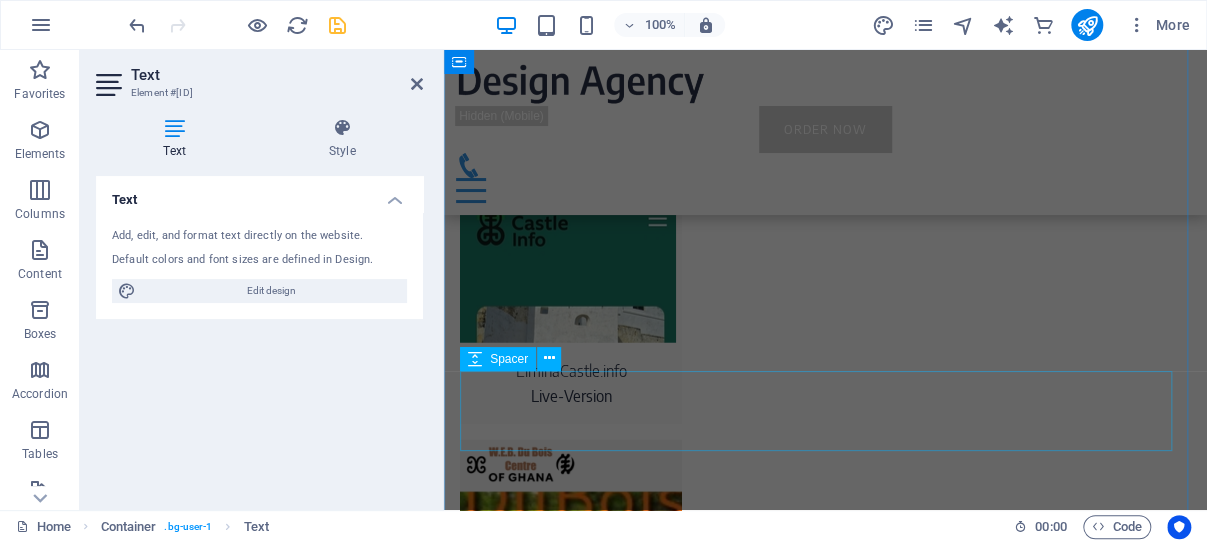 scroll, scrollTop: 5215, scrollLeft: 0, axis: vertical 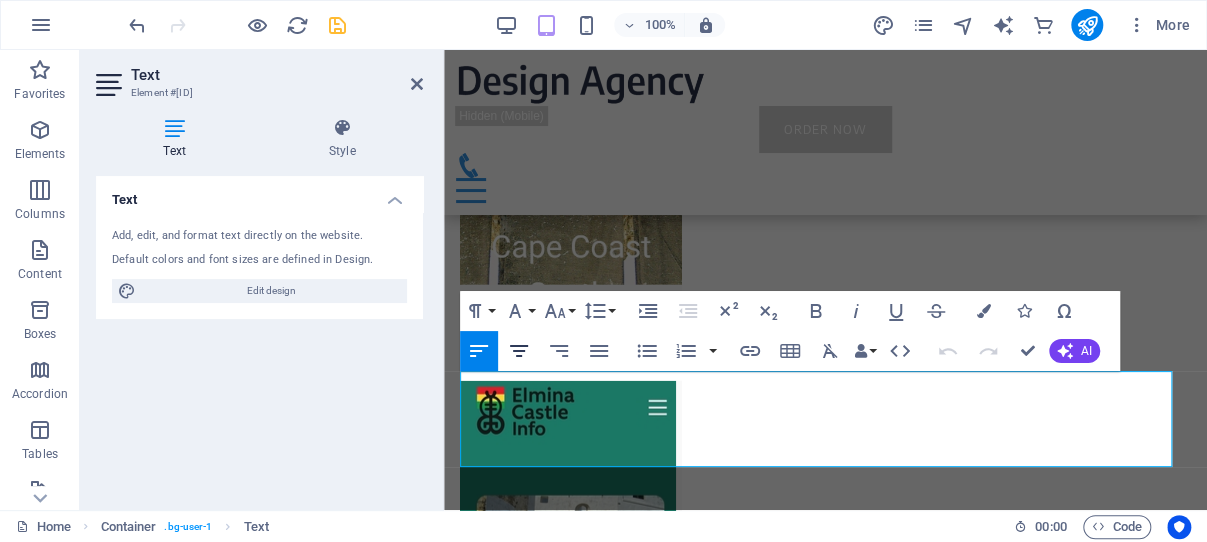 click 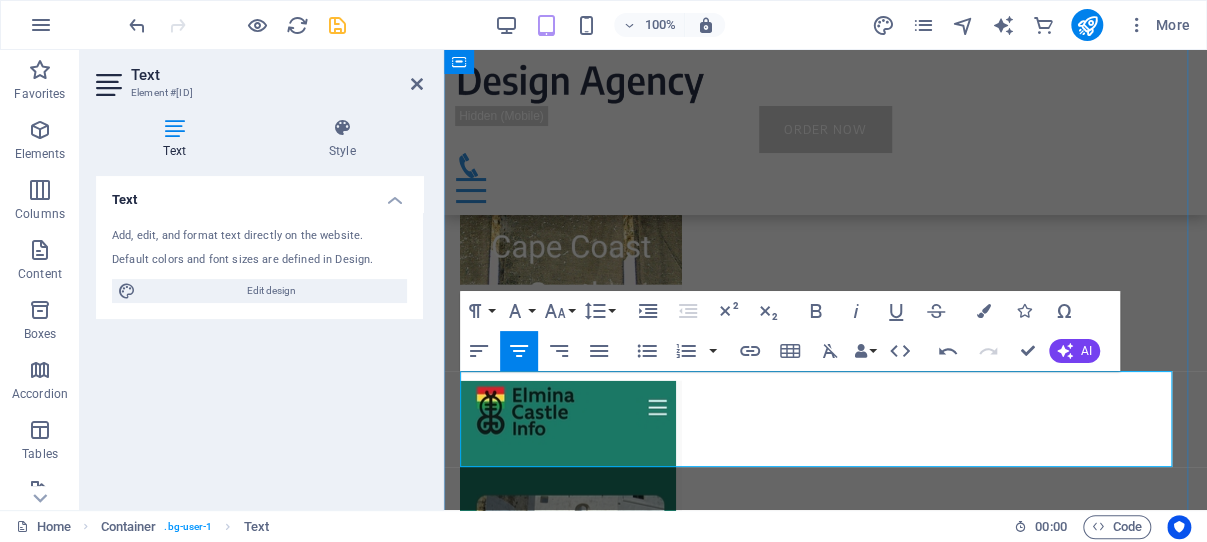 click on "The prices listed below are for customers in Ghana and reflect the monthly rate. A full payment for the first year is required upfront (monthly price x 12). For the second year, billing will be on a monthly basis as indicated. All listed items are included. For pricing in other countries, please refer to our price list using the link above." at bounding box center (825, 3690) 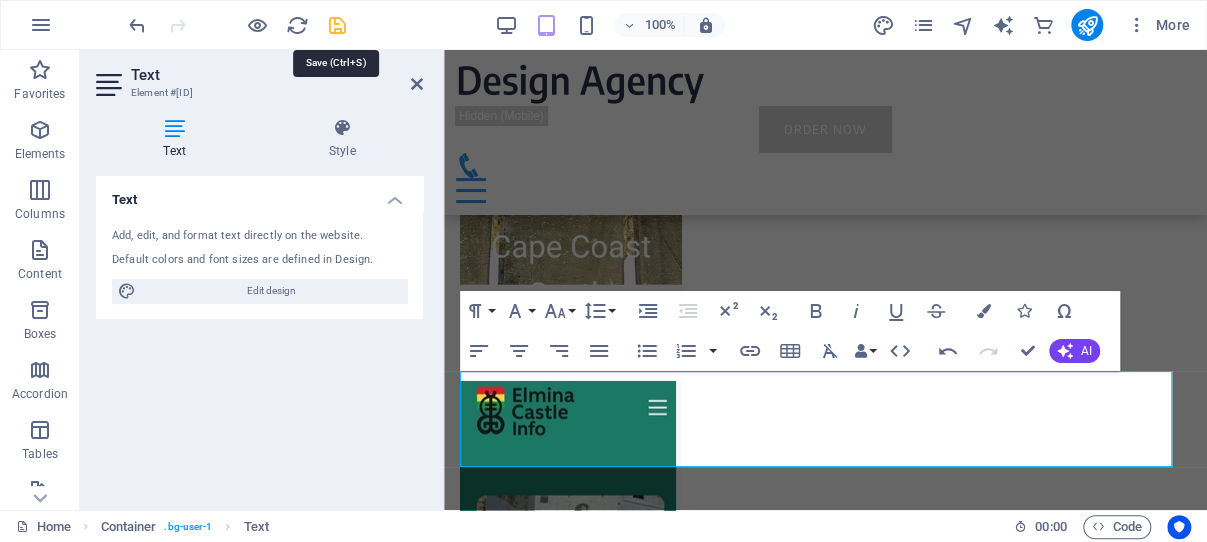 click at bounding box center [337, 25] 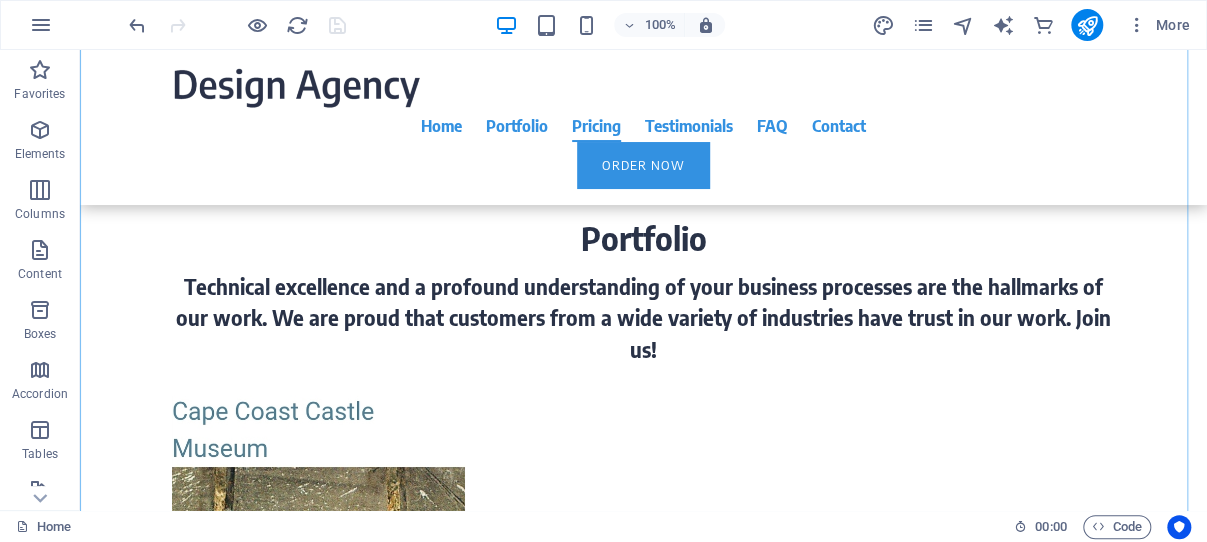 scroll, scrollTop: 5510, scrollLeft: 0, axis: vertical 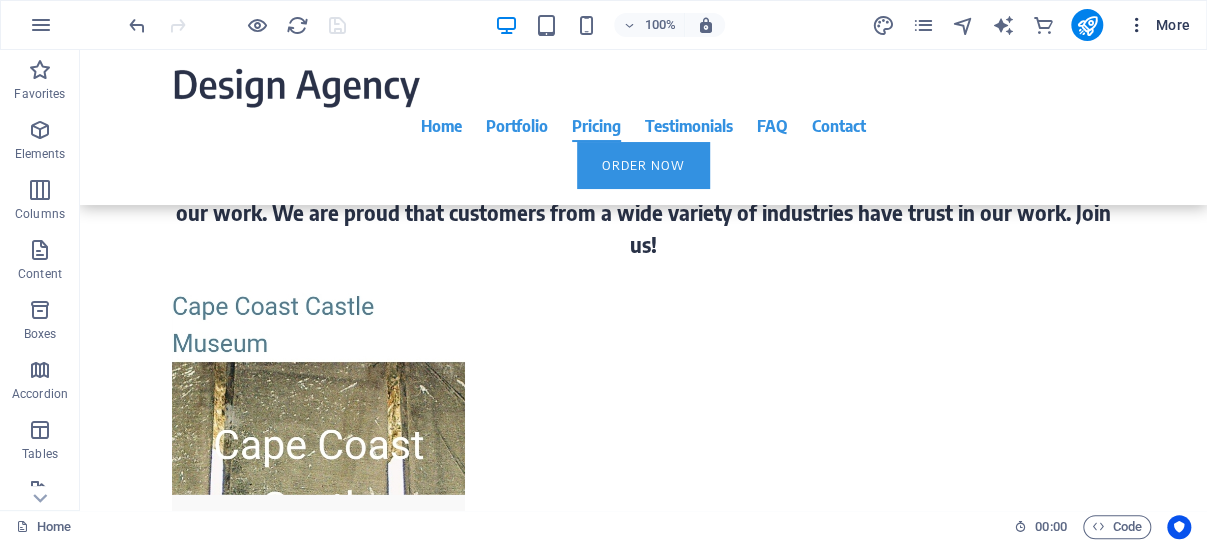 click on "More" at bounding box center [1158, 25] 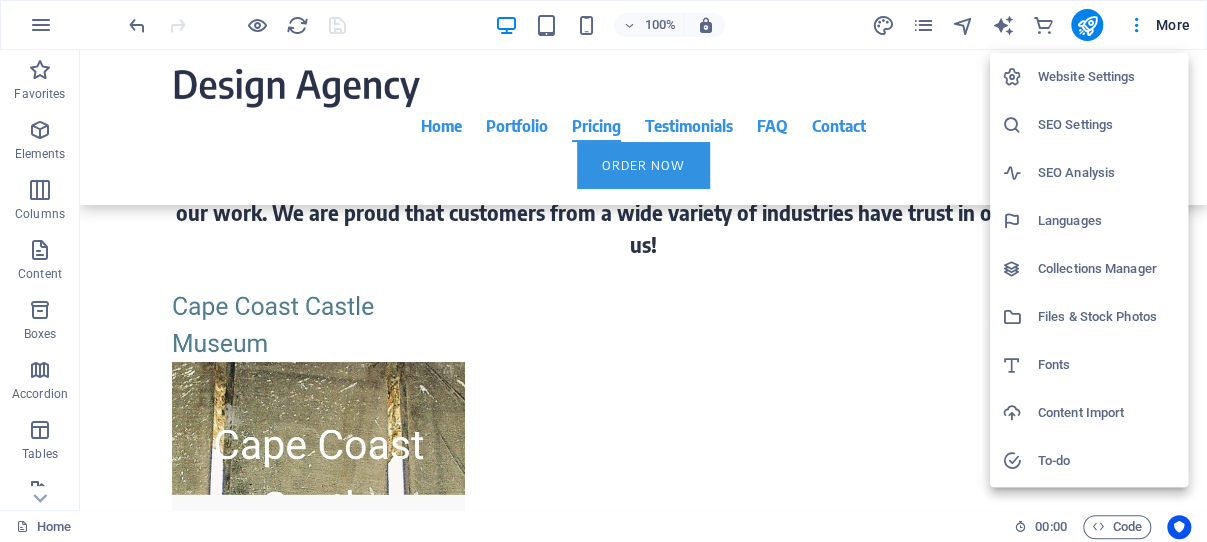 click on "Website Settings" at bounding box center [1107, 77] 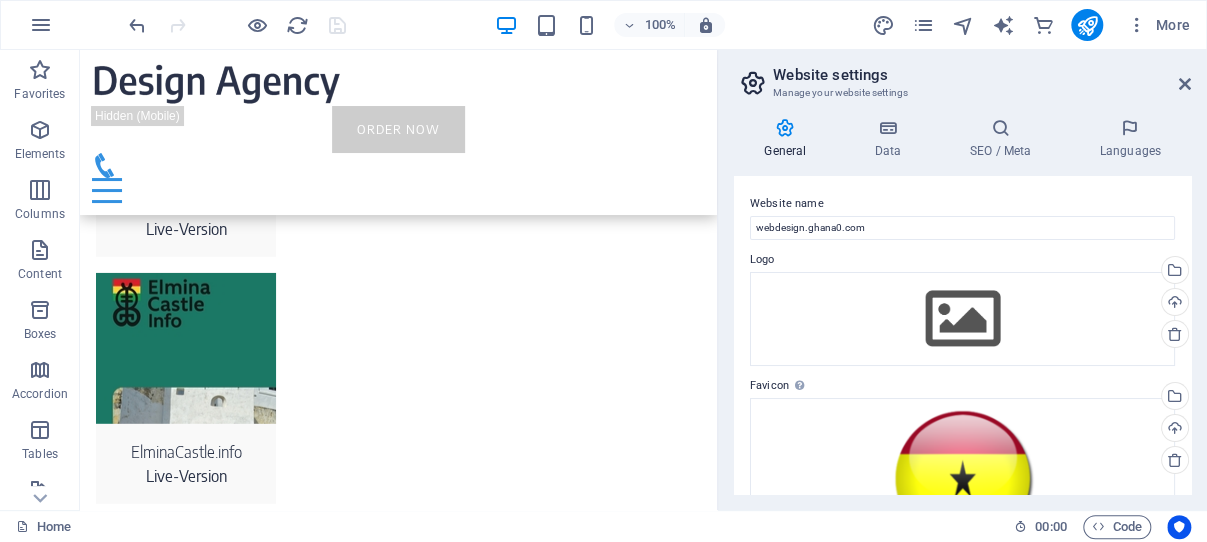 scroll, scrollTop: 5297, scrollLeft: 0, axis: vertical 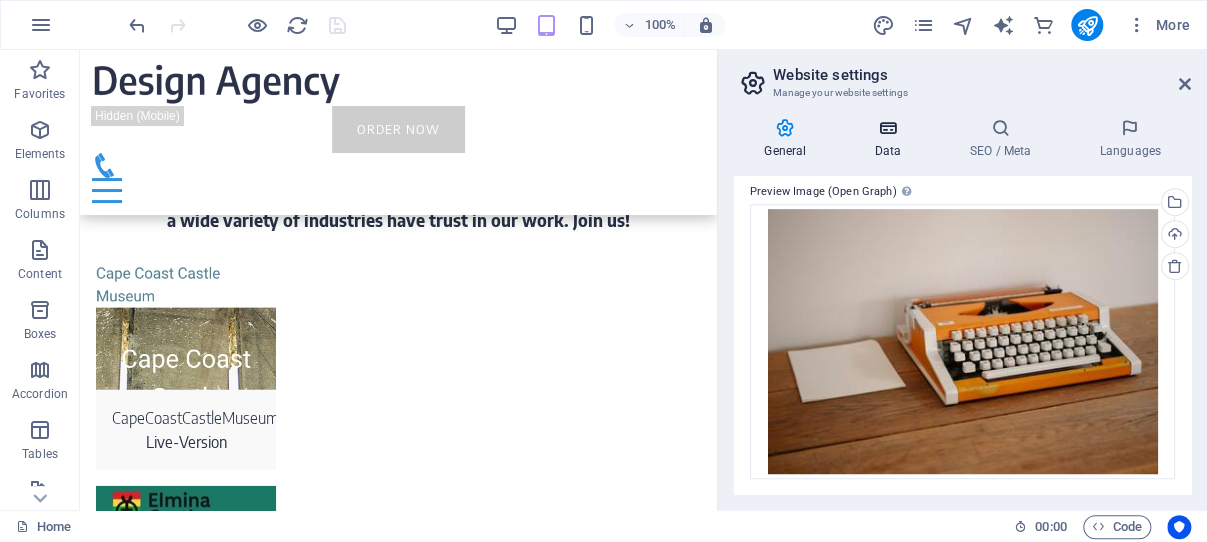 click at bounding box center [887, 128] 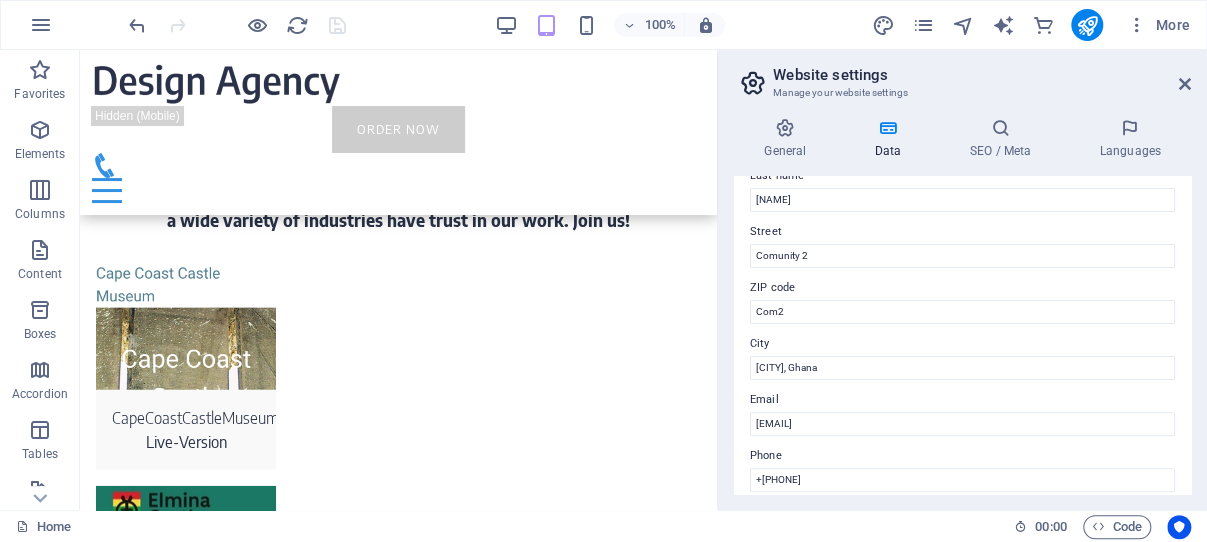 scroll, scrollTop: 191, scrollLeft: 0, axis: vertical 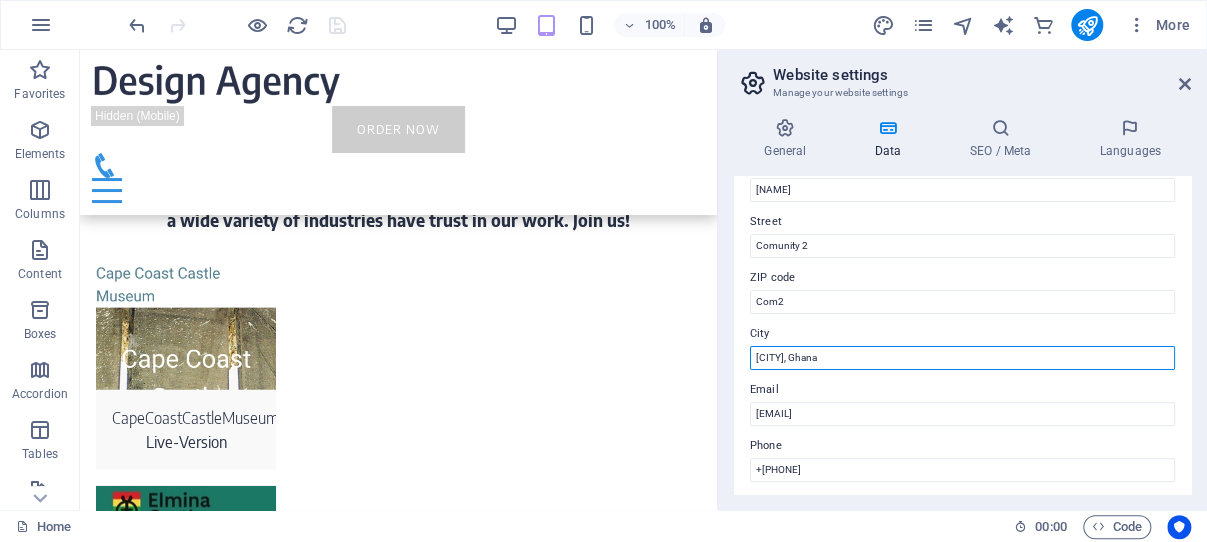 drag, startPoint x: 819, startPoint y: 356, endPoint x: 711, endPoint y: 361, distance: 108.11568 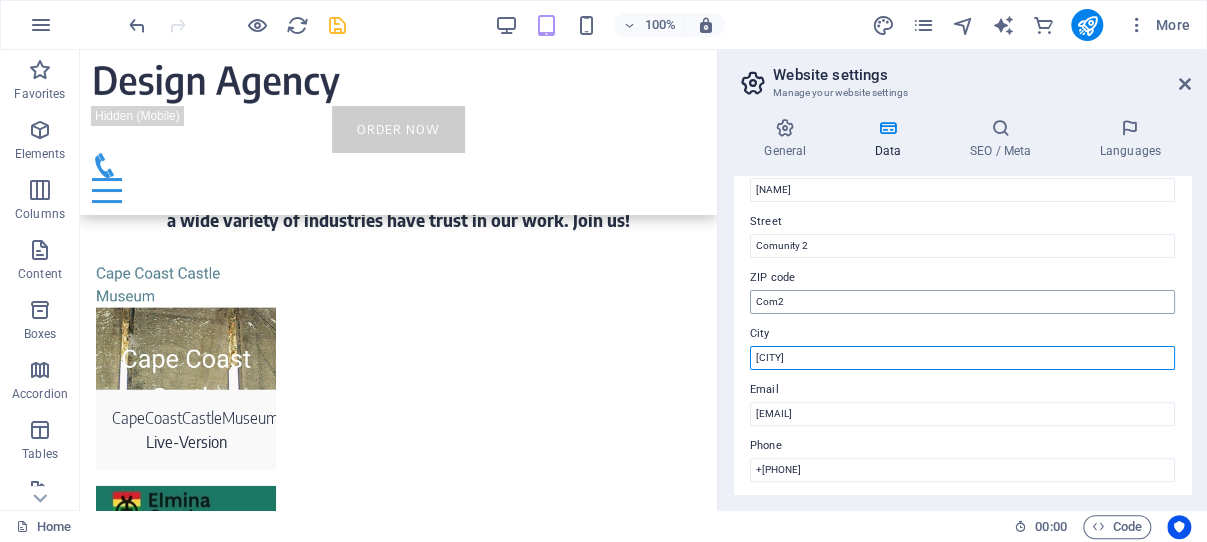 type on "Swansea" 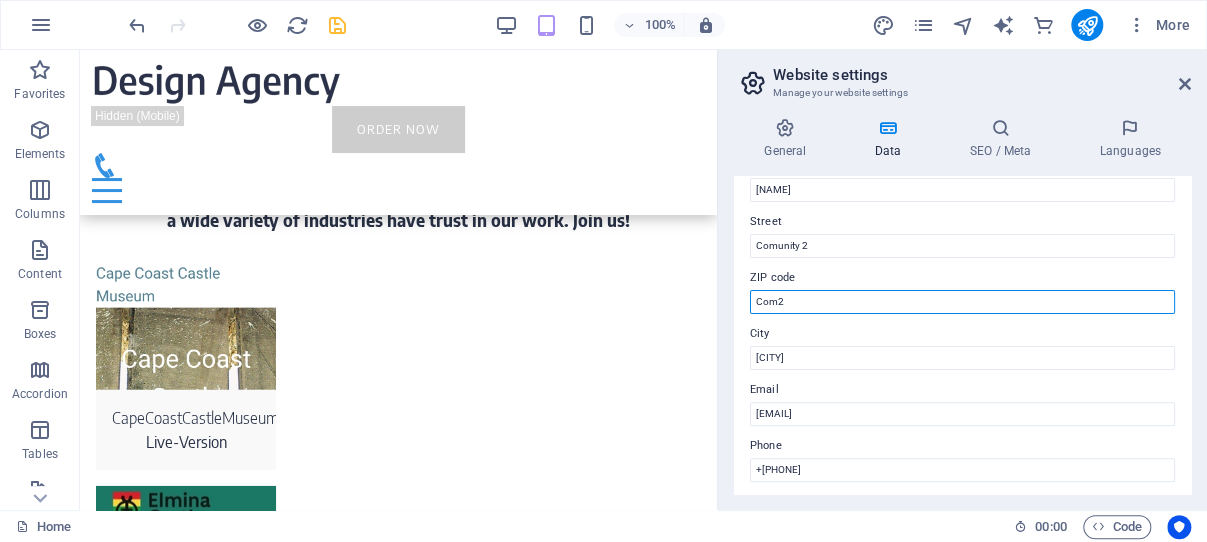 drag, startPoint x: 803, startPoint y: 304, endPoint x: 754, endPoint y: 300, distance: 49.162994 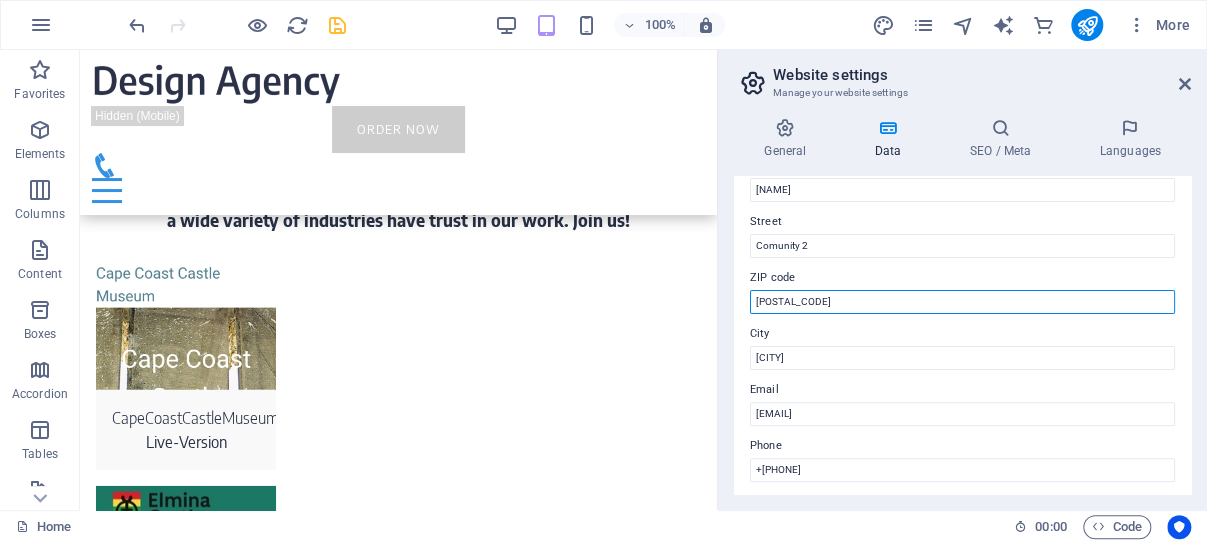 drag, startPoint x: 812, startPoint y: 302, endPoint x: 775, endPoint y: 304, distance: 37.054016 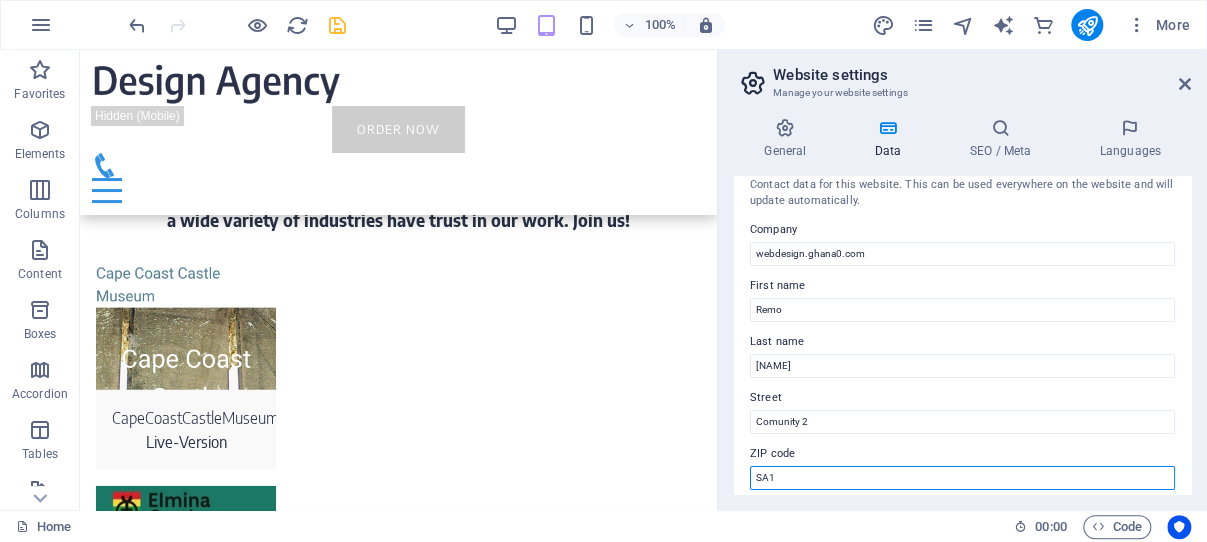 scroll, scrollTop: 0, scrollLeft: 0, axis: both 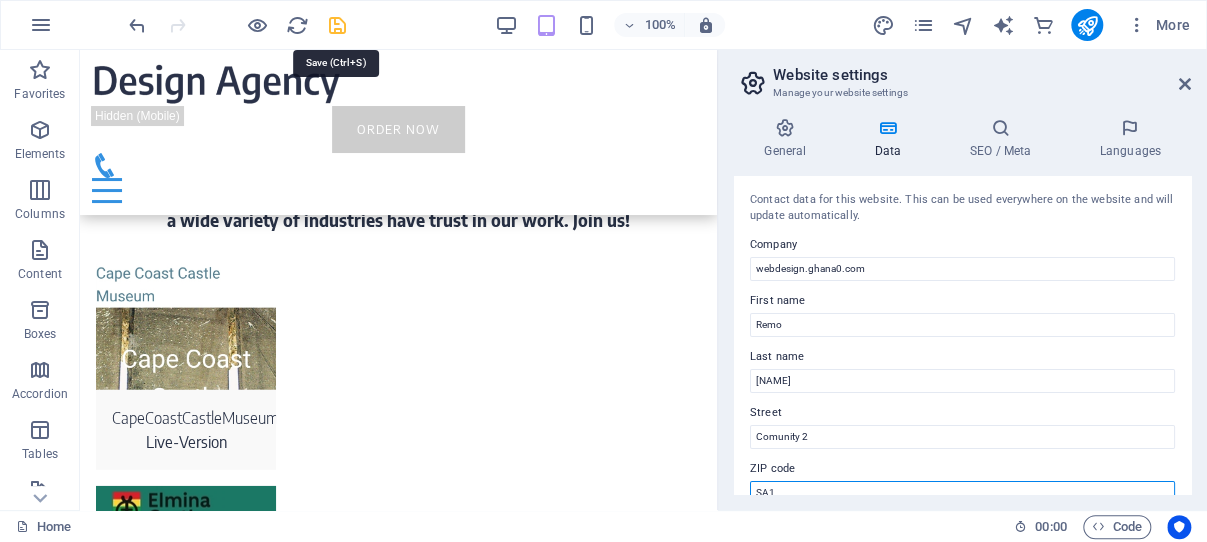 type on "SA1" 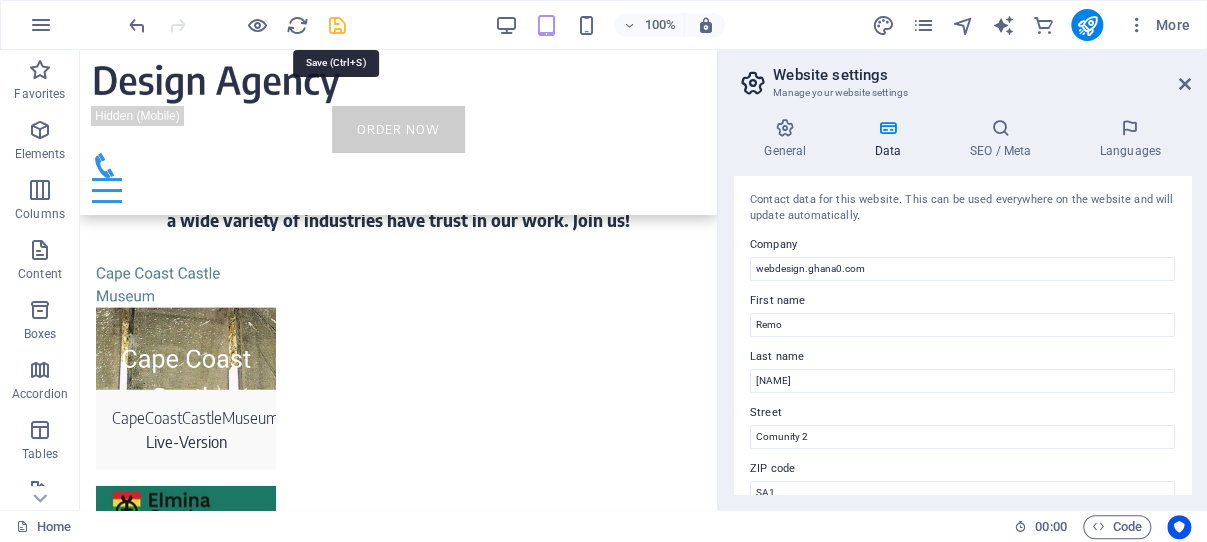 click at bounding box center [337, 25] 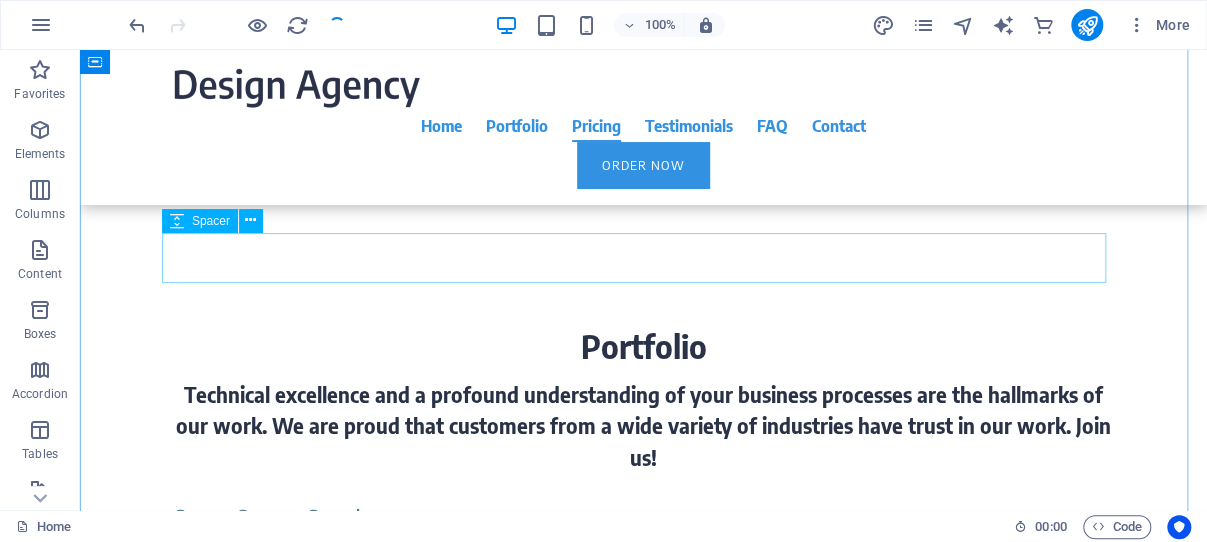 scroll, scrollTop: 5510, scrollLeft: 0, axis: vertical 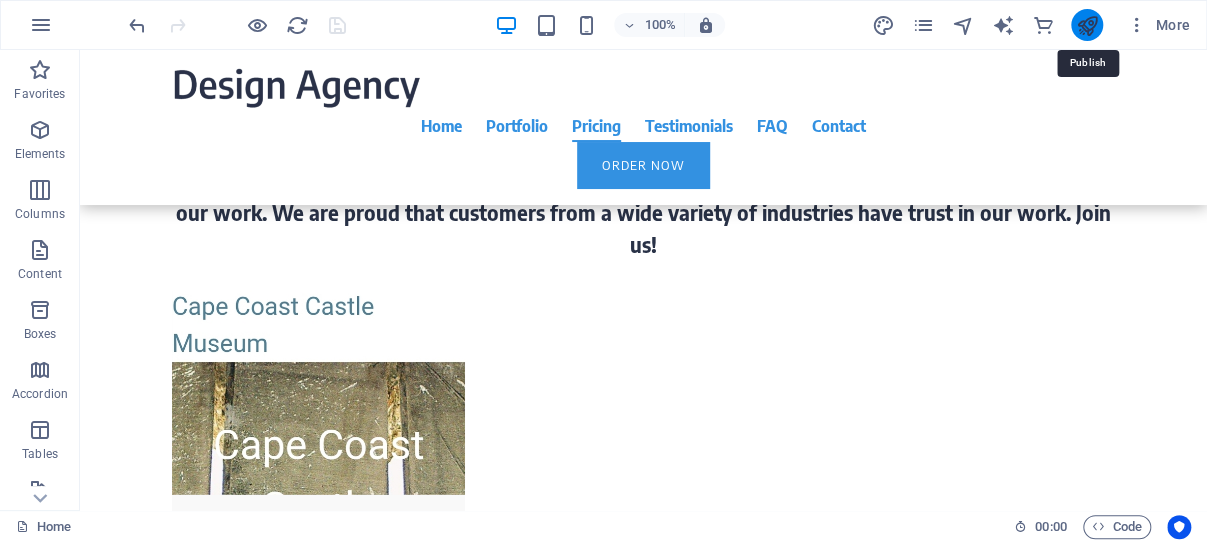 click at bounding box center [1086, 25] 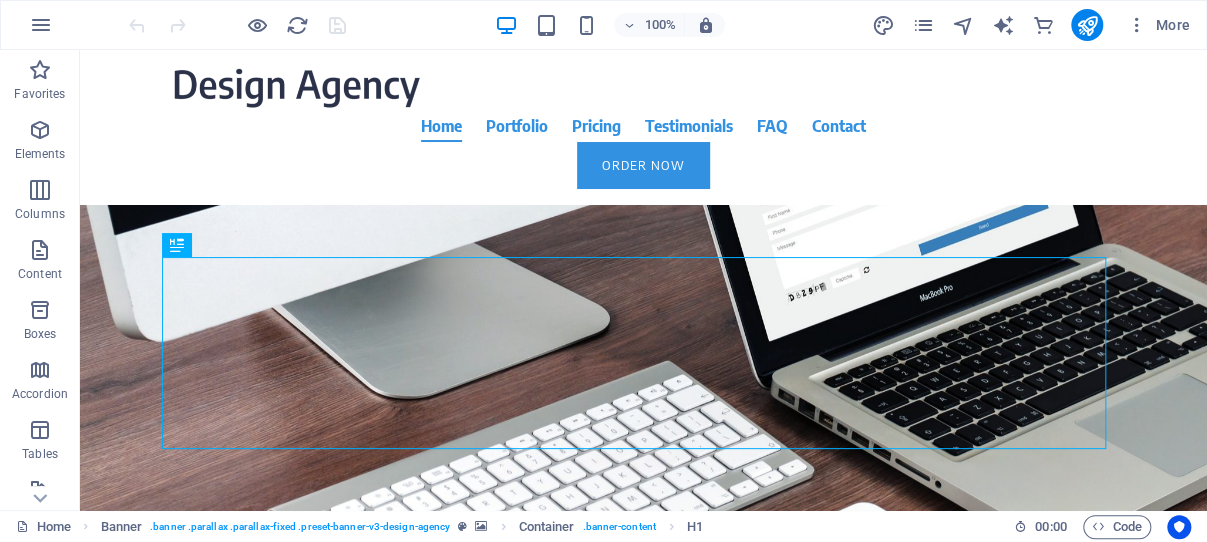scroll, scrollTop: 0, scrollLeft: 0, axis: both 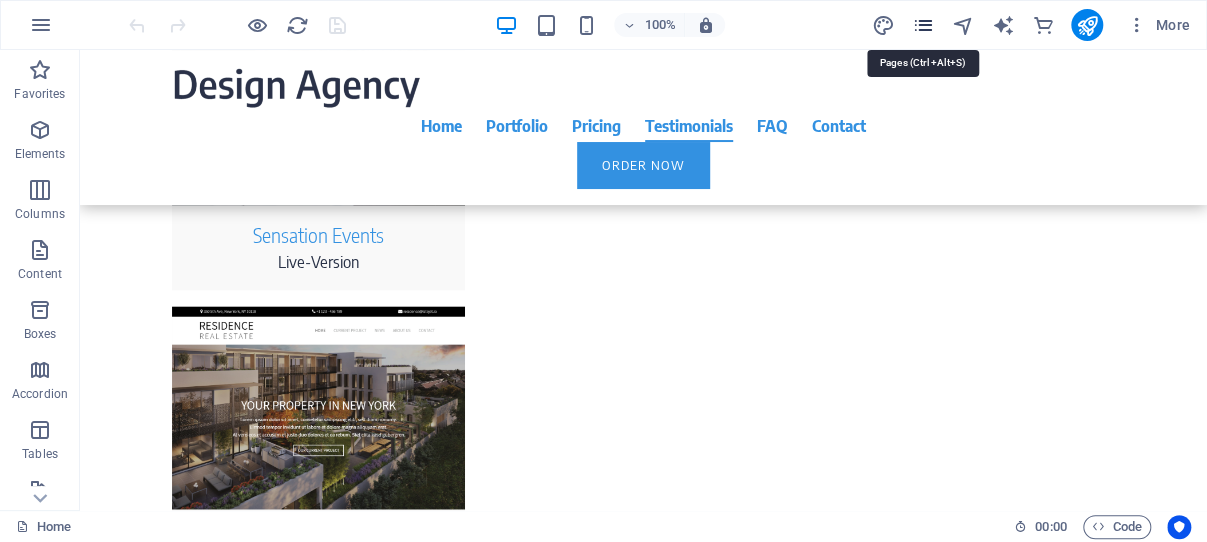 click at bounding box center (922, 25) 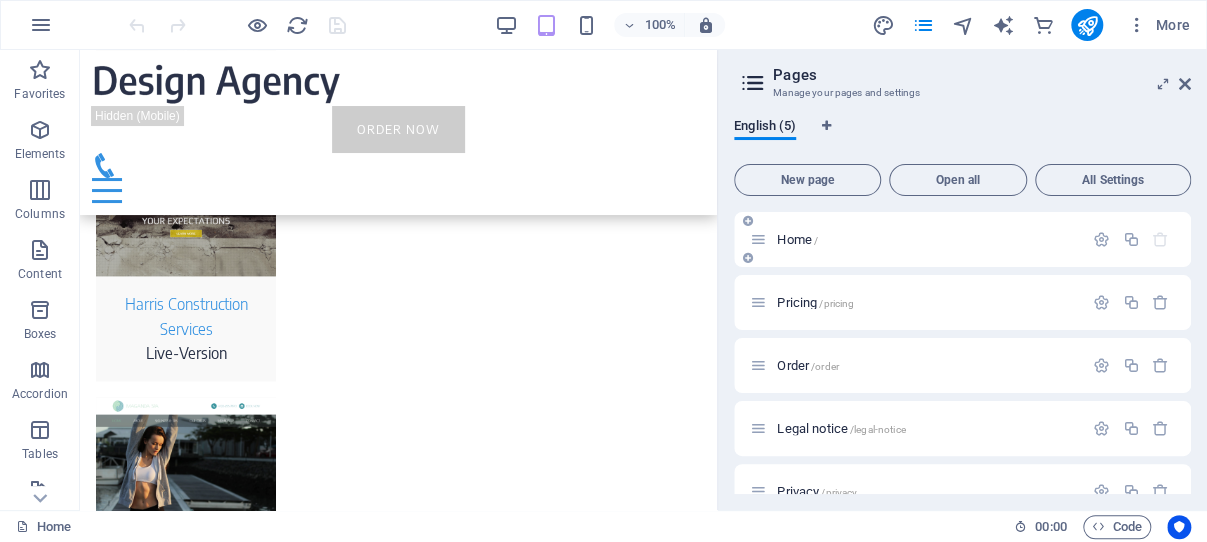 scroll, scrollTop: 7700, scrollLeft: 0, axis: vertical 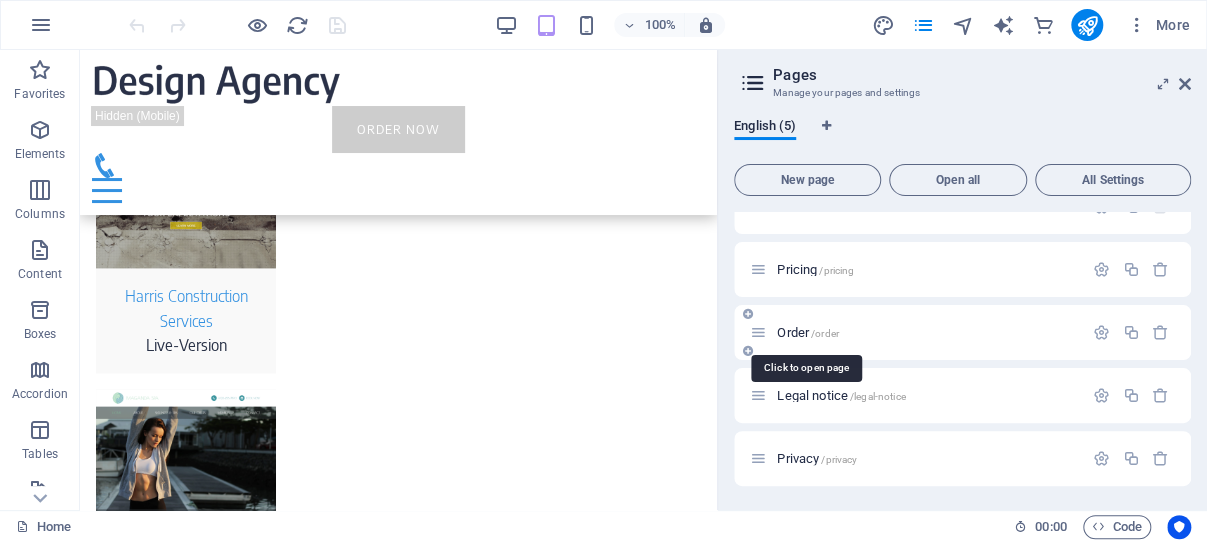 click on "/order" at bounding box center [825, 333] 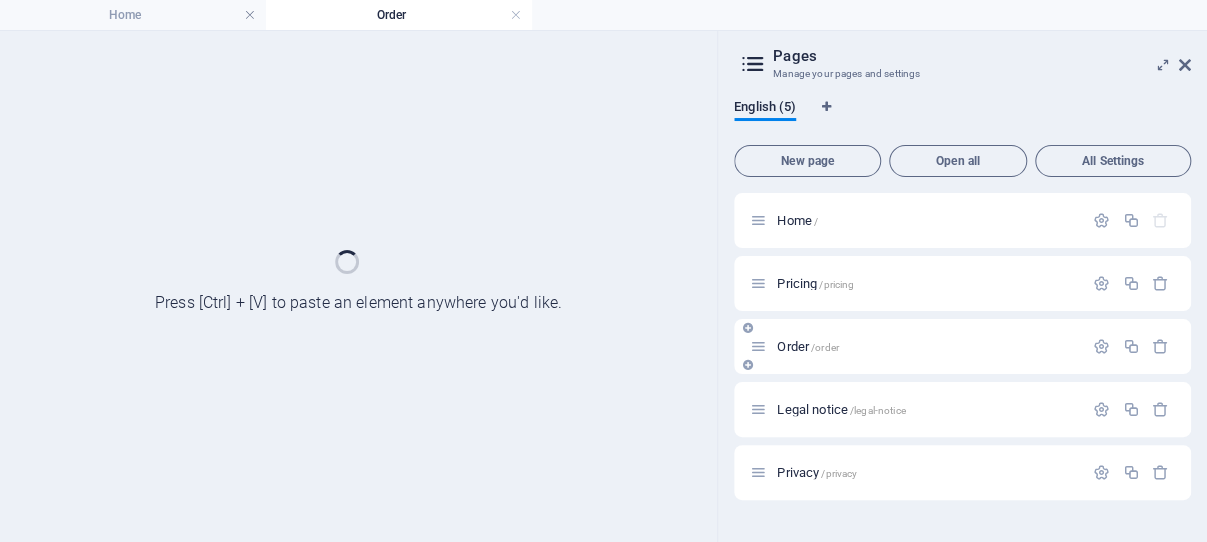 scroll, scrollTop: 0, scrollLeft: 0, axis: both 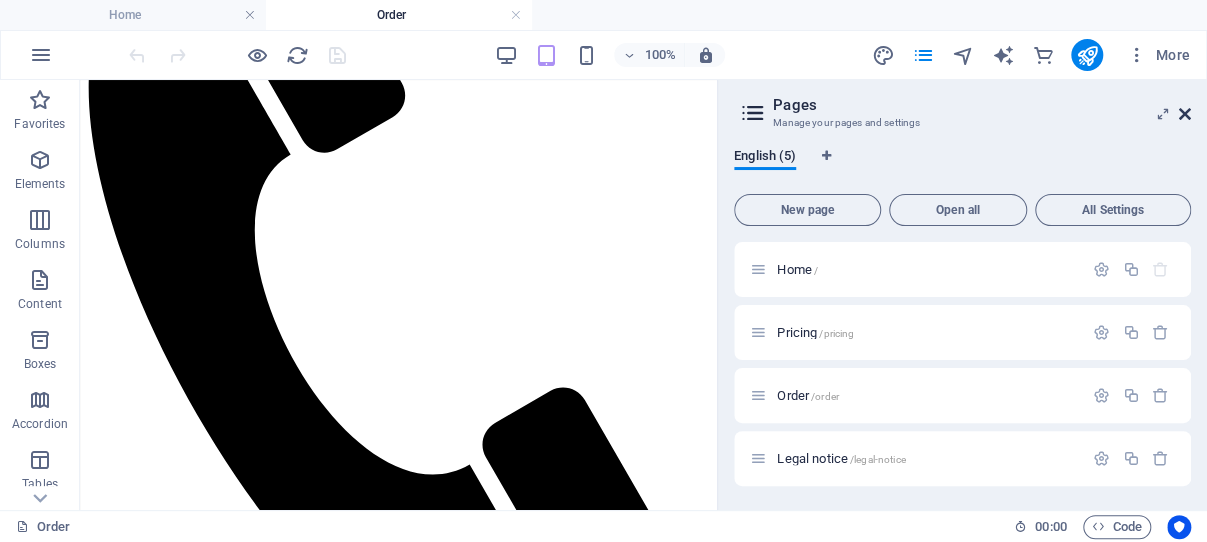 click at bounding box center (1185, 114) 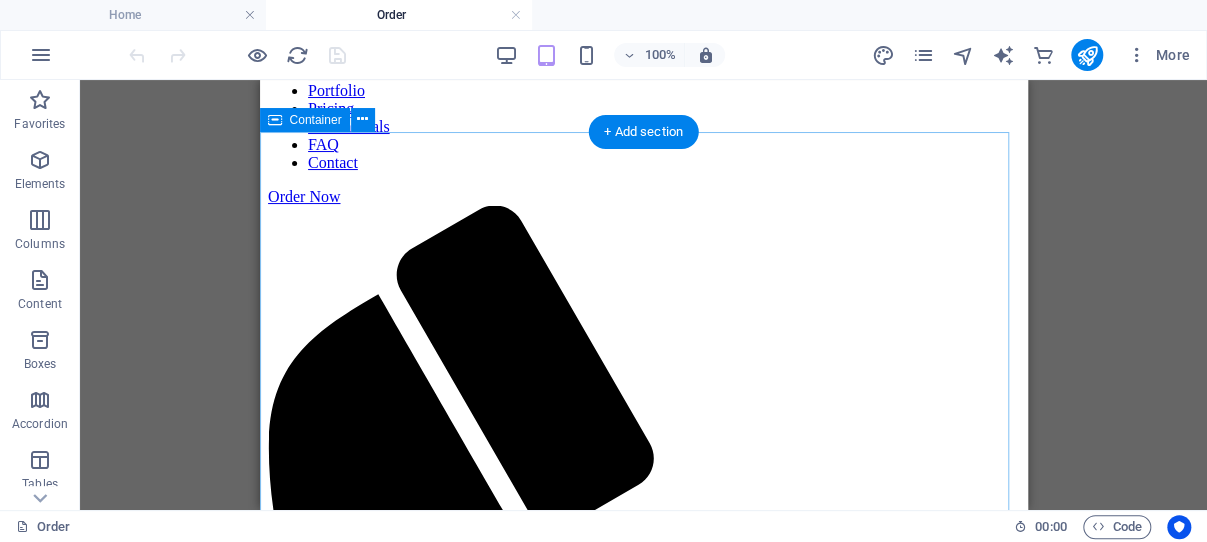 scroll, scrollTop: 0, scrollLeft: 0, axis: both 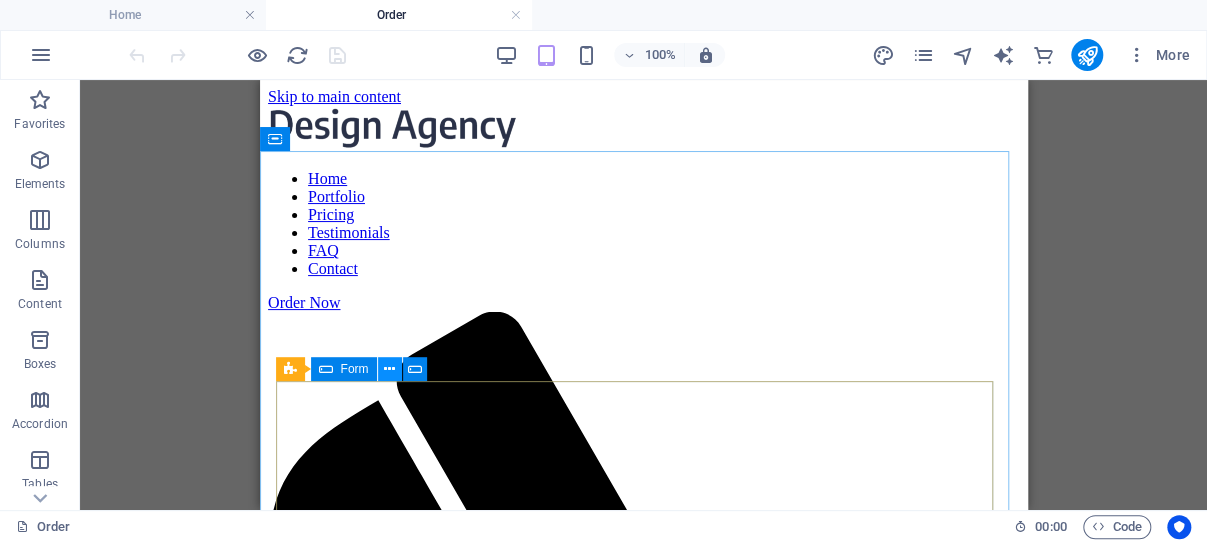 click at bounding box center [389, 369] 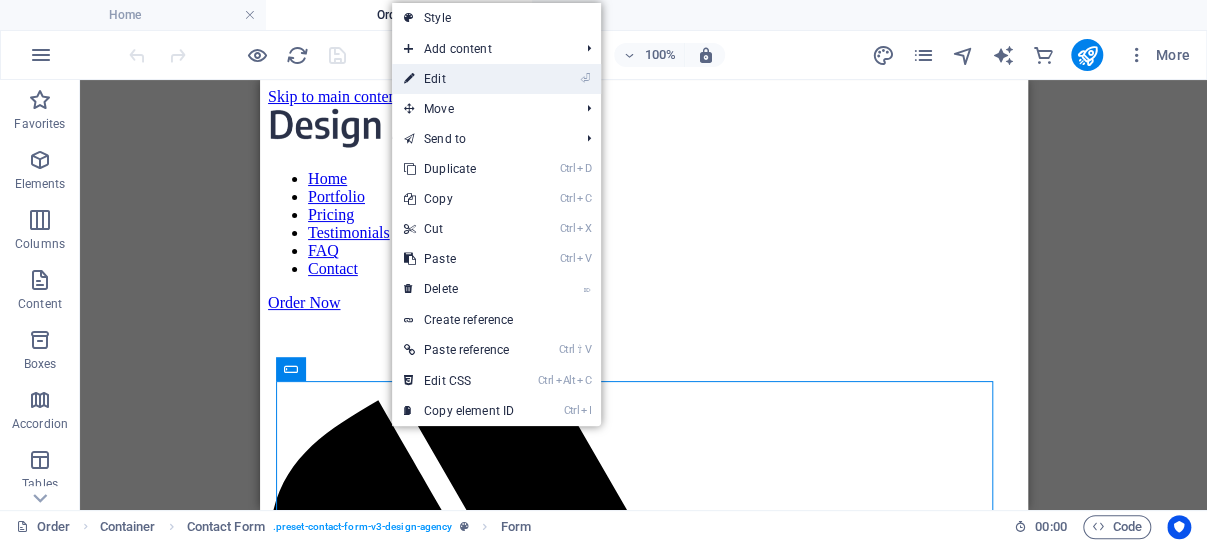click on "⏎  Edit" at bounding box center (459, 79) 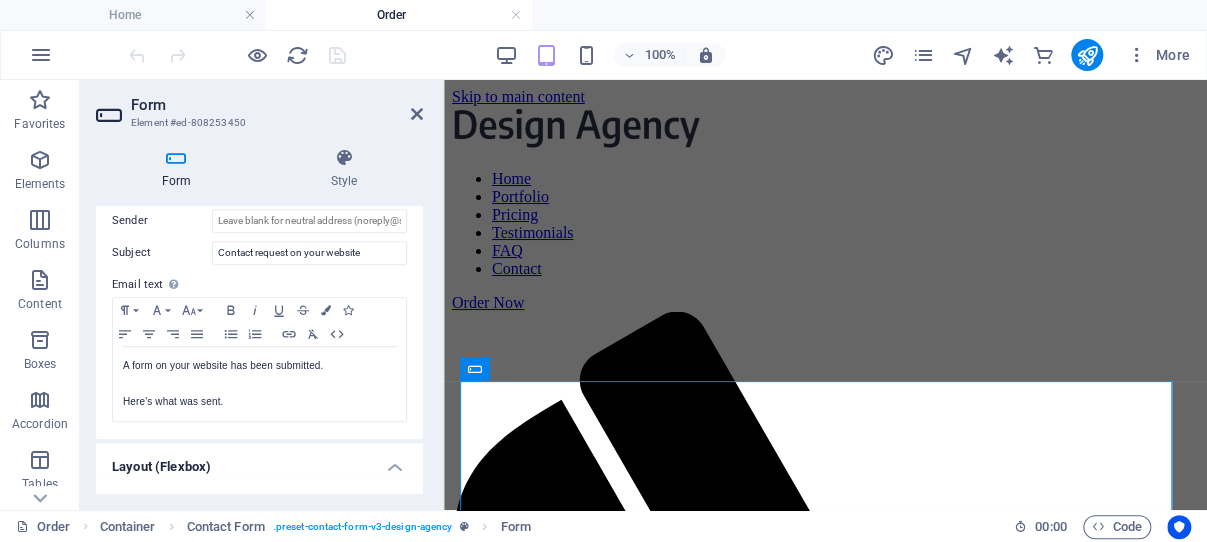 scroll, scrollTop: 586, scrollLeft: 0, axis: vertical 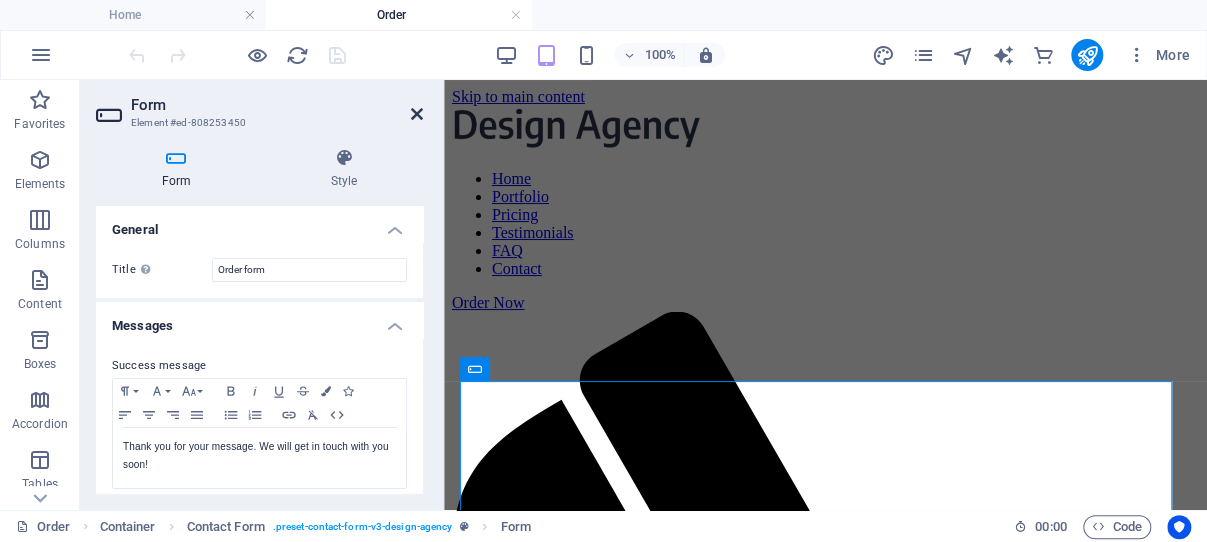 click at bounding box center (417, 114) 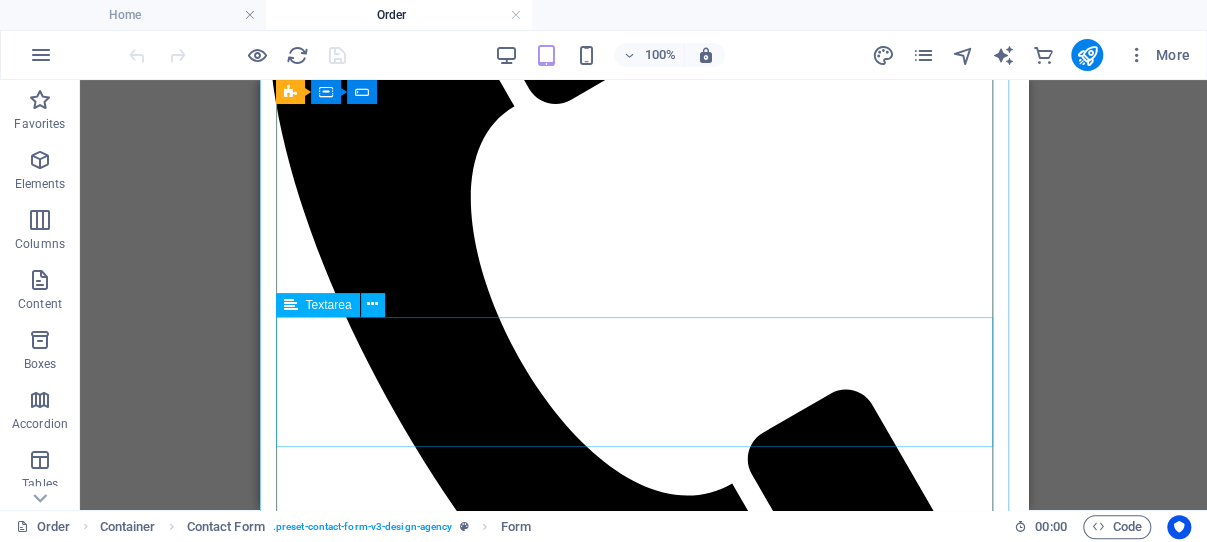 scroll, scrollTop: 636, scrollLeft: 0, axis: vertical 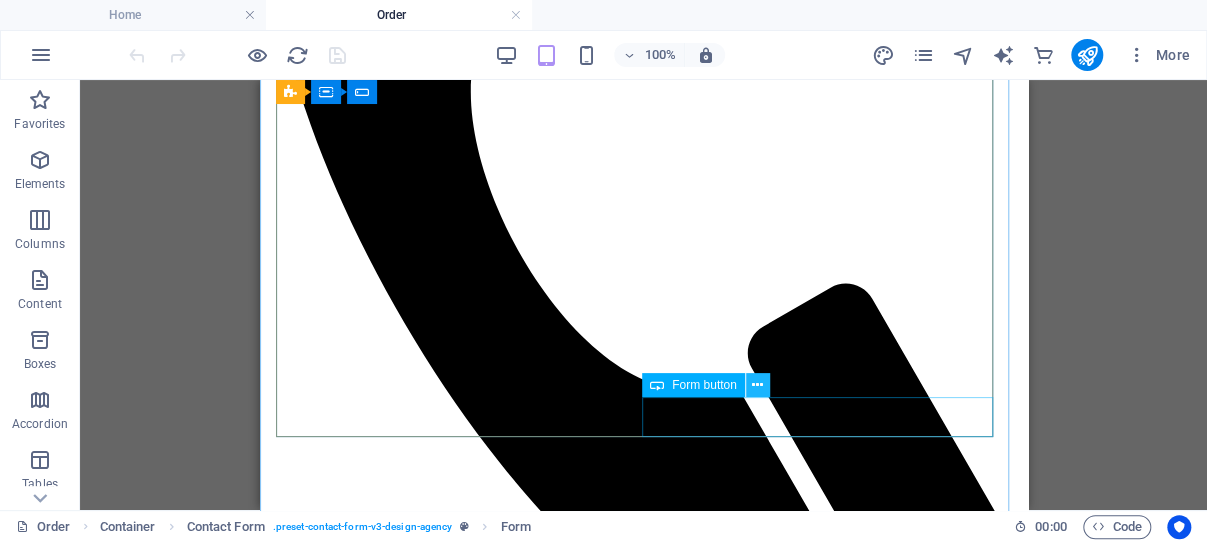 click at bounding box center [757, 385] 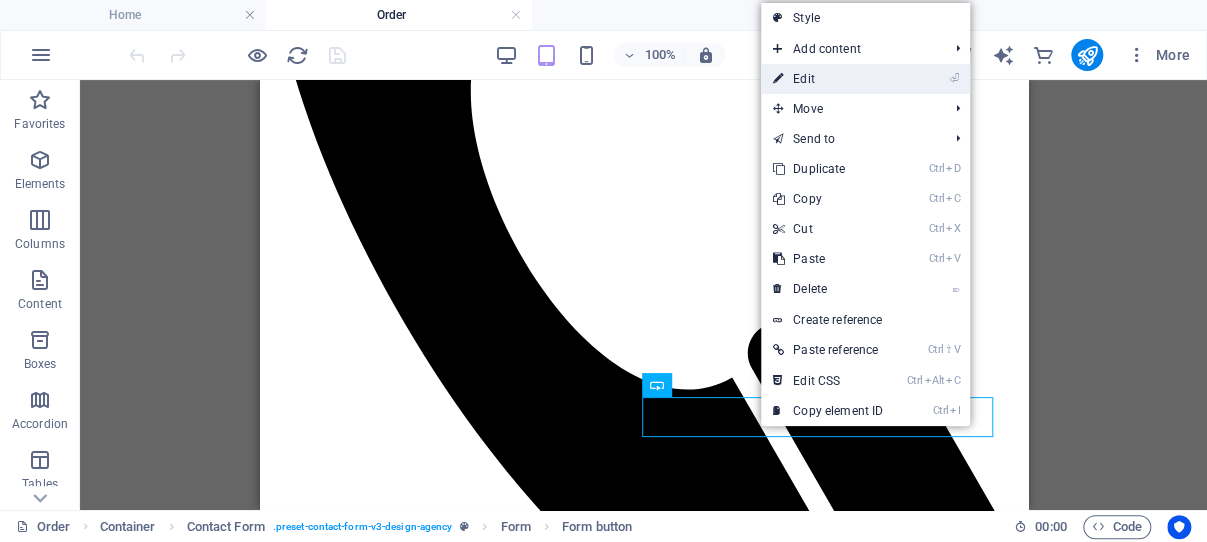 click on "⏎  Edit" at bounding box center [828, 79] 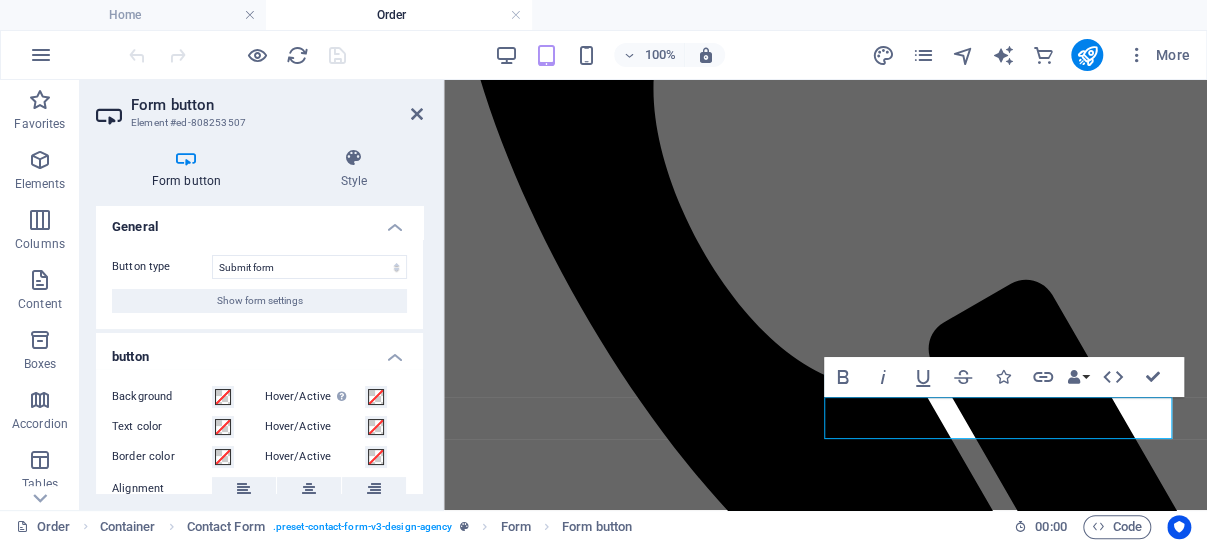 scroll, scrollTop: 0, scrollLeft: 0, axis: both 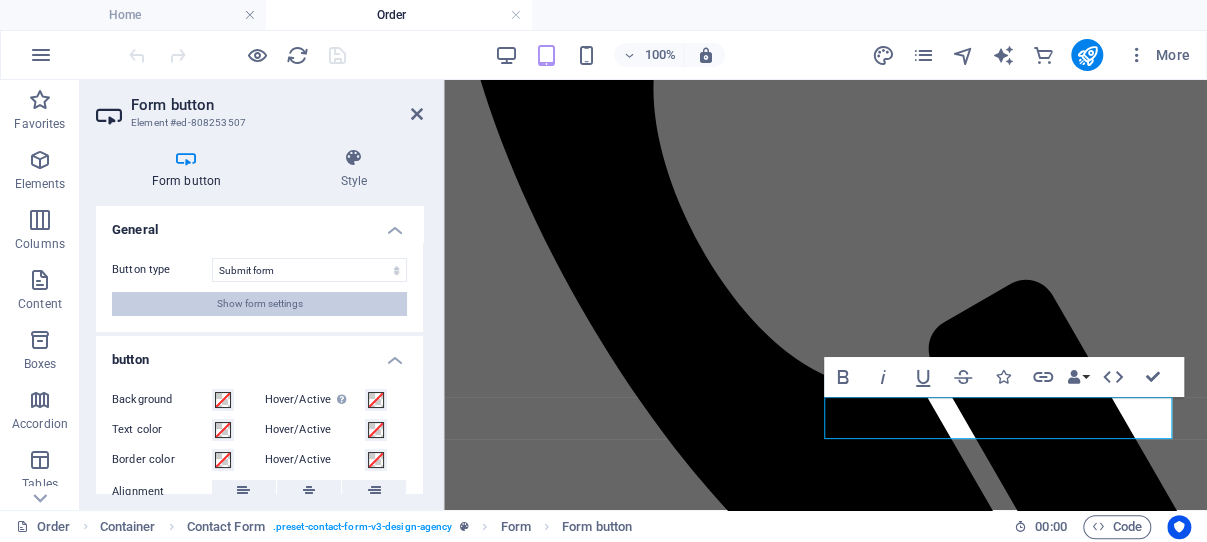 click on "Show form settings" at bounding box center [260, 304] 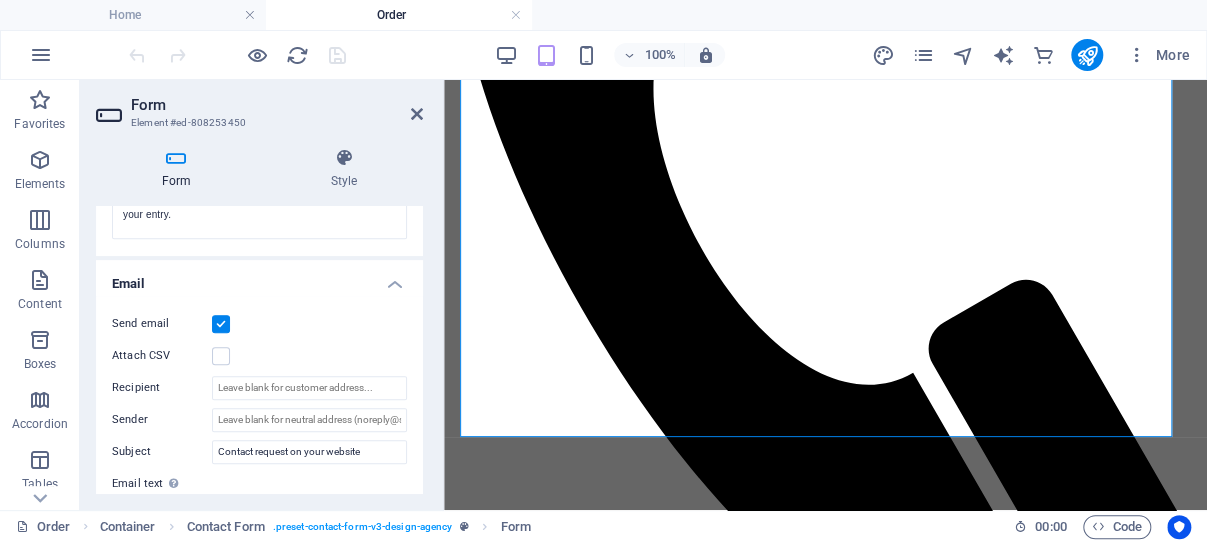 scroll, scrollTop: 477, scrollLeft: 0, axis: vertical 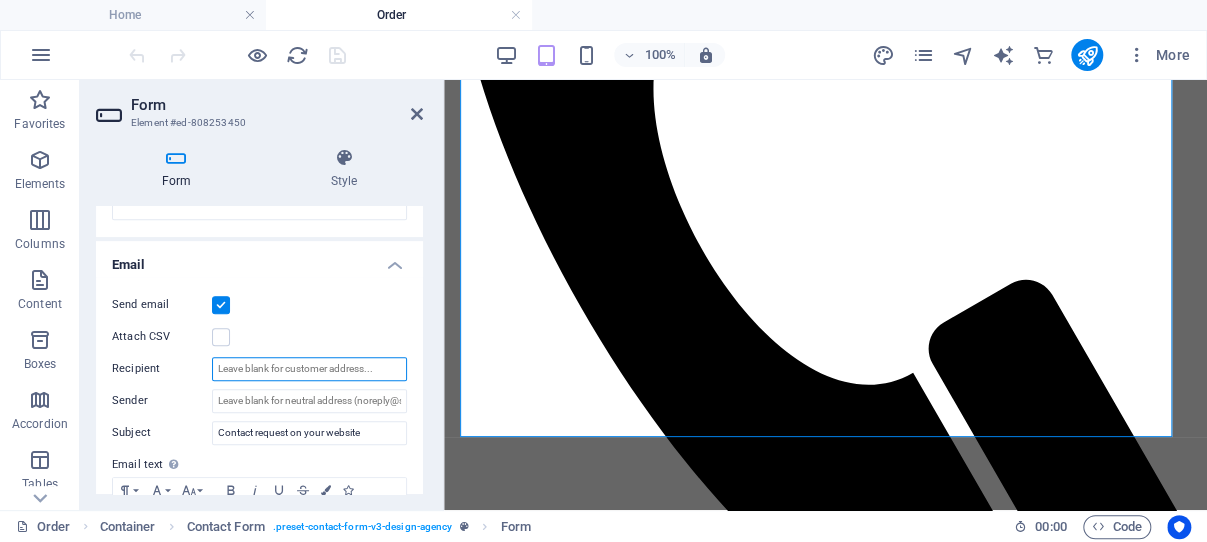 drag, startPoint x: 381, startPoint y: 365, endPoint x: 261, endPoint y: 365, distance: 120 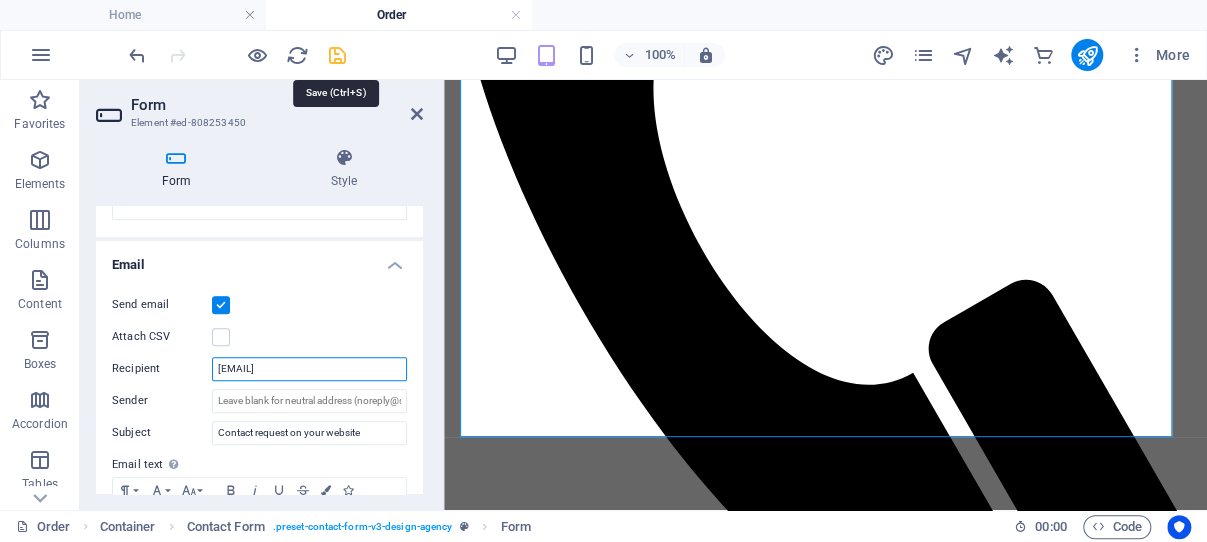 type on "[EMAIL]" 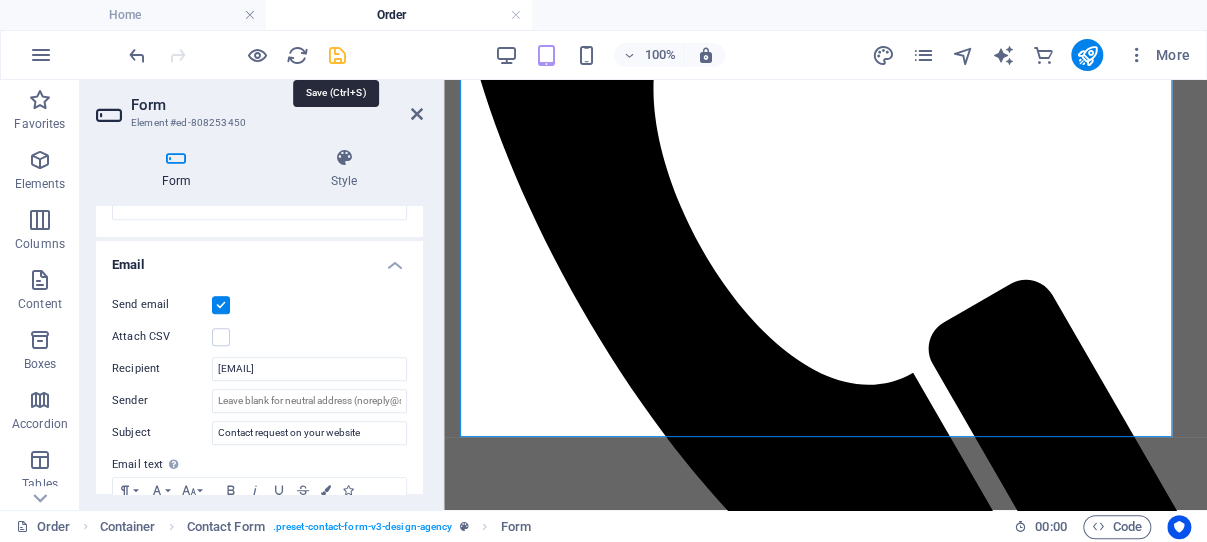 click at bounding box center (337, 55) 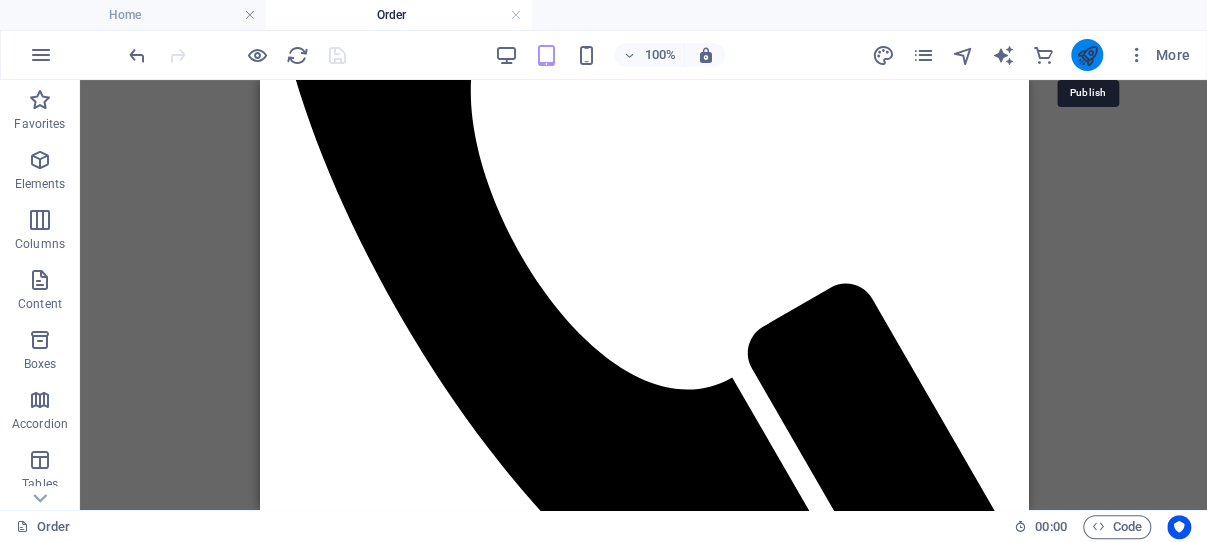 click at bounding box center (1086, 55) 